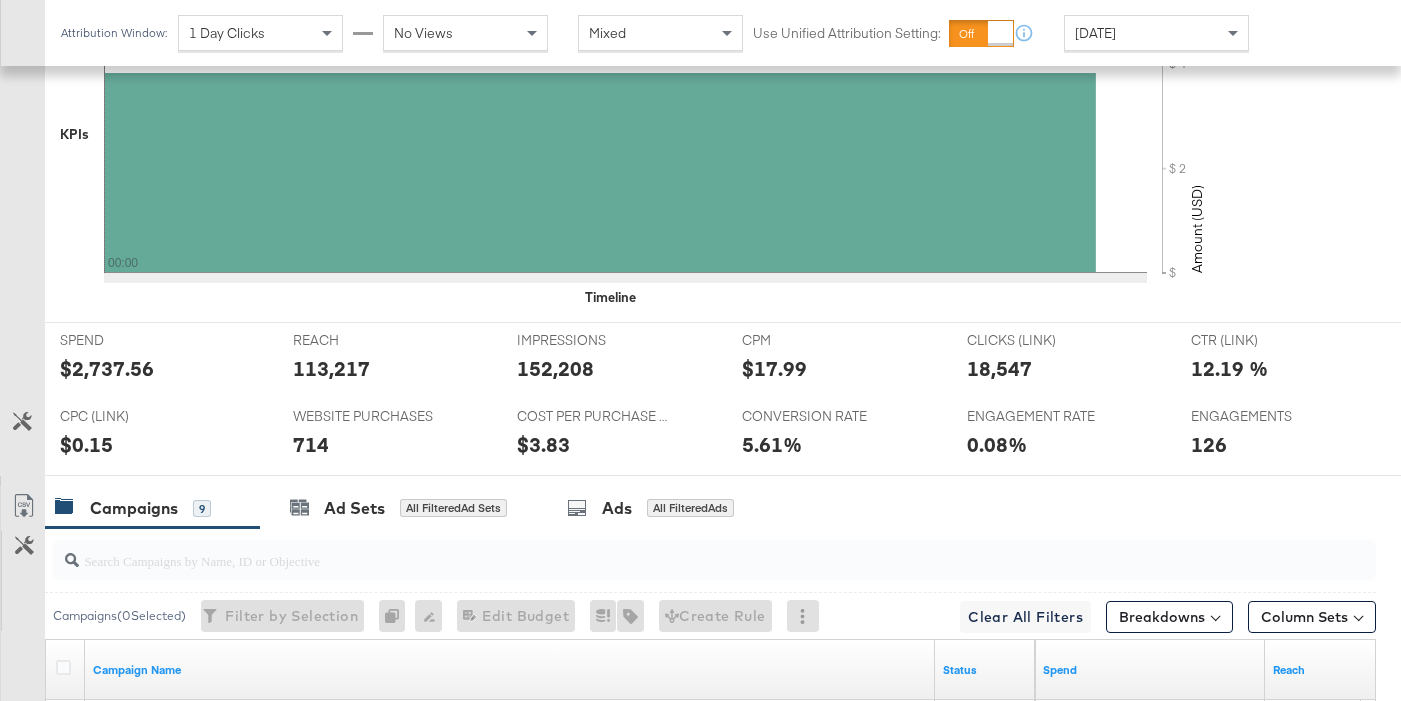 scroll, scrollTop: 341, scrollLeft: 0, axis: vertical 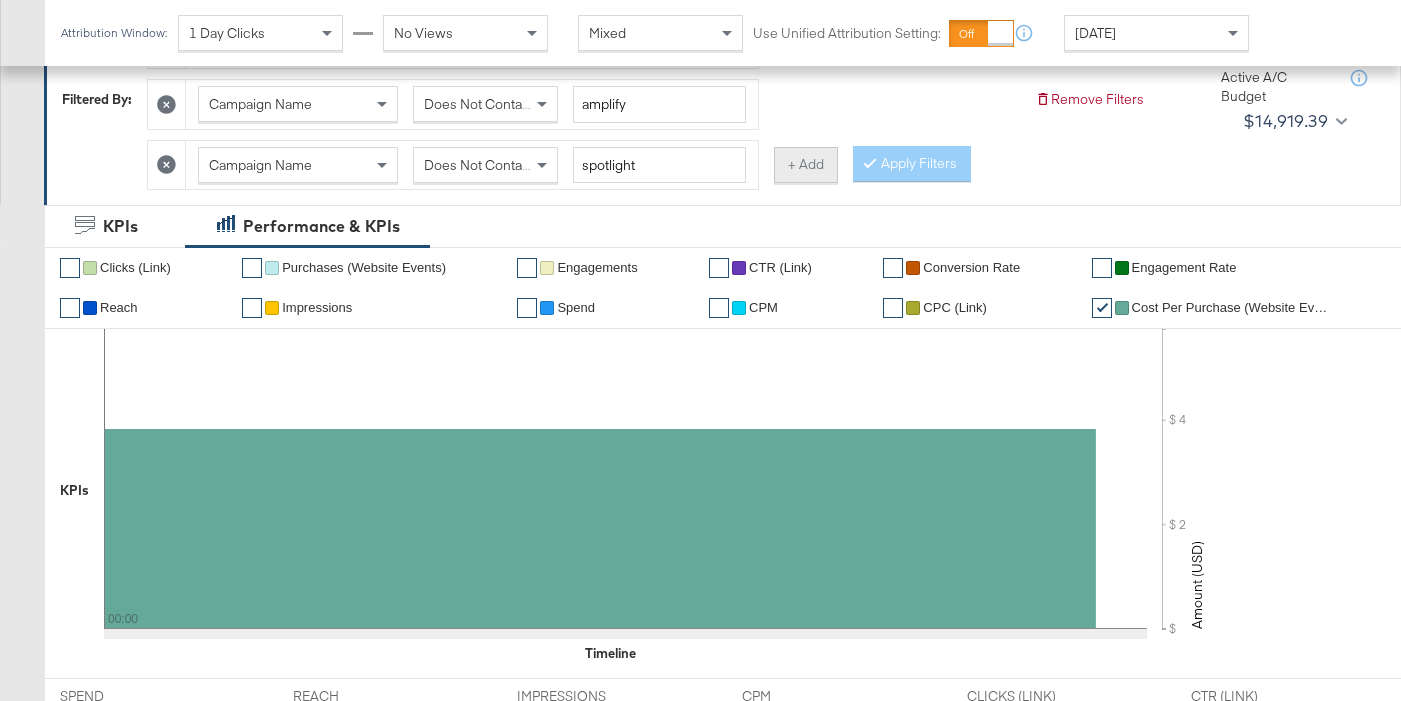 click on "+ Add" at bounding box center [806, 165] 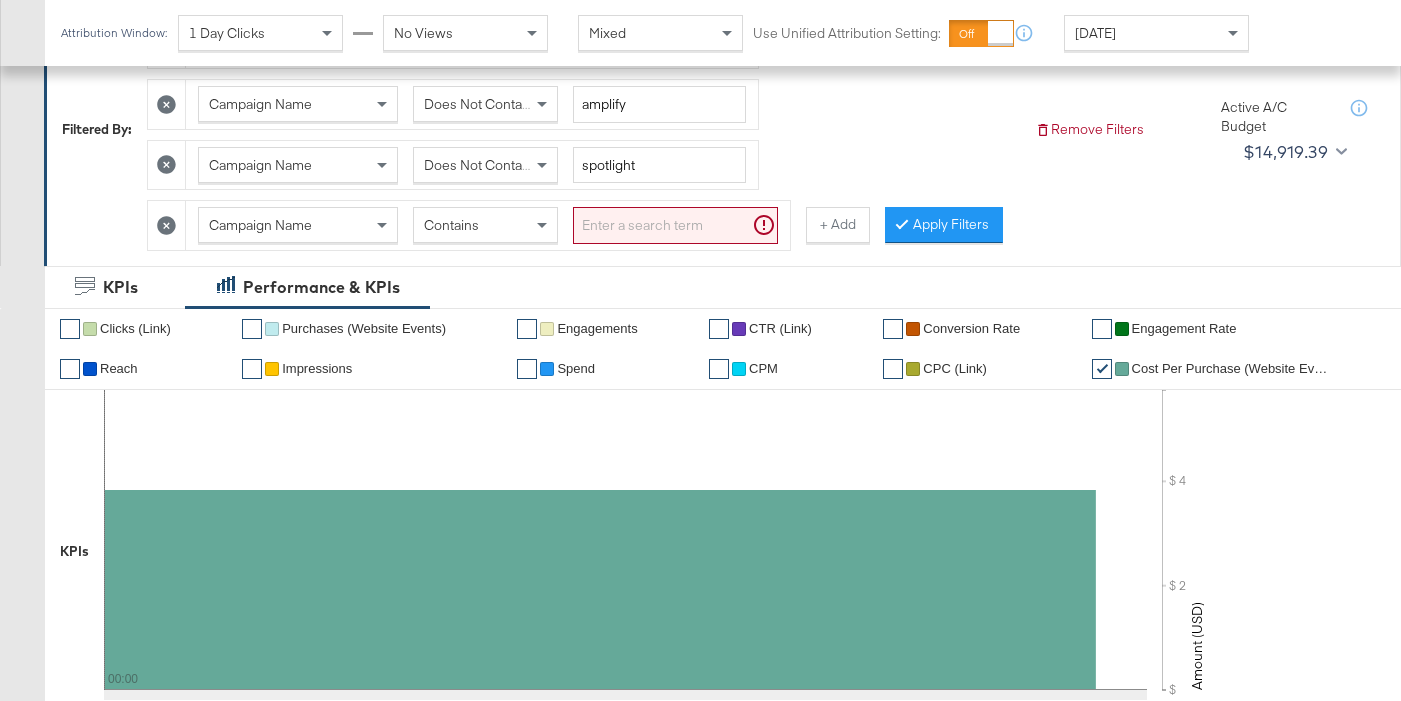 click at bounding box center (675, 225) 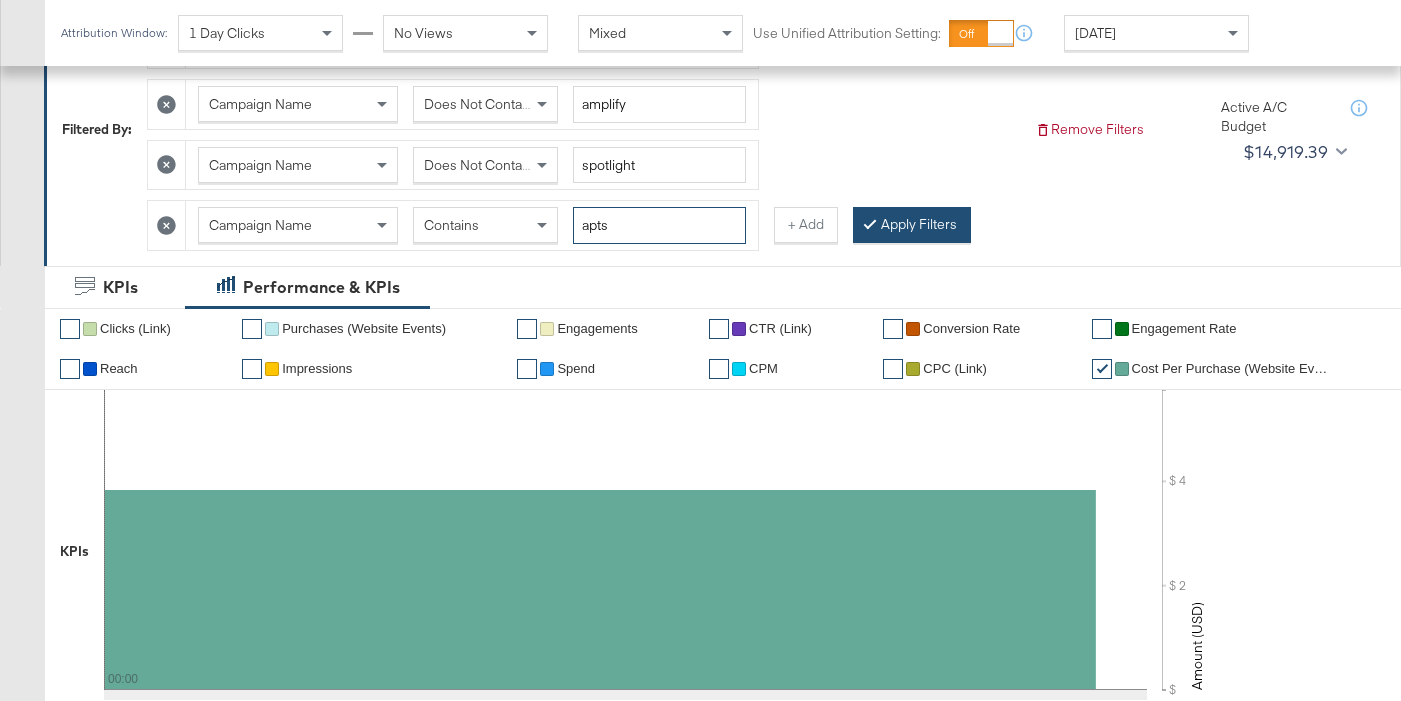 type on "apts" 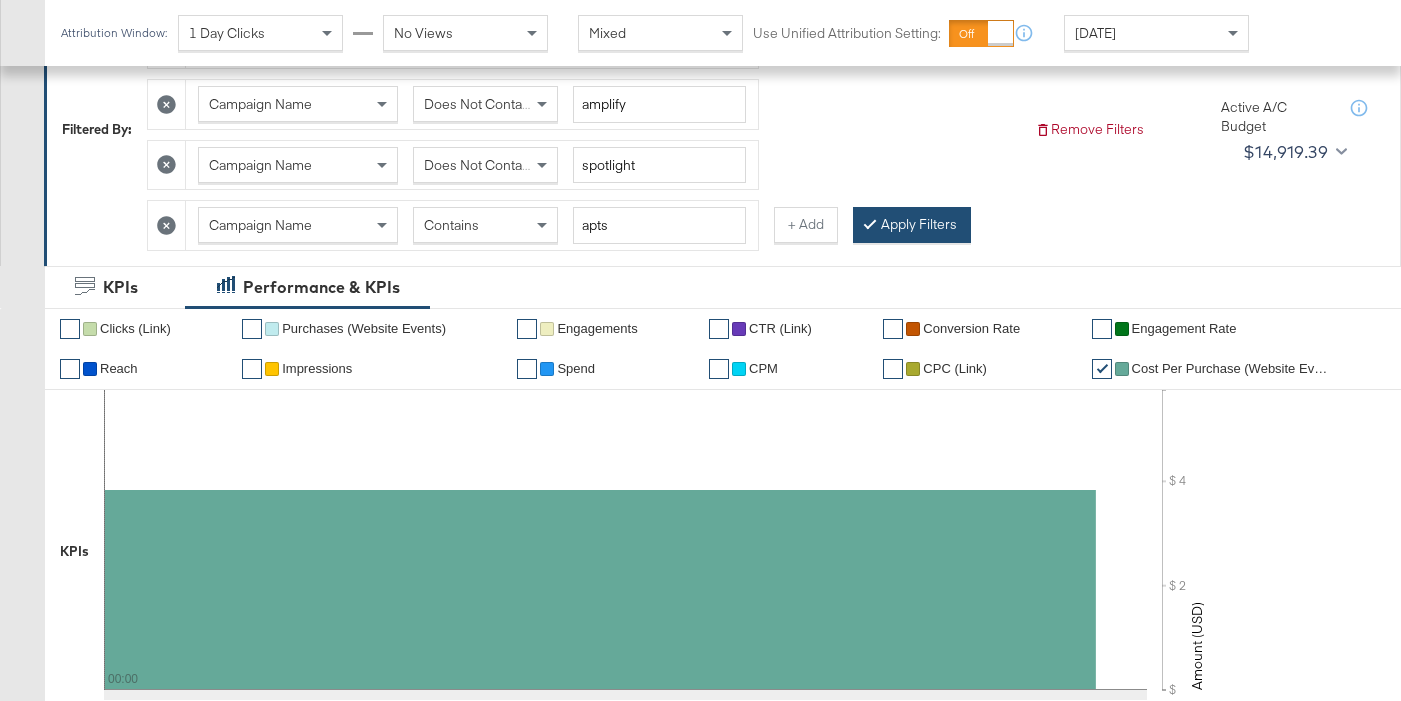 click on "Apply Filters" at bounding box center [912, 225] 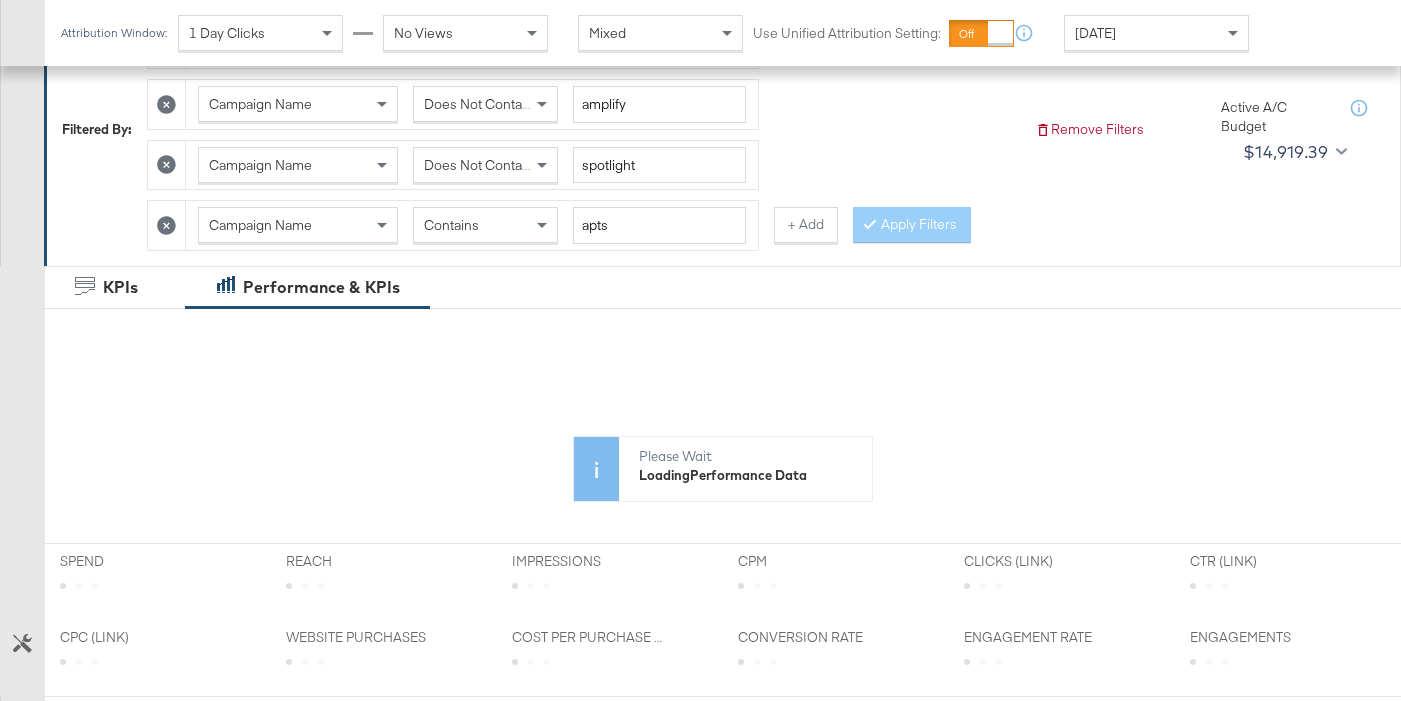 click on "[DATE]" at bounding box center [1156, 33] 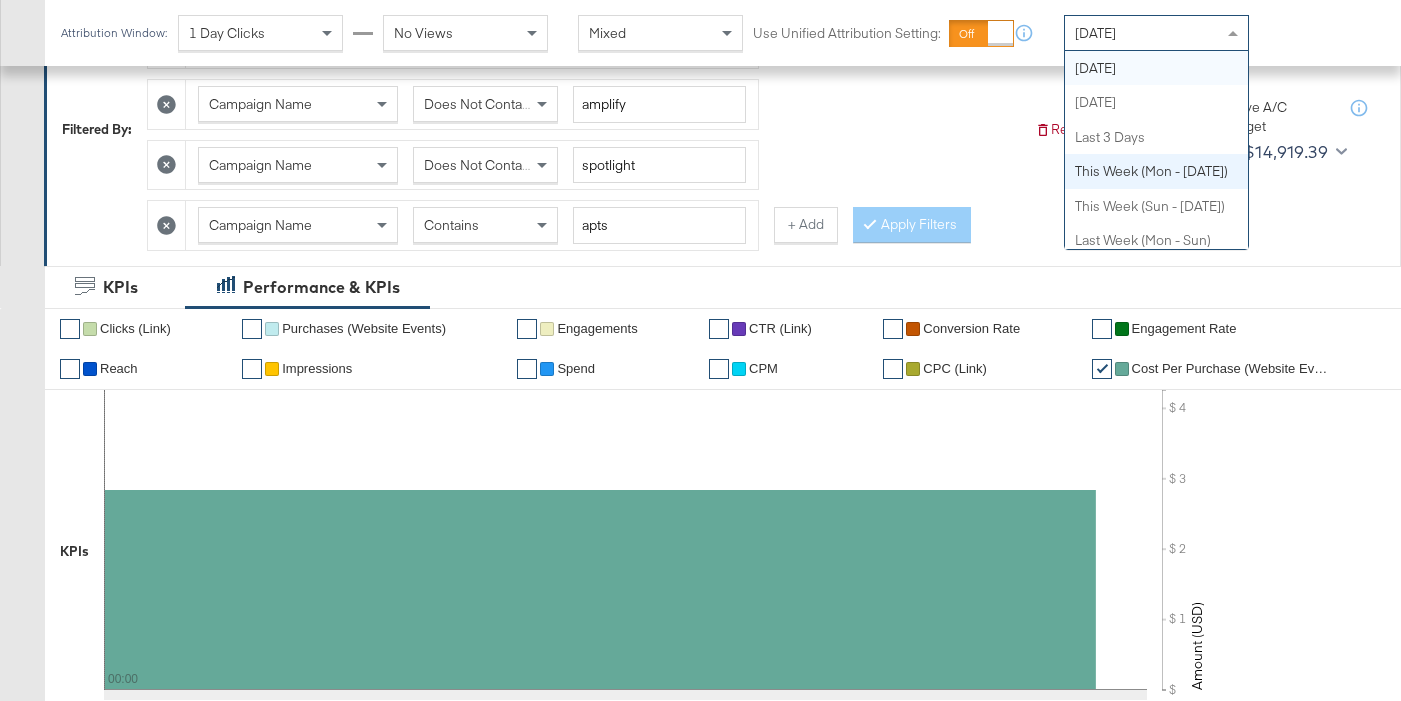 scroll, scrollTop: 0, scrollLeft: 0, axis: both 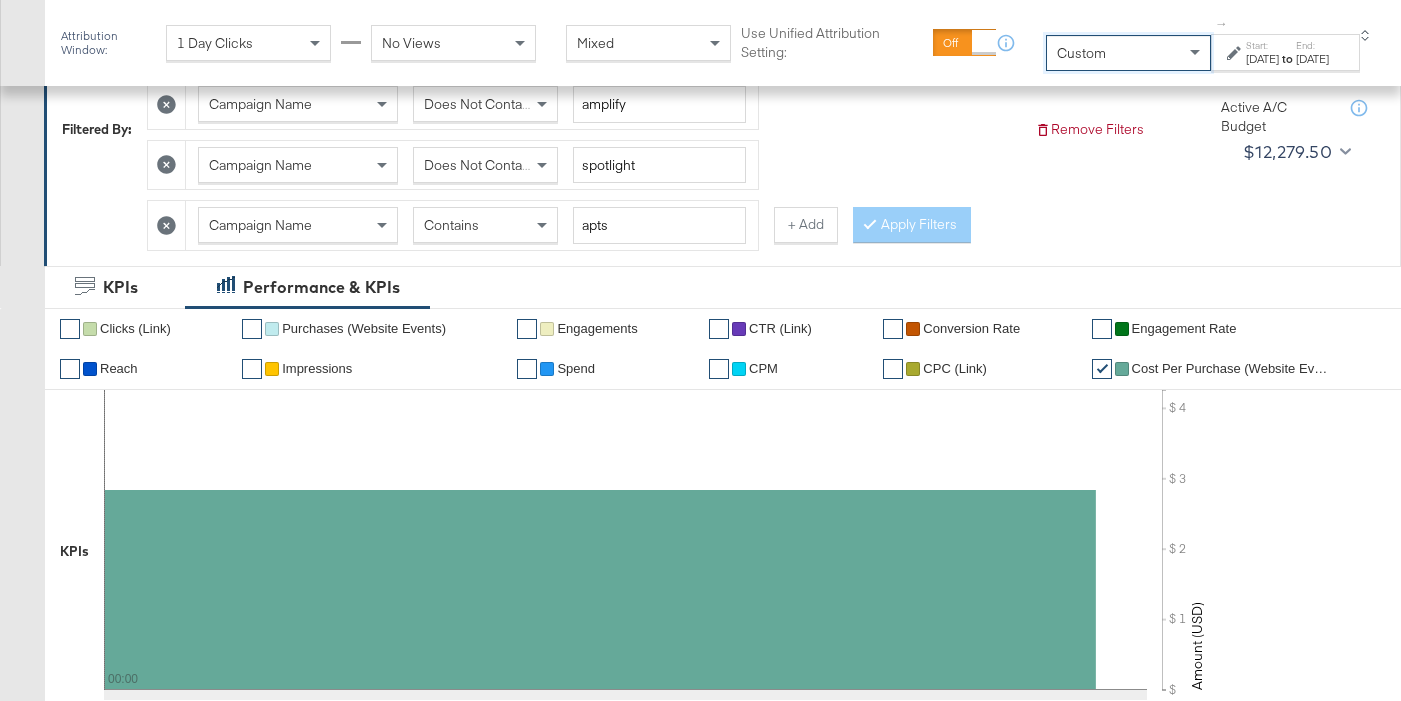 click on "to" at bounding box center [1287, 58] 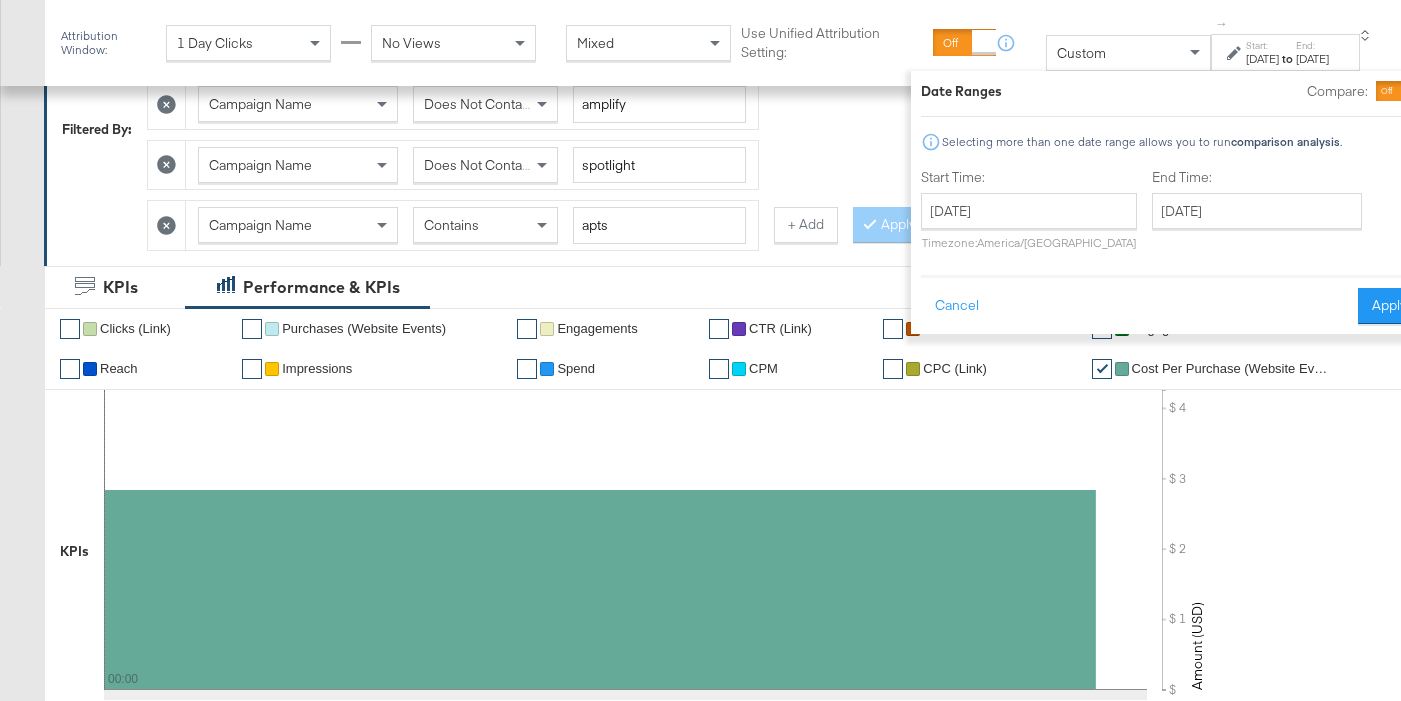 click at bounding box center (1411, 91) 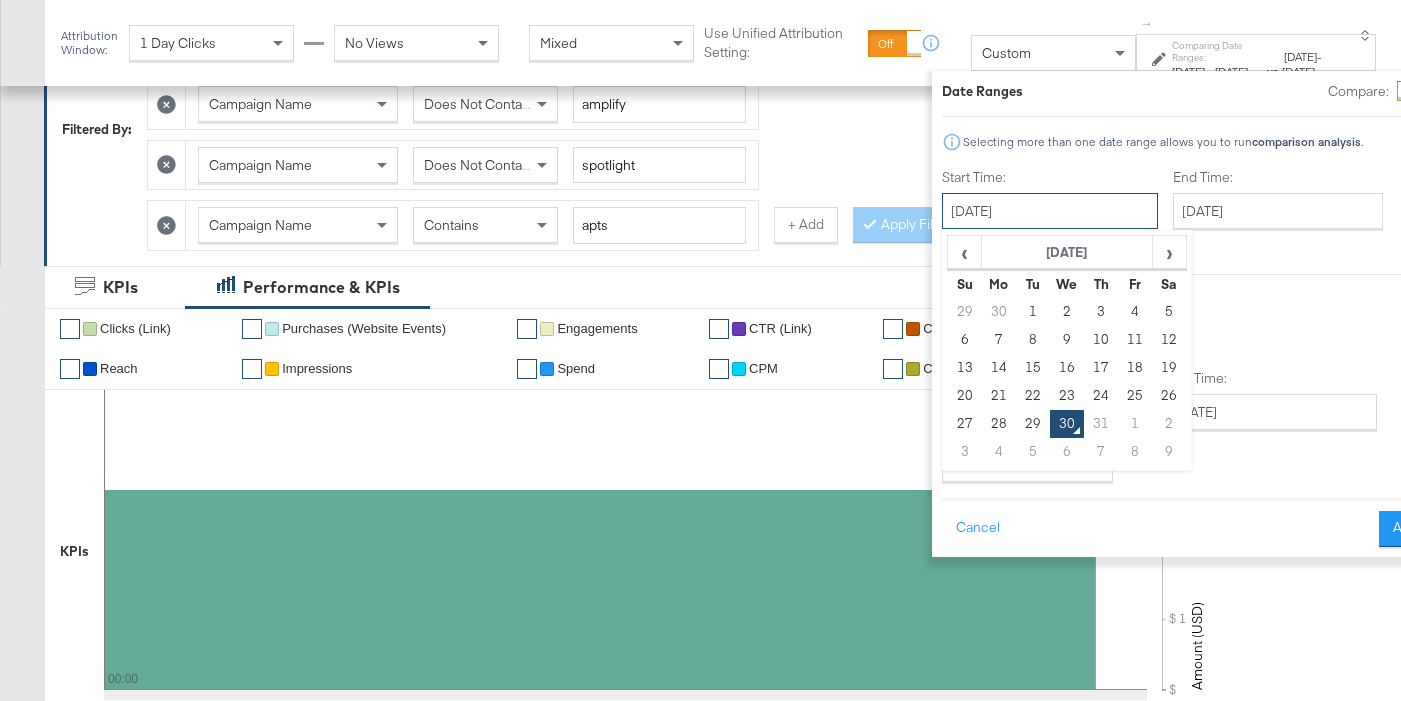 click on "[DATE]" at bounding box center (1050, 211) 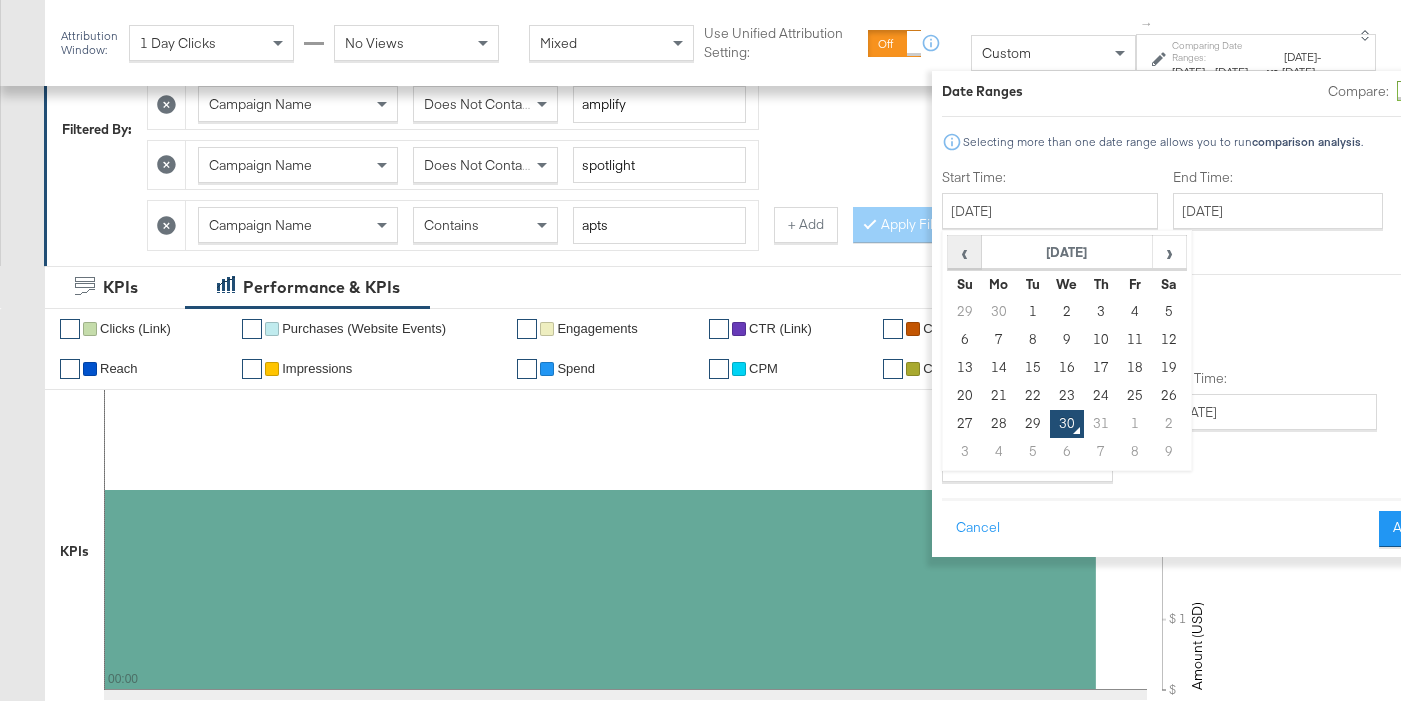 click on "‹" at bounding box center (964, 252) 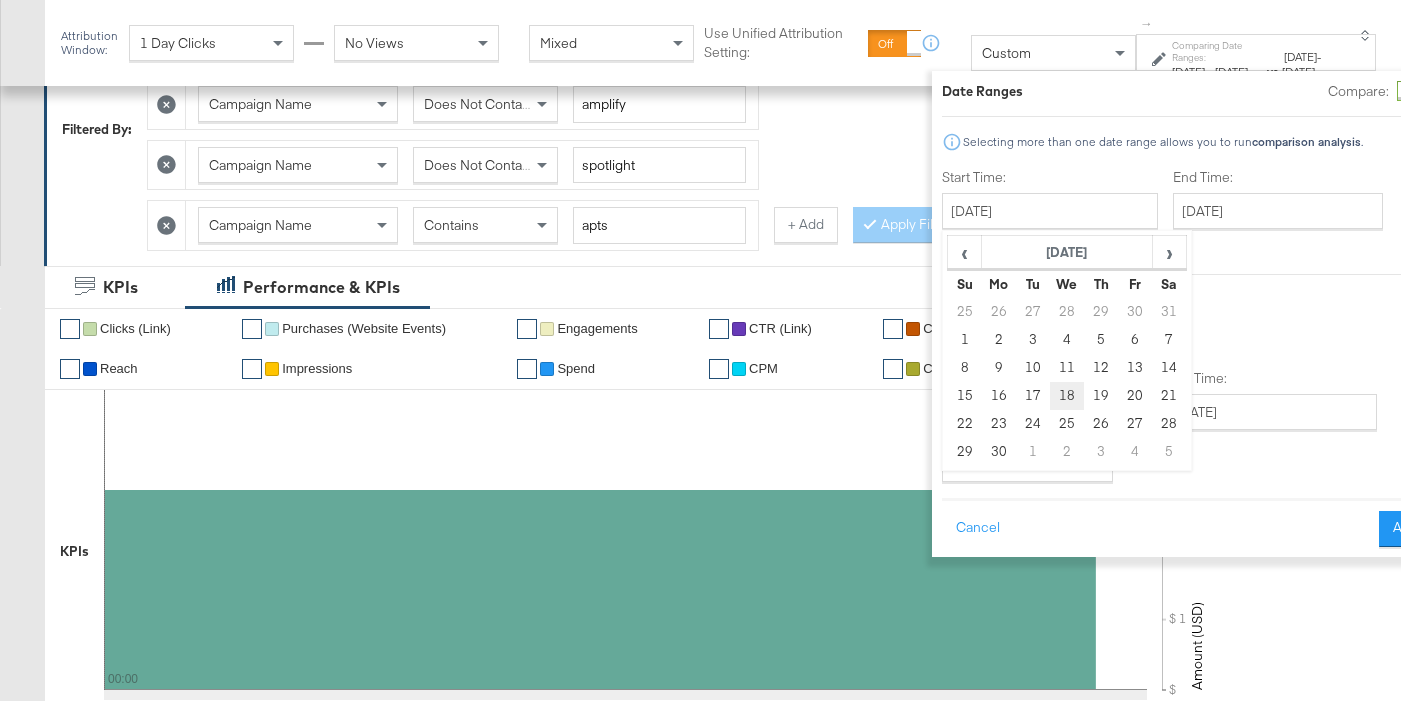 click on "18" at bounding box center [1067, 396] 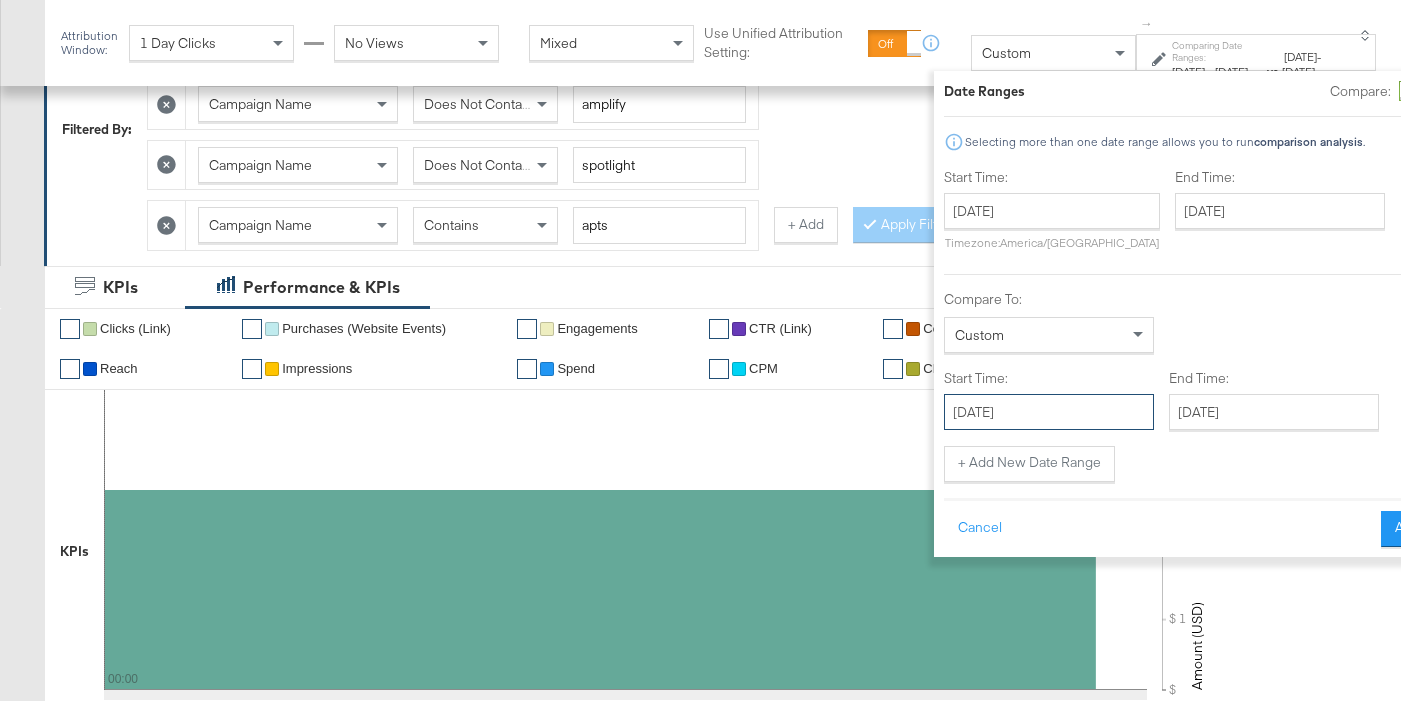 click on "[DATE]" at bounding box center (1049, 412) 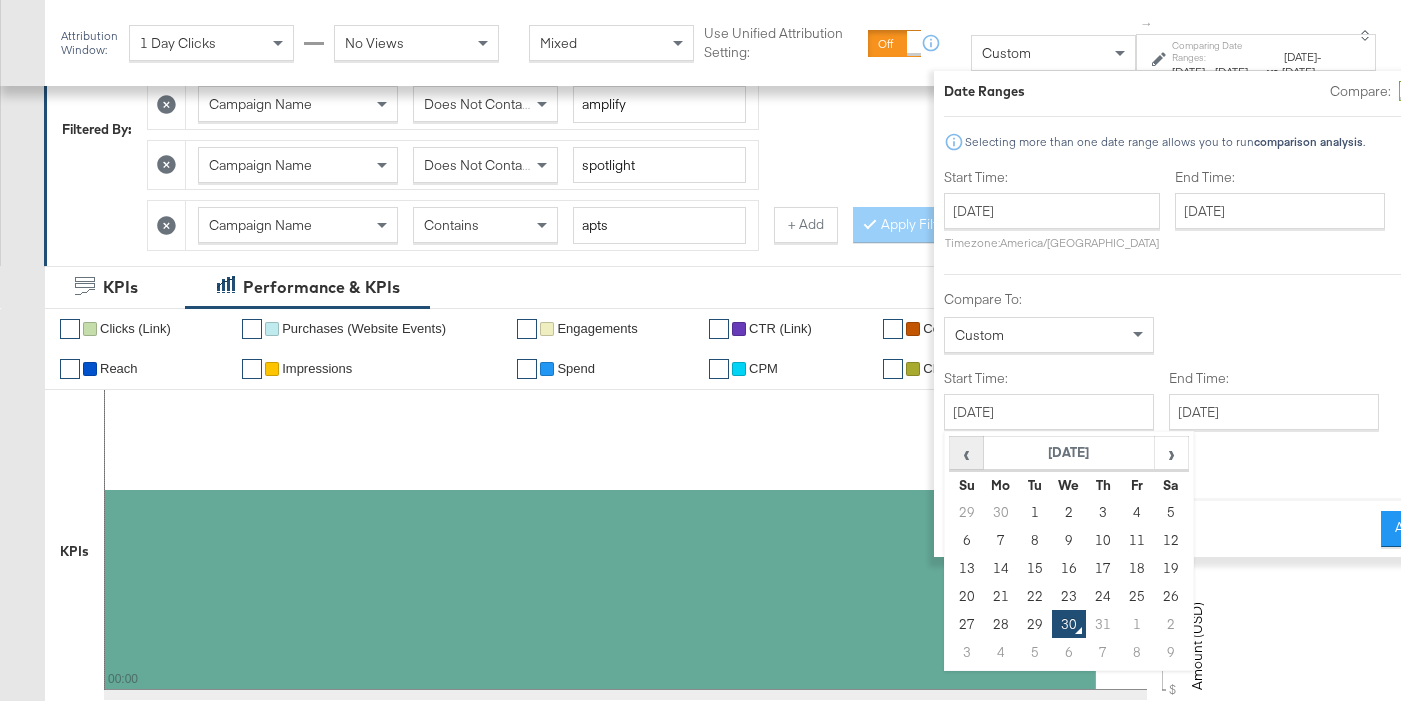 click on "‹" at bounding box center (966, 453) 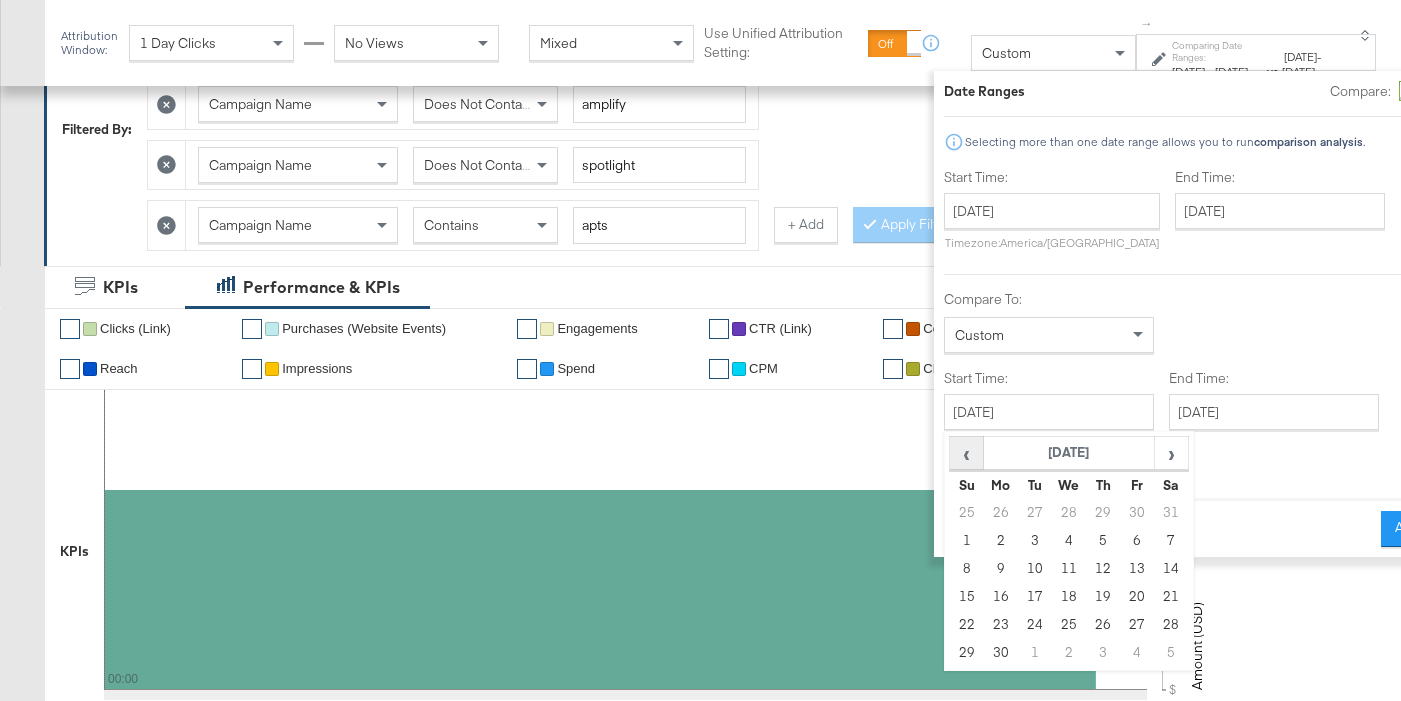 click on "‹" at bounding box center [966, 453] 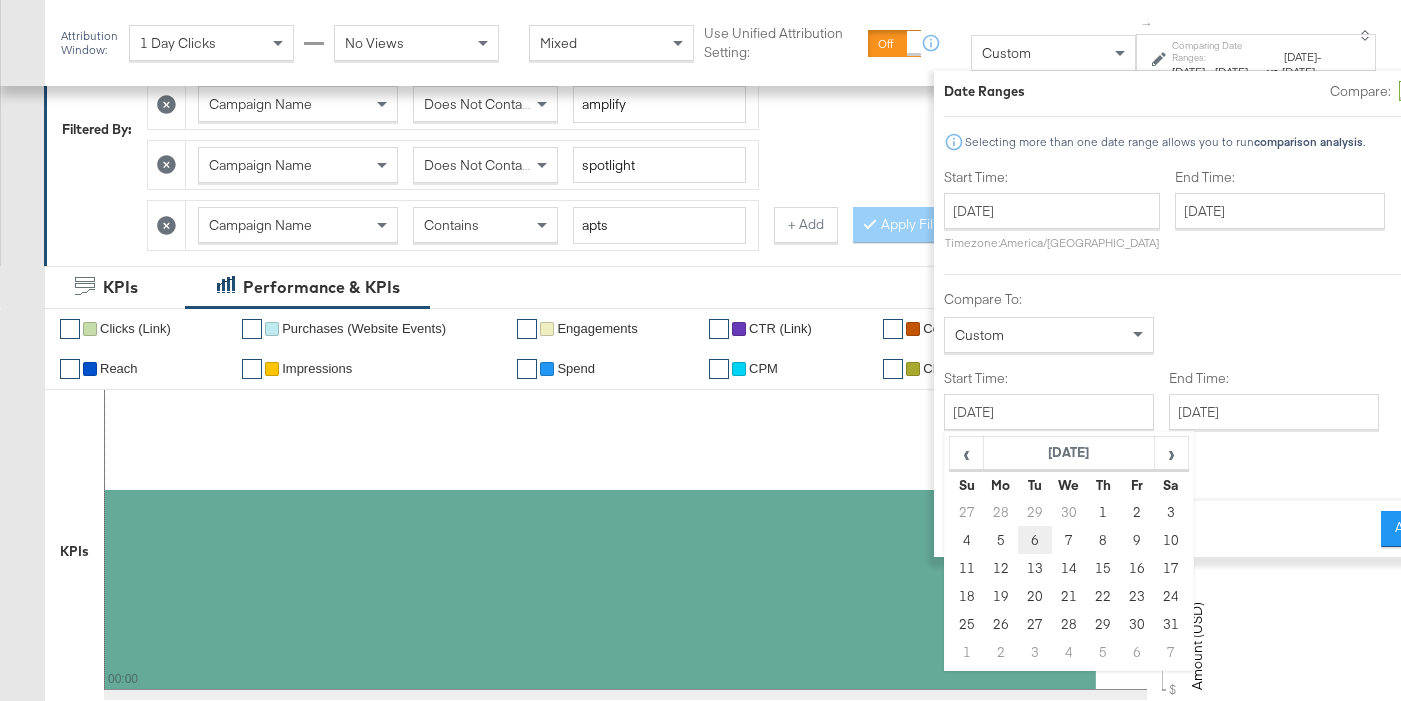 click on "6" at bounding box center (1035, 540) 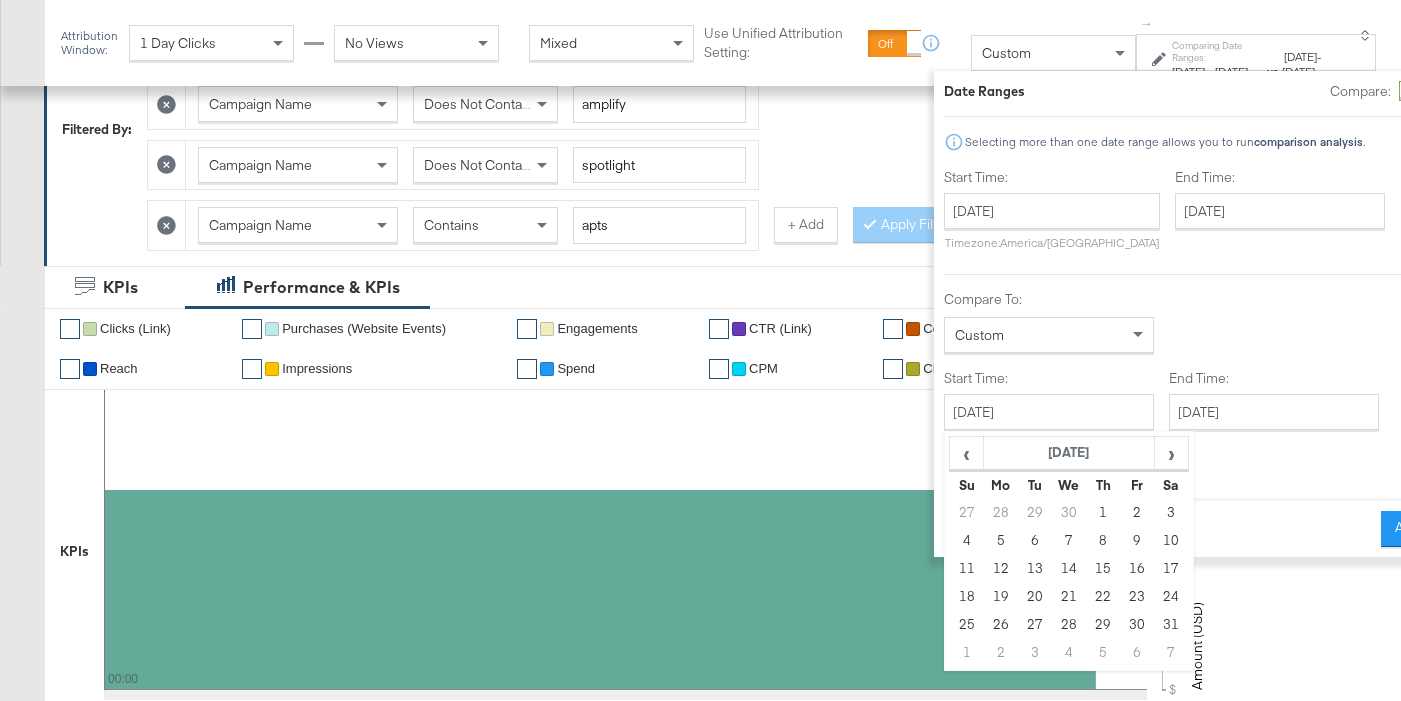 type on "[DATE]" 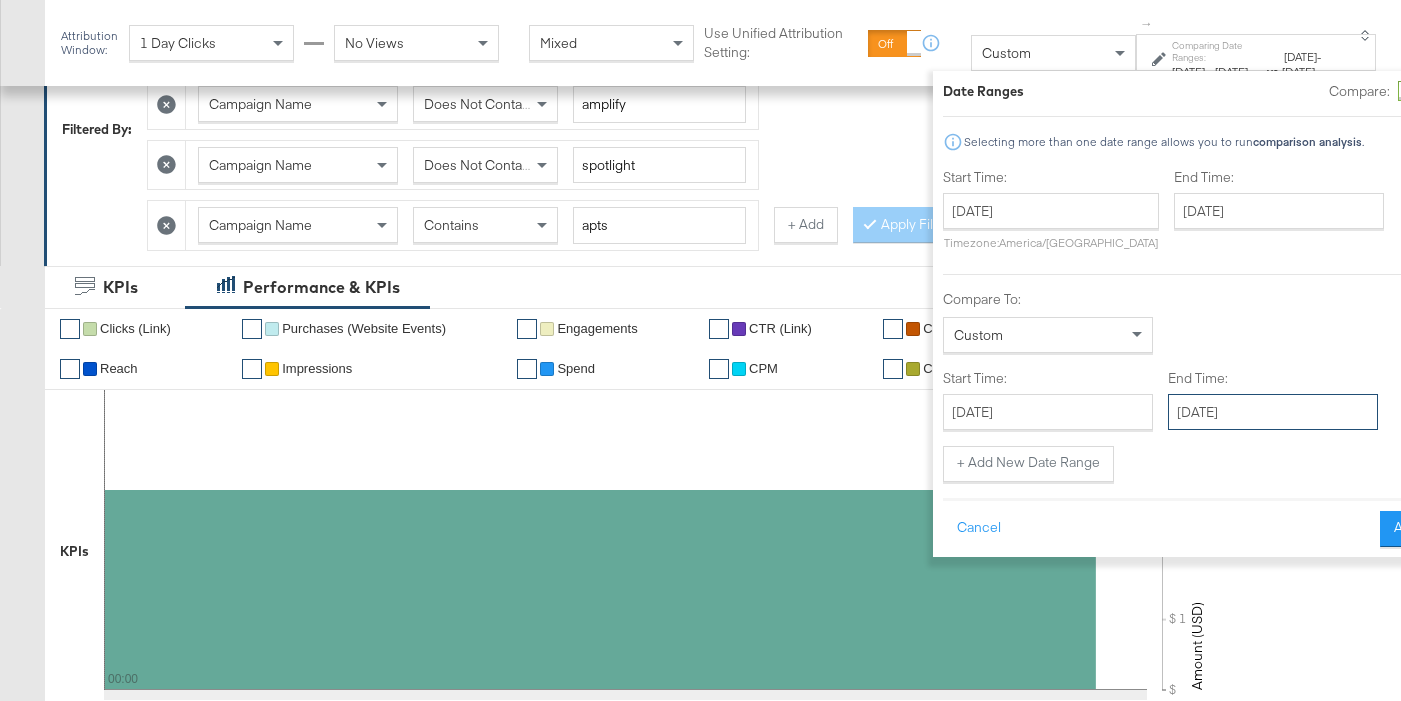 click on "[DATE]" at bounding box center (1273, 412) 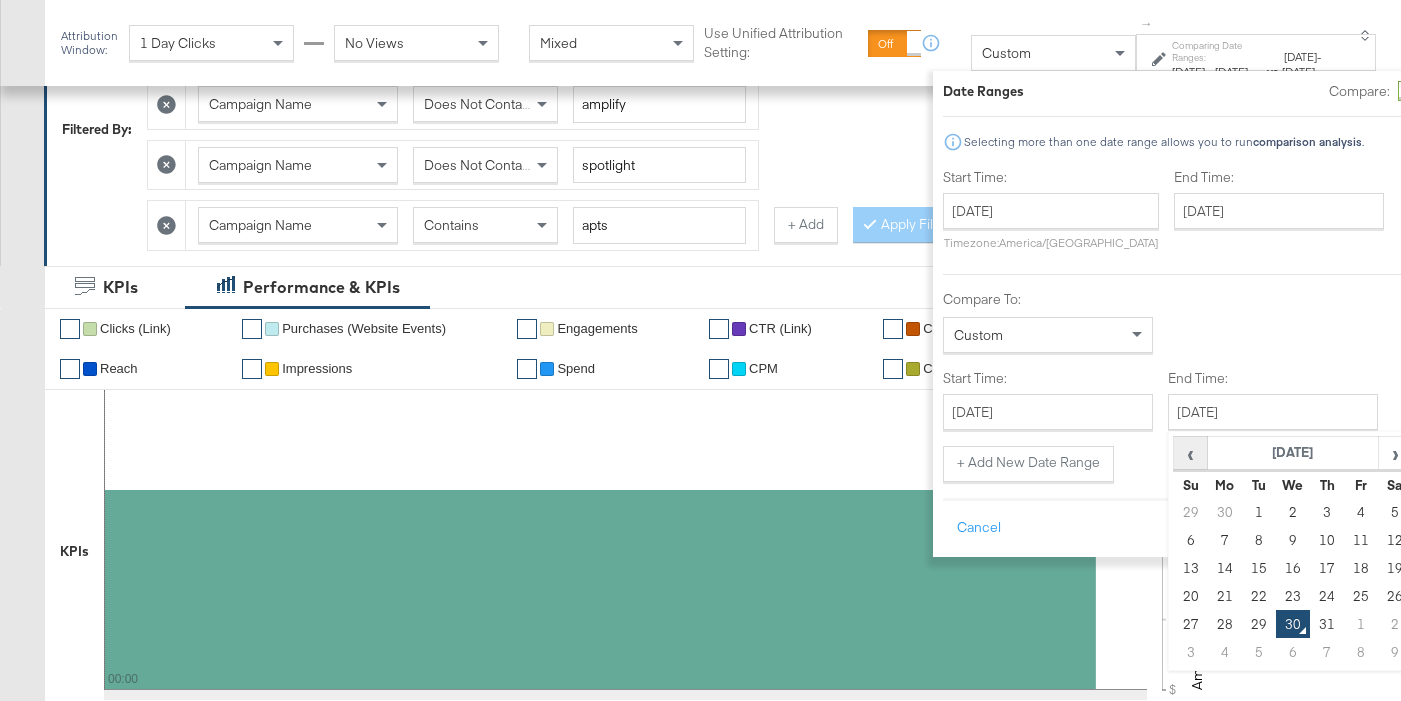 click on "‹" at bounding box center (1190, 453) 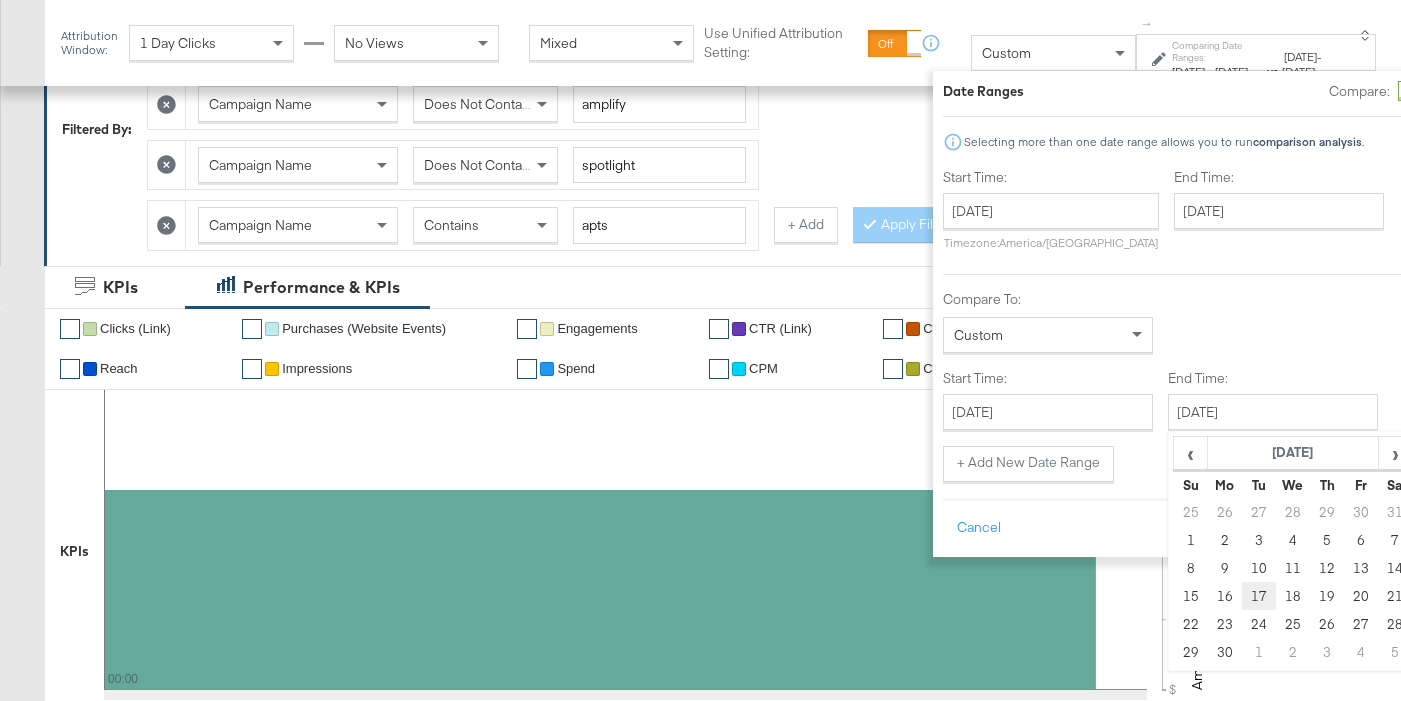 click on "17" at bounding box center (1259, 596) 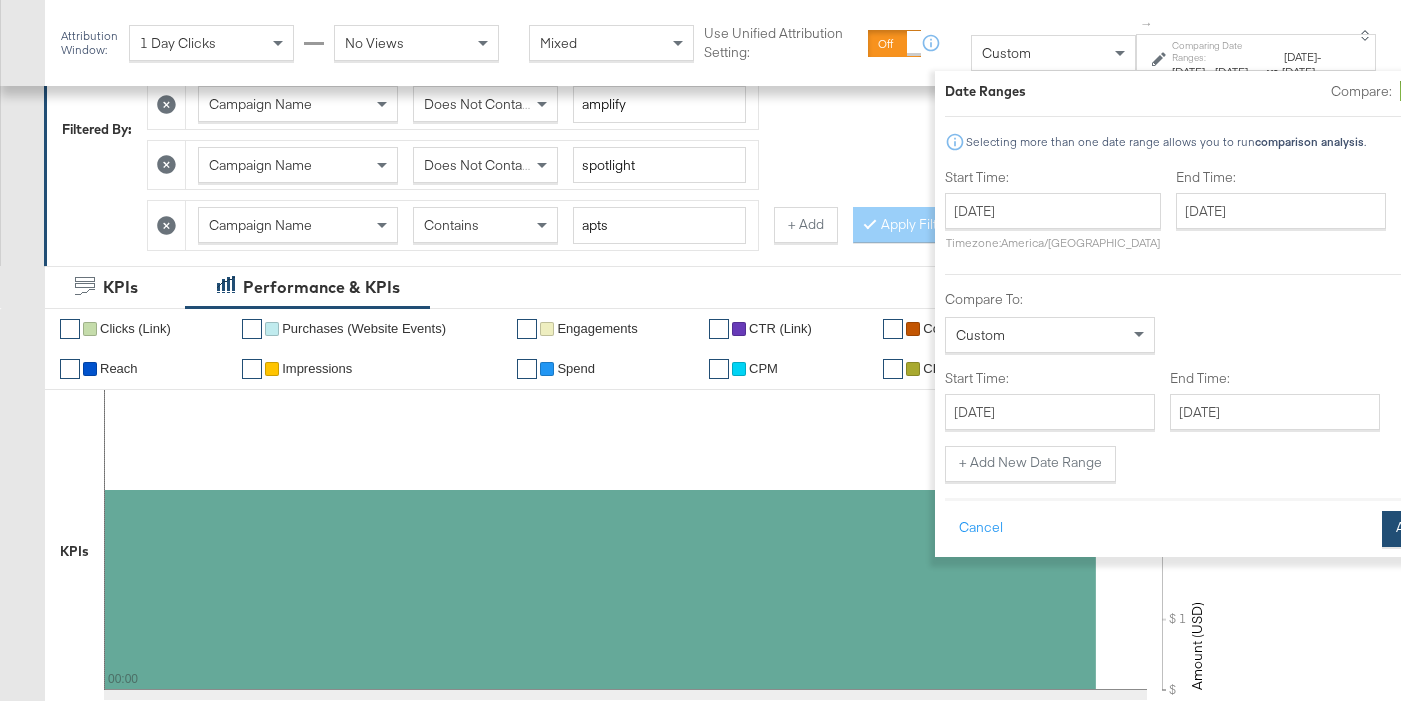click on "Apply" at bounding box center (1413, 529) 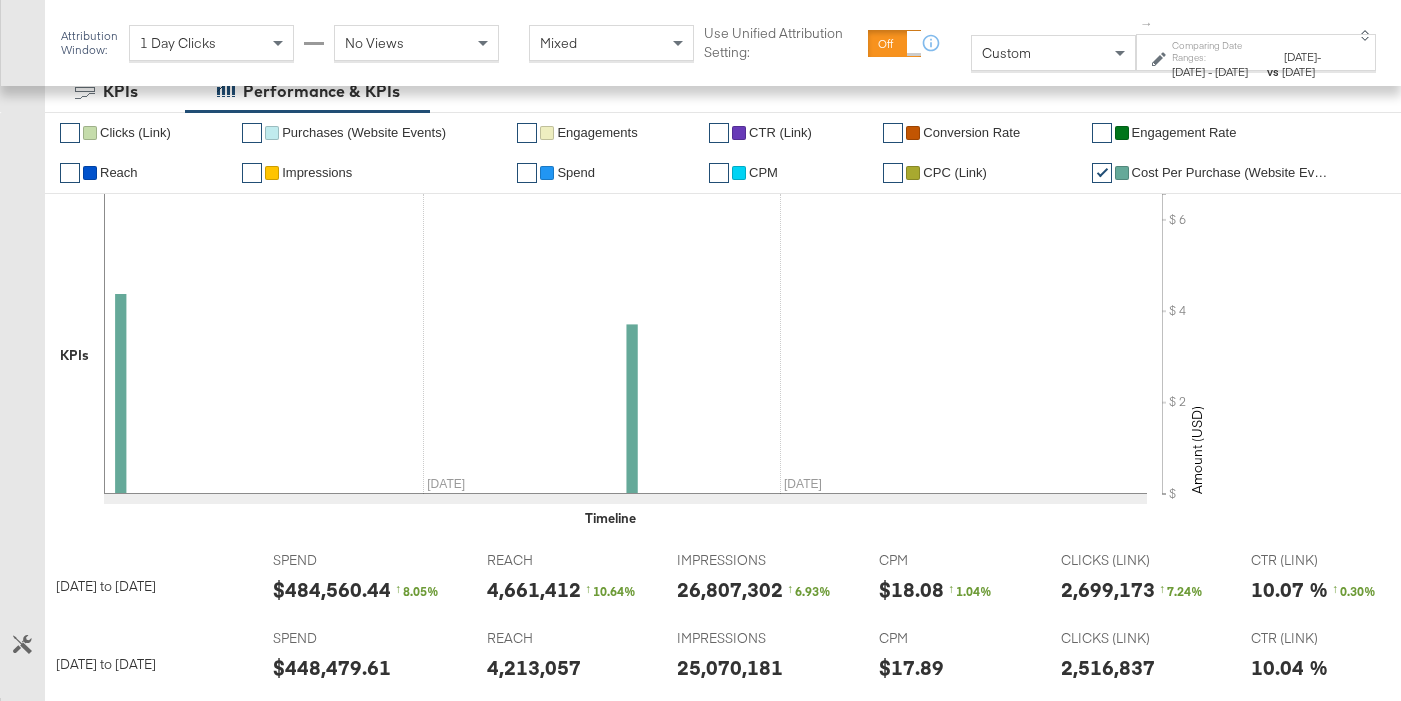 scroll, scrollTop: 273, scrollLeft: 0, axis: vertical 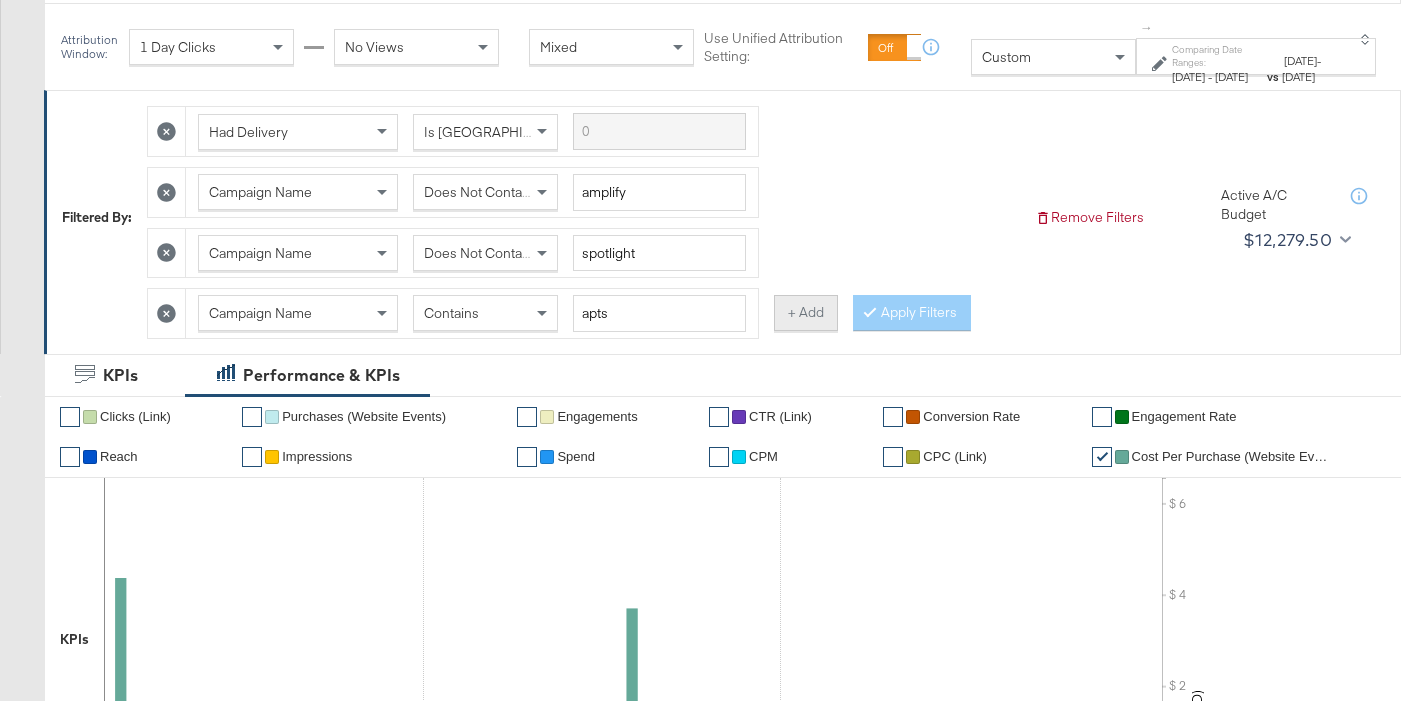 click on "+ Add" at bounding box center (806, 313) 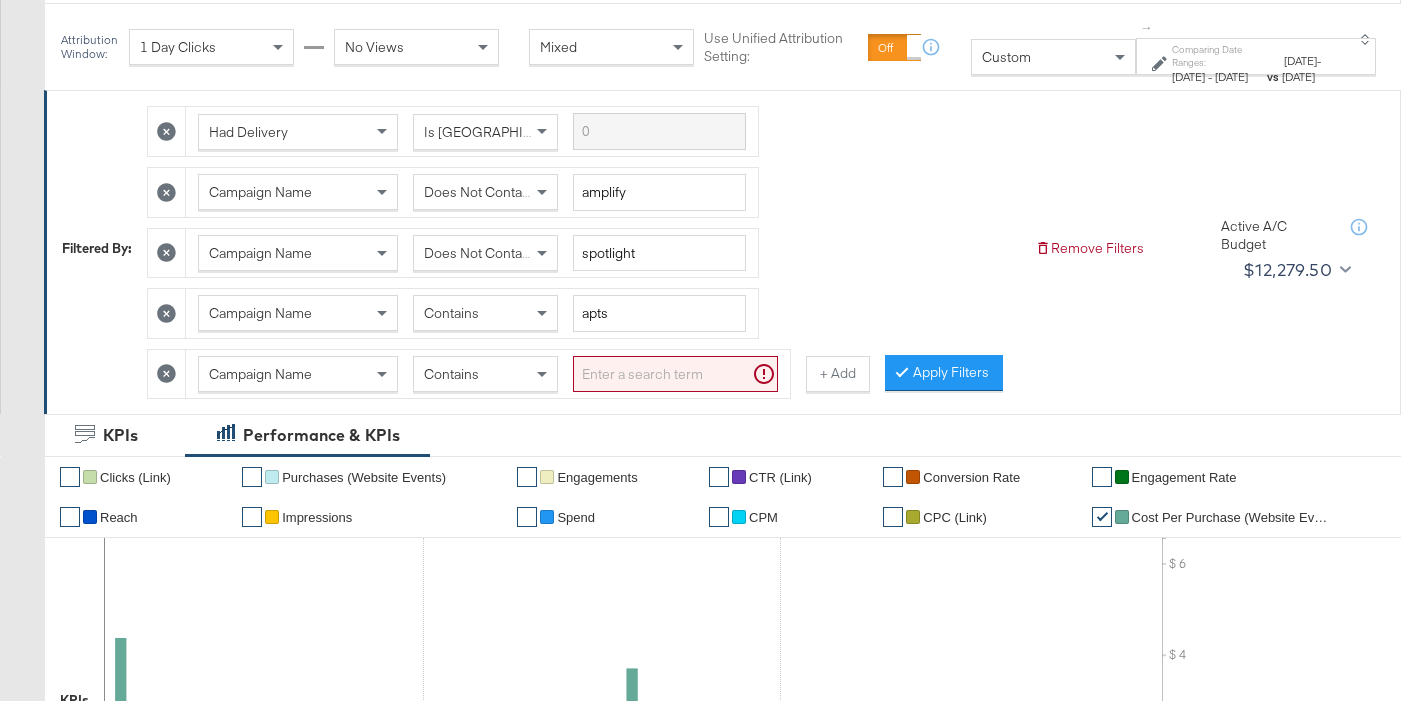 click at bounding box center [675, 374] 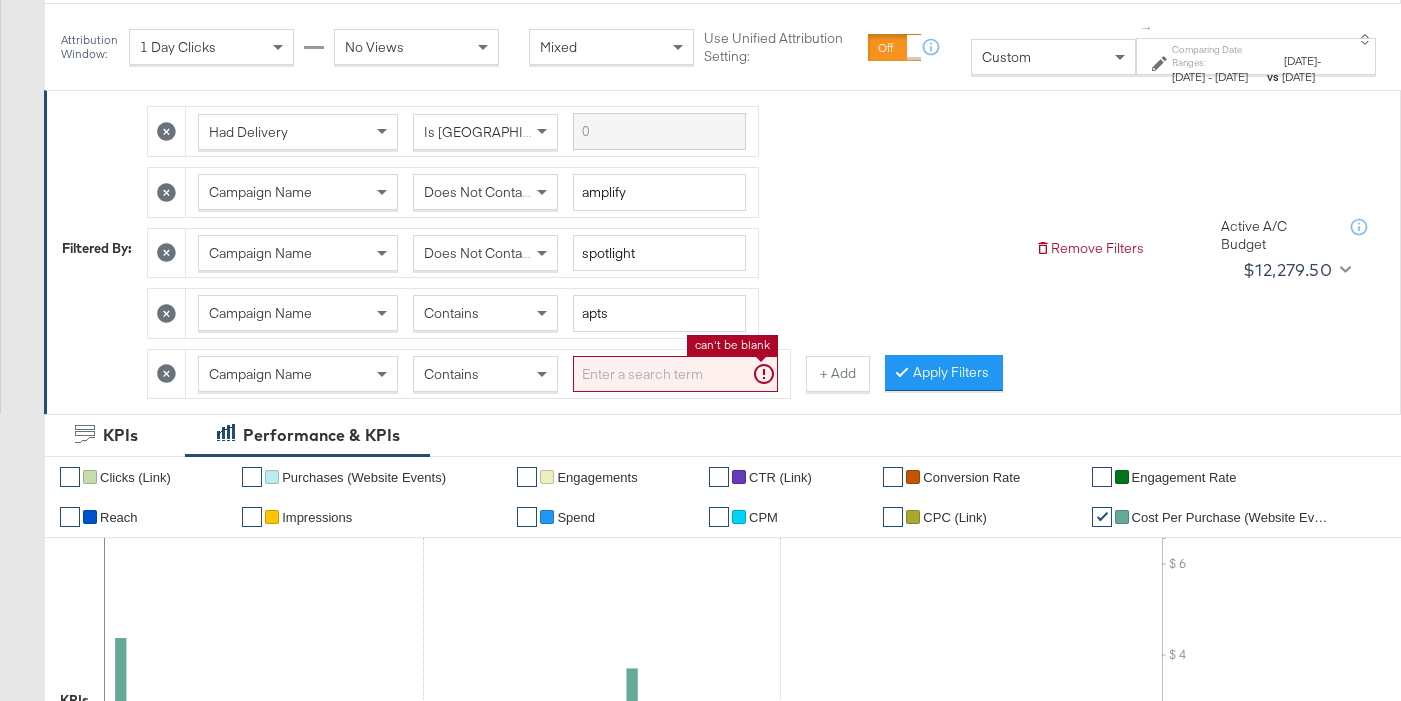click on "Contains" at bounding box center (485, 374) 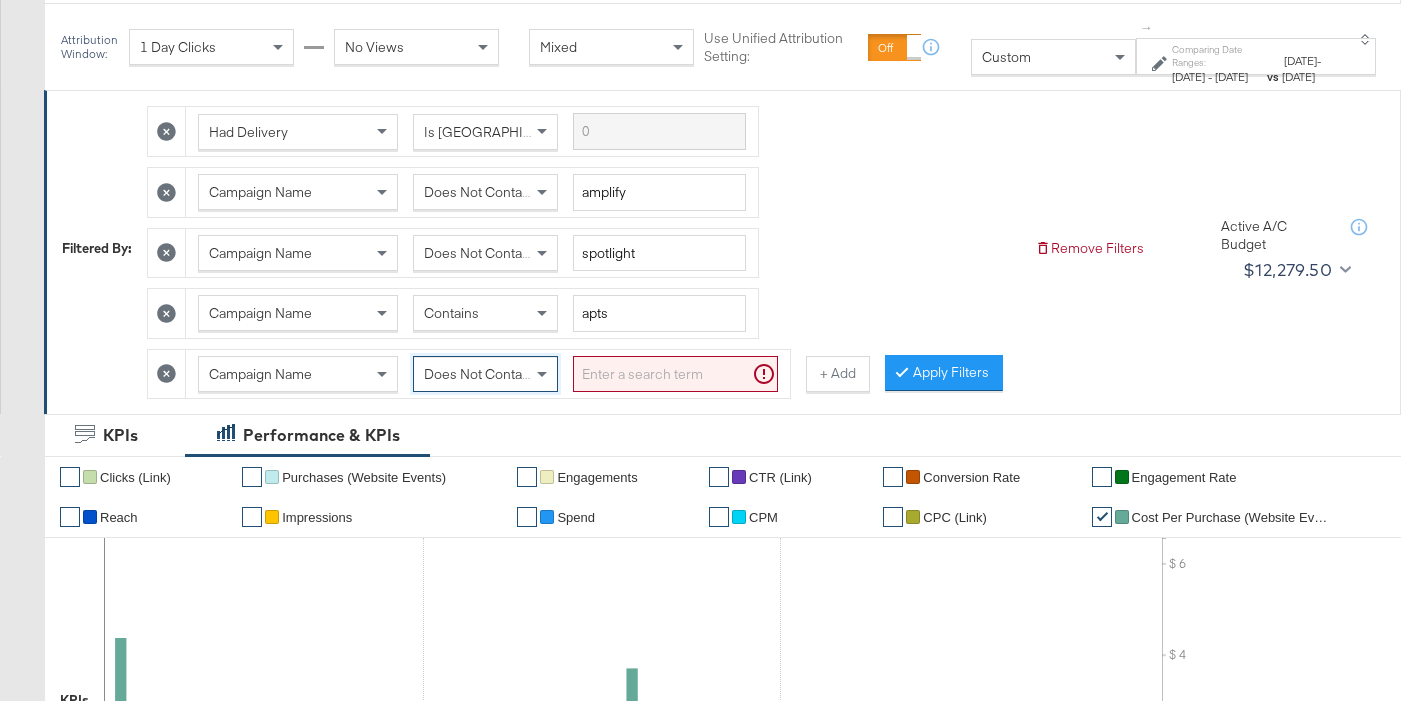 drag, startPoint x: 487, startPoint y: 449, endPoint x: 623, endPoint y: 394, distance: 146.70038 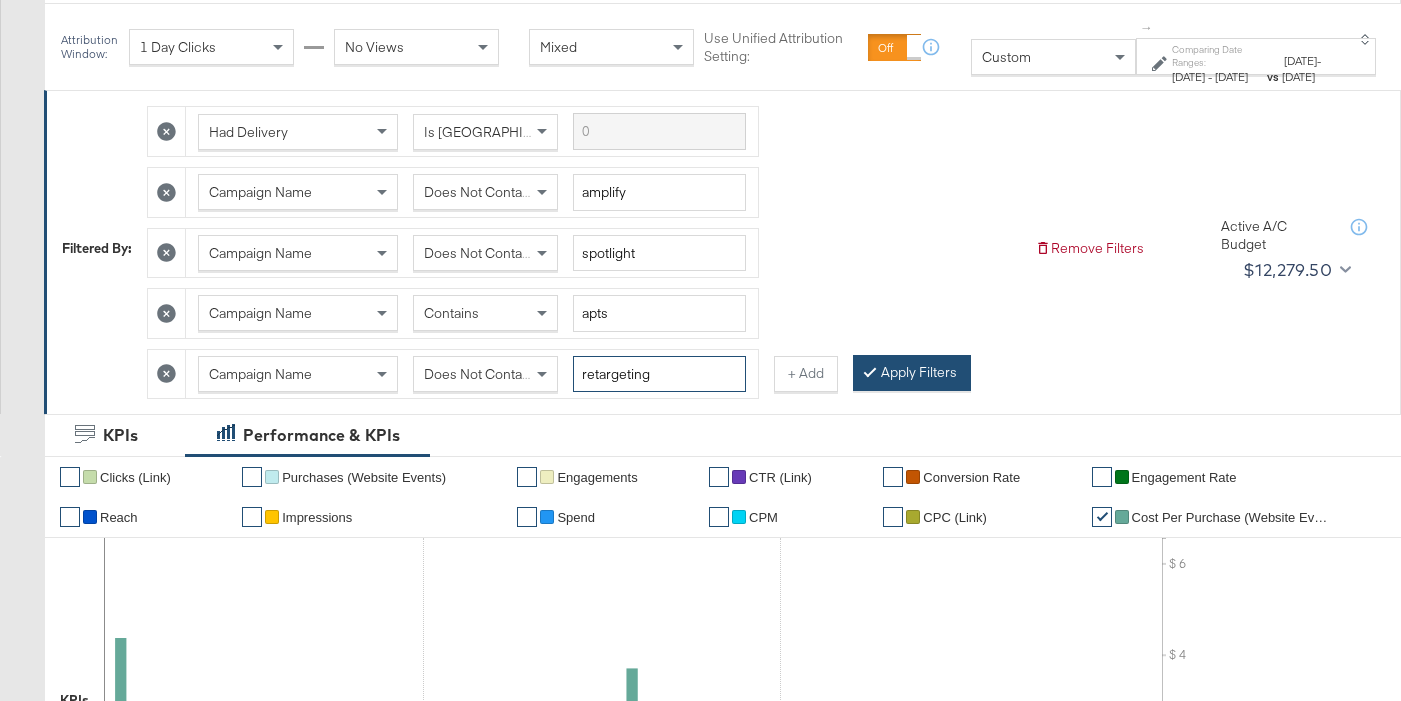 type on "retargeting" 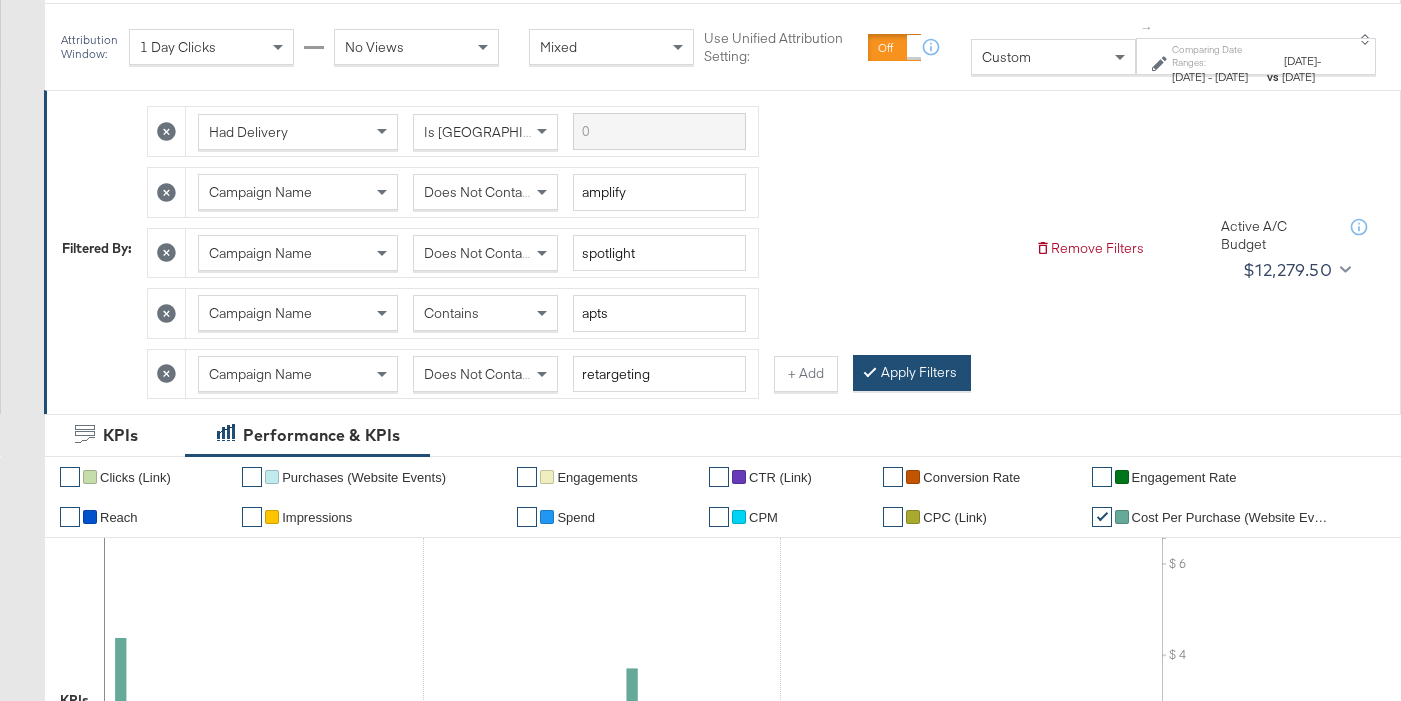click on "Apply Filters" at bounding box center [912, 373] 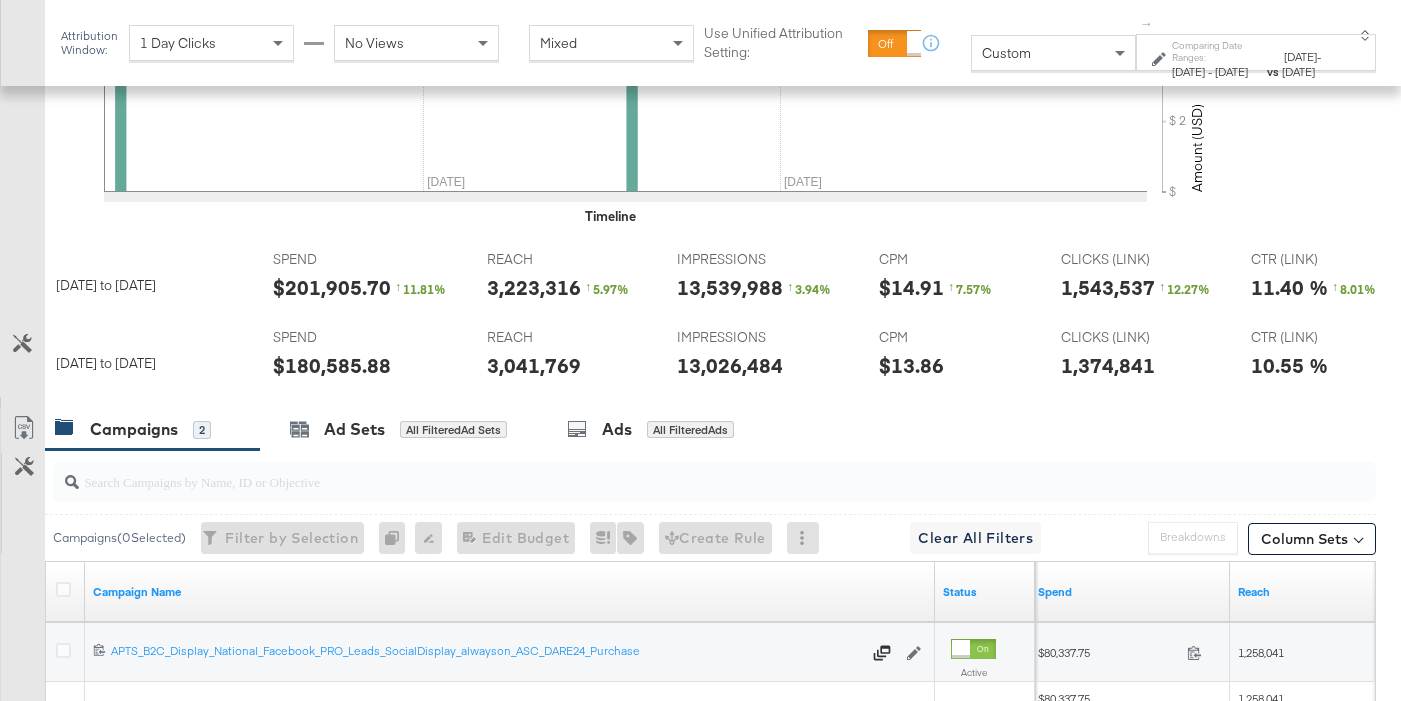scroll, scrollTop: 918, scrollLeft: 0, axis: vertical 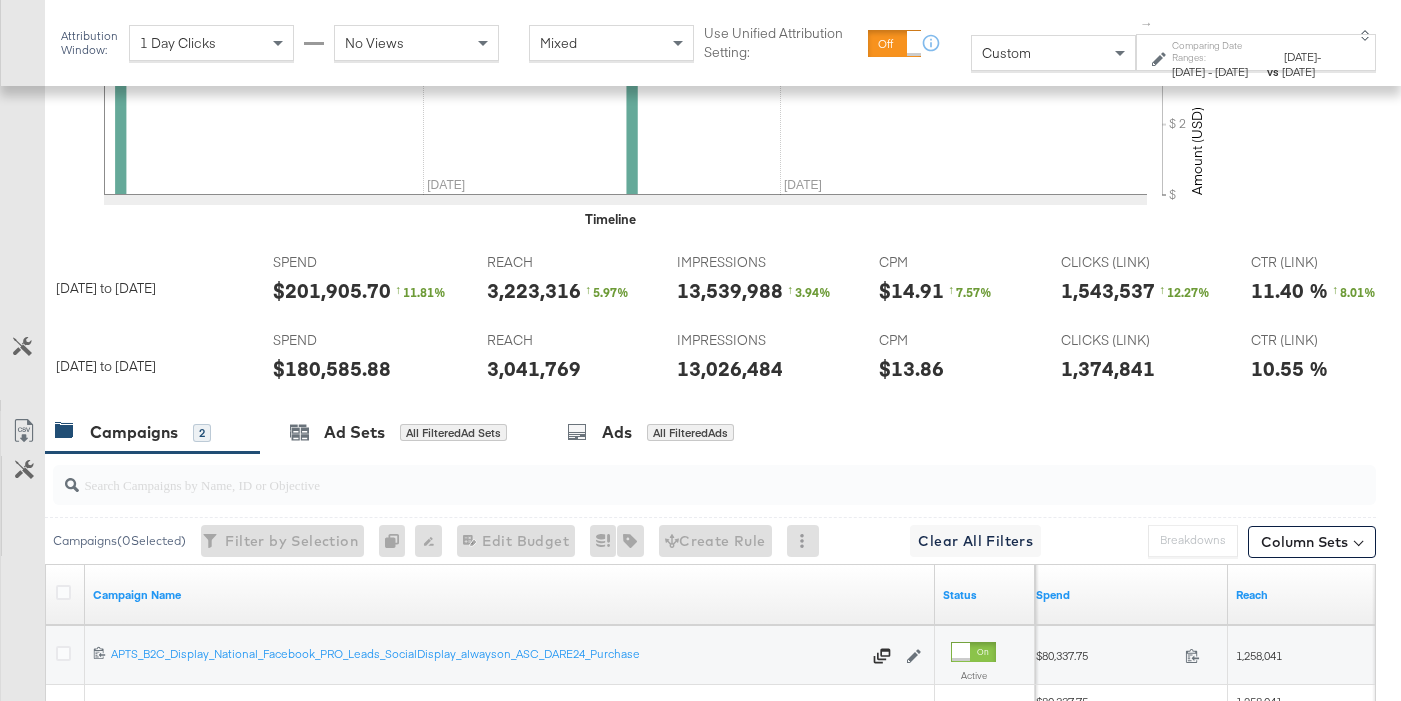 click on "$180,585.88" at bounding box center (332, 368) 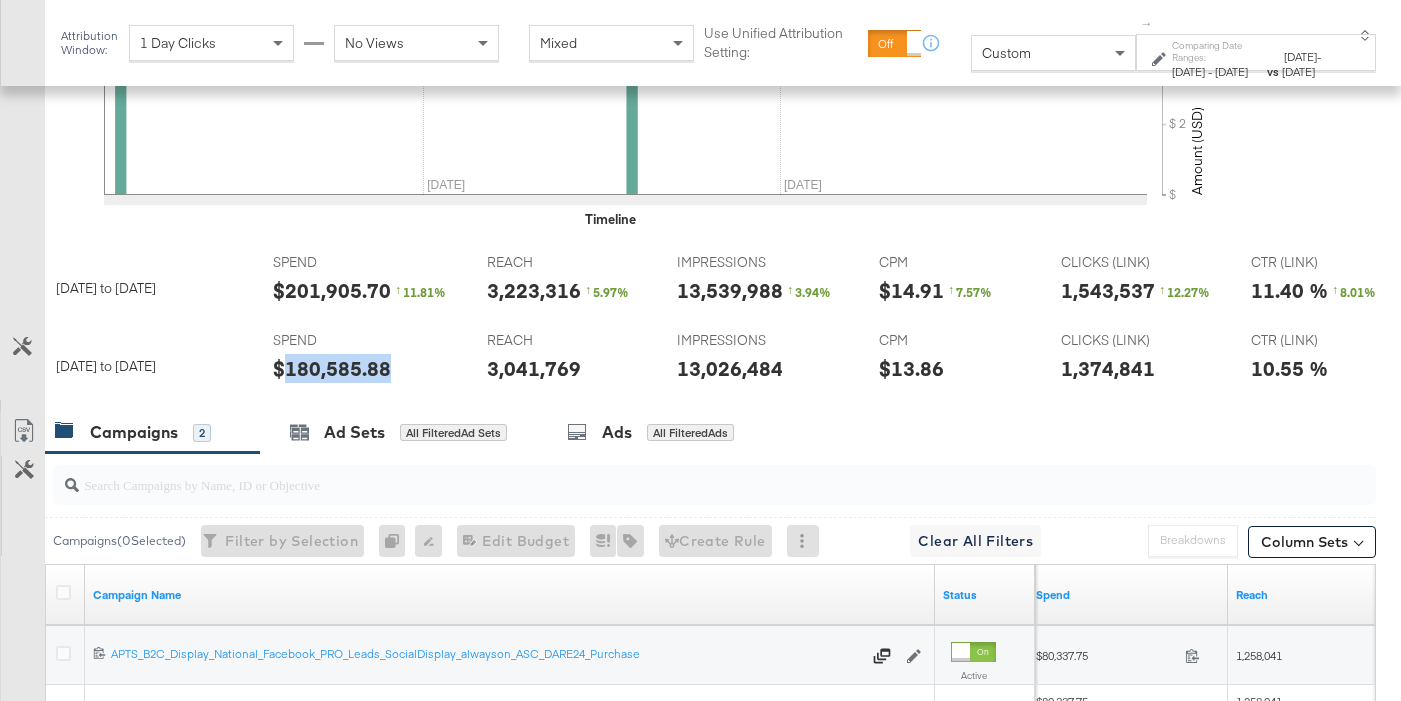 click on "$180,585.88" at bounding box center [332, 368] 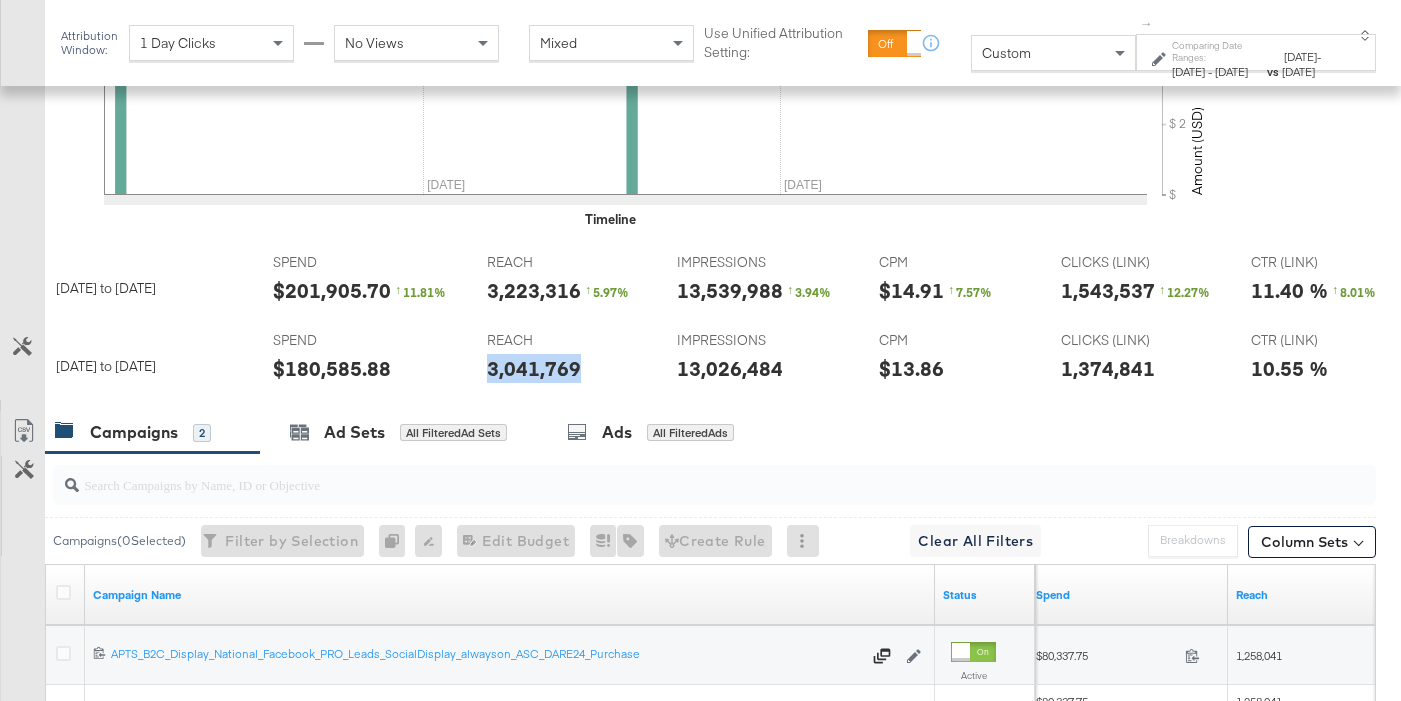 click on "3,041,769" at bounding box center [534, 368] 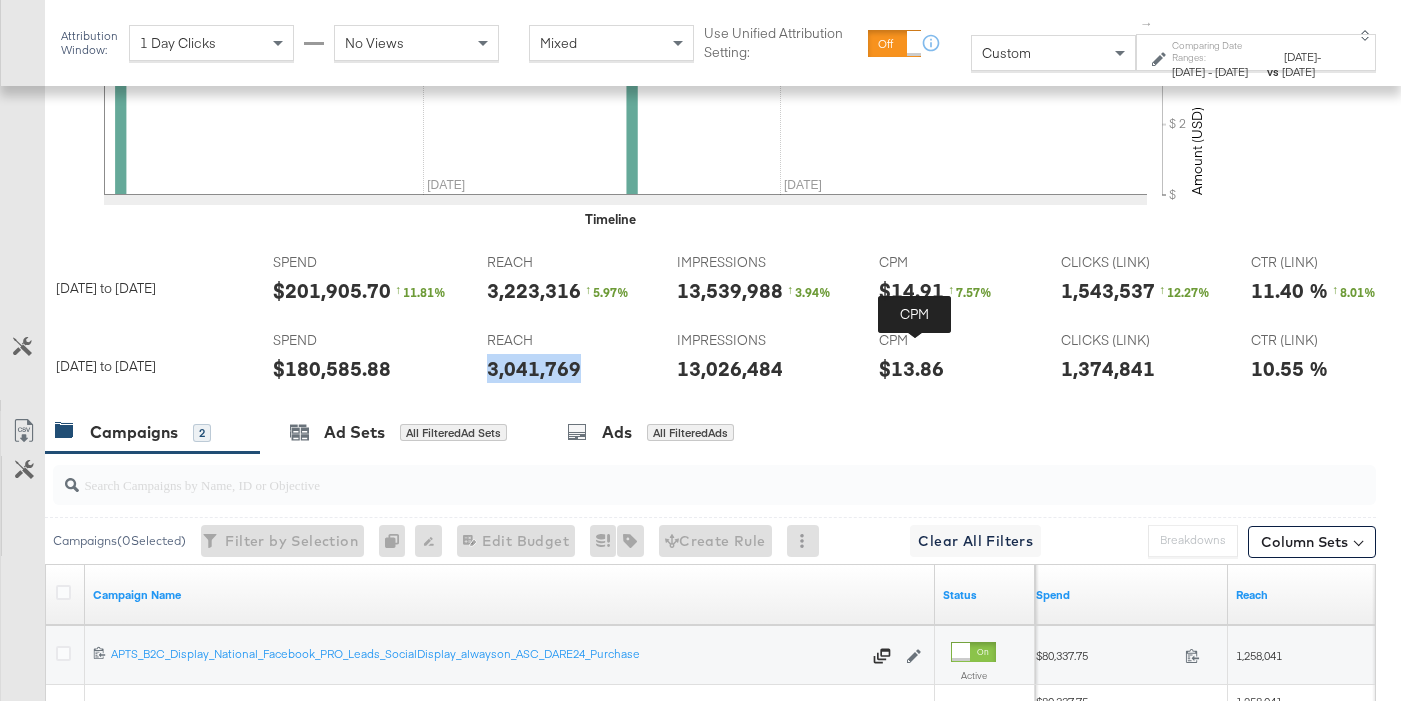 copy on "3,041,769" 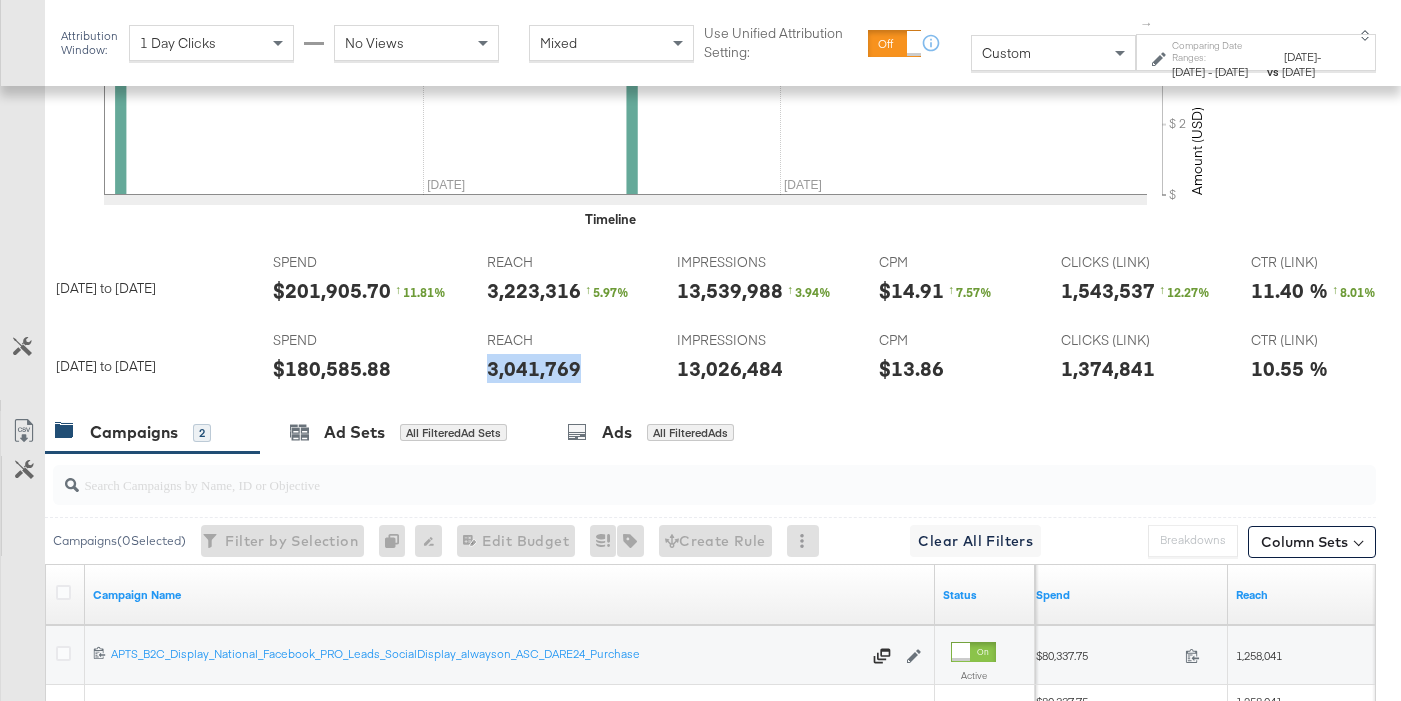 click on "IMPRESSIONS IMPRESSIONS 13,026,484" at bounding box center [762, 361] 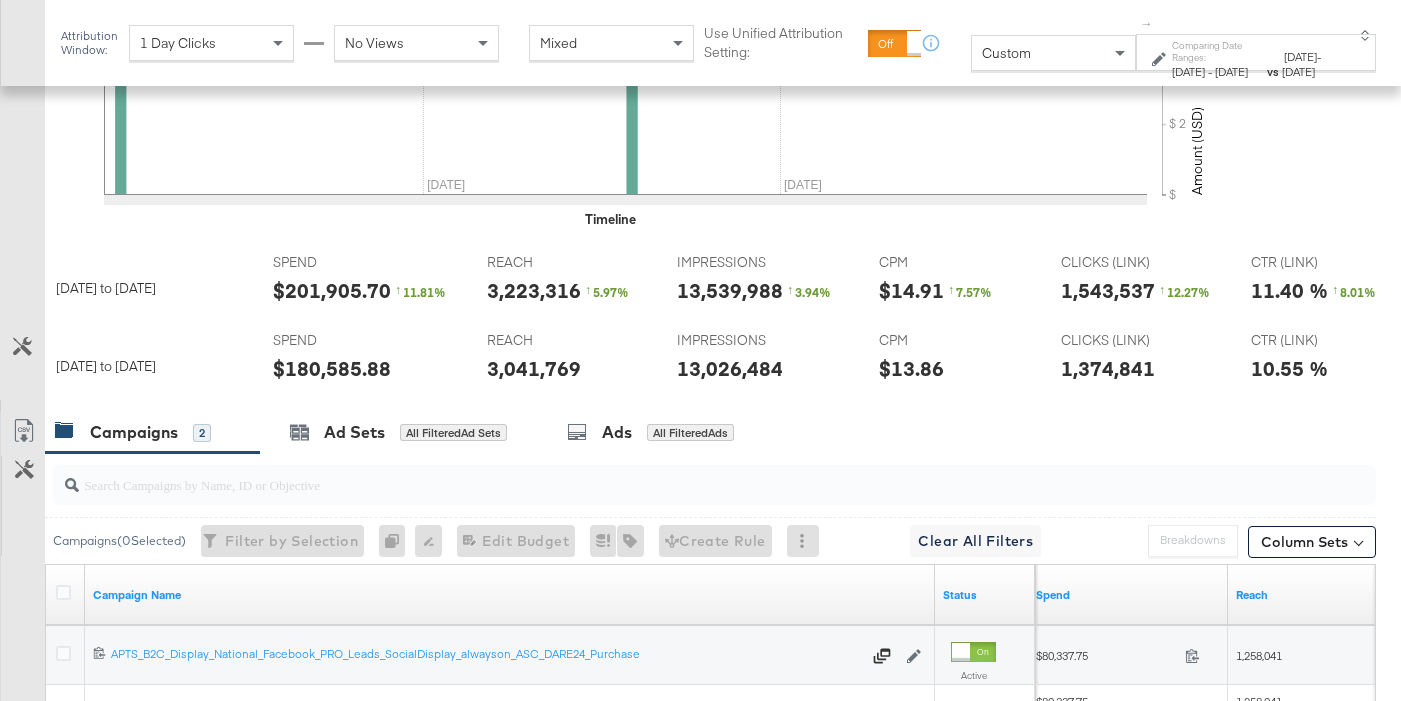 click on "IMPRESSIONS IMPRESSIONS 13,026,484" at bounding box center [762, 361] 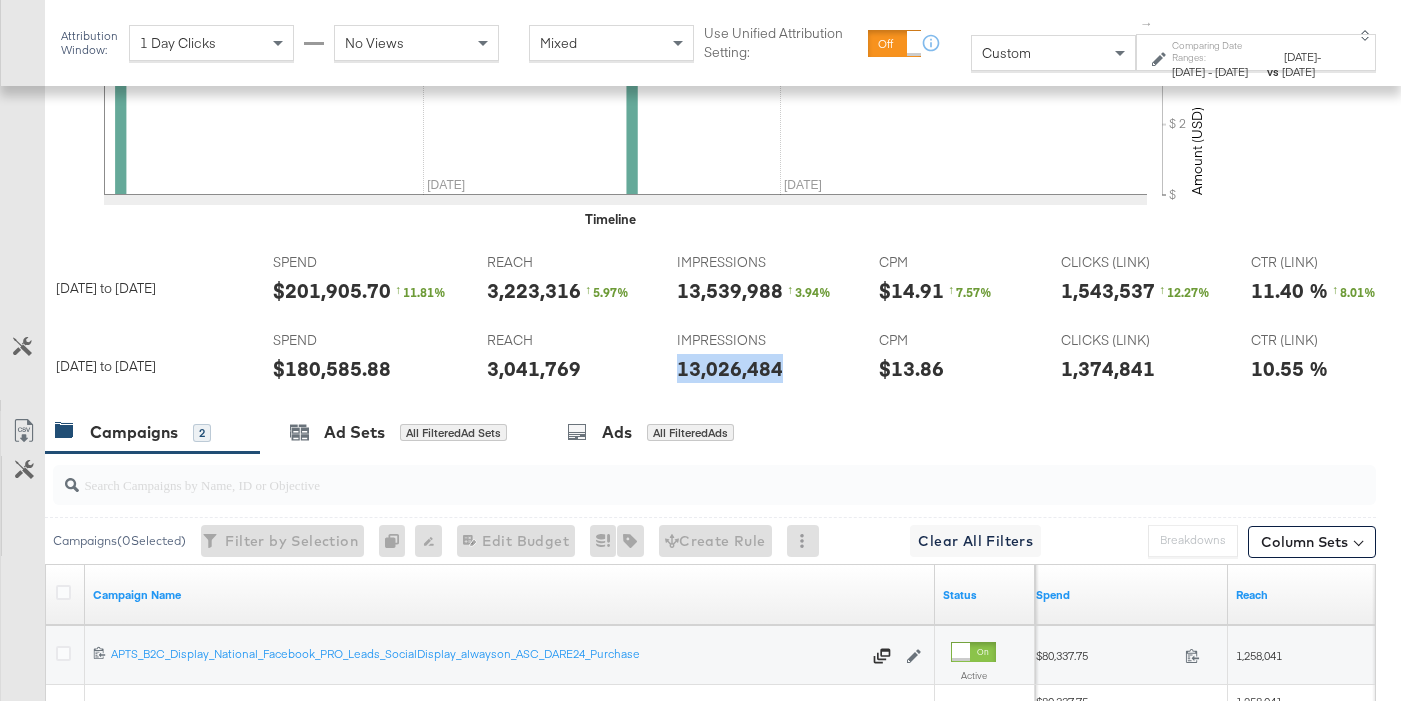click on "13,026,484" at bounding box center (730, 368) 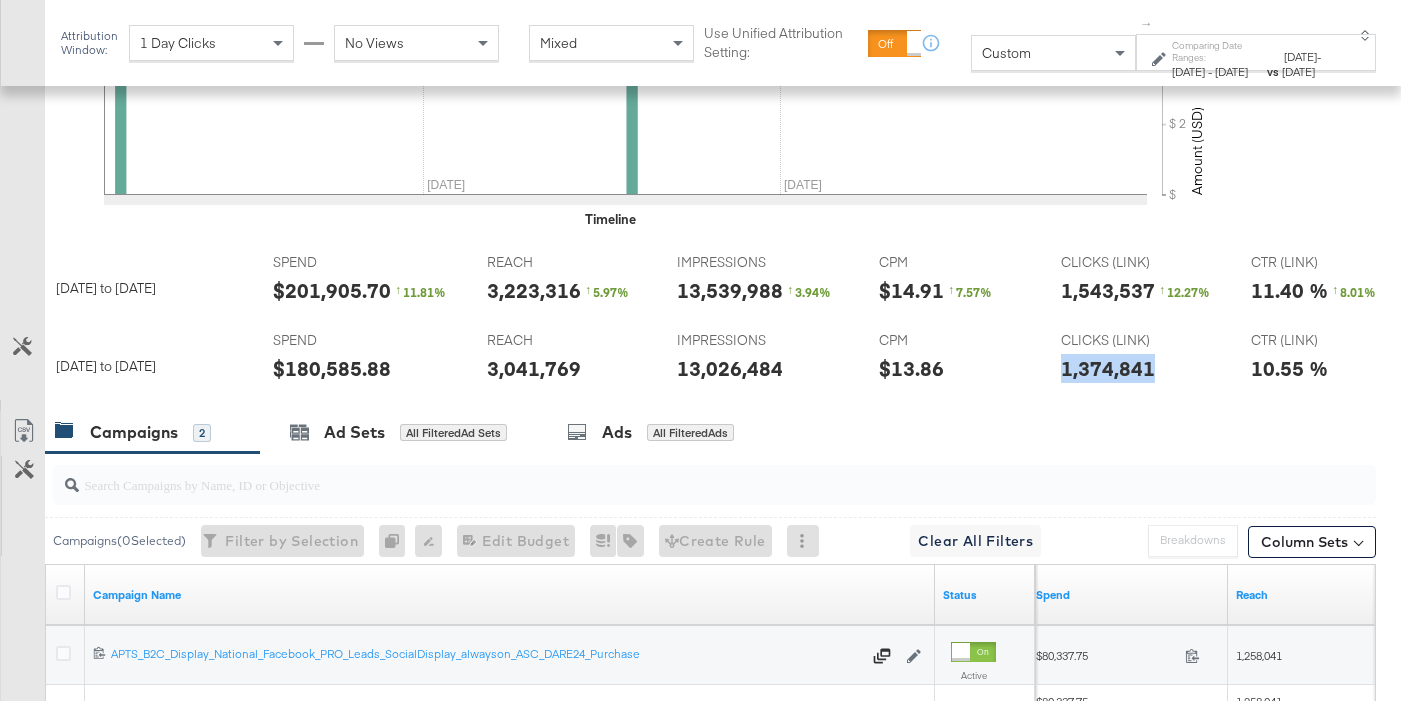 click on "1,374,841" at bounding box center [1108, 368] 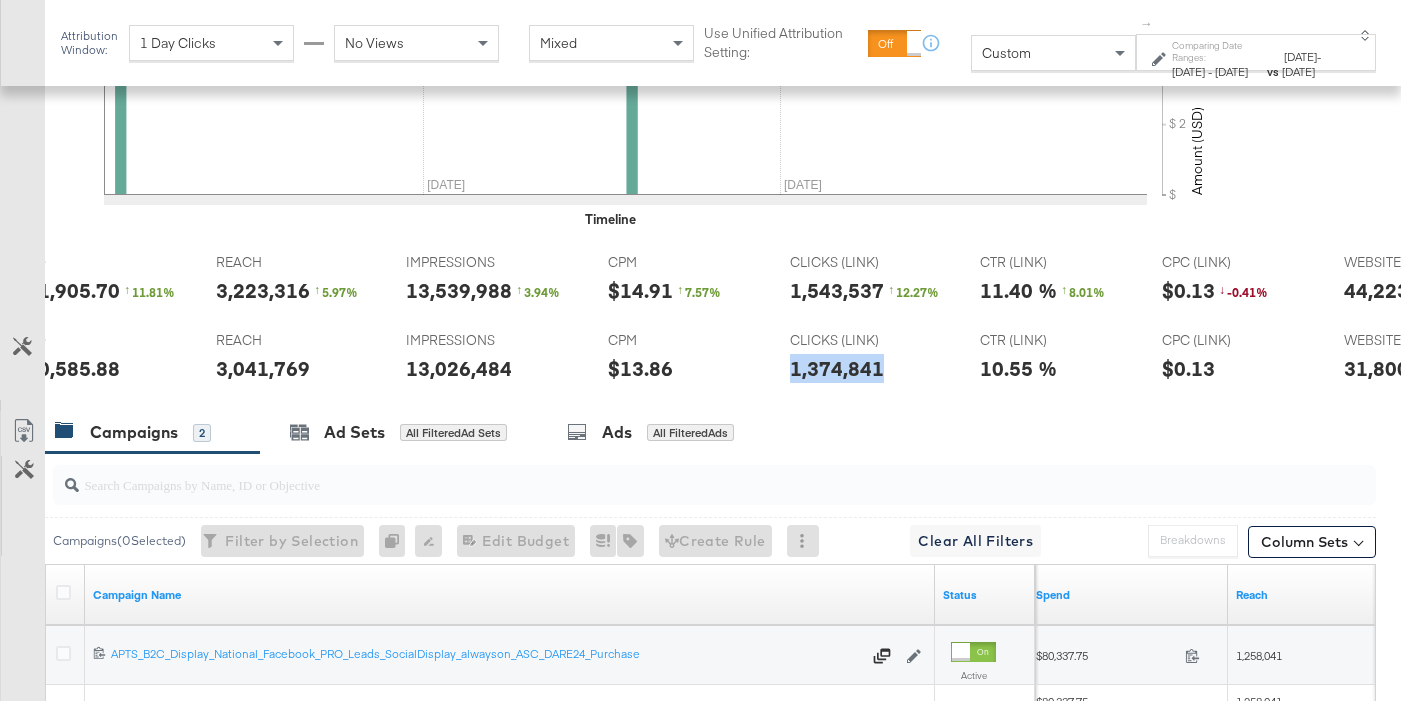 scroll, scrollTop: 0, scrollLeft: 456, axis: horizontal 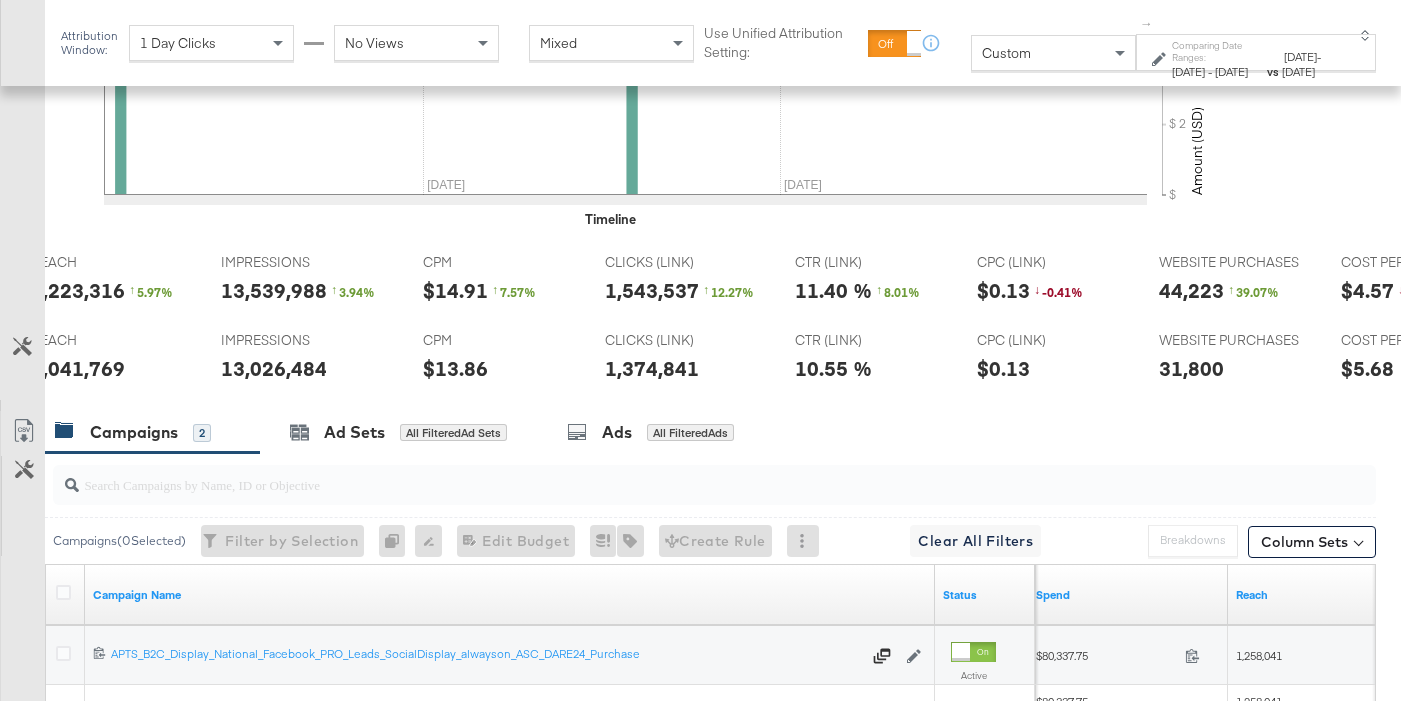 click on "31,800" at bounding box center (1191, 368) 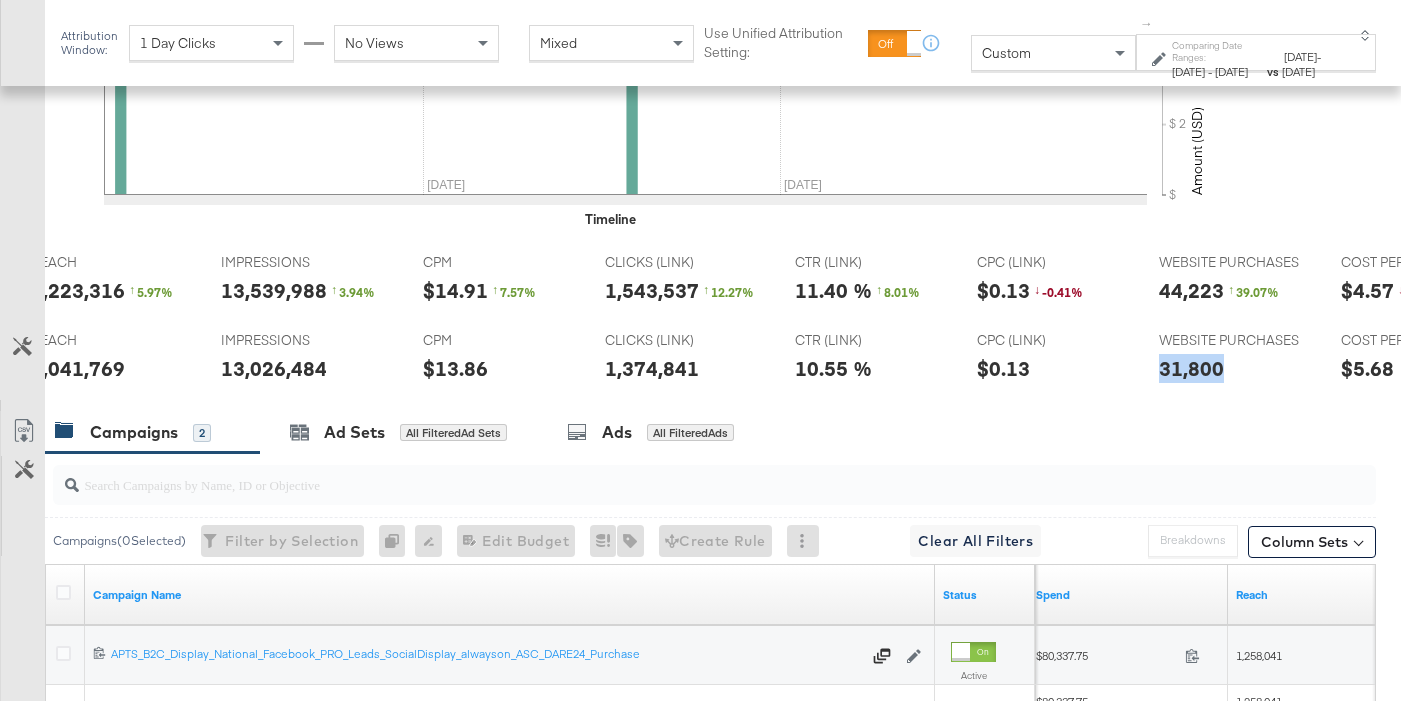 click on "31,800" at bounding box center (1191, 368) 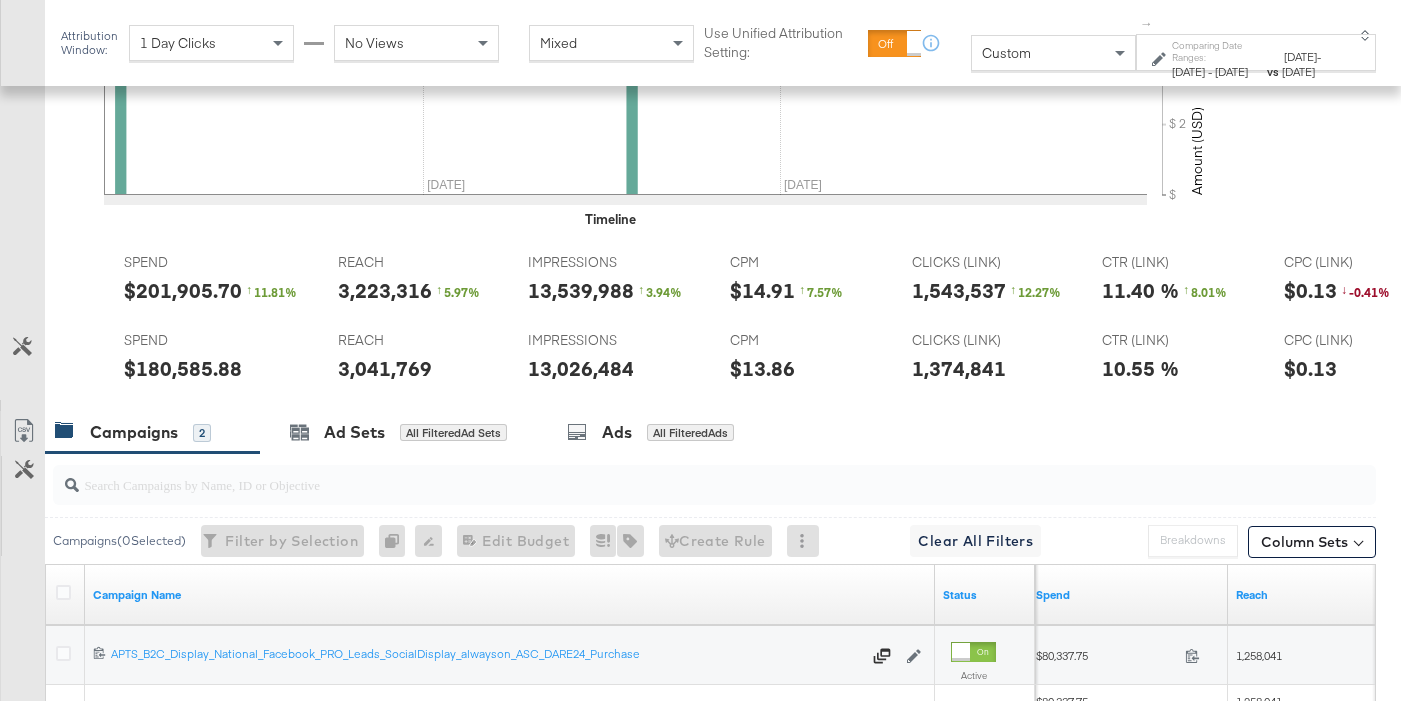scroll, scrollTop: 0, scrollLeft: 0, axis: both 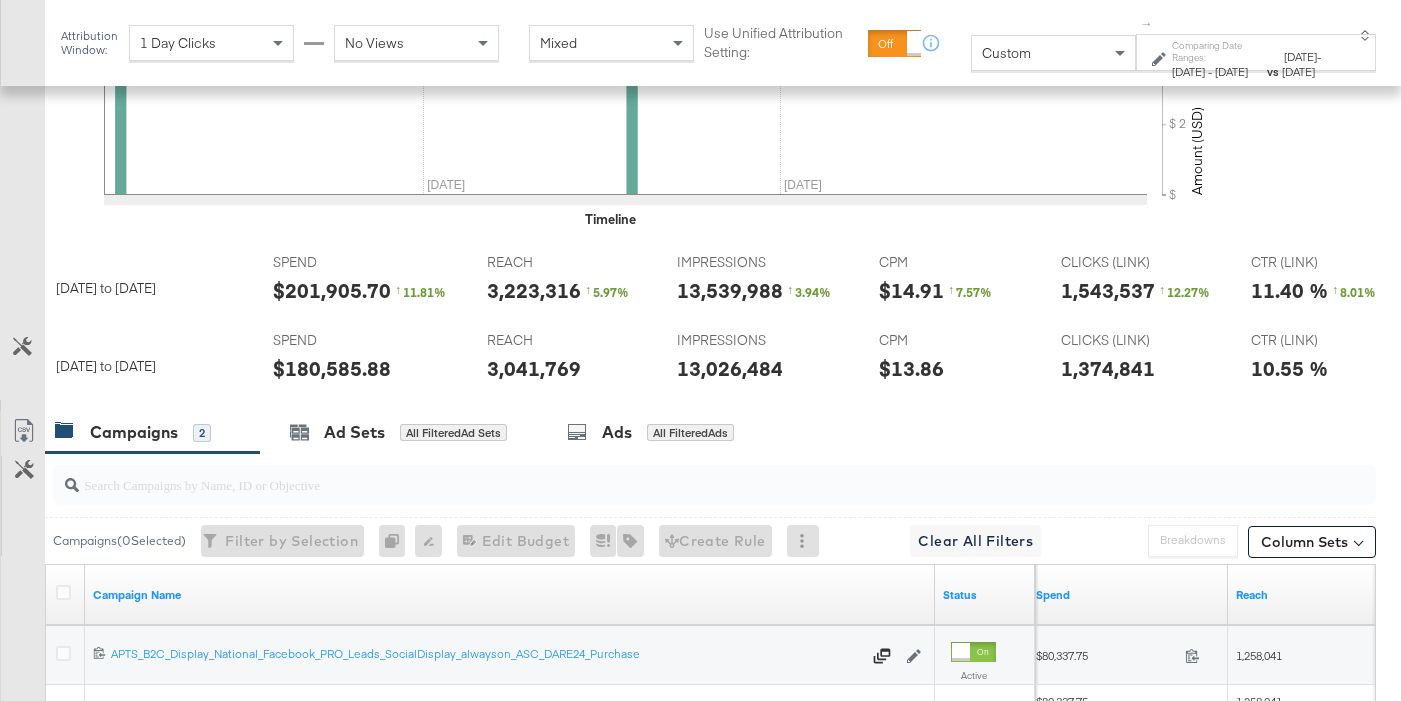 click on "$201,905.70" at bounding box center [332, 290] 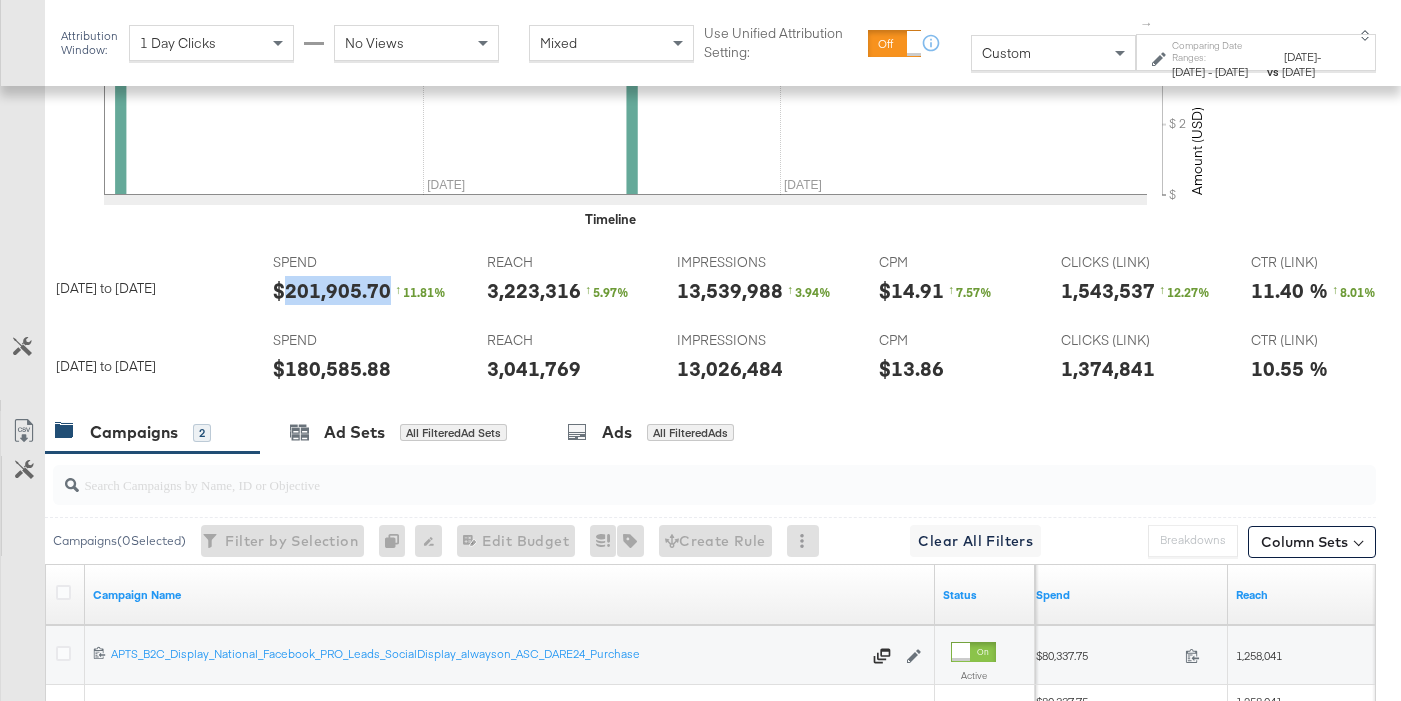 click on "$201,905.70" at bounding box center [332, 290] 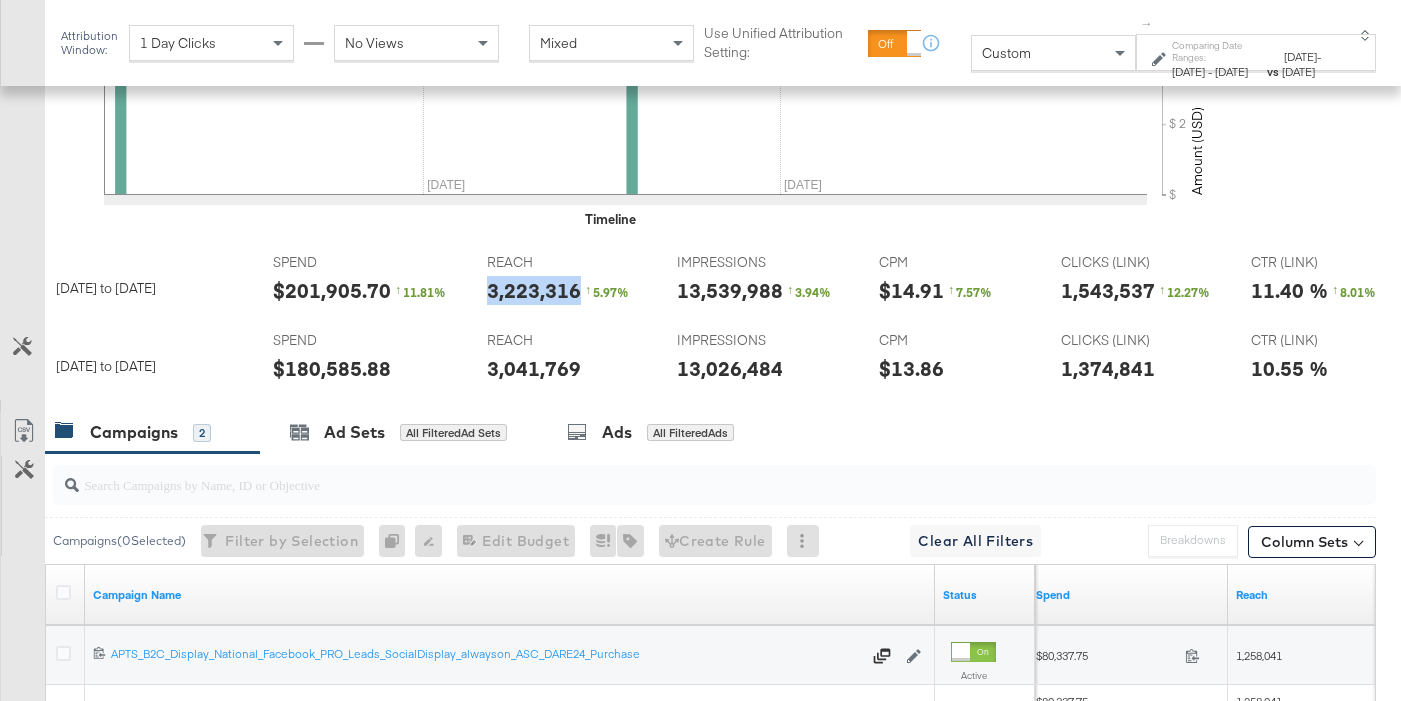 click on "3,223,316" at bounding box center [534, 290] 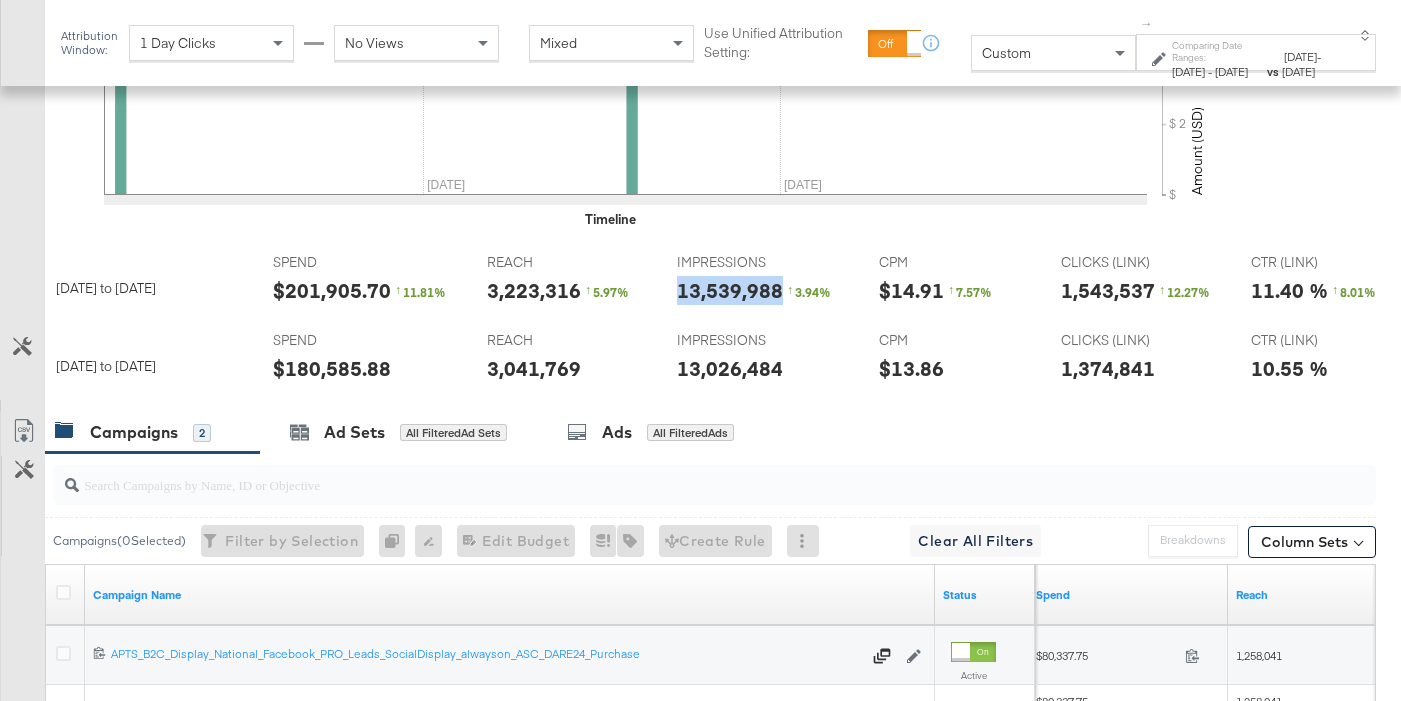 click on "13,539,988" at bounding box center [730, 290] 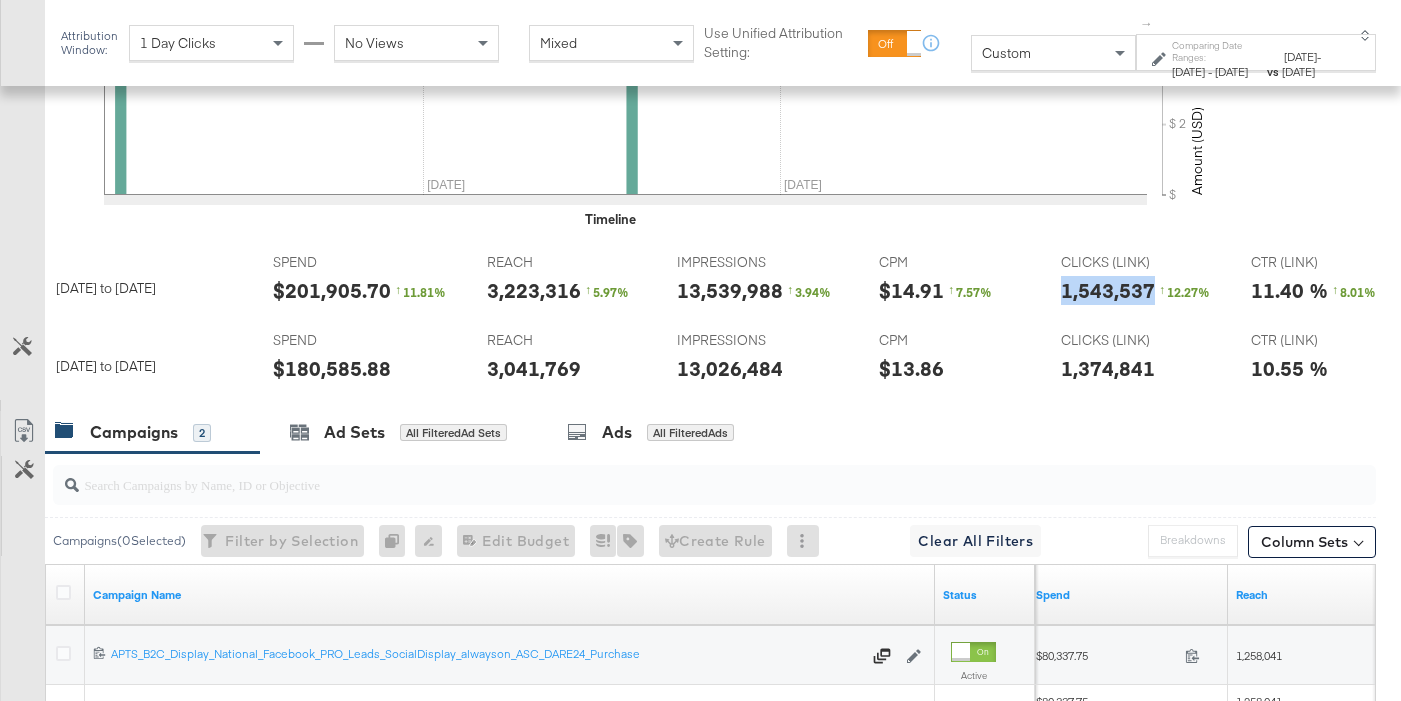 click on "1,543,537" at bounding box center [1108, 290] 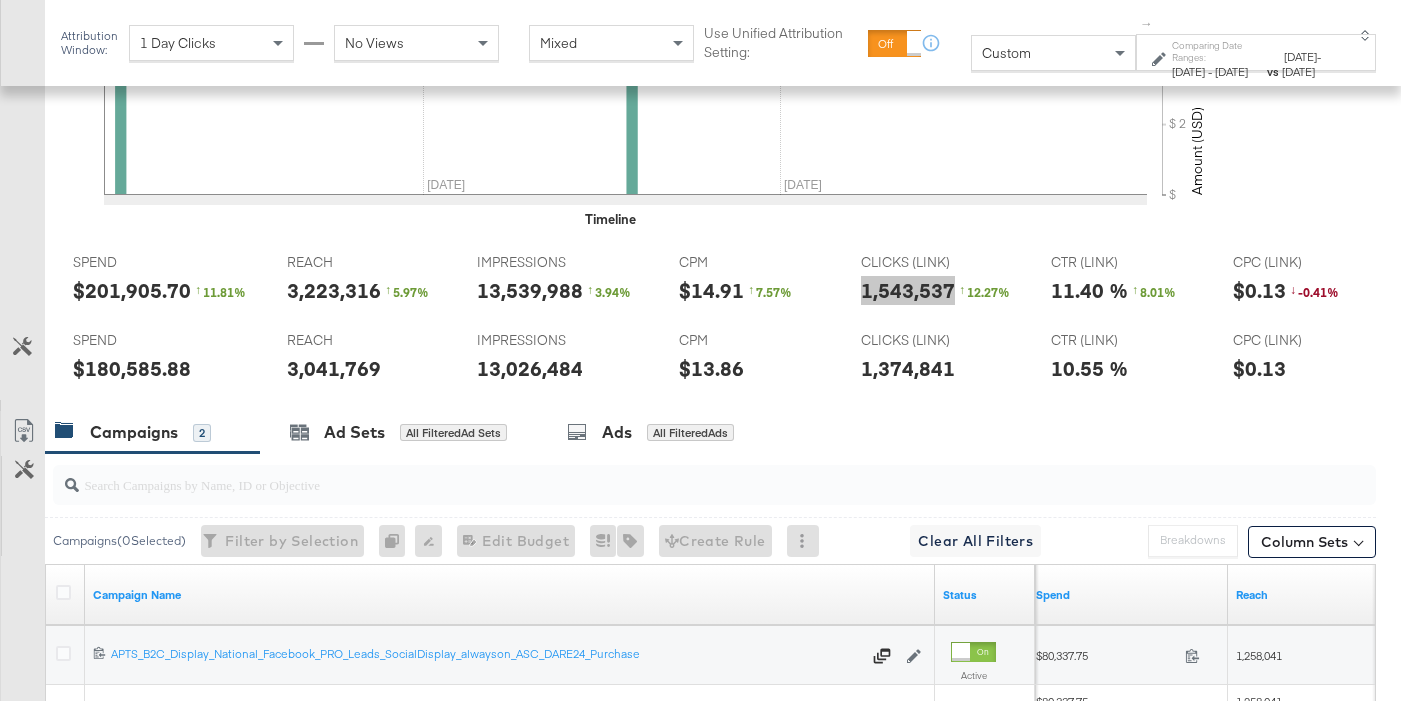 scroll, scrollTop: 0, scrollLeft: 516, axis: horizontal 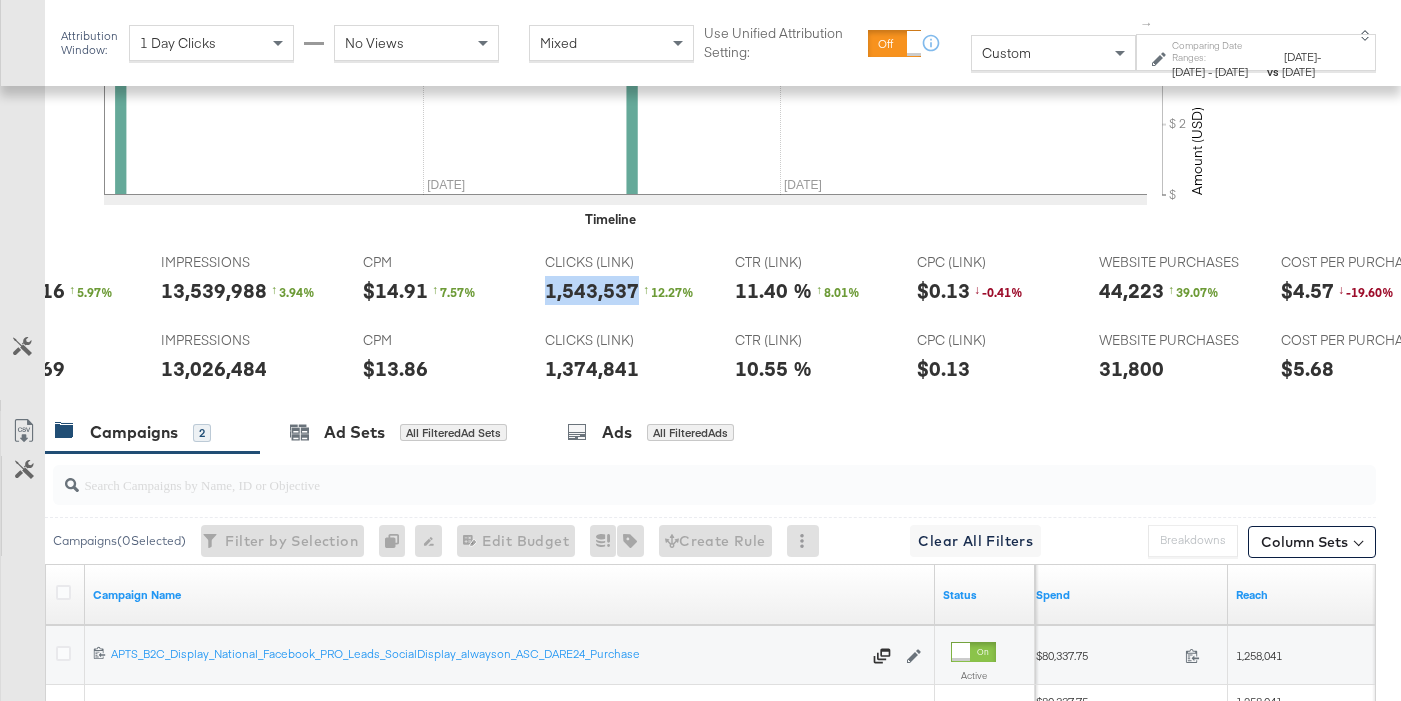 click on "44,223" at bounding box center (1131, 290) 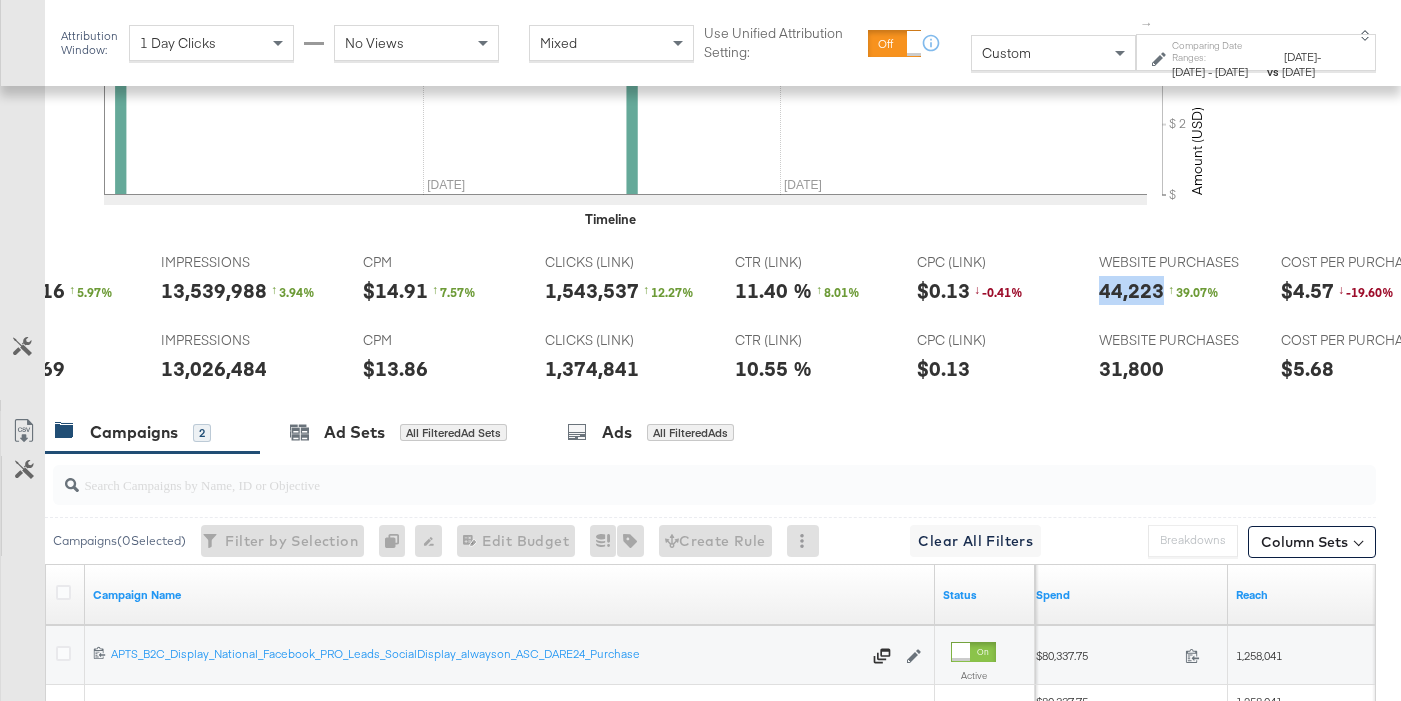 click on "44,223" at bounding box center (1131, 290) 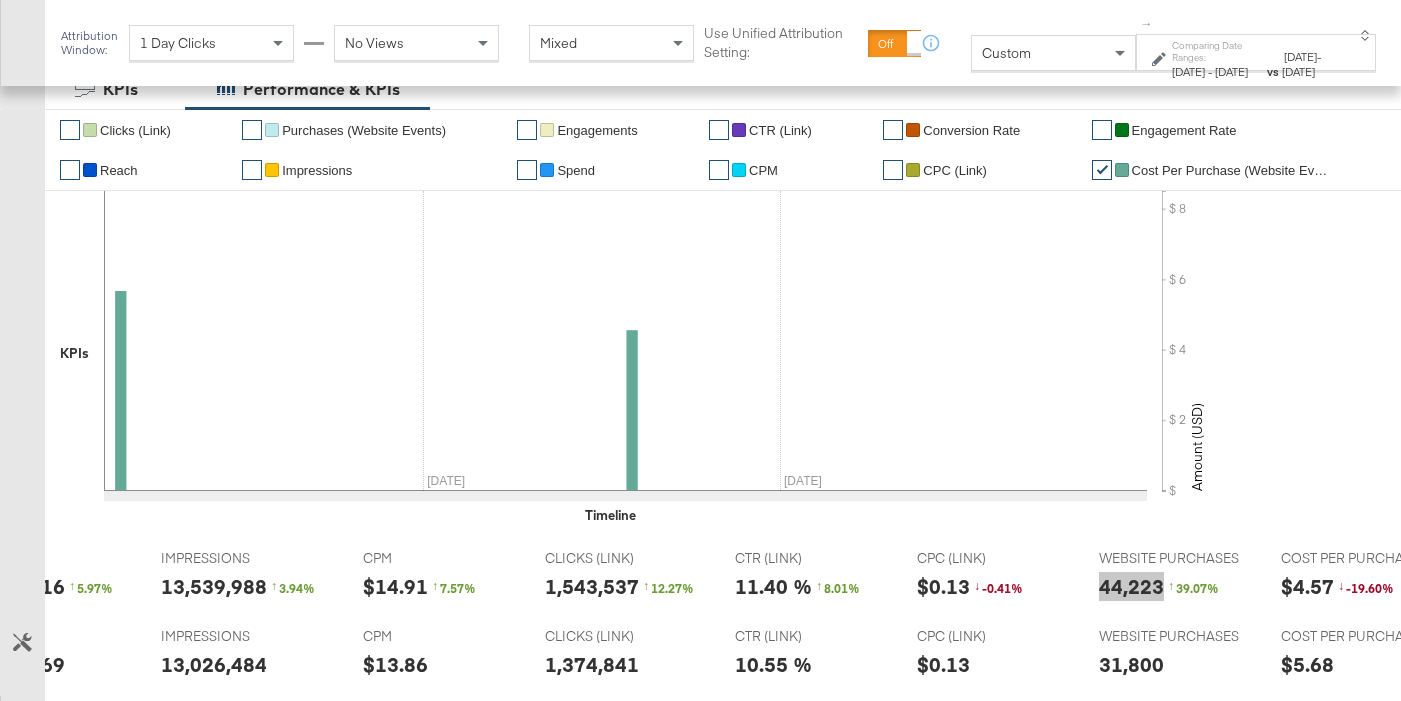 scroll, scrollTop: 503, scrollLeft: 0, axis: vertical 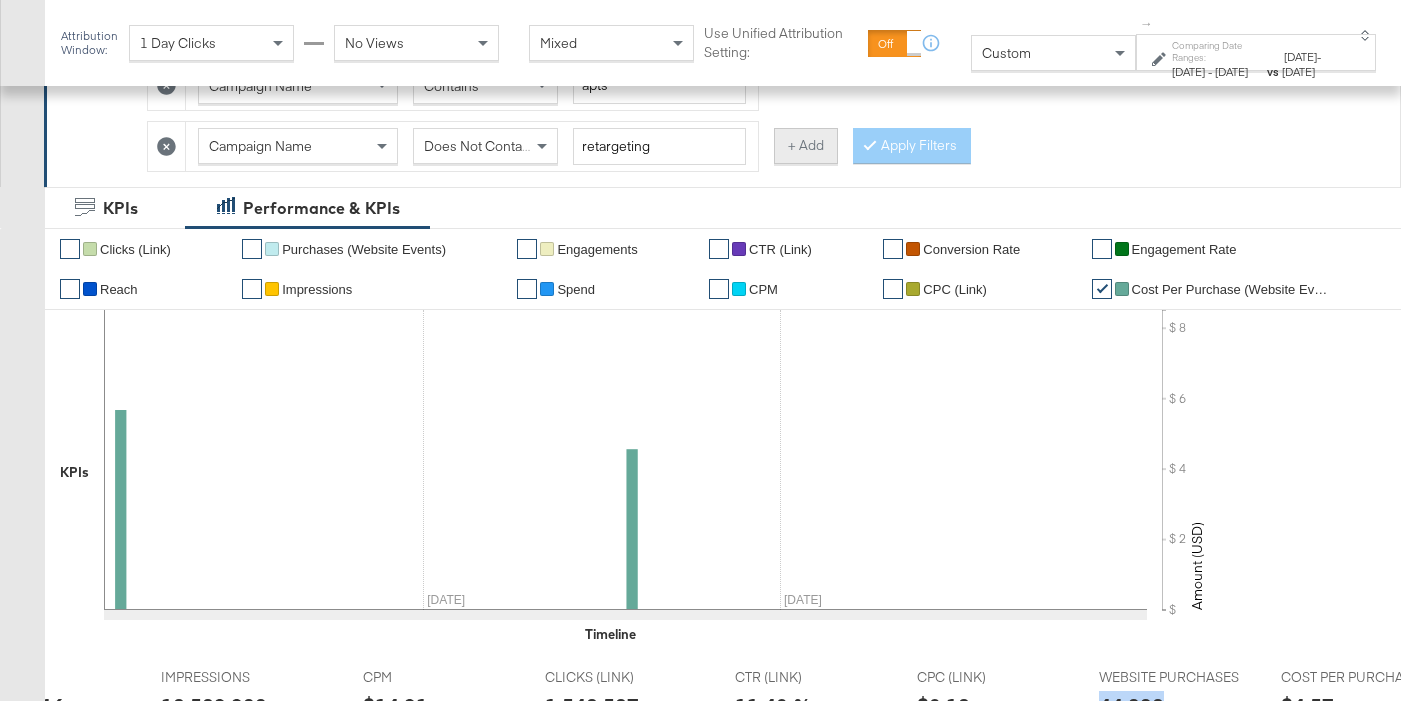 click on "+ Add" at bounding box center (806, 146) 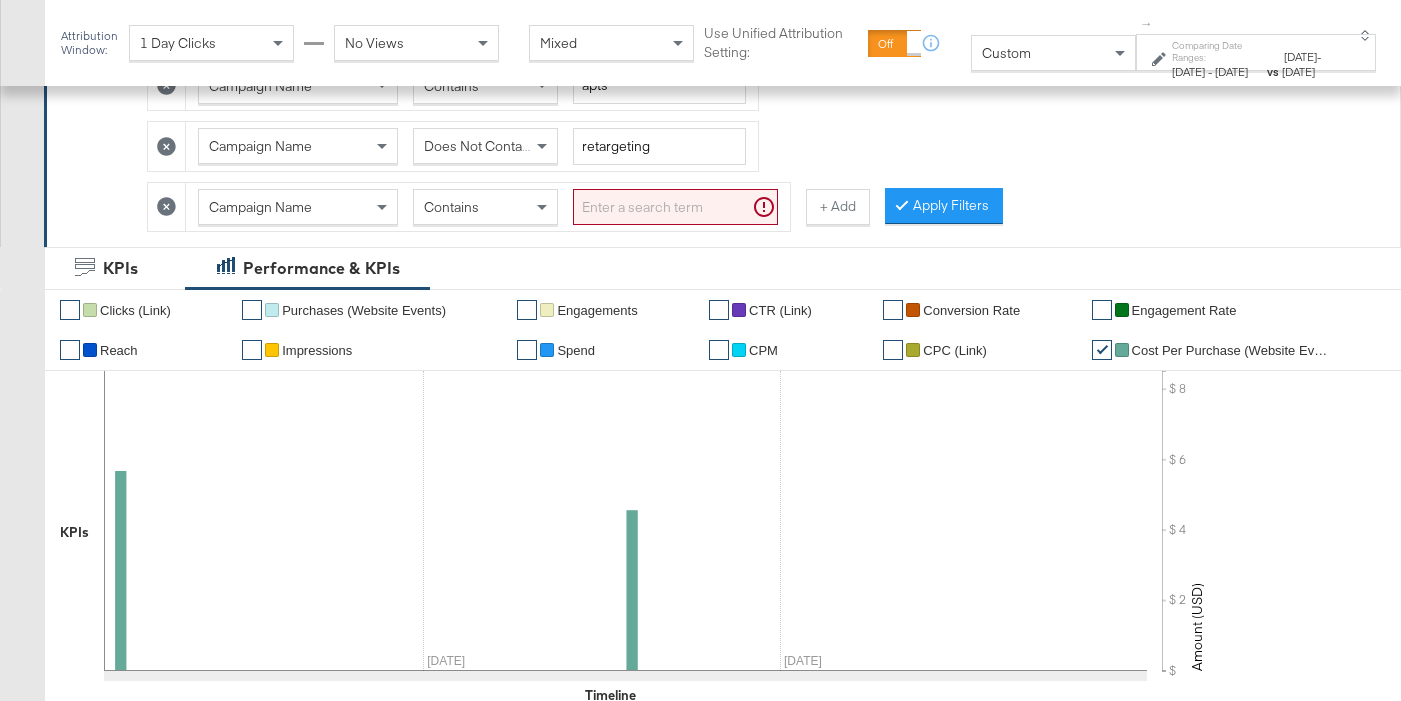 click on "Campaign Name" at bounding box center (260, 207) 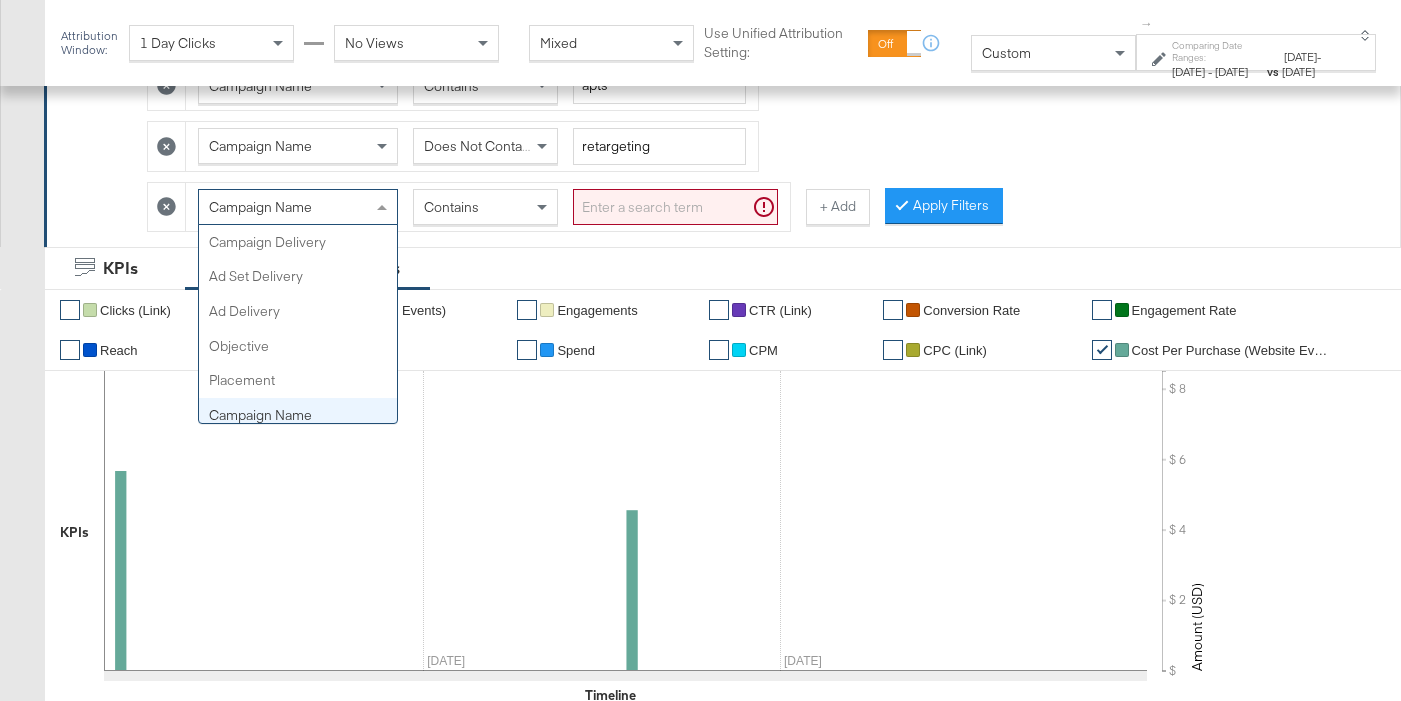 scroll, scrollTop: 173, scrollLeft: 0, axis: vertical 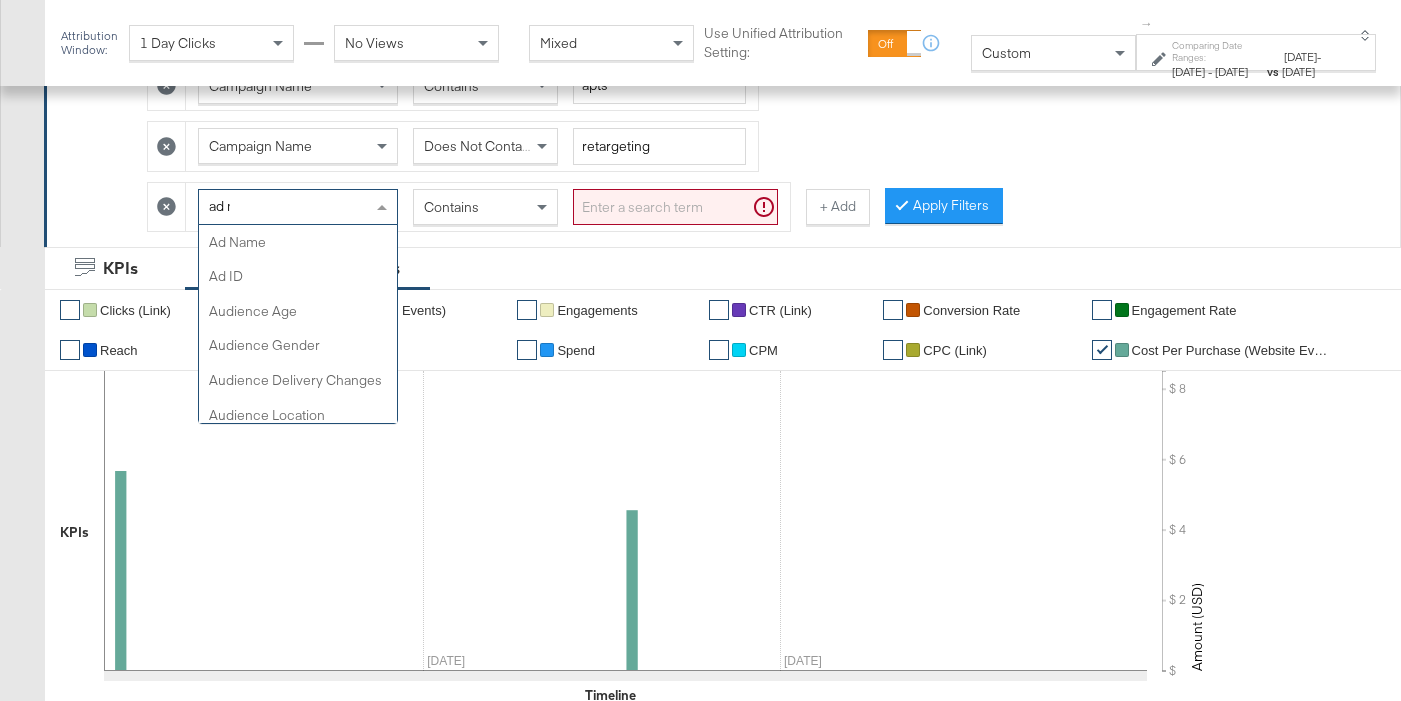 type on "ad na" 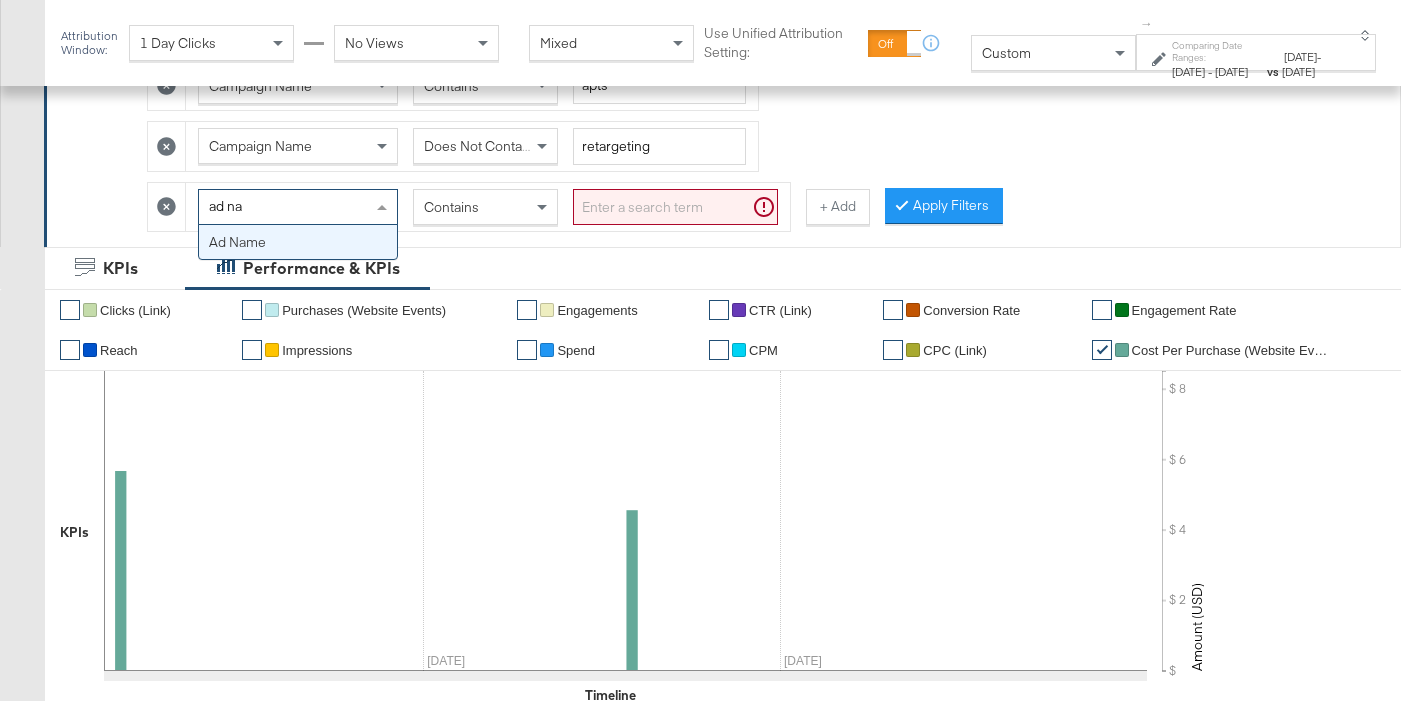 type 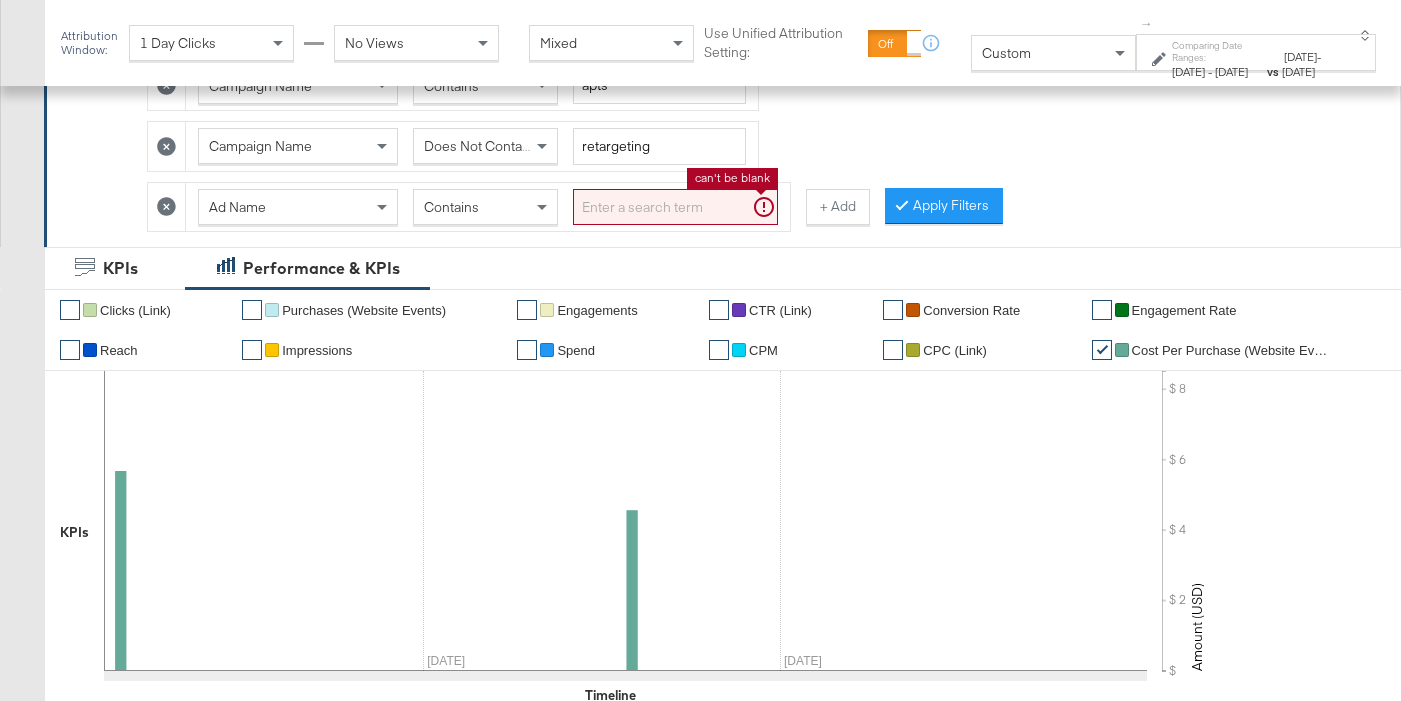 click at bounding box center [675, 207] 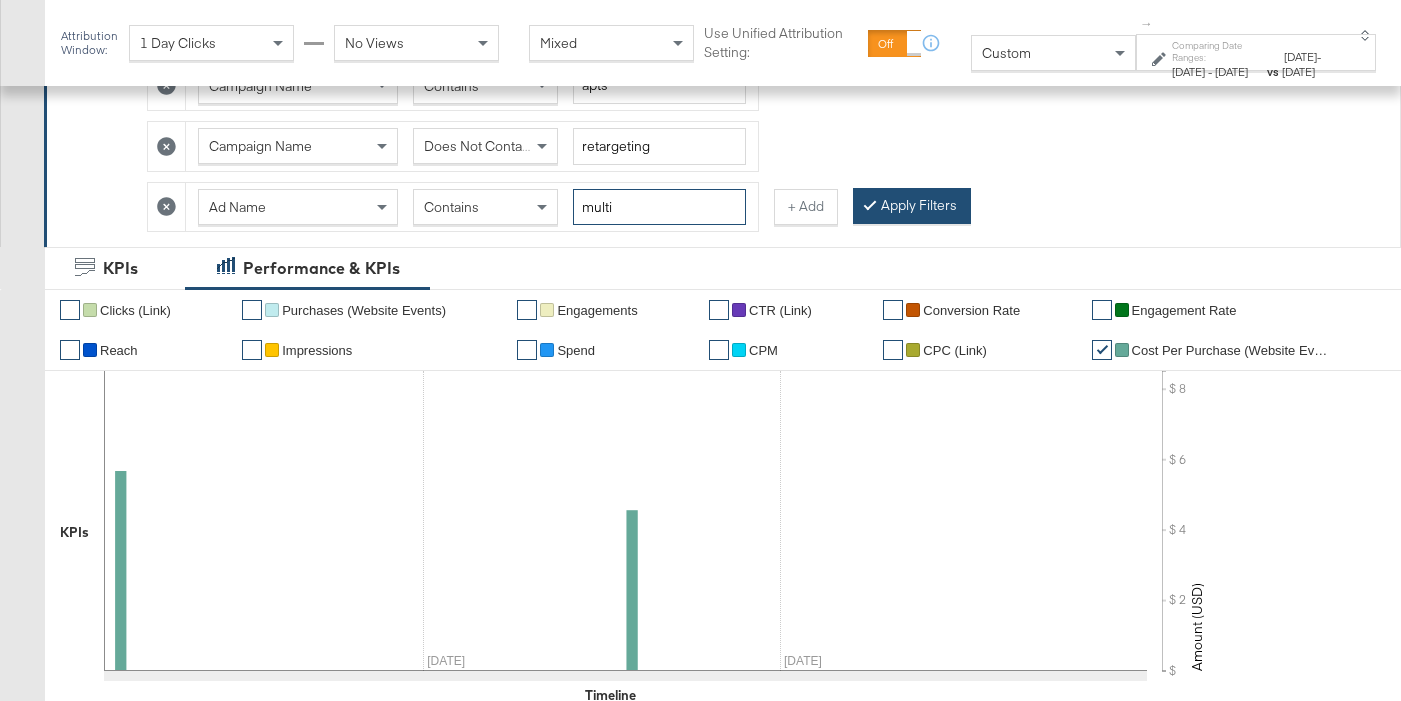 type on "multi" 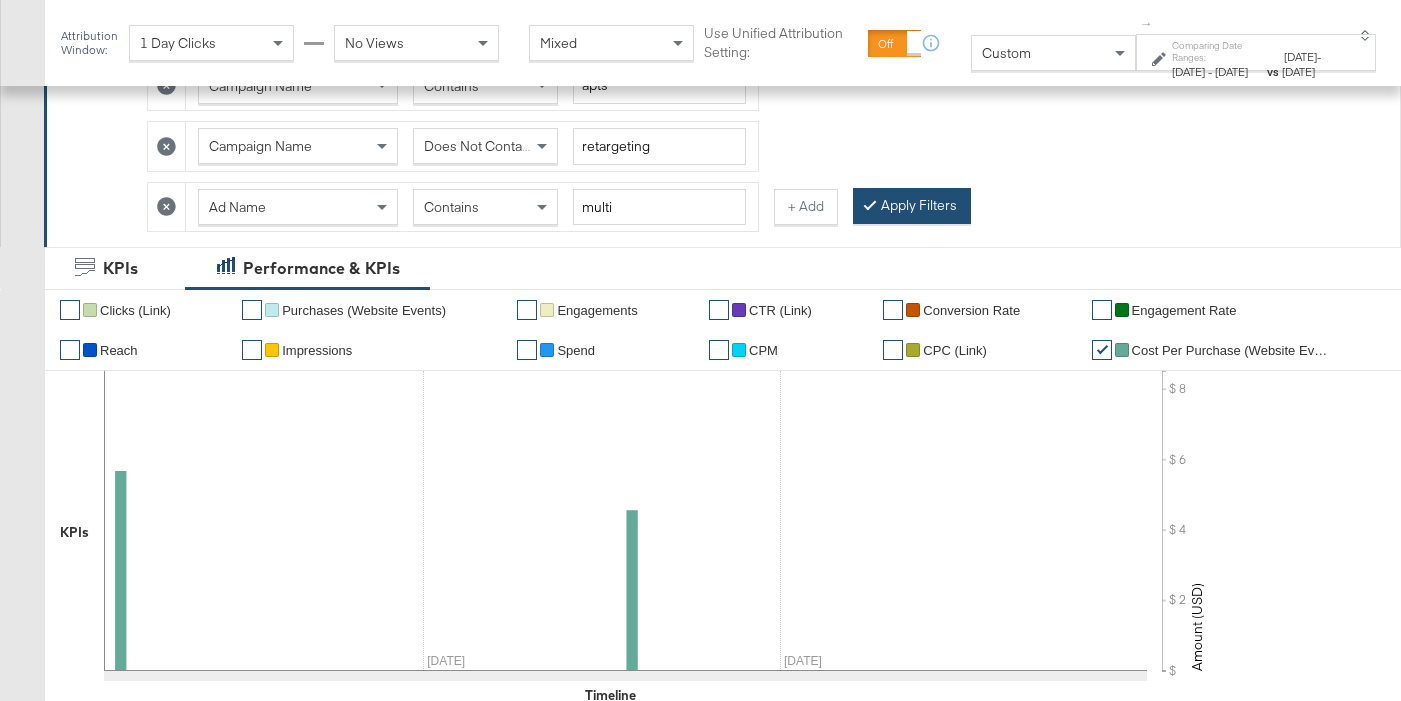 click at bounding box center [874, 205] 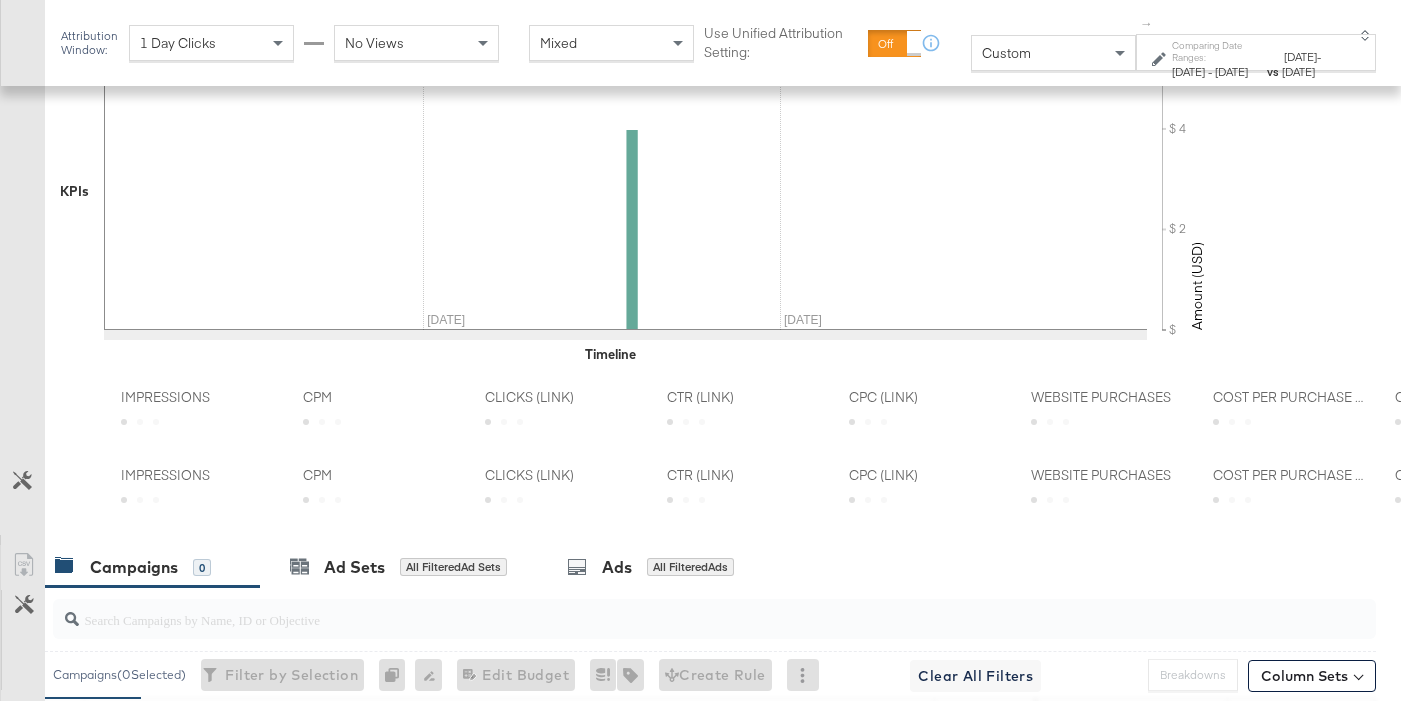 scroll, scrollTop: 1039, scrollLeft: 0, axis: vertical 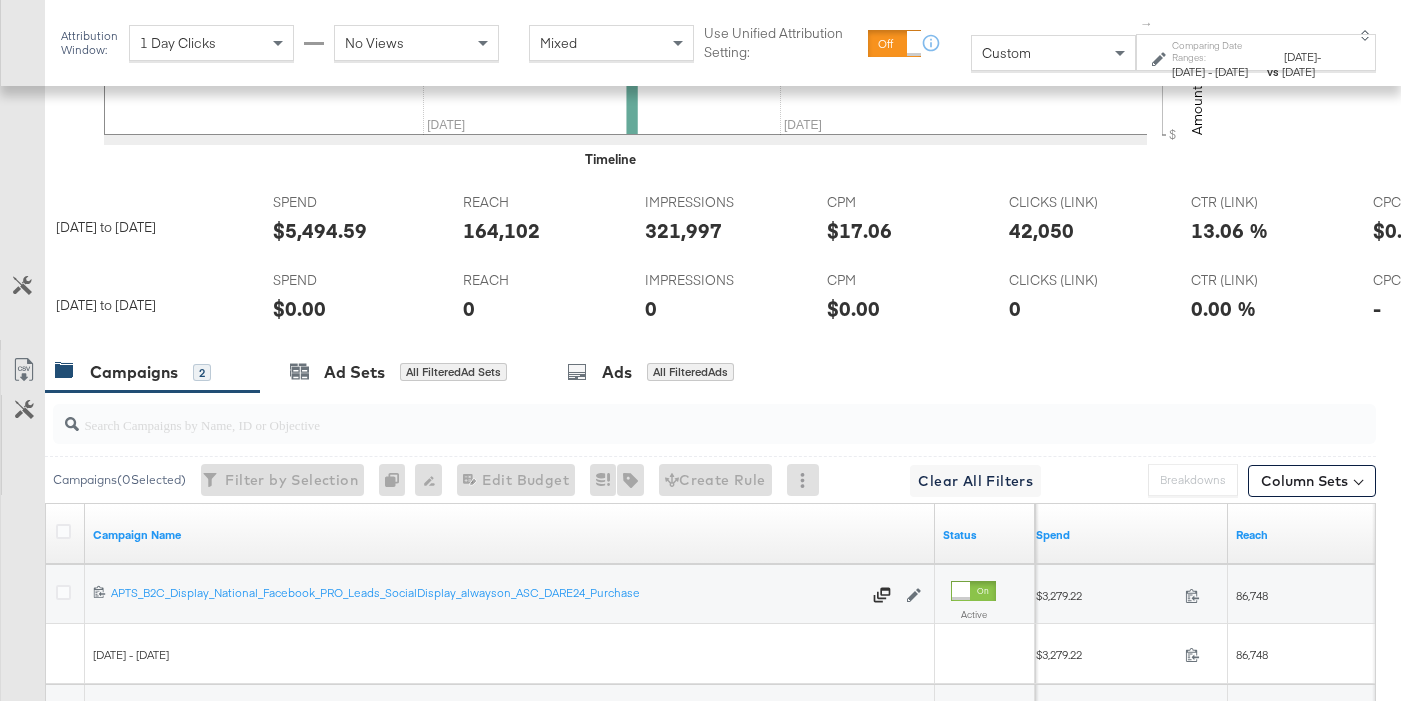 click on "$5,494.59" at bounding box center [320, 230] 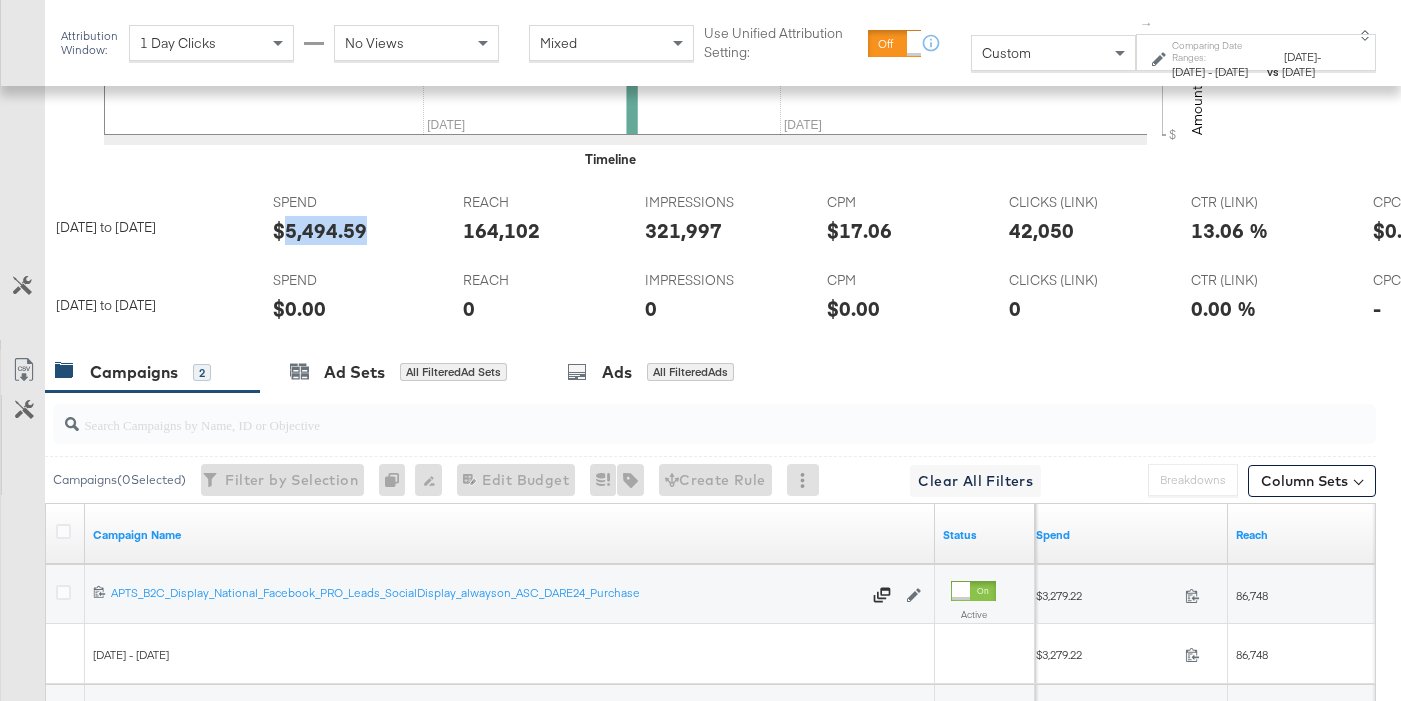 click on "$5,494.59" at bounding box center [320, 230] 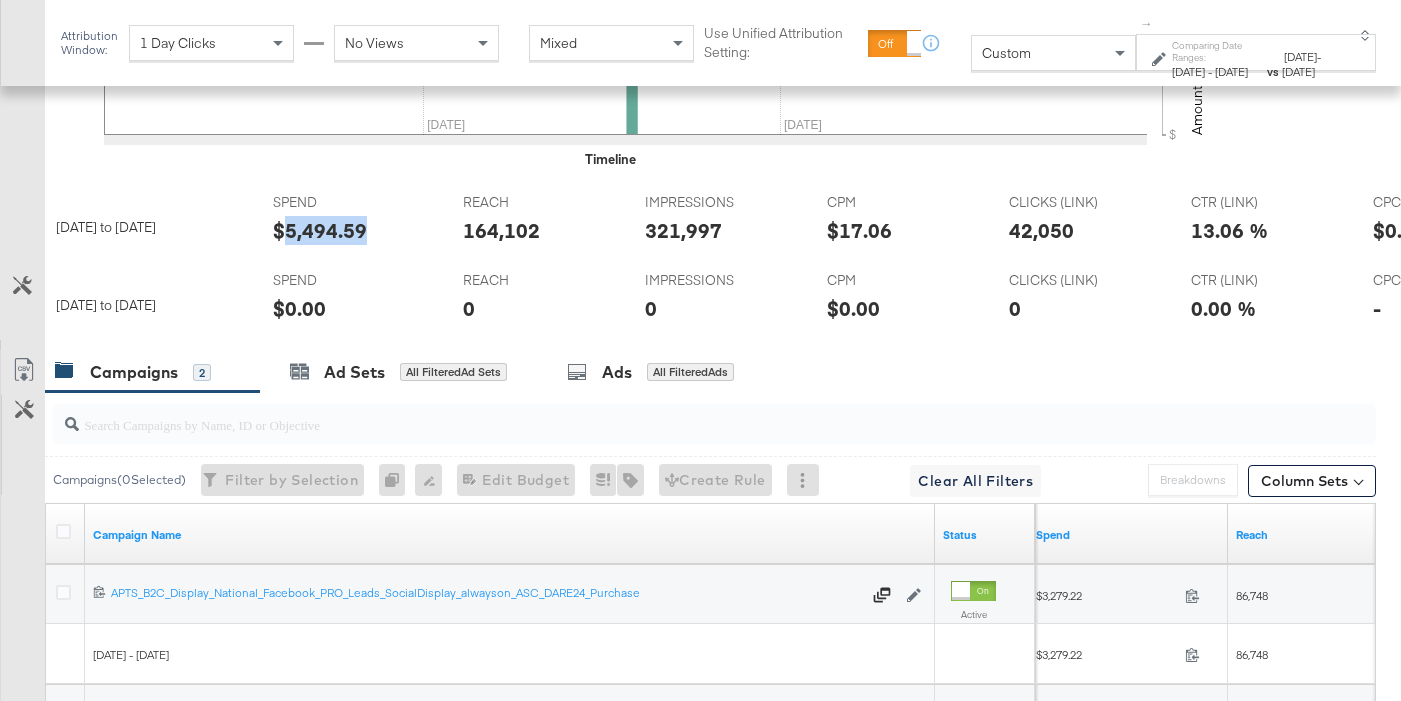 click on "164,102" at bounding box center (501, 230) 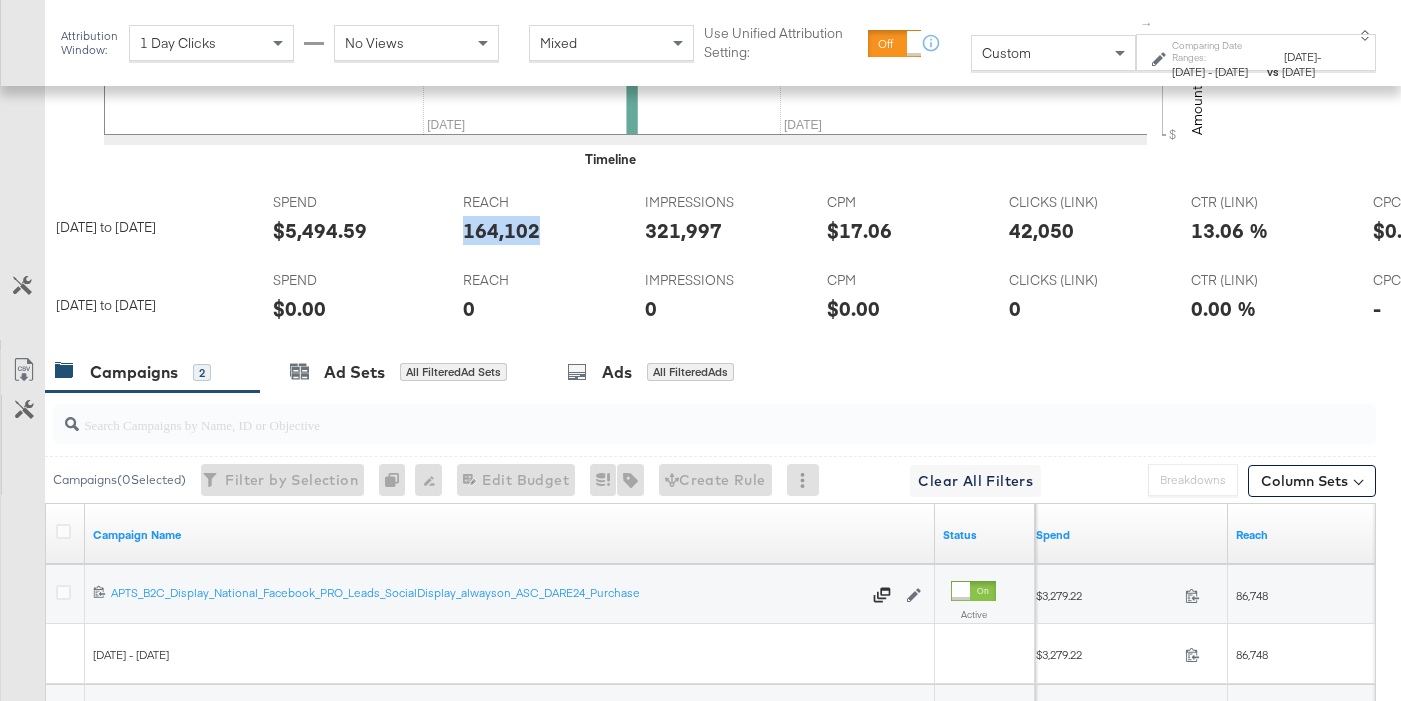 click on "164,102" at bounding box center (501, 230) 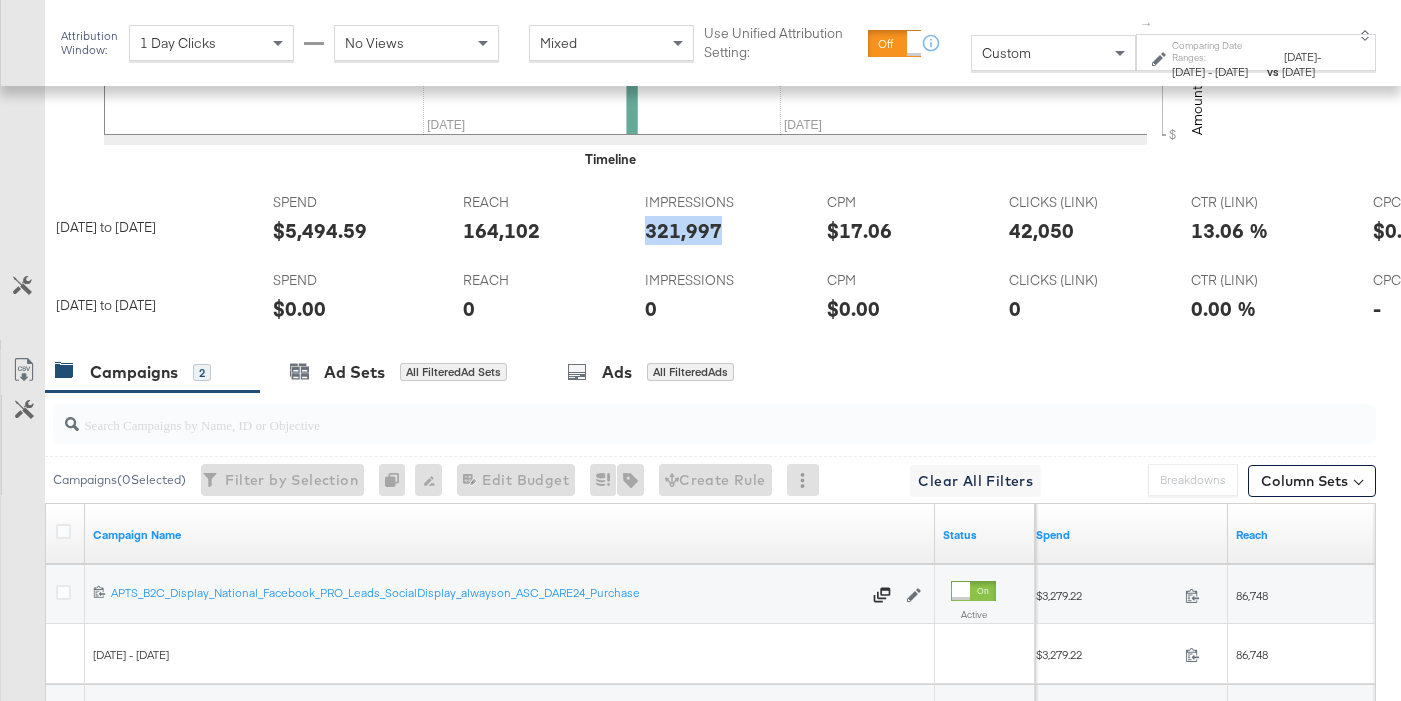 click on "321,997" at bounding box center (683, 230) 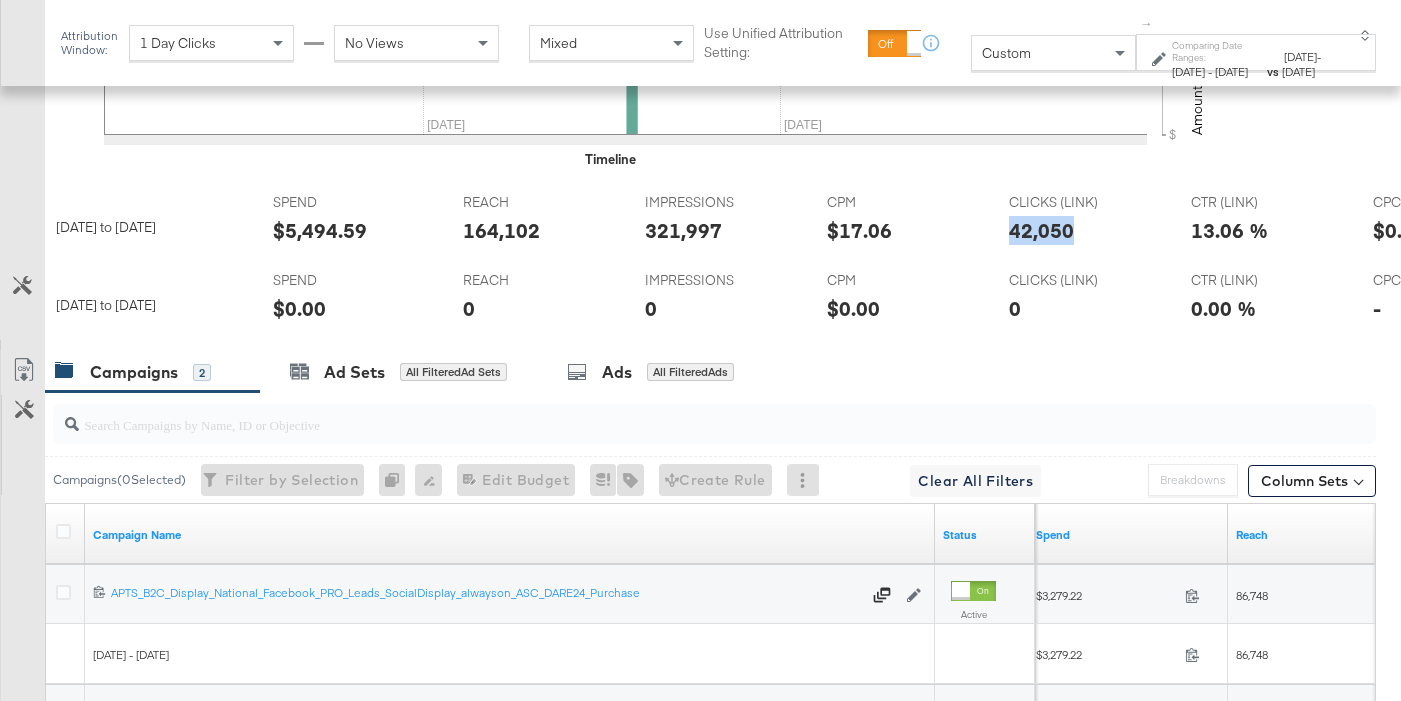 click on "CLICKS (LINK) CLICKS (LINK) 42,050" at bounding box center [1084, 223] 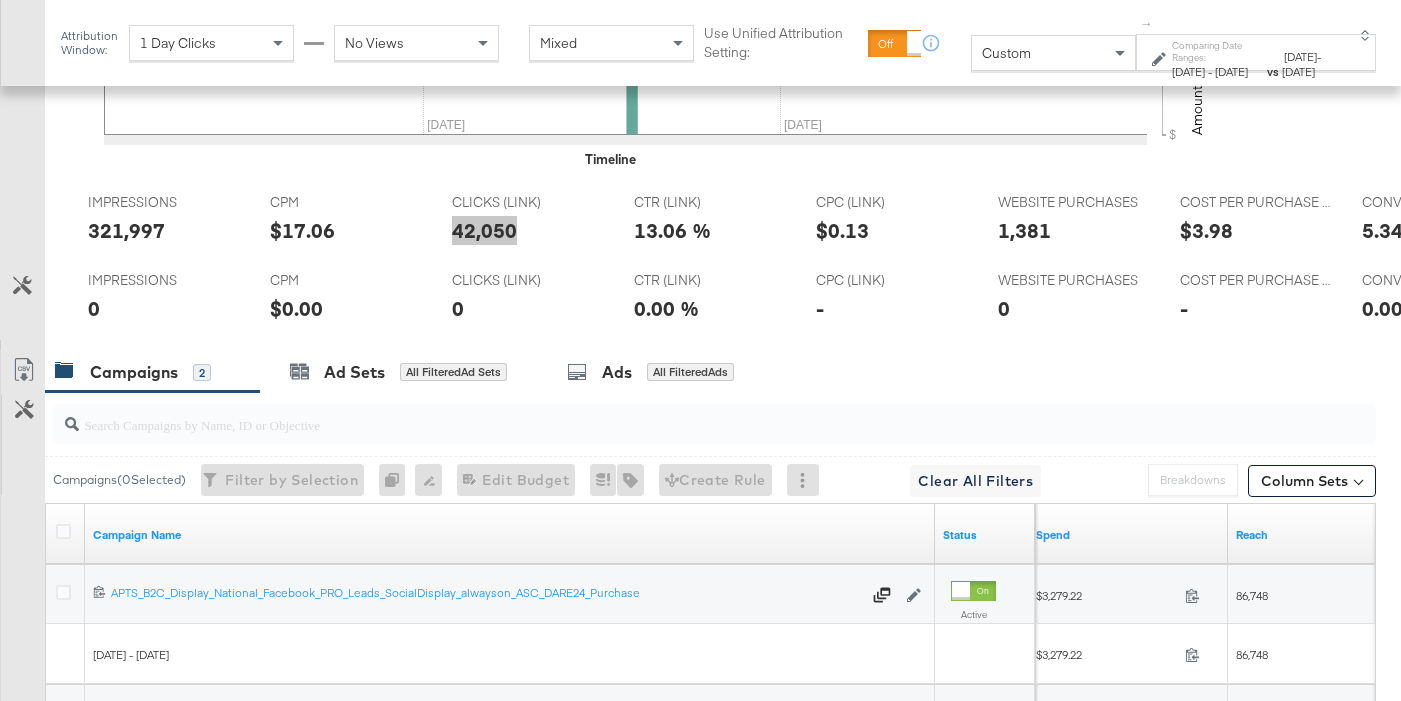 scroll, scrollTop: 0, scrollLeft: 561, axis: horizontal 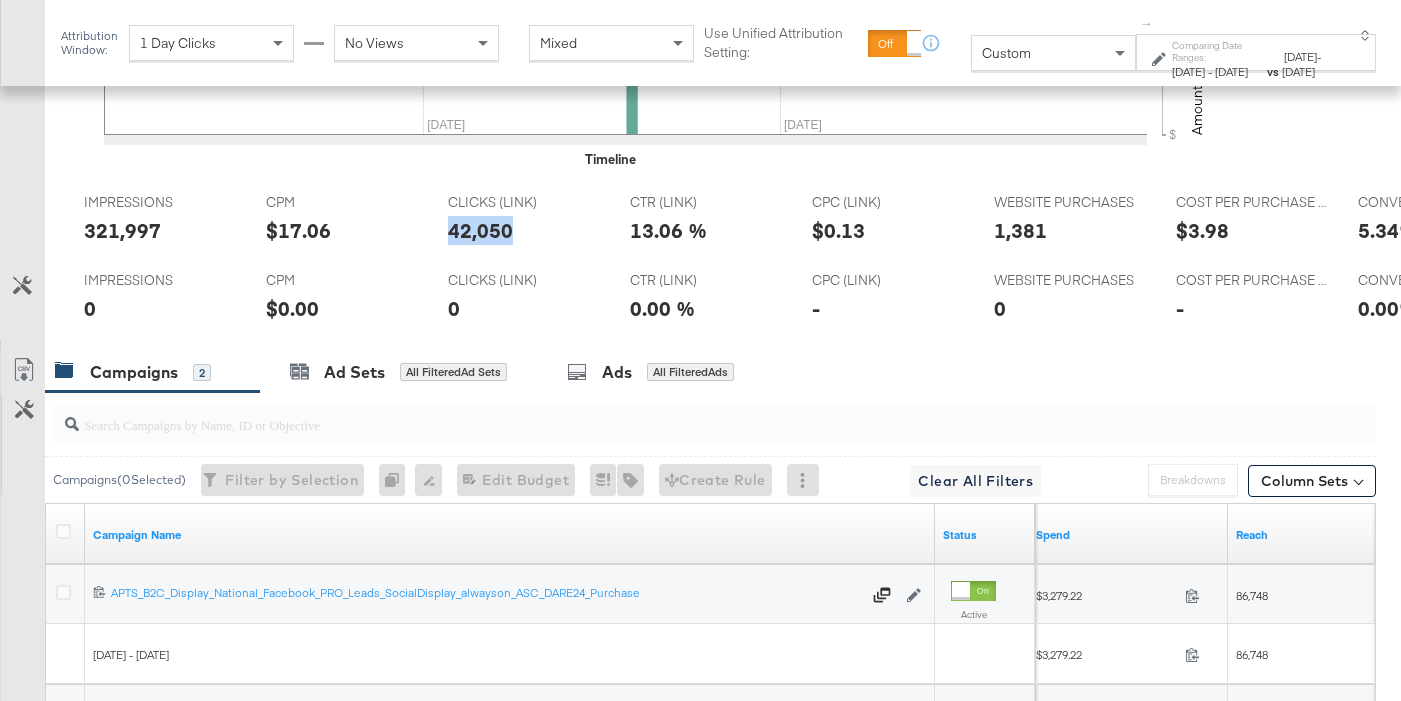 click on "1,381" at bounding box center [1020, 230] 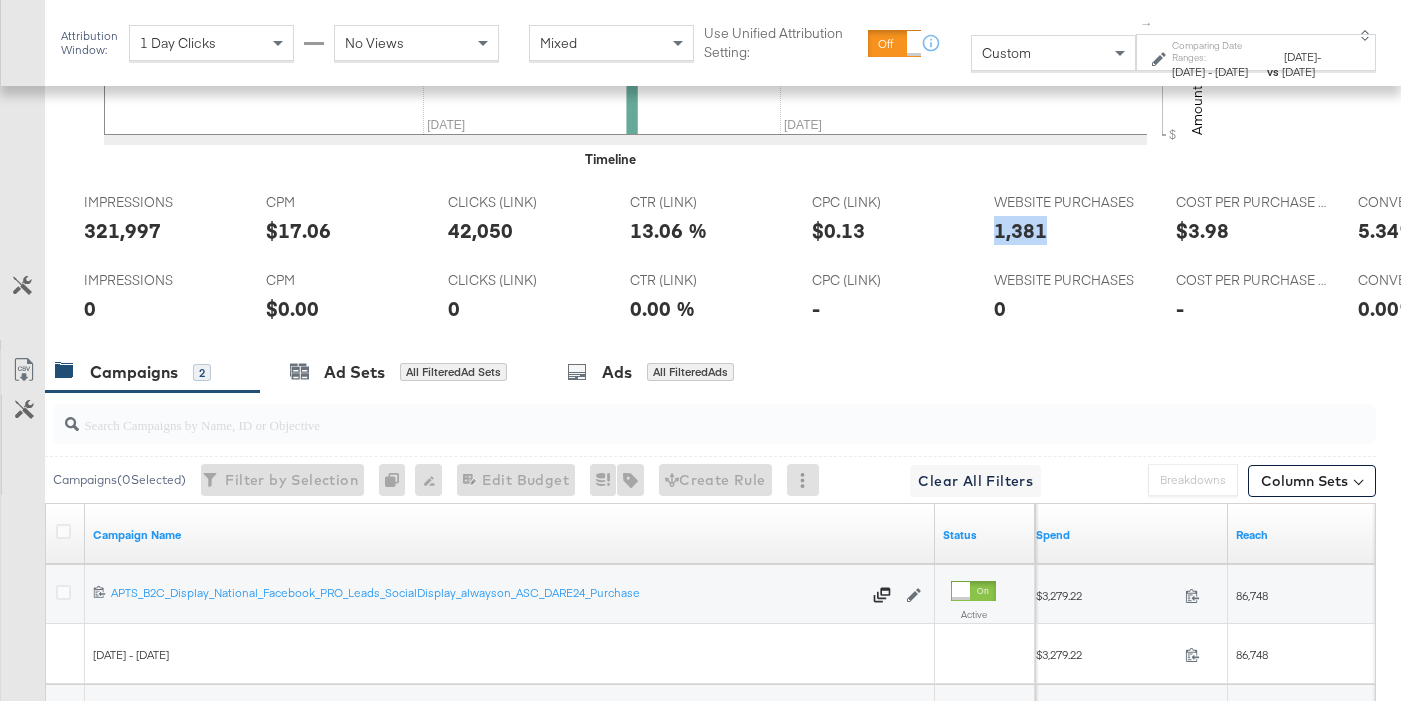 click on "1,381" at bounding box center [1020, 230] 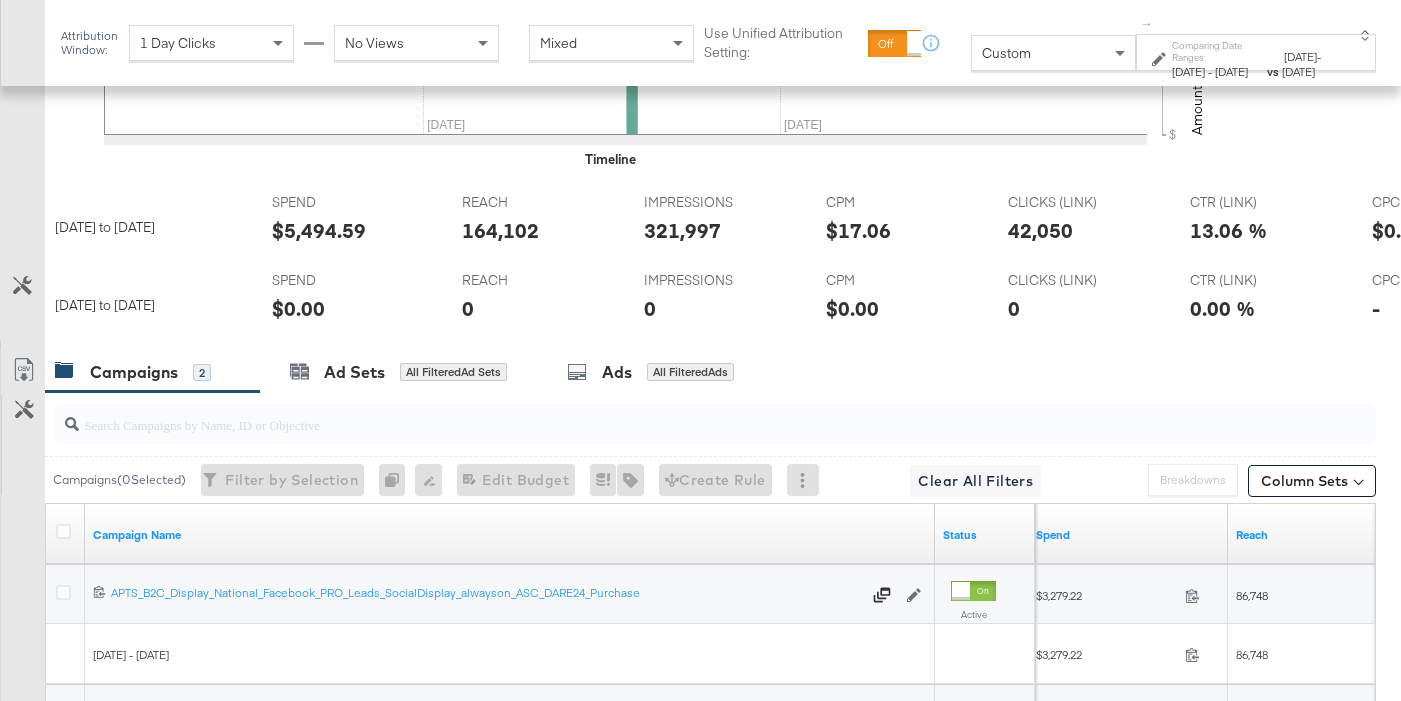 scroll, scrollTop: 0, scrollLeft: 2, axis: horizontal 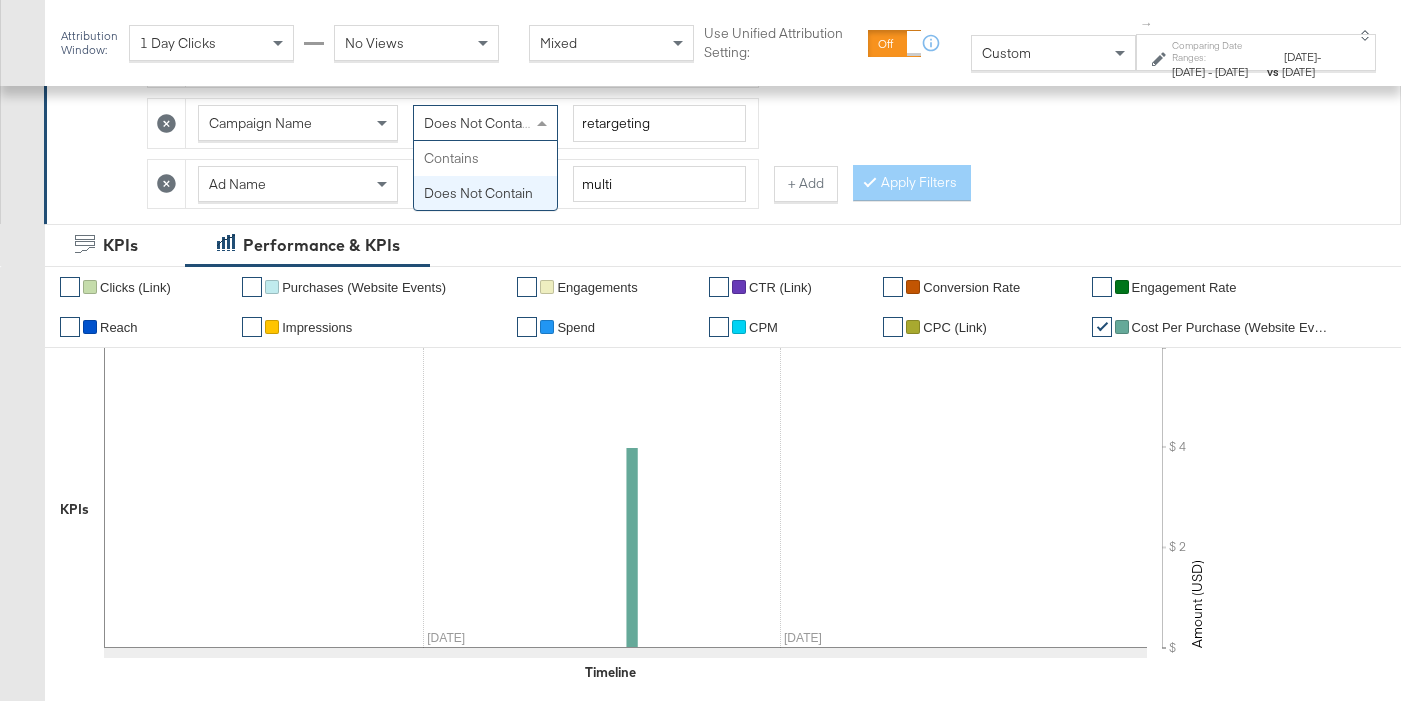 click on "Does Not Contain" at bounding box center (478, 123) 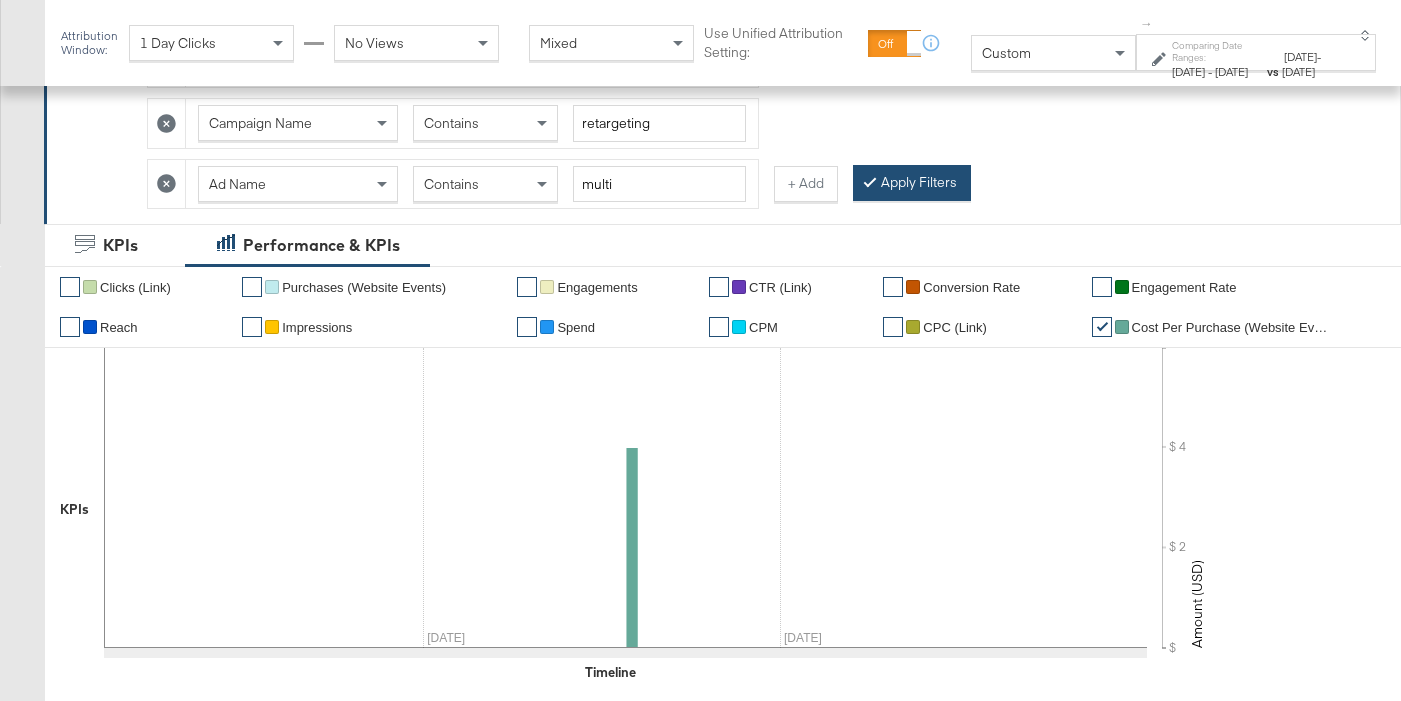 click on "Apply Filters" at bounding box center [912, 183] 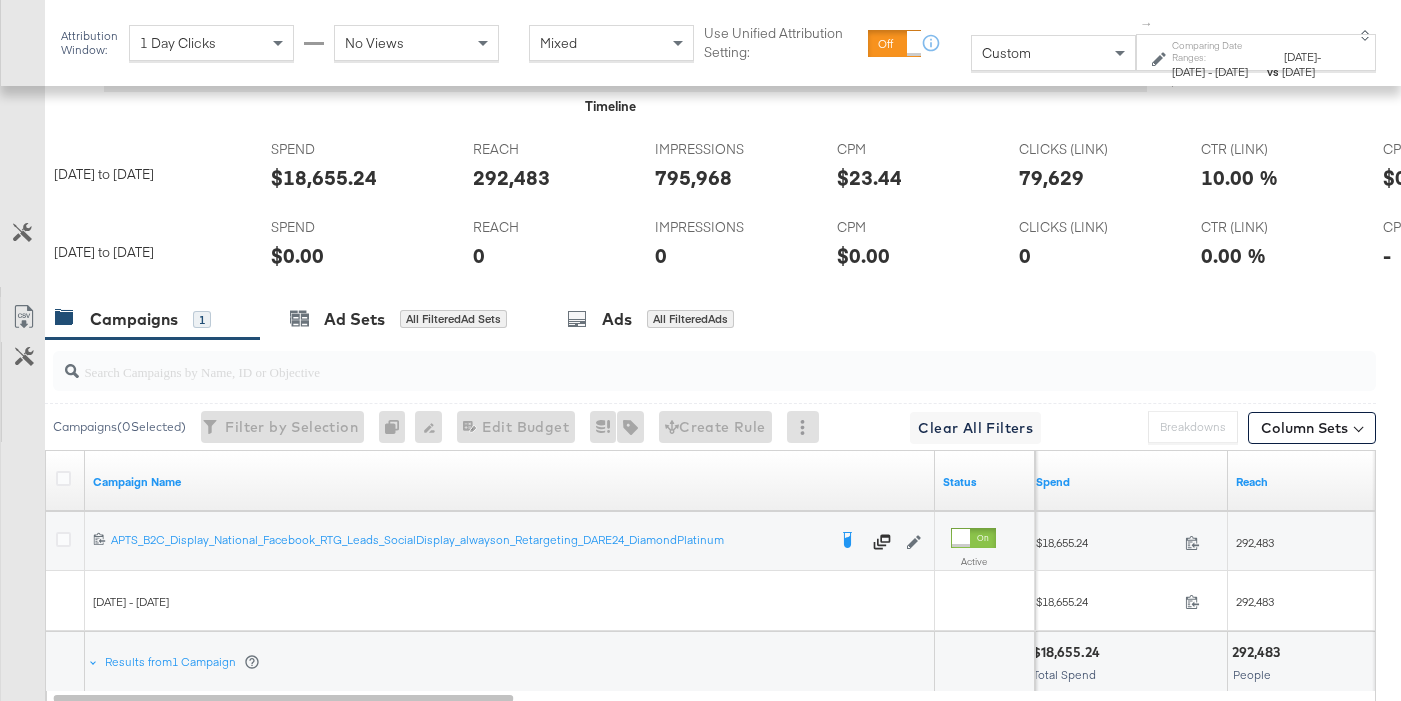 scroll, scrollTop: 1051, scrollLeft: 0, axis: vertical 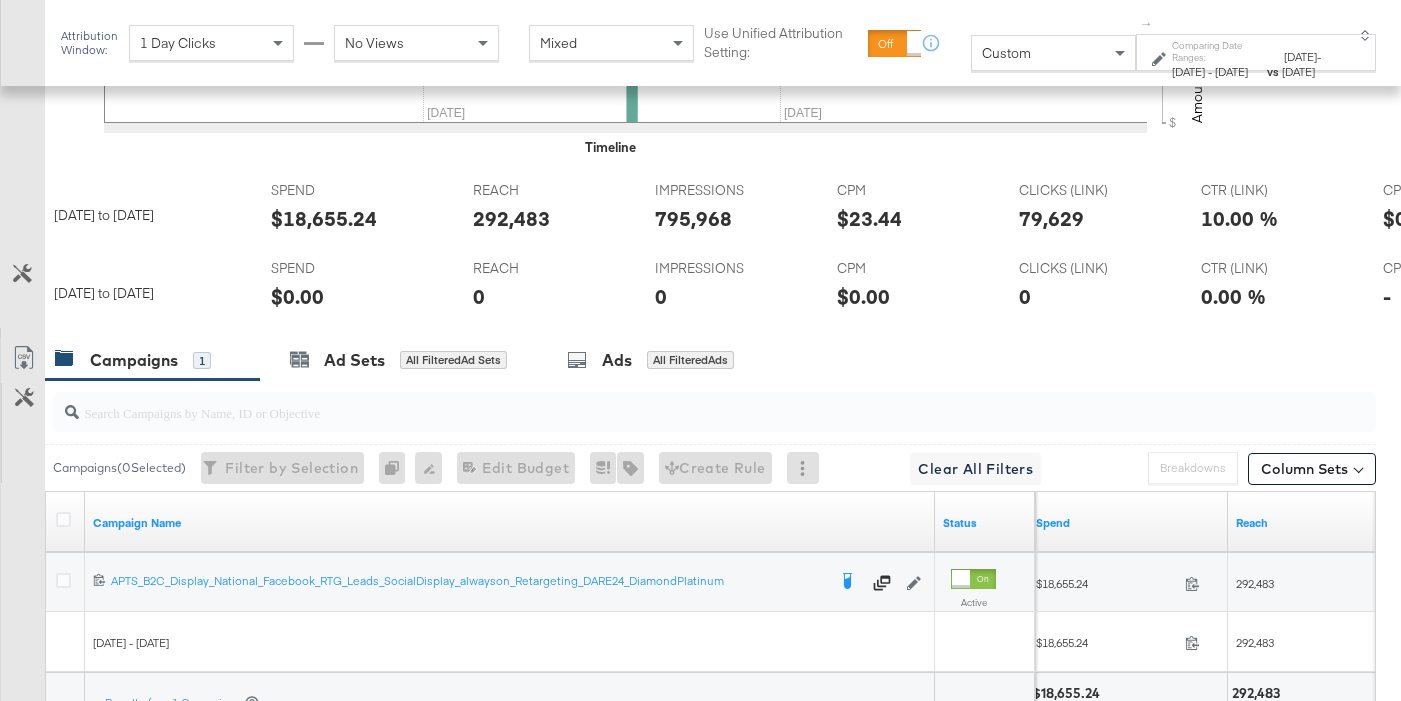 click on "$18,655.24" at bounding box center (324, 218) 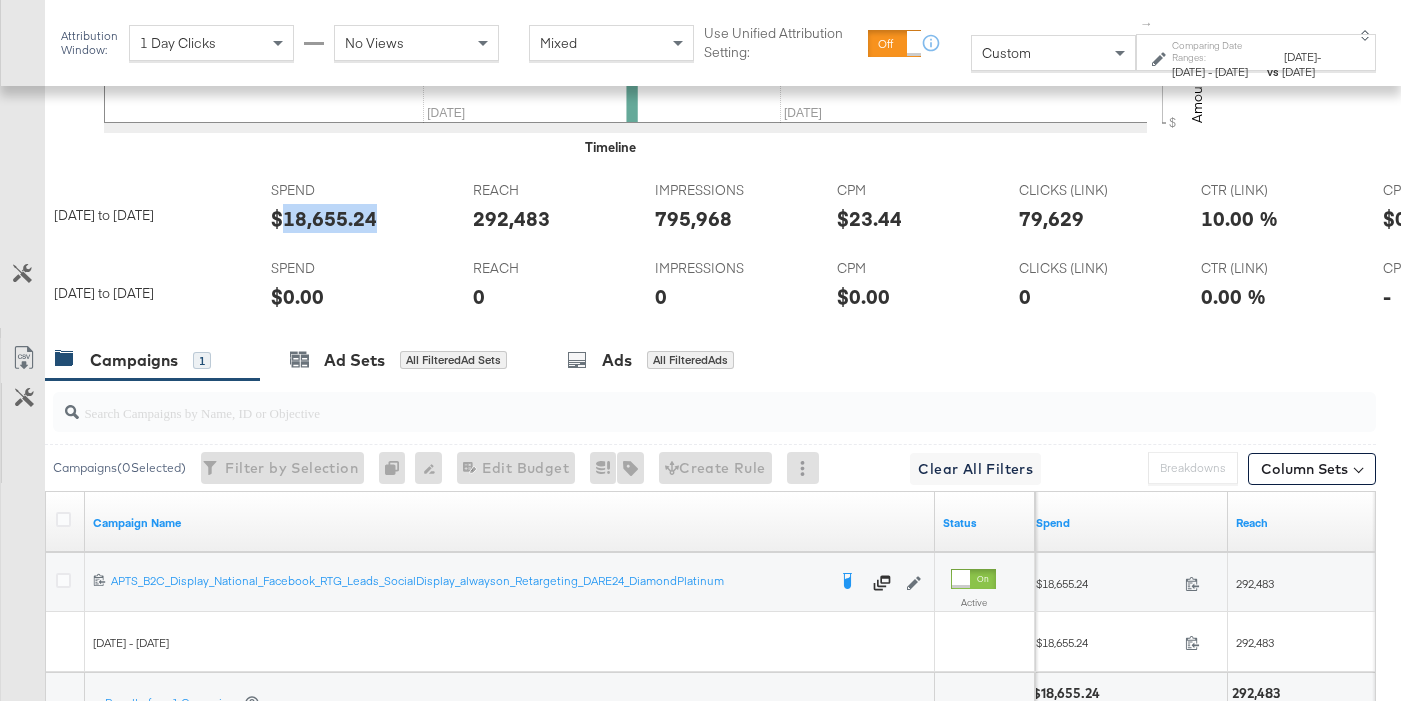 click on "$18,655.24" at bounding box center (324, 218) 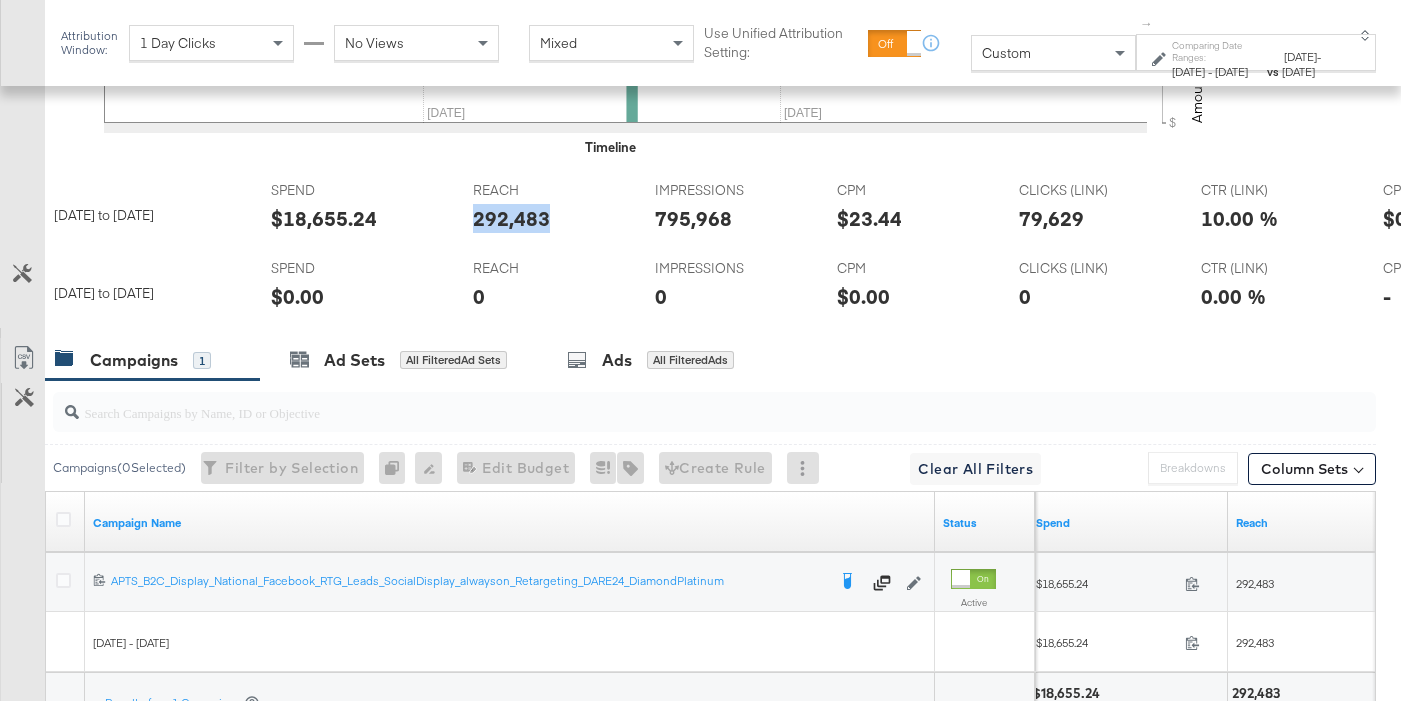 click on "292,483" at bounding box center [511, 218] 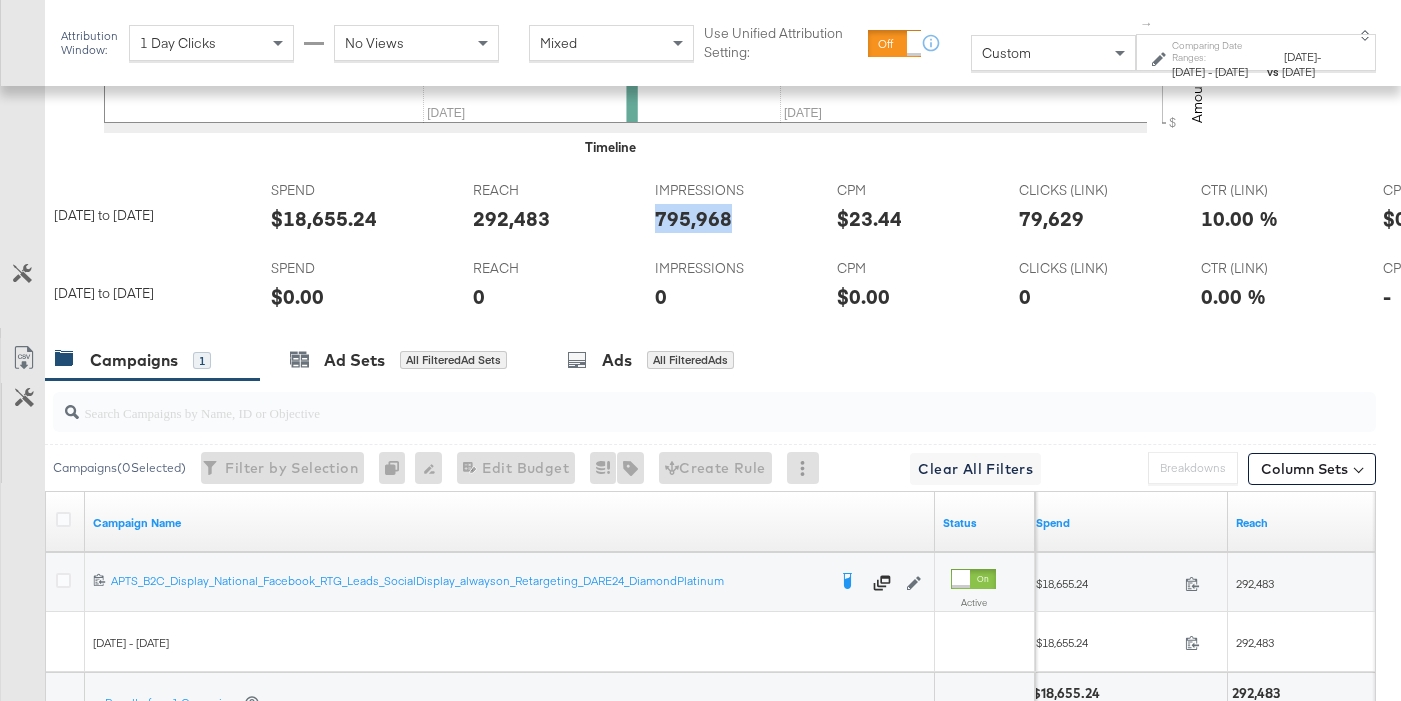 click on "795,968" at bounding box center (693, 218) 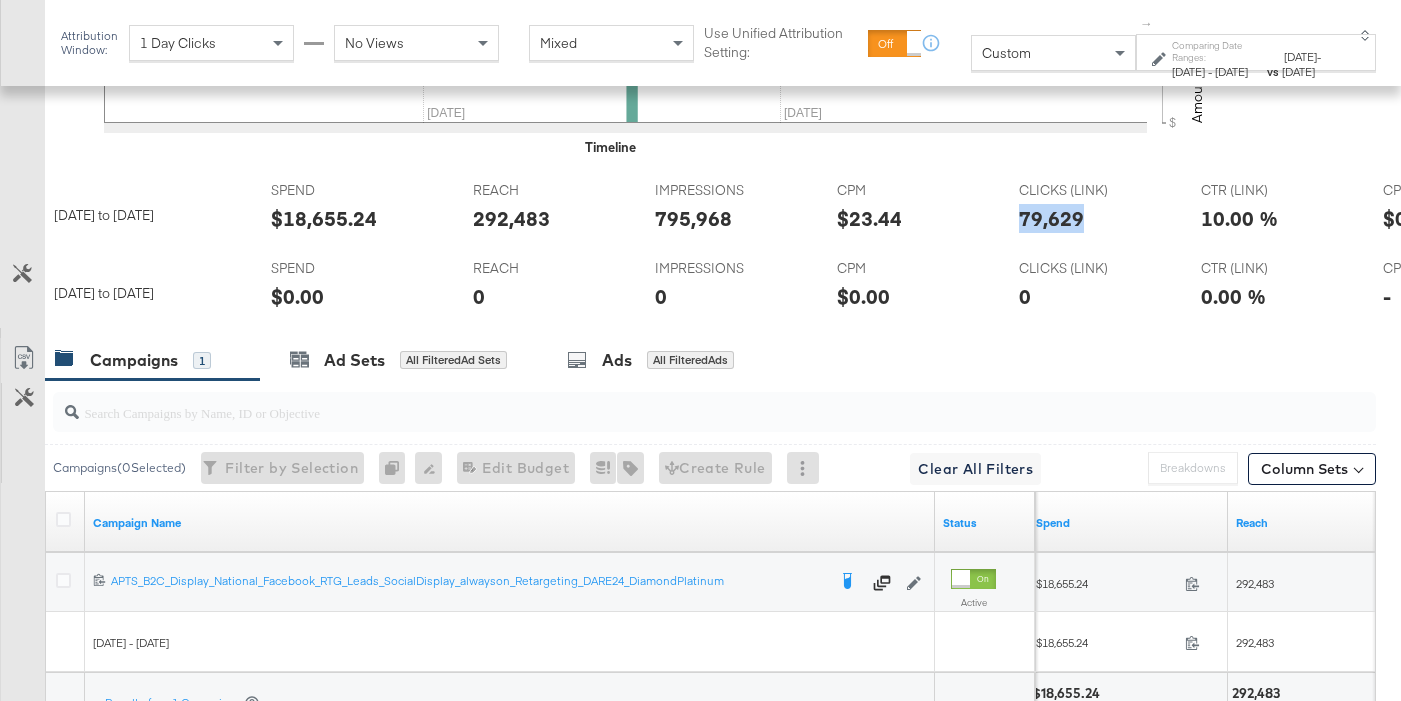 click on "79,629" at bounding box center [1051, 218] 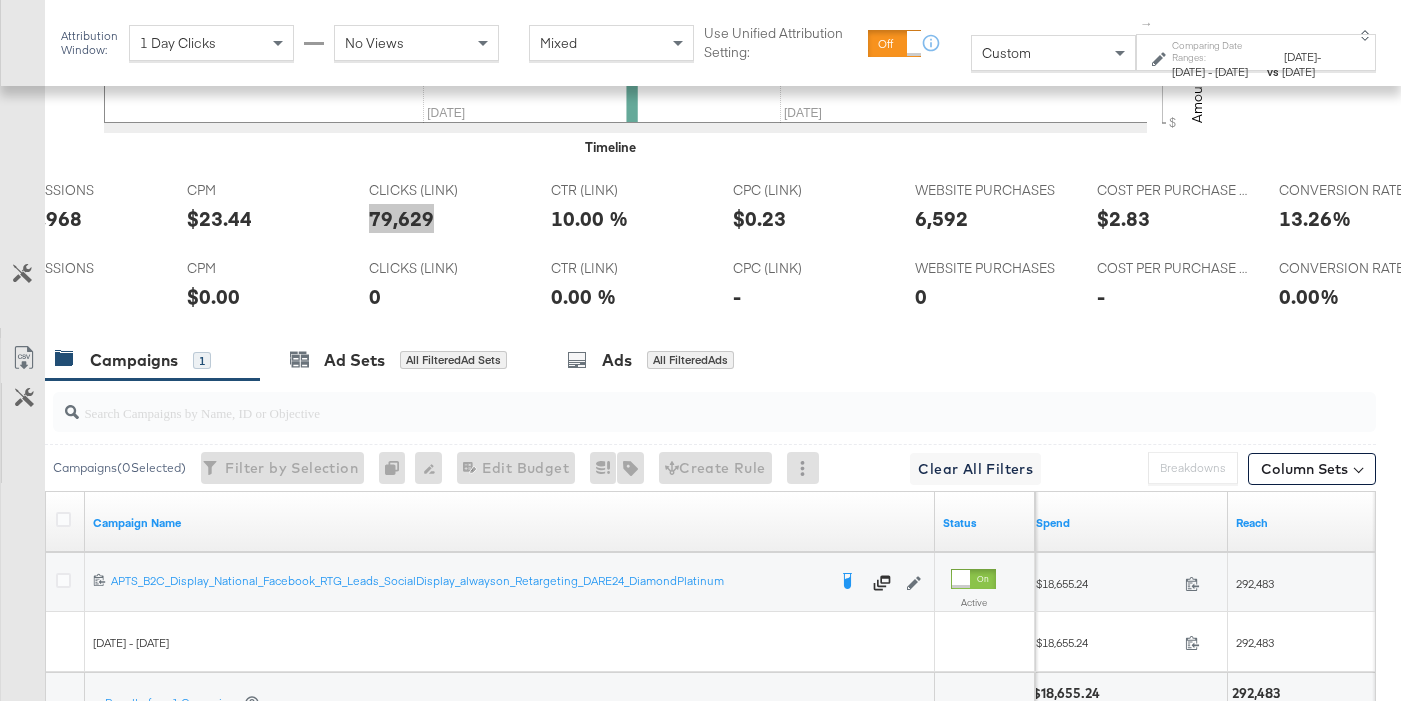 scroll, scrollTop: 0, scrollLeft: 715, axis: horizontal 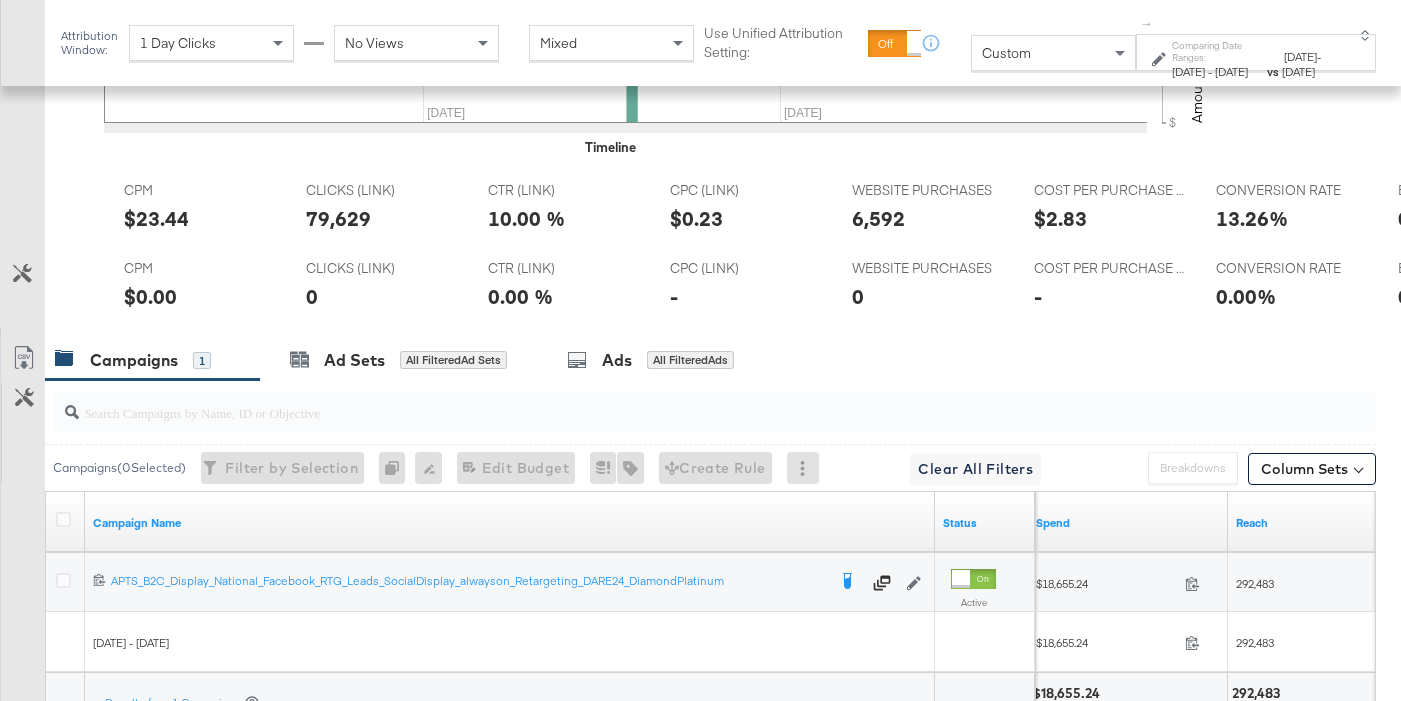 click on "6,592" at bounding box center (878, 218) 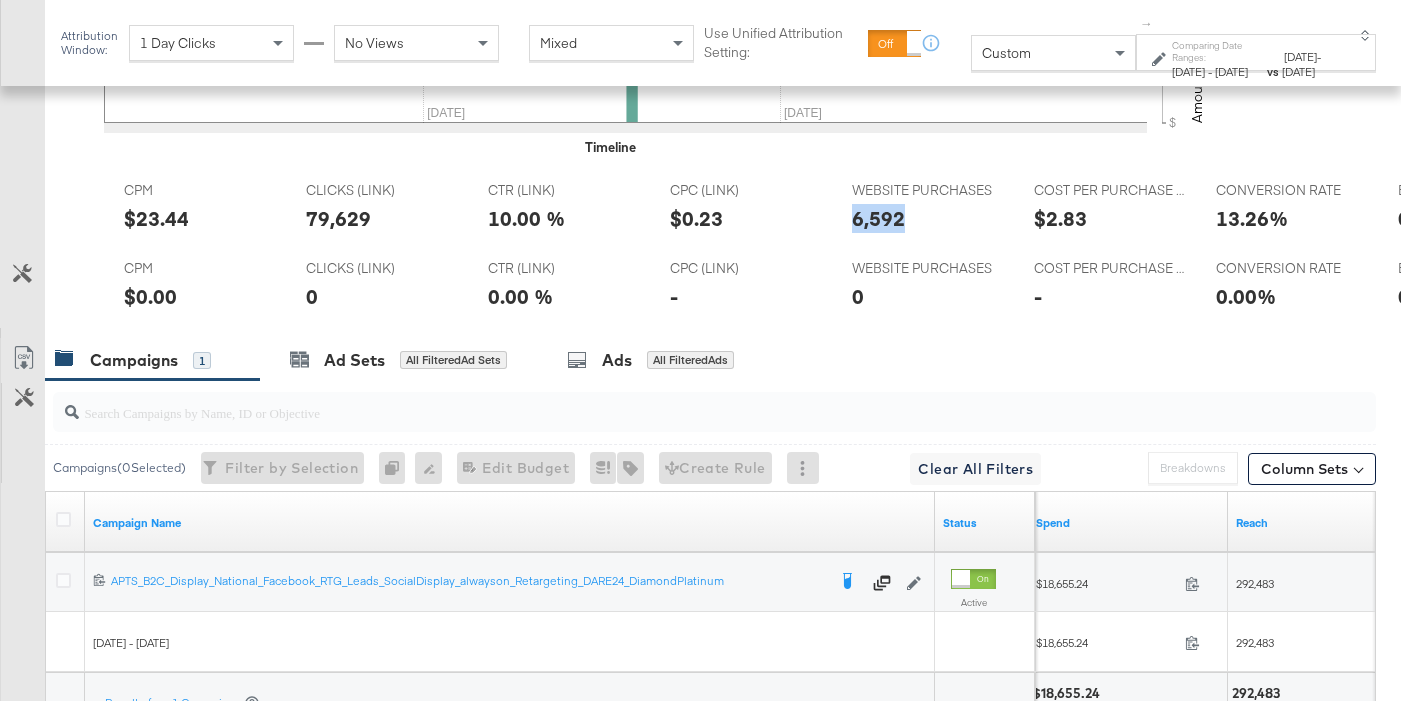 click on "6,592" at bounding box center [878, 218] 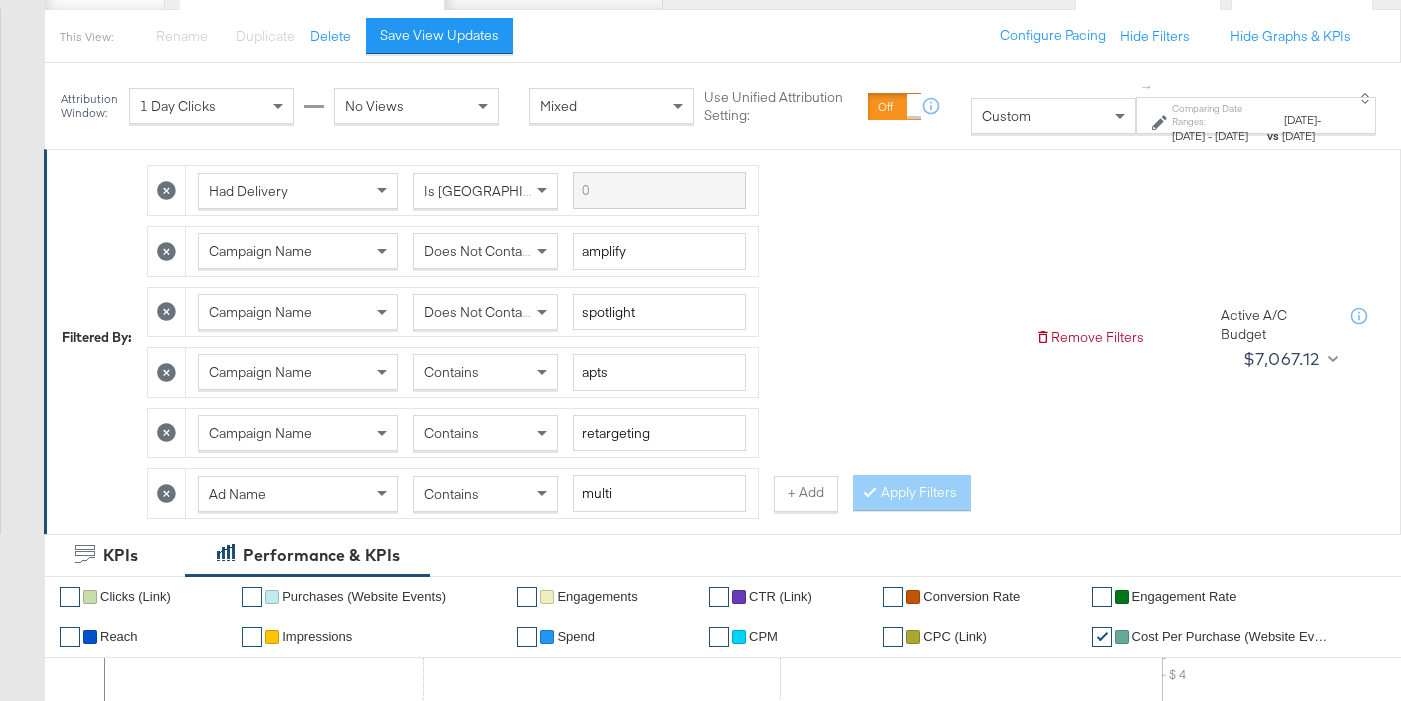 scroll, scrollTop: 234, scrollLeft: 0, axis: vertical 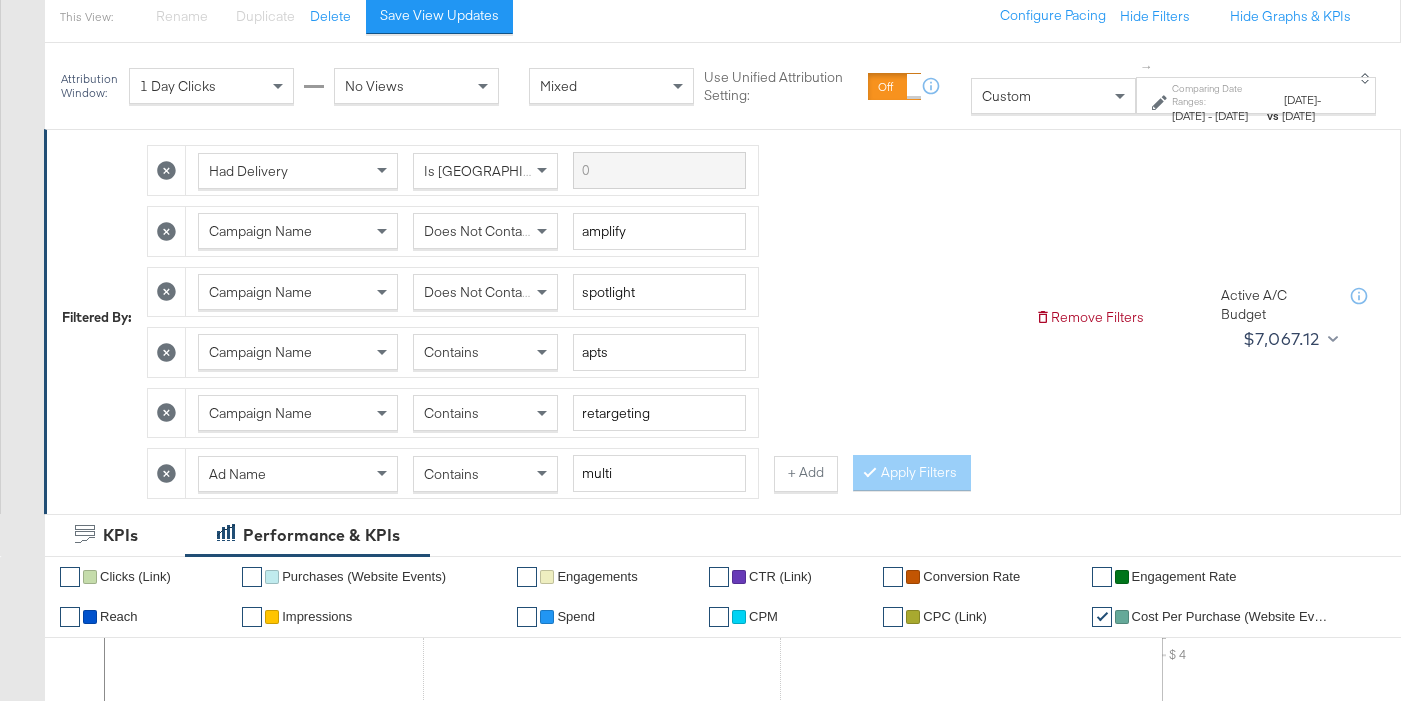 click 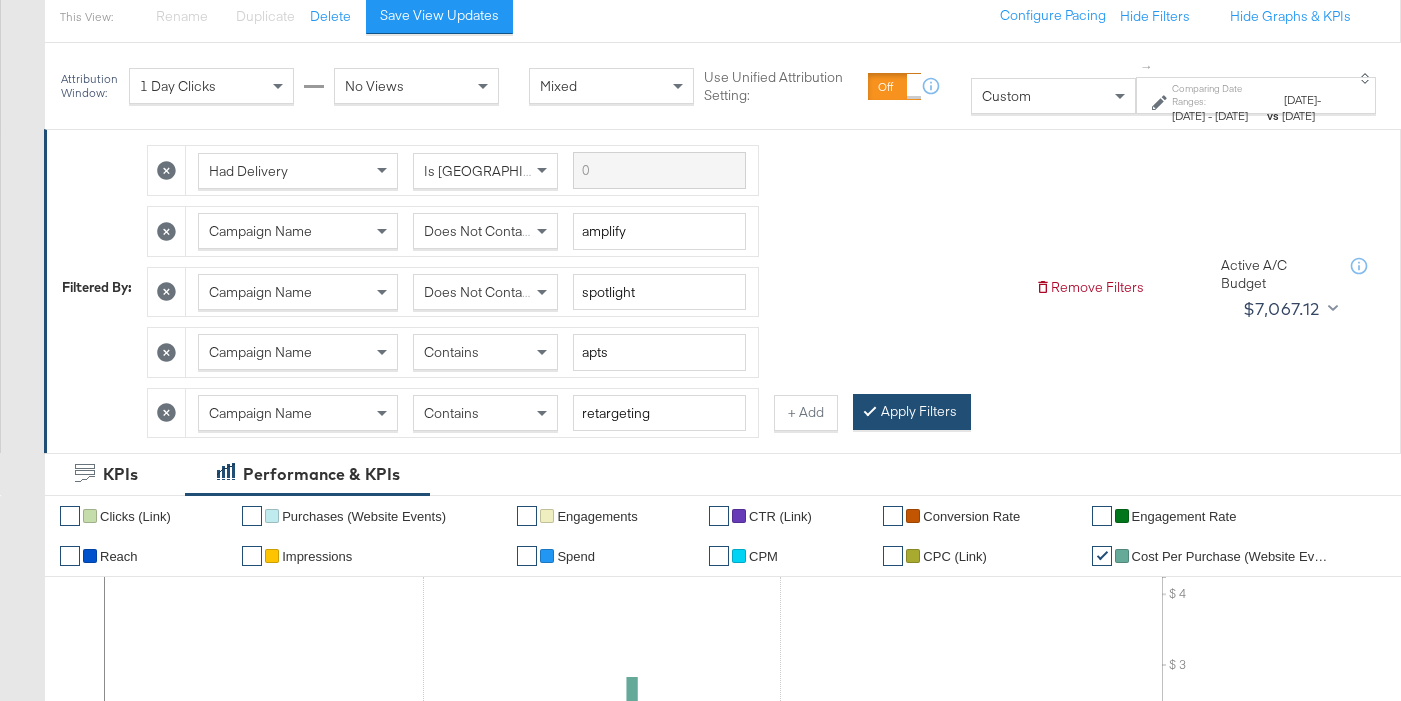 click on "Apply Filters" at bounding box center (912, 412) 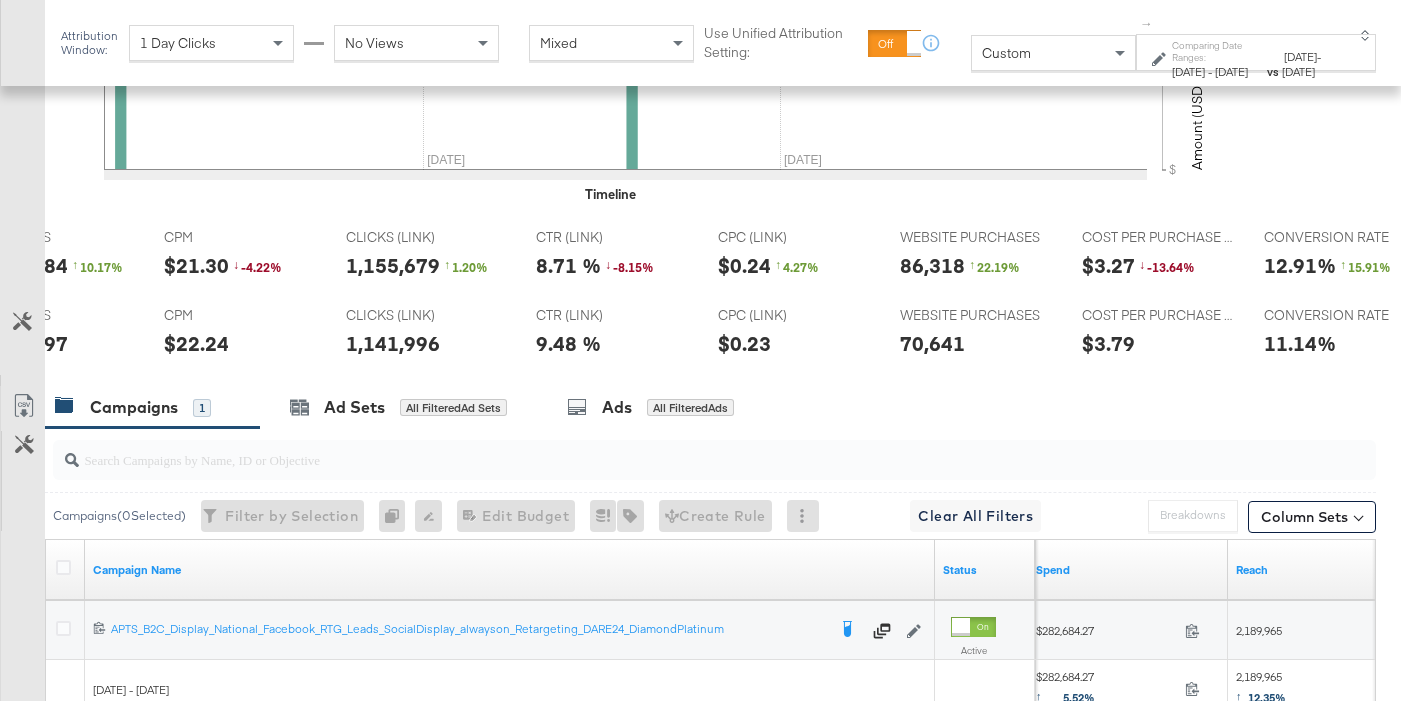 scroll, scrollTop: 940, scrollLeft: 0, axis: vertical 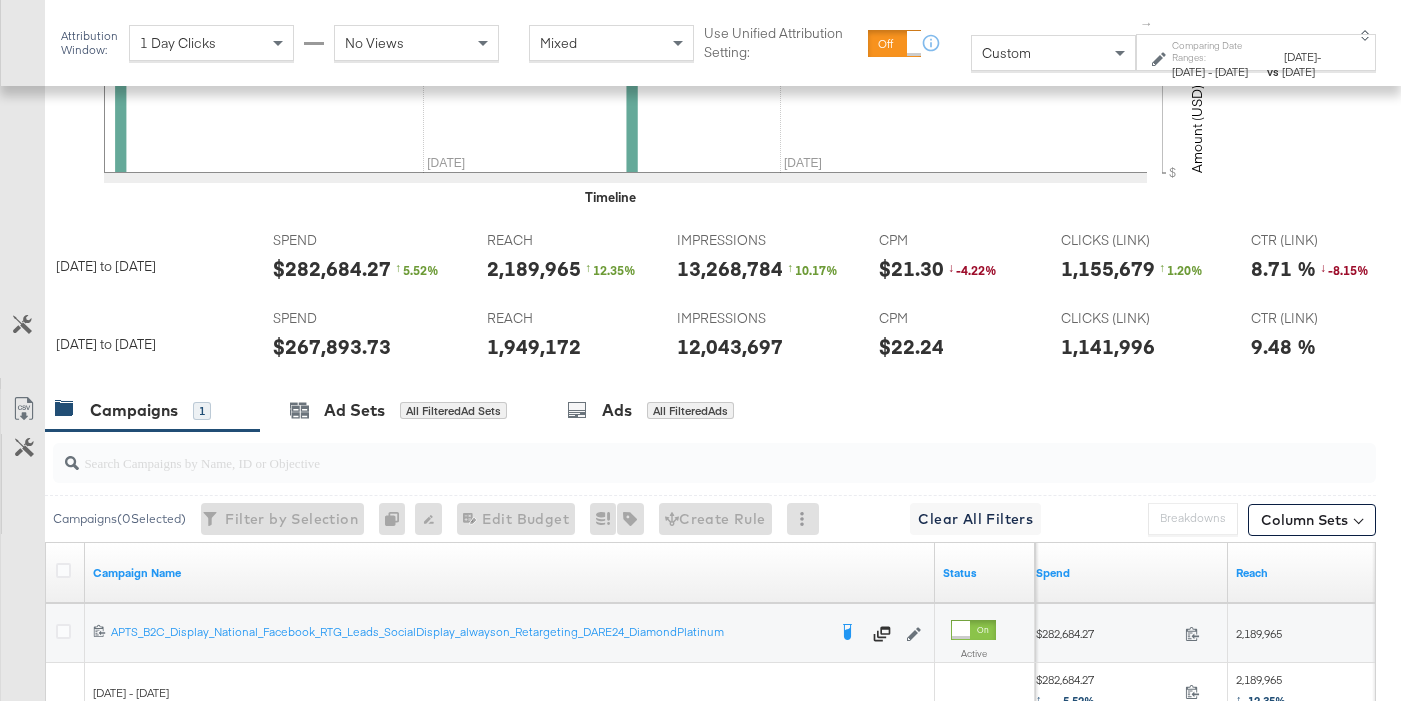 click on "$267,893.73" at bounding box center [332, 346] 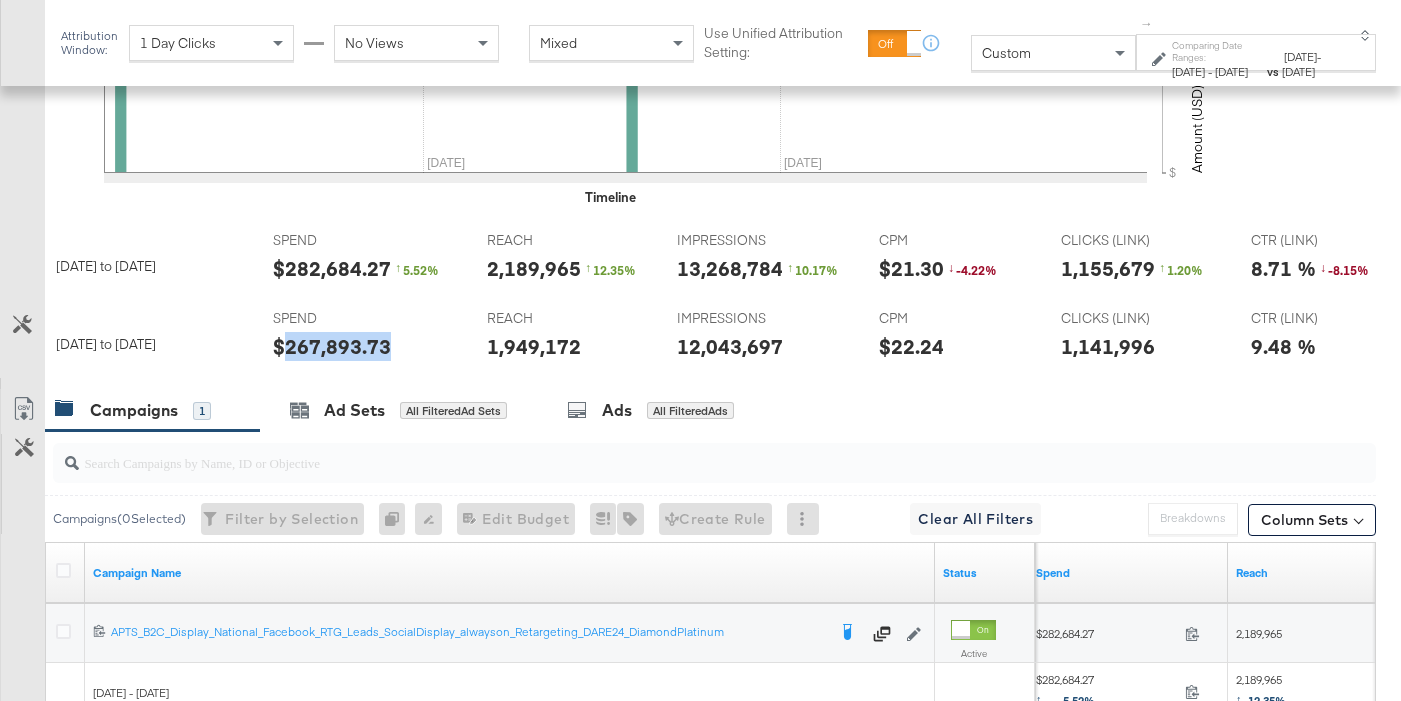click on "$267,893.73" at bounding box center (332, 346) 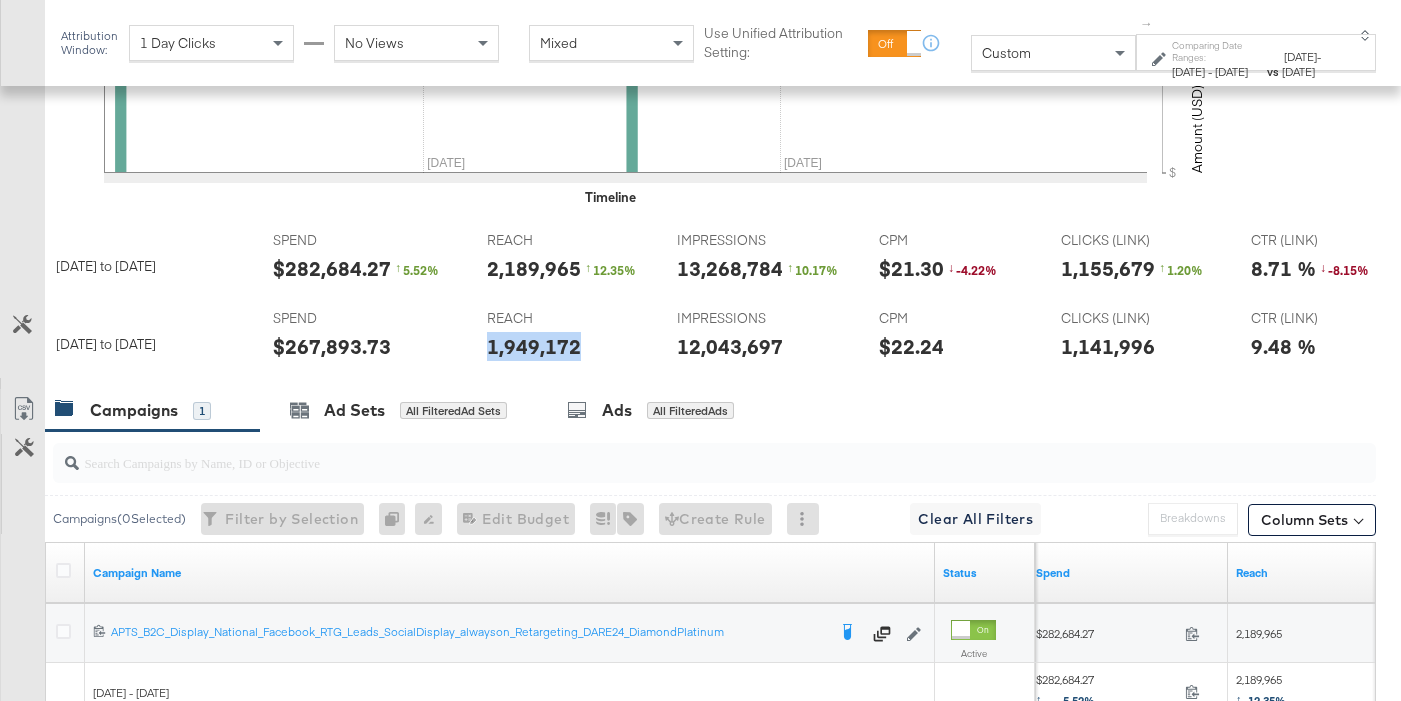 click on "1,949,172" at bounding box center [534, 346] 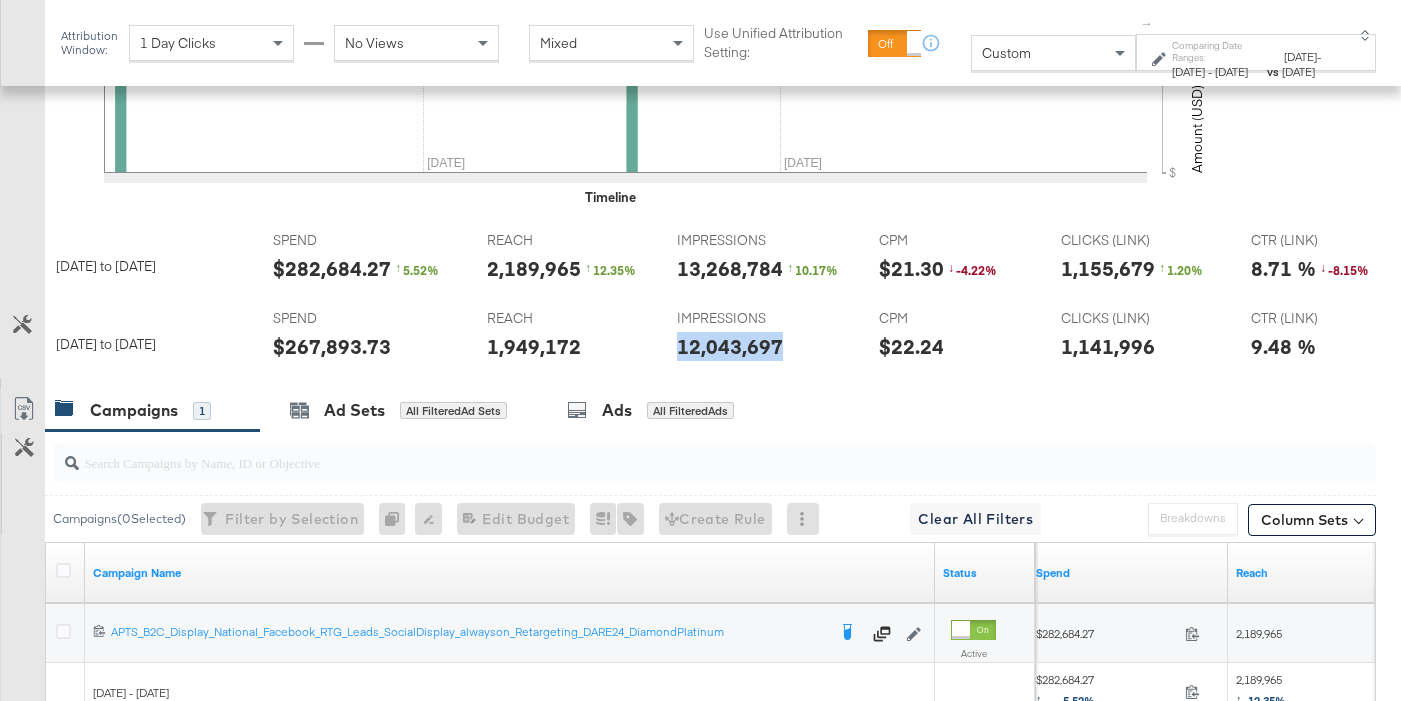click on "12,043,697" at bounding box center [730, 346] 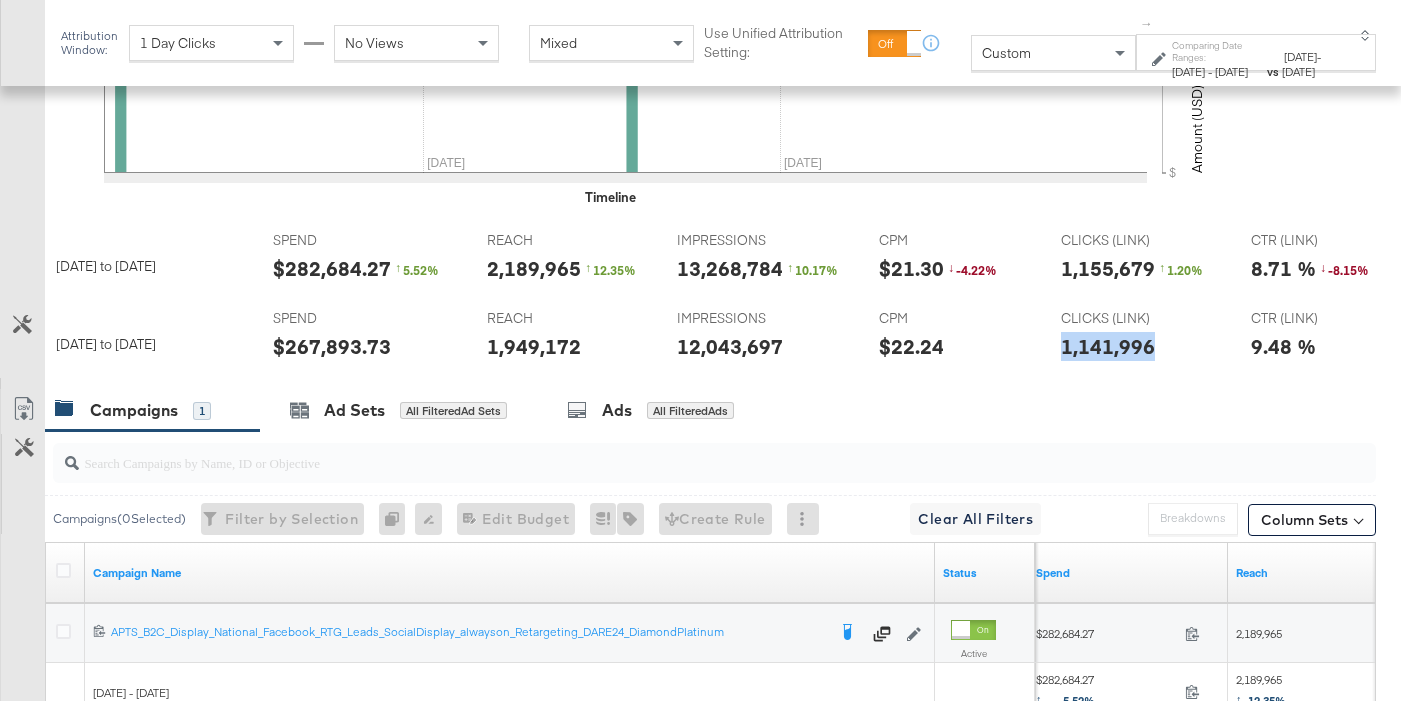 click on "1,141,996" at bounding box center [1108, 346] 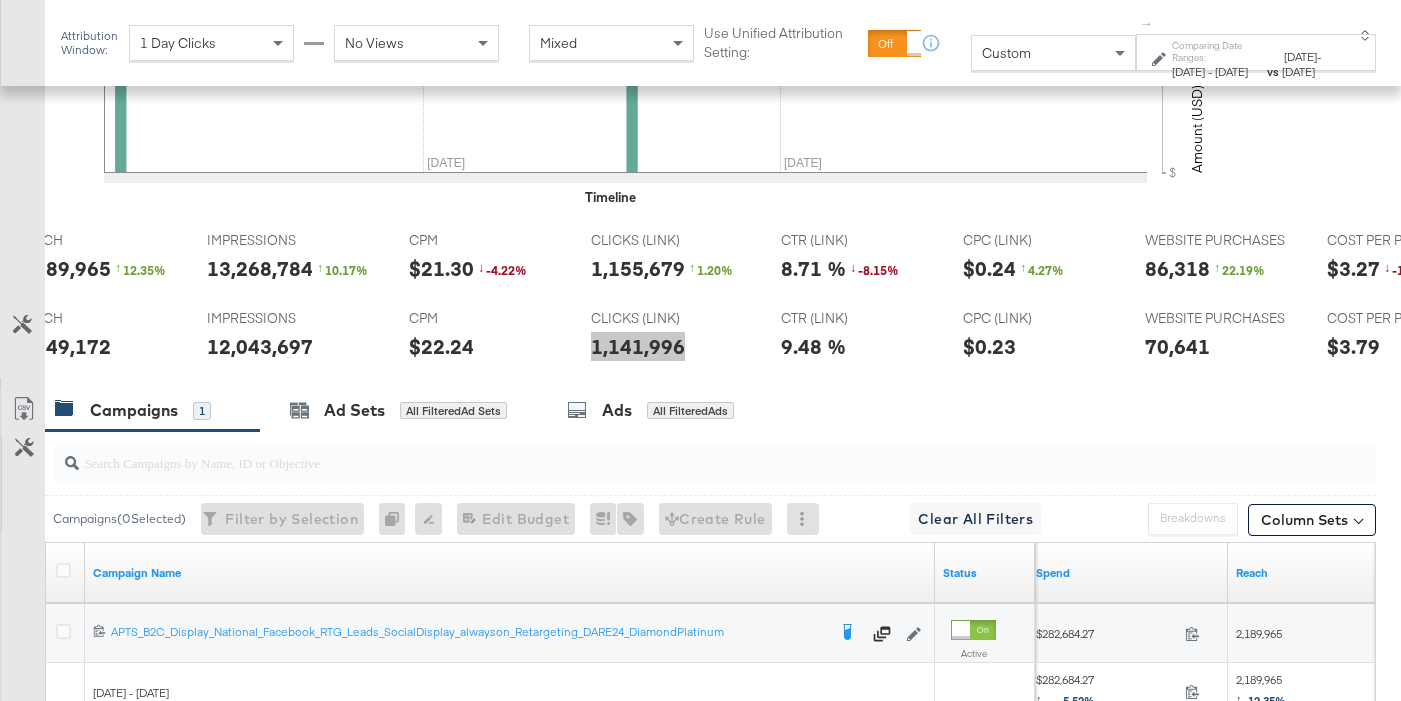 scroll, scrollTop: 0, scrollLeft: 569, axis: horizontal 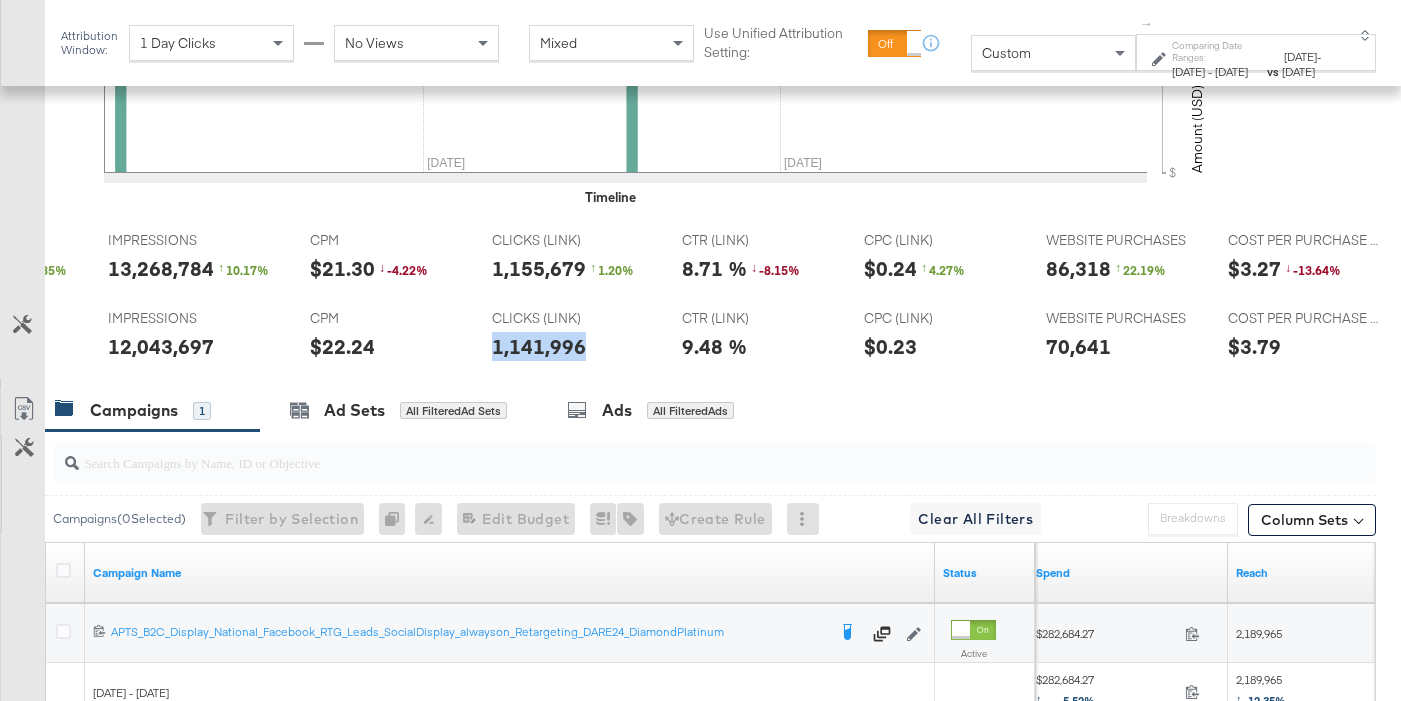 click on "70,641" at bounding box center [1078, 346] 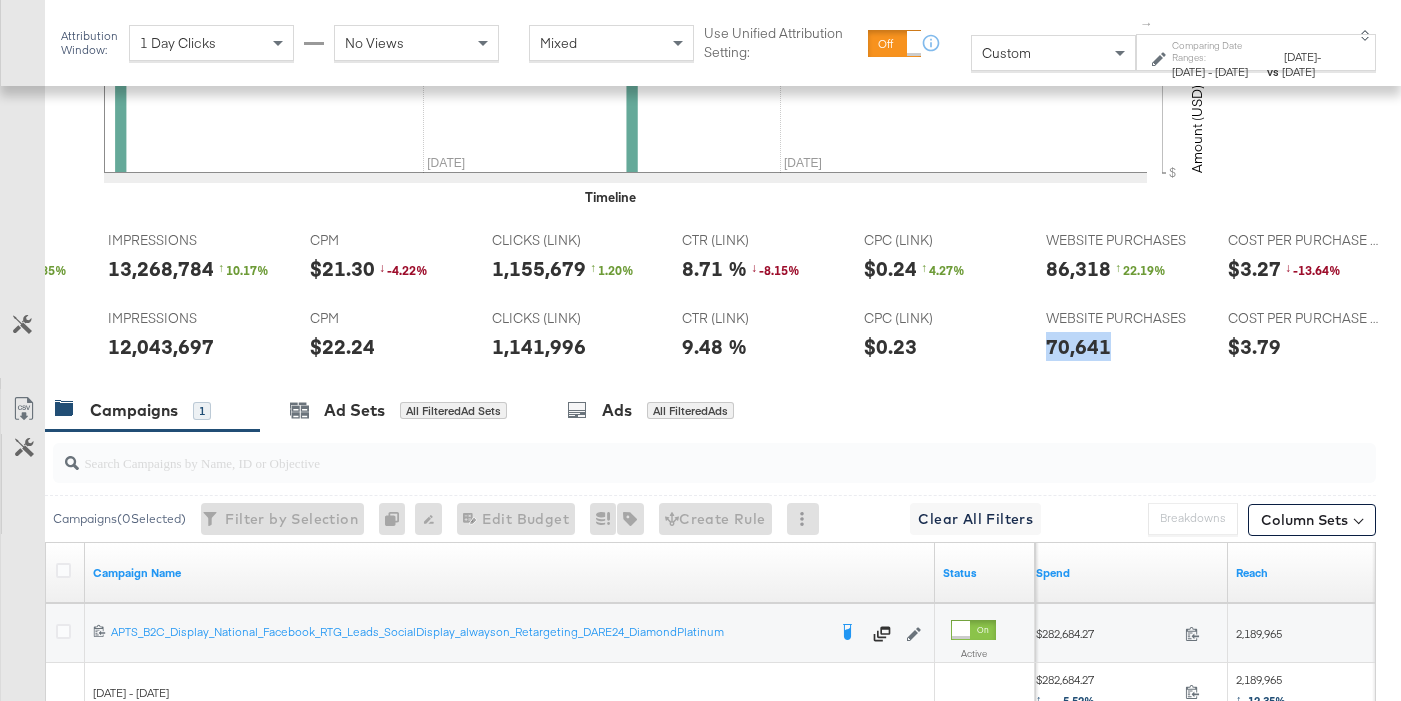 click on "70,641" at bounding box center [1078, 346] 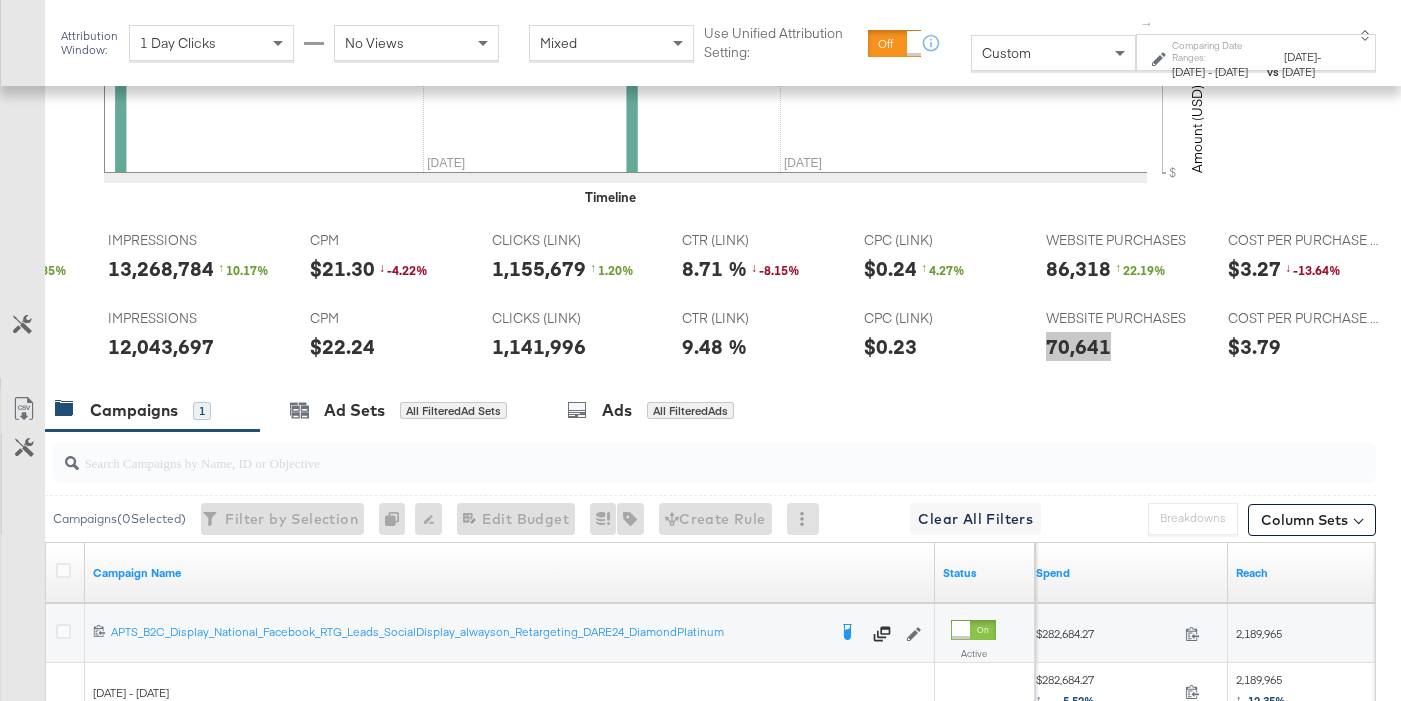 scroll, scrollTop: 0, scrollLeft: 0, axis: both 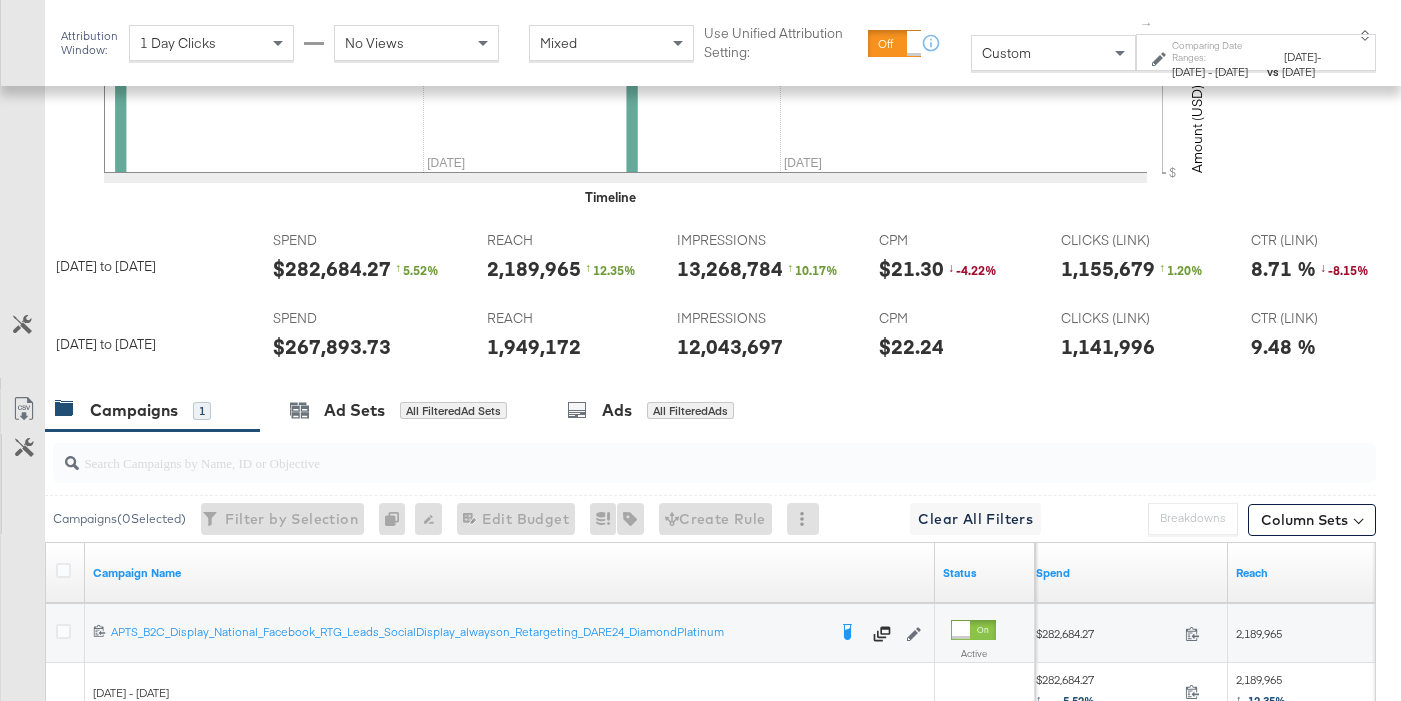click on "$282,684.27" at bounding box center (332, 268) 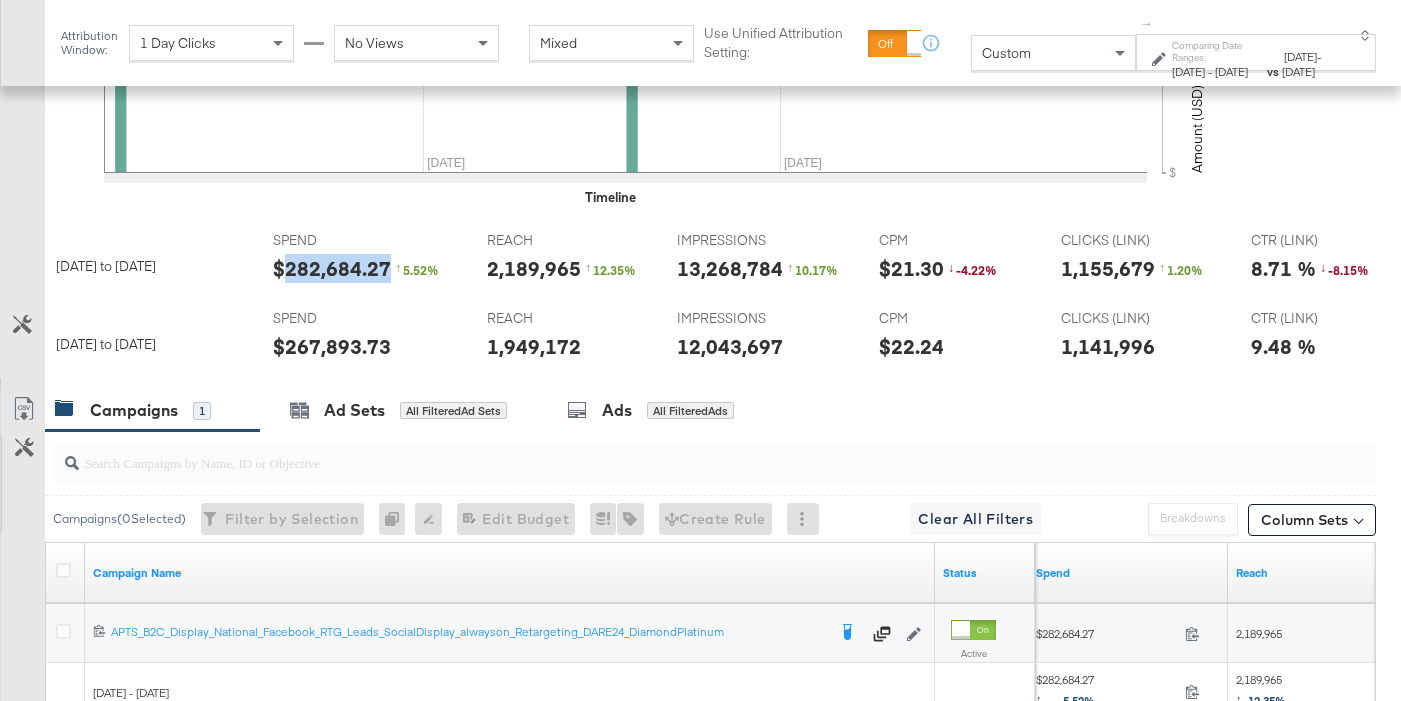 click on "$282,684.27" at bounding box center [332, 268] 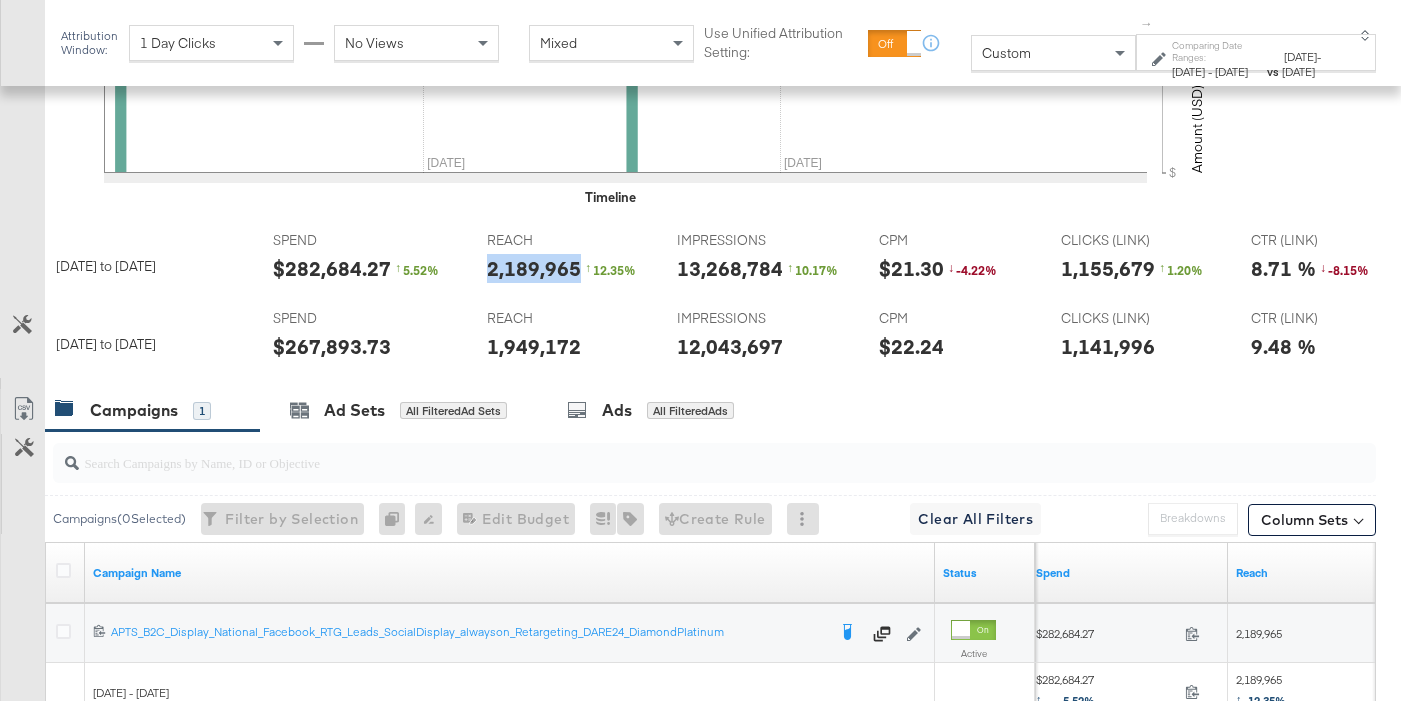 click on "2,189,965" at bounding box center [534, 268] 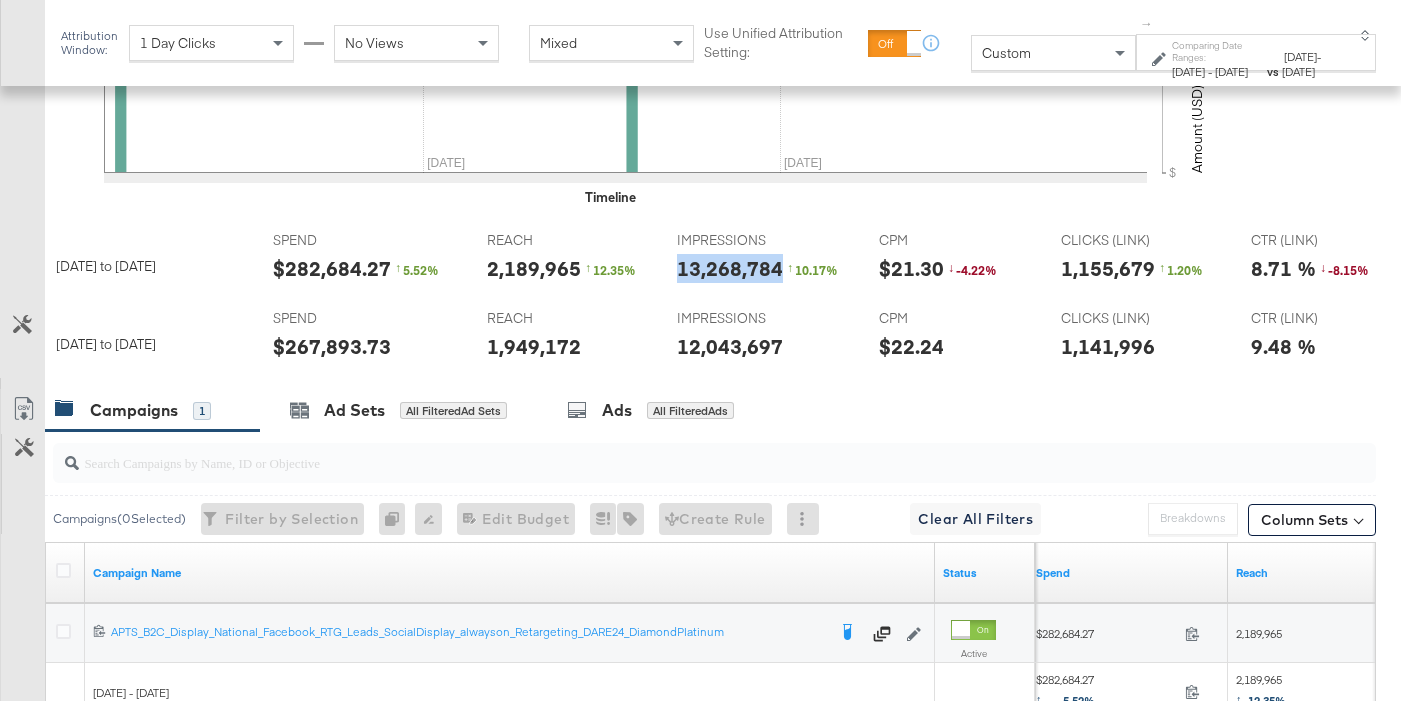 click on "13,268,784" at bounding box center (730, 268) 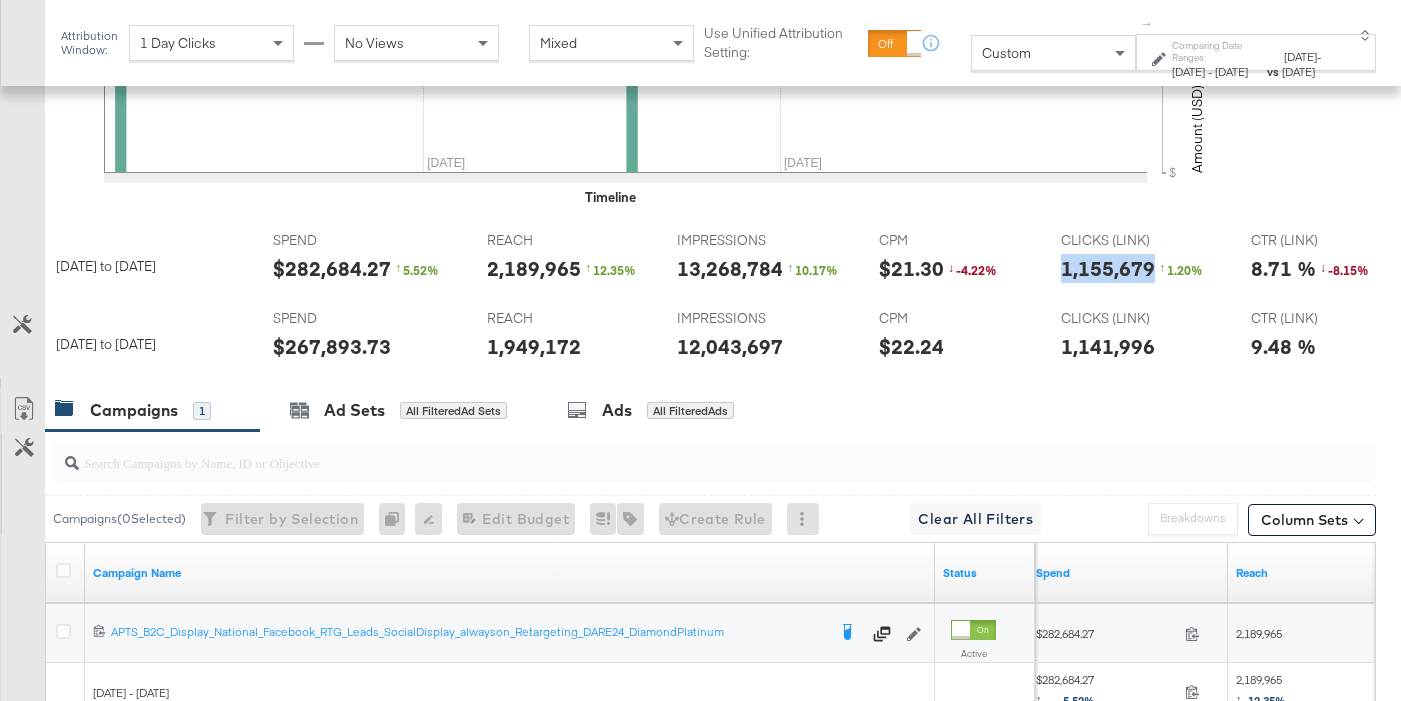 click on "1,155,679" at bounding box center [1108, 268] 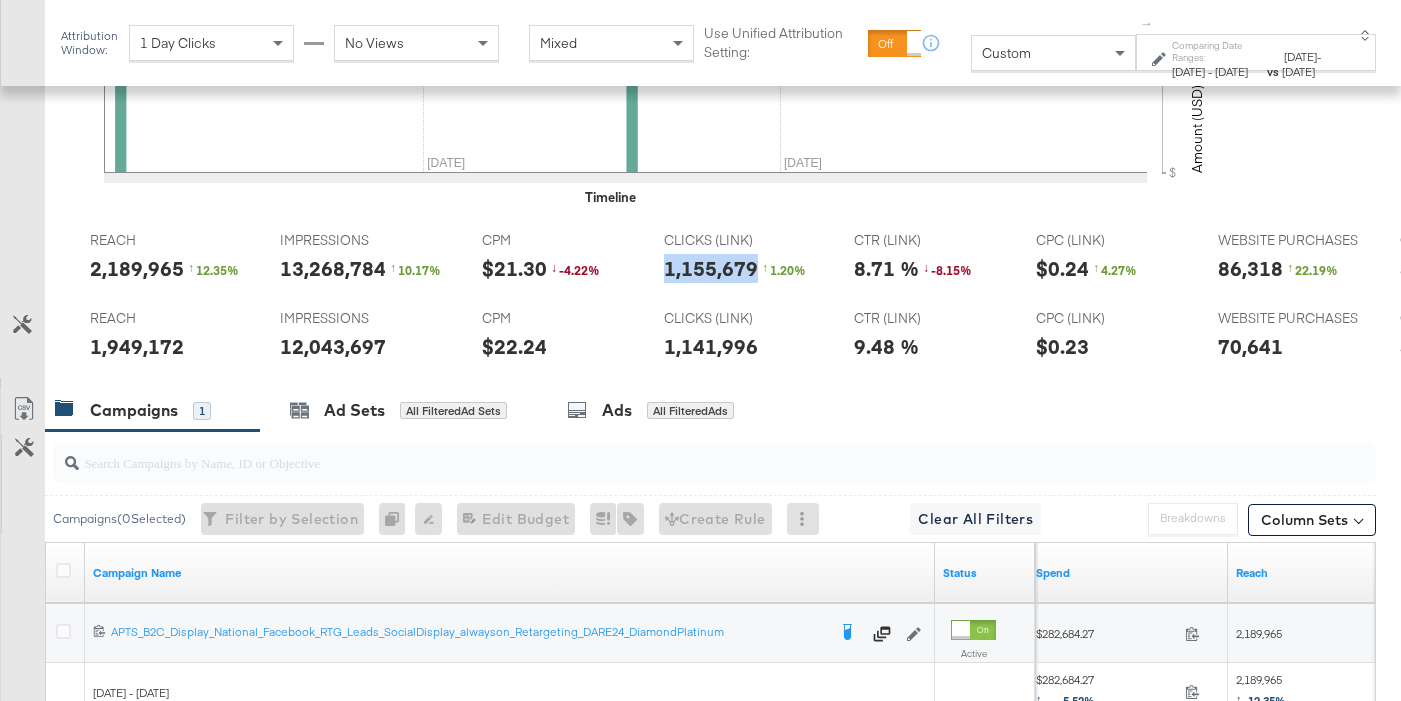 scroll, scrollTop: 0, scrollLeft: 401, axis: horizontal 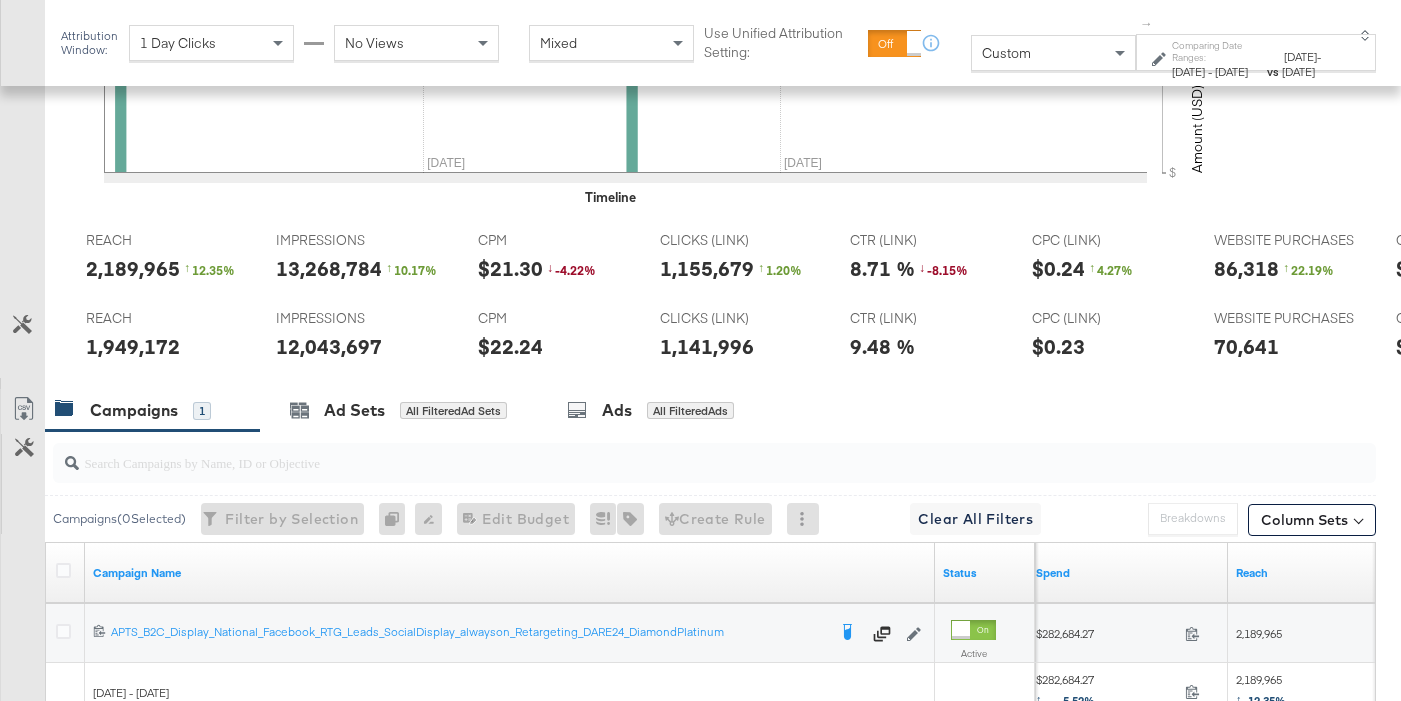 click on "↑" at bounding box center [1287, 267] 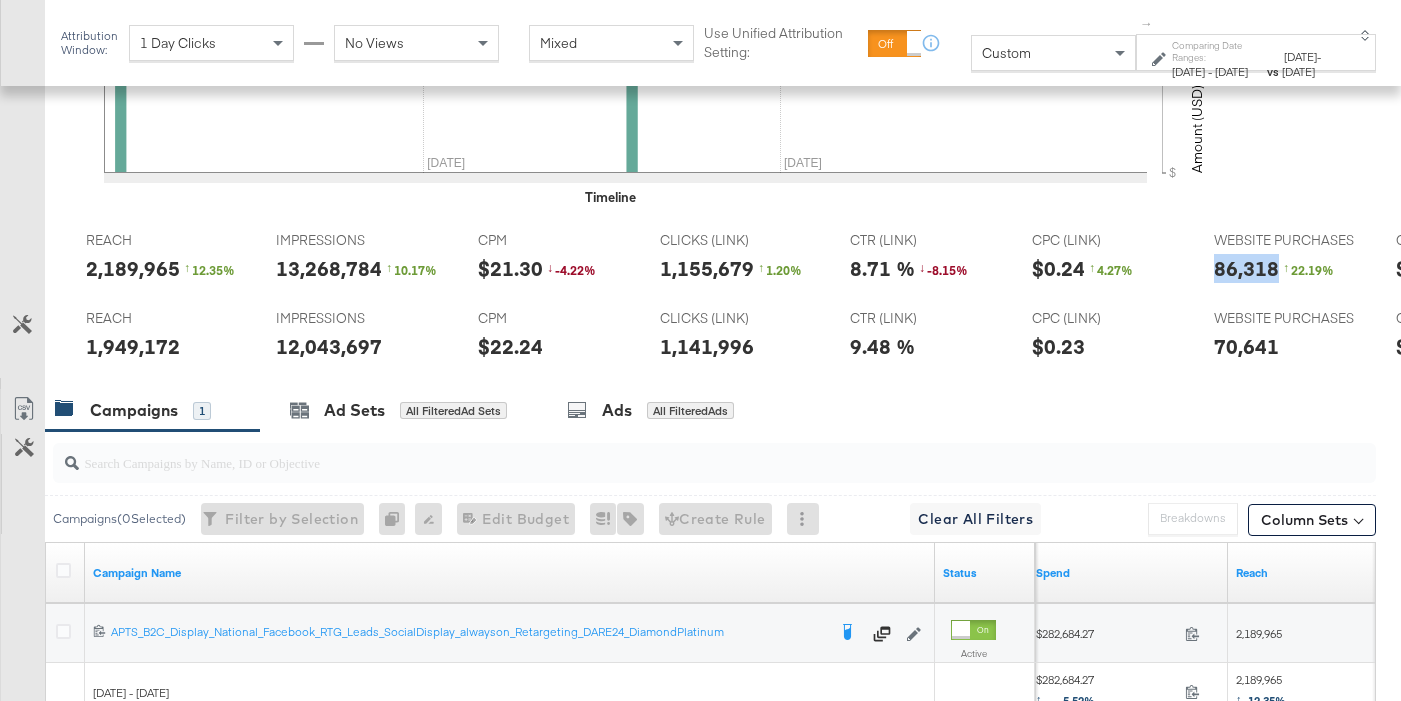 click on "86,318" at bounding box center [1246, 268] 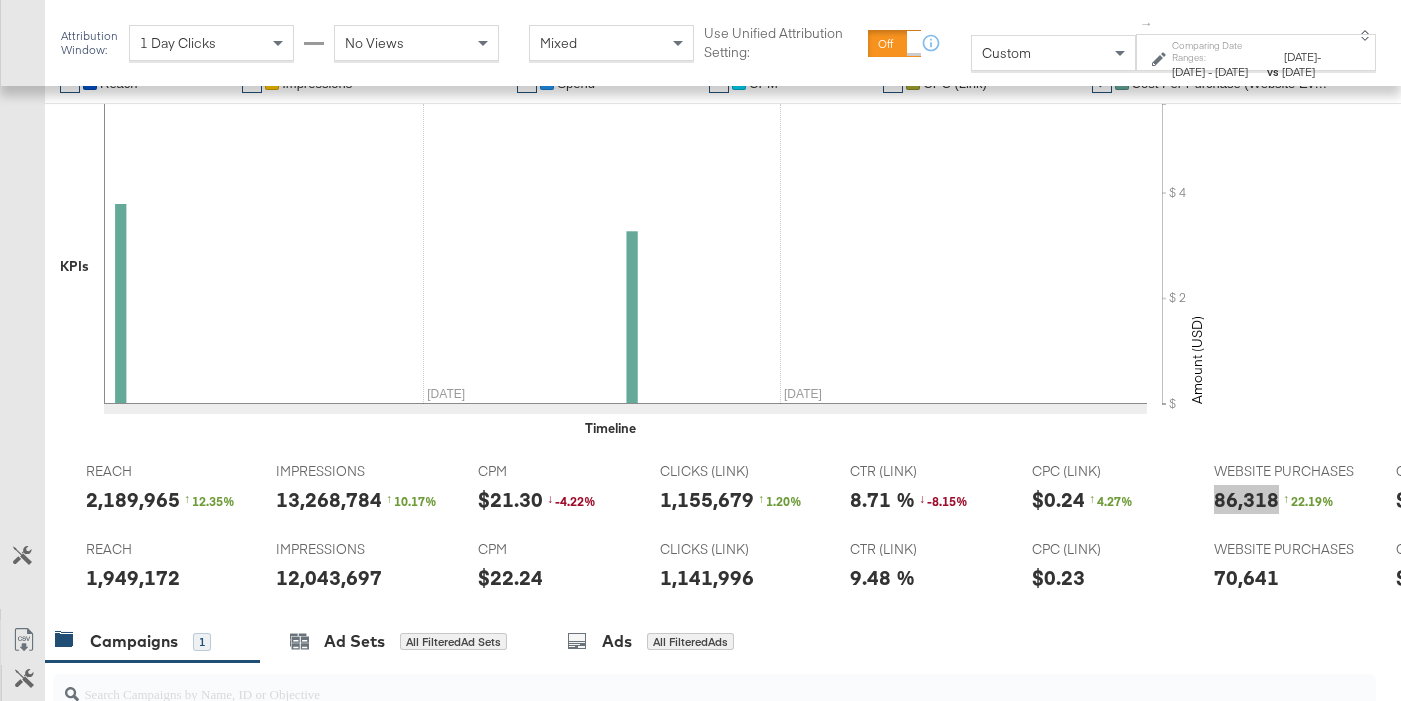 scroll, scrollTop: 427, scrollLeft: 0, axis: vertical 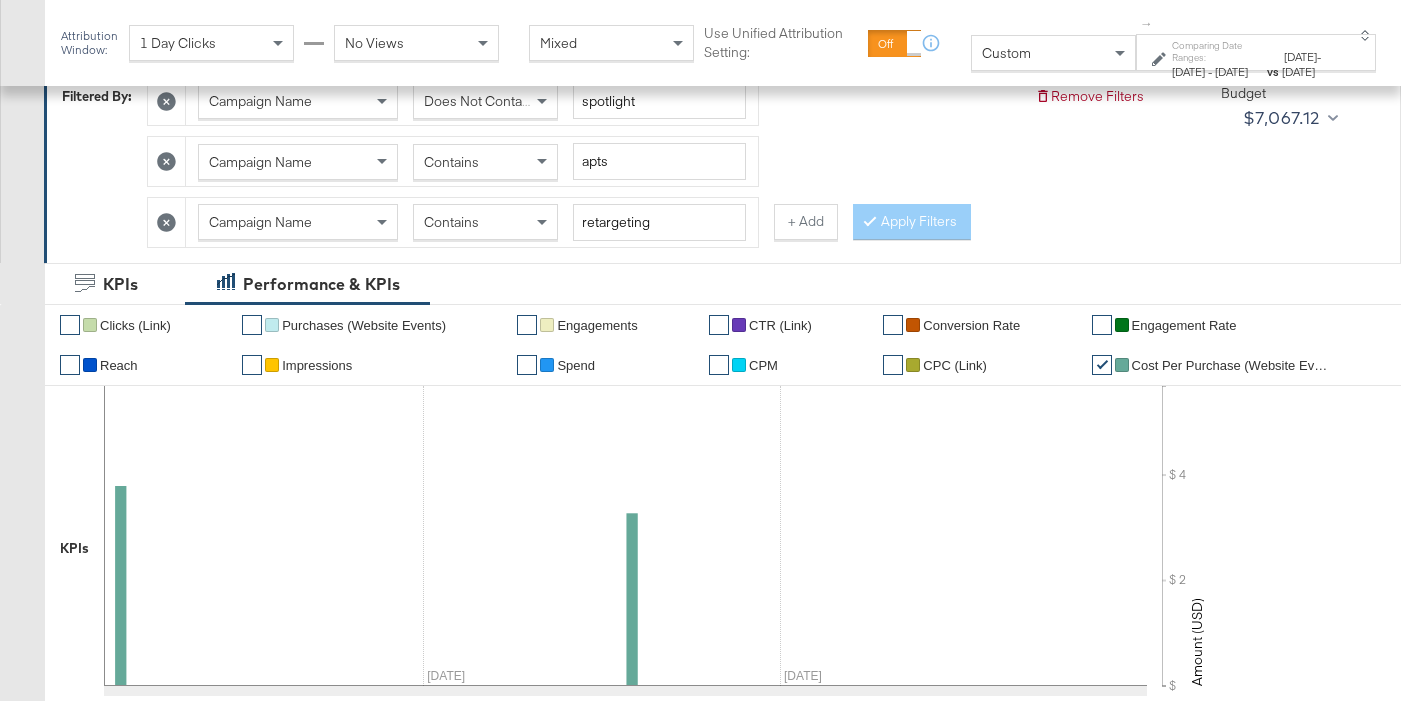 click on "Contains" at bounding box center (485, 222) 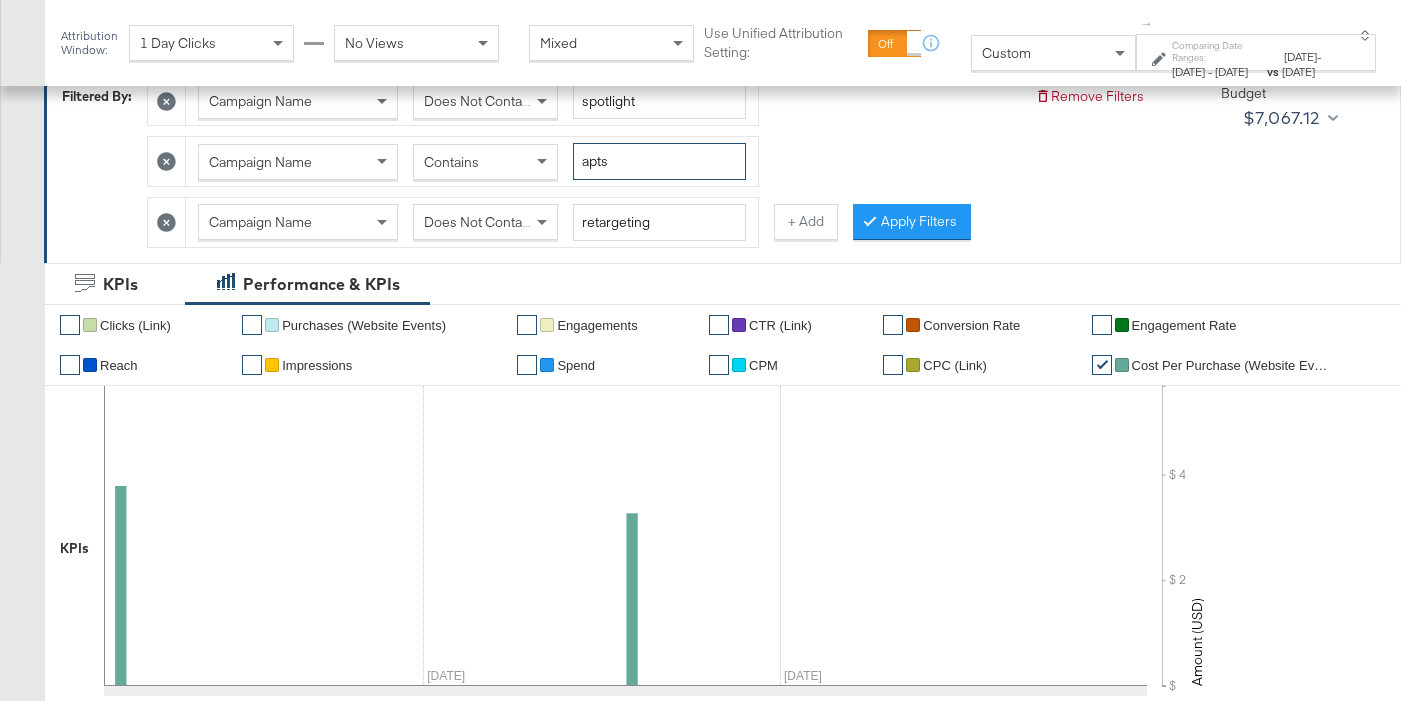 click on "apts" at bounding box center (659, 161) 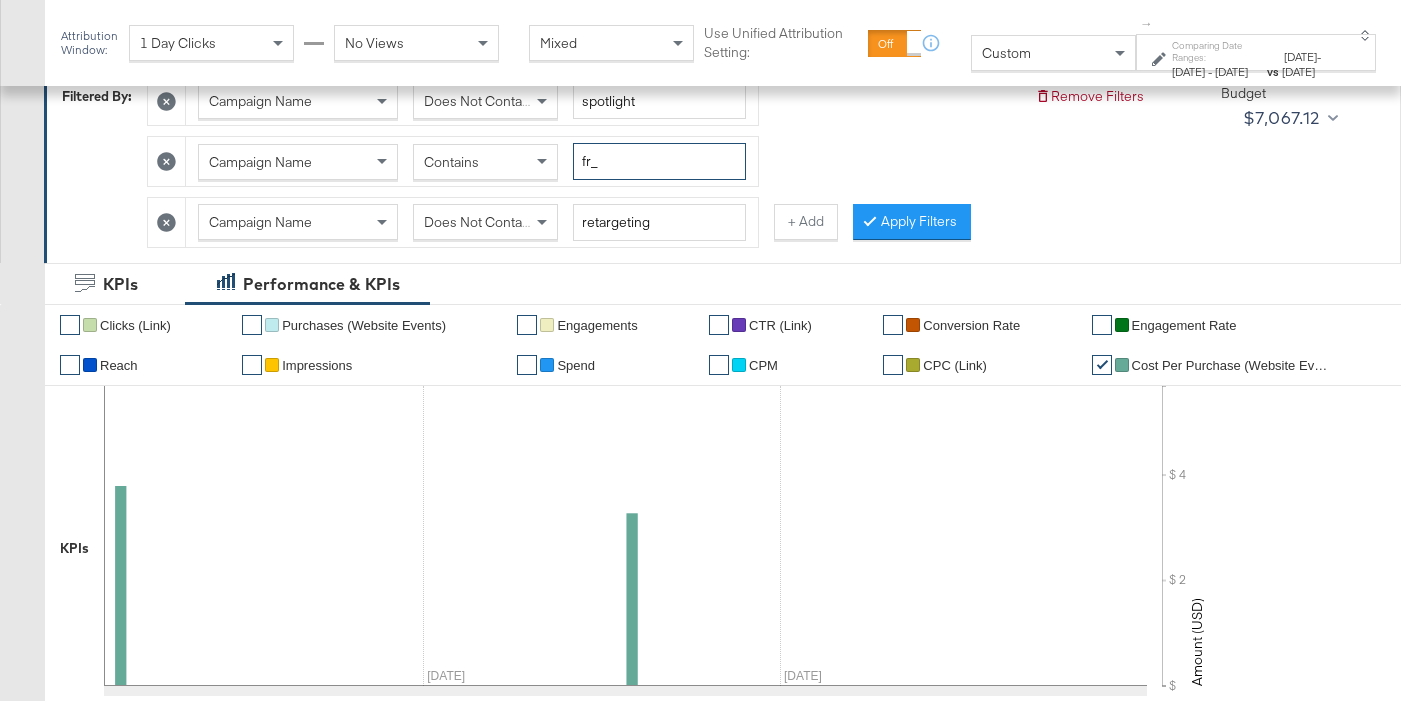 type on "fr_" 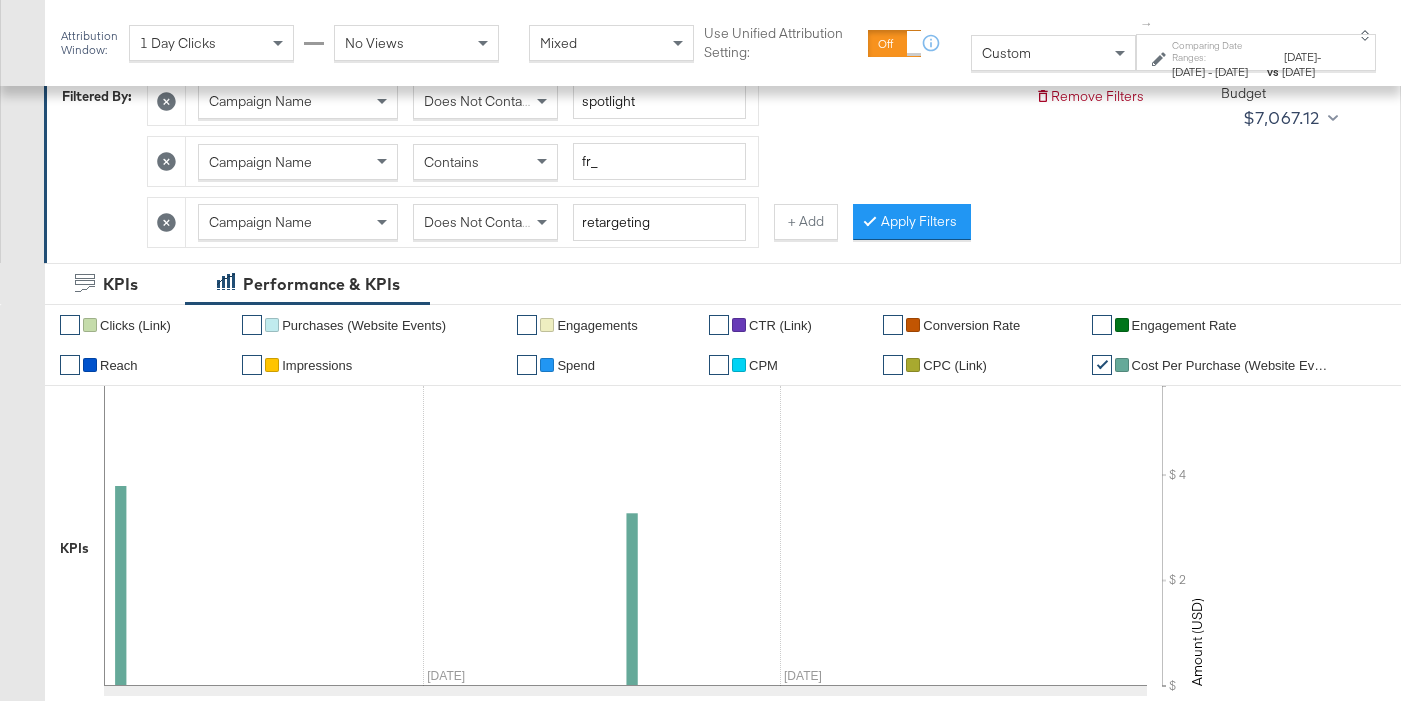 click on "Had Delivery Is Greater Than Campaign Name Does Not Contain amplify Campaign Name Does Not Contain spotlight Campaign Name Contains fr_ Campaign Name Does Not Contain retargeting + Add   Apply Filters" at bounding box center [583, 96] 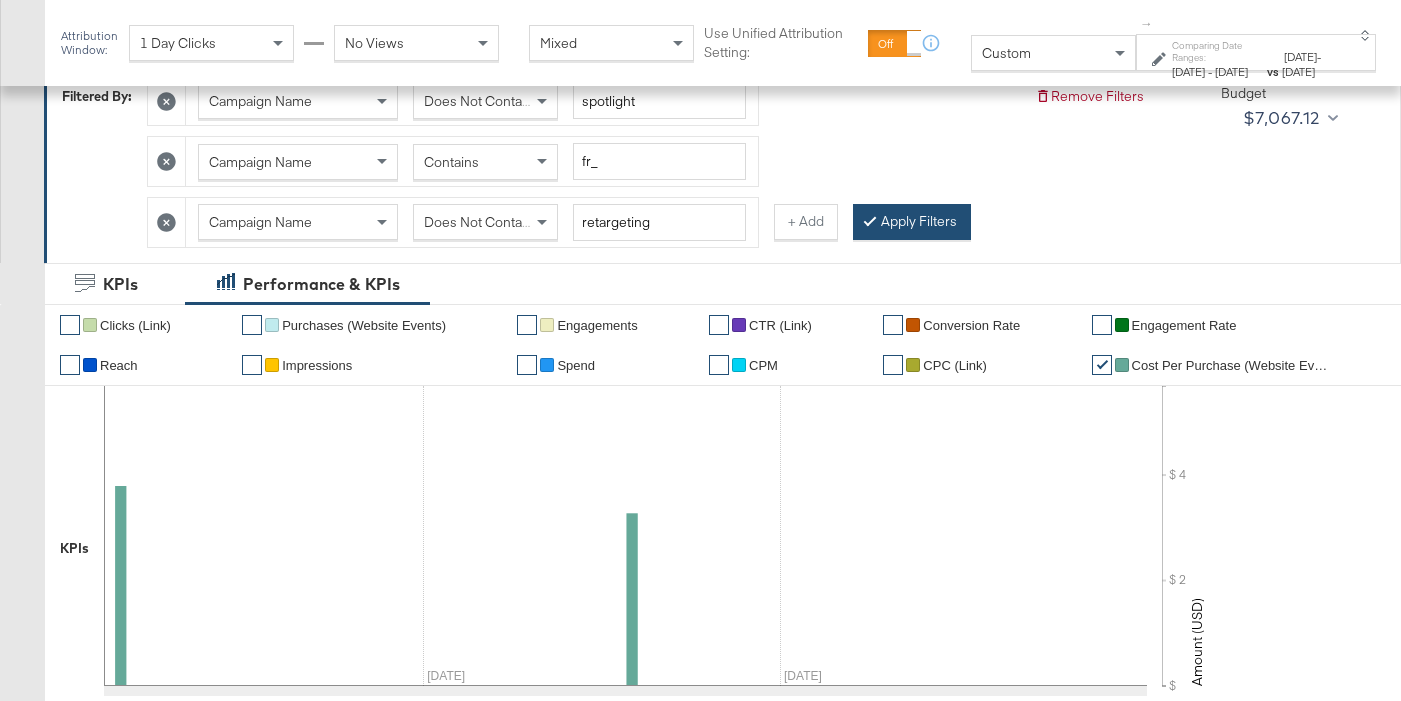 click on "Apply Filters" at bounding box center [912, 222] 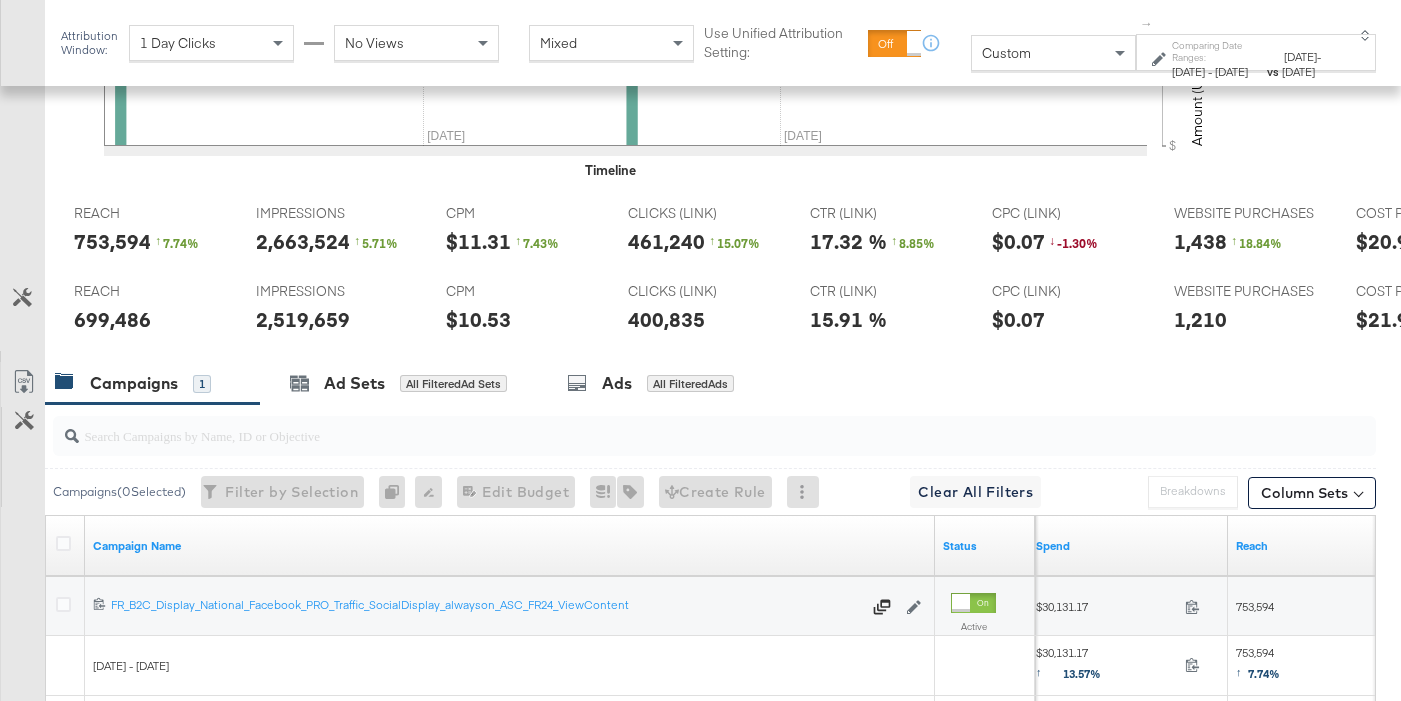 scroll, scrollTop: 965, scrollLeft: 0, axis: vertical 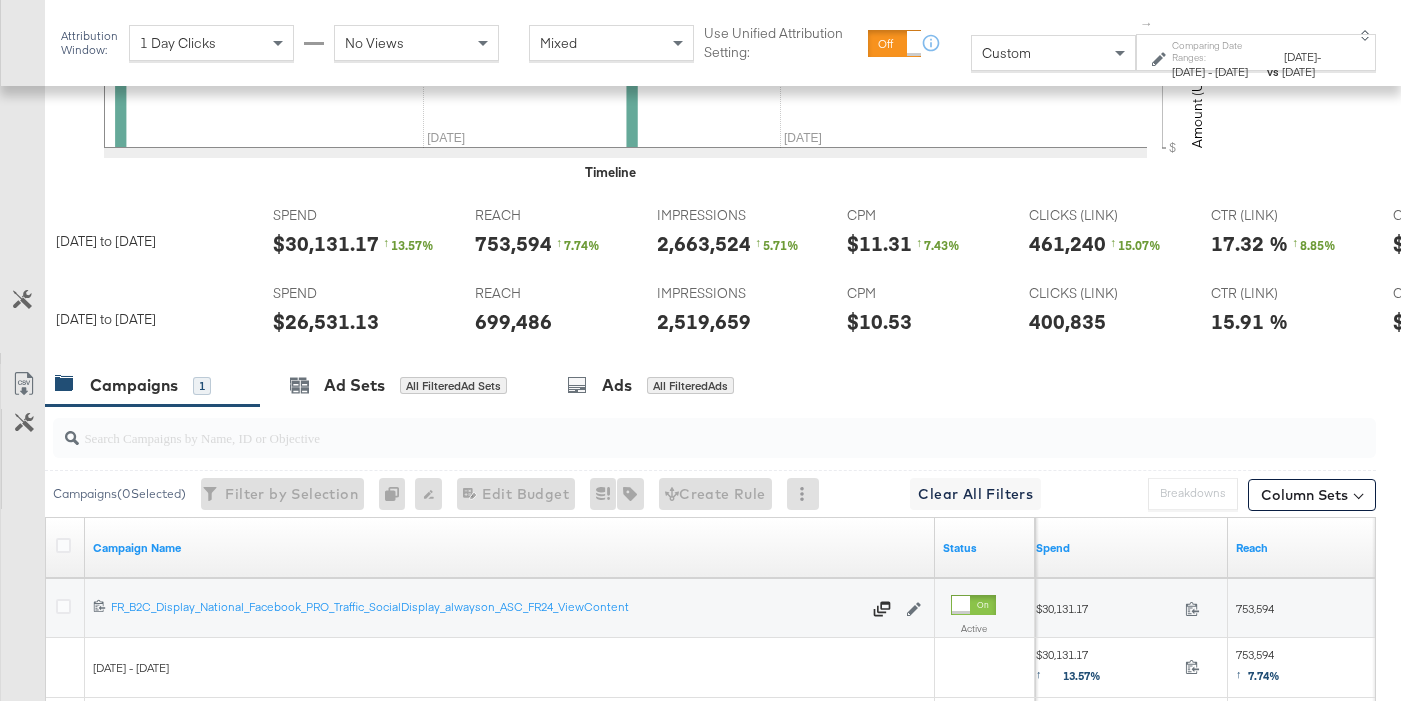 click on "$26,531.13" at bounding box center (326, 321) 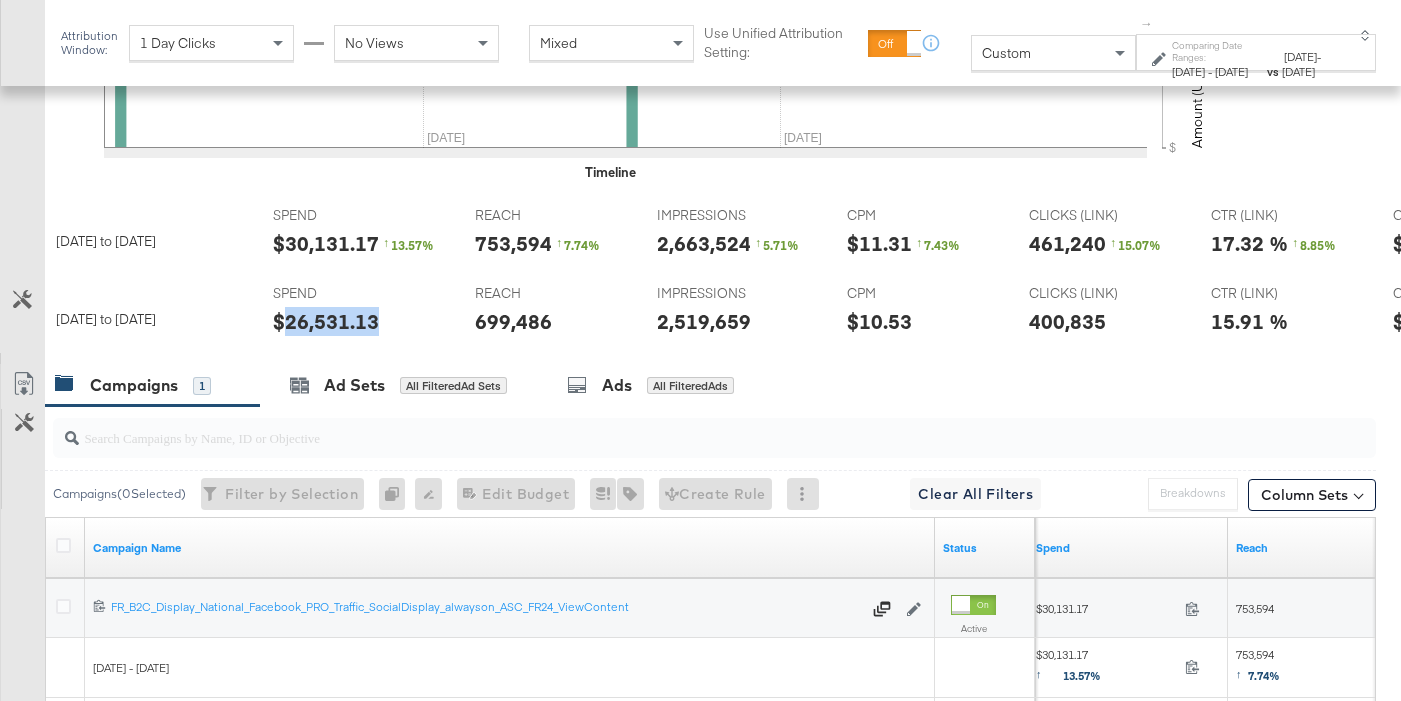 click on "$26,531.13" at bounding box center [326, 321] 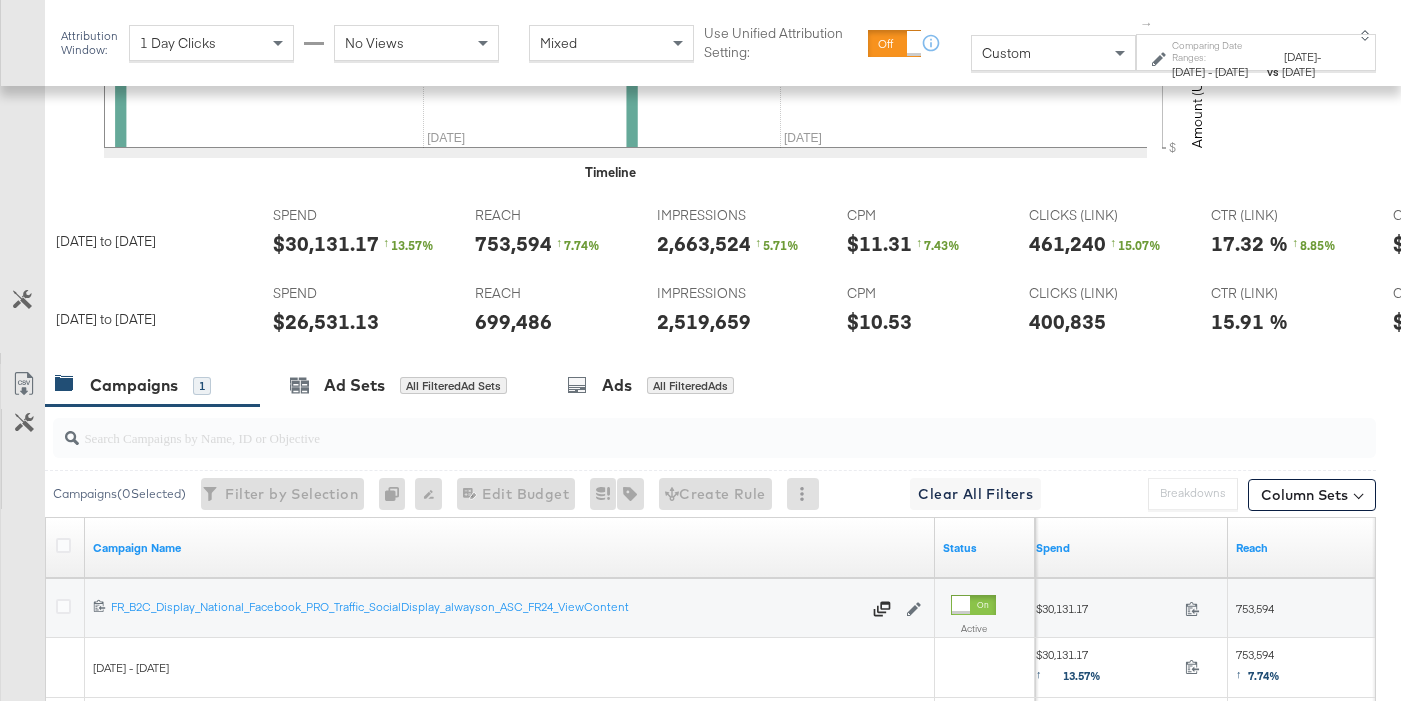 click on "$26,531.13" at bounding box center [326, 321] 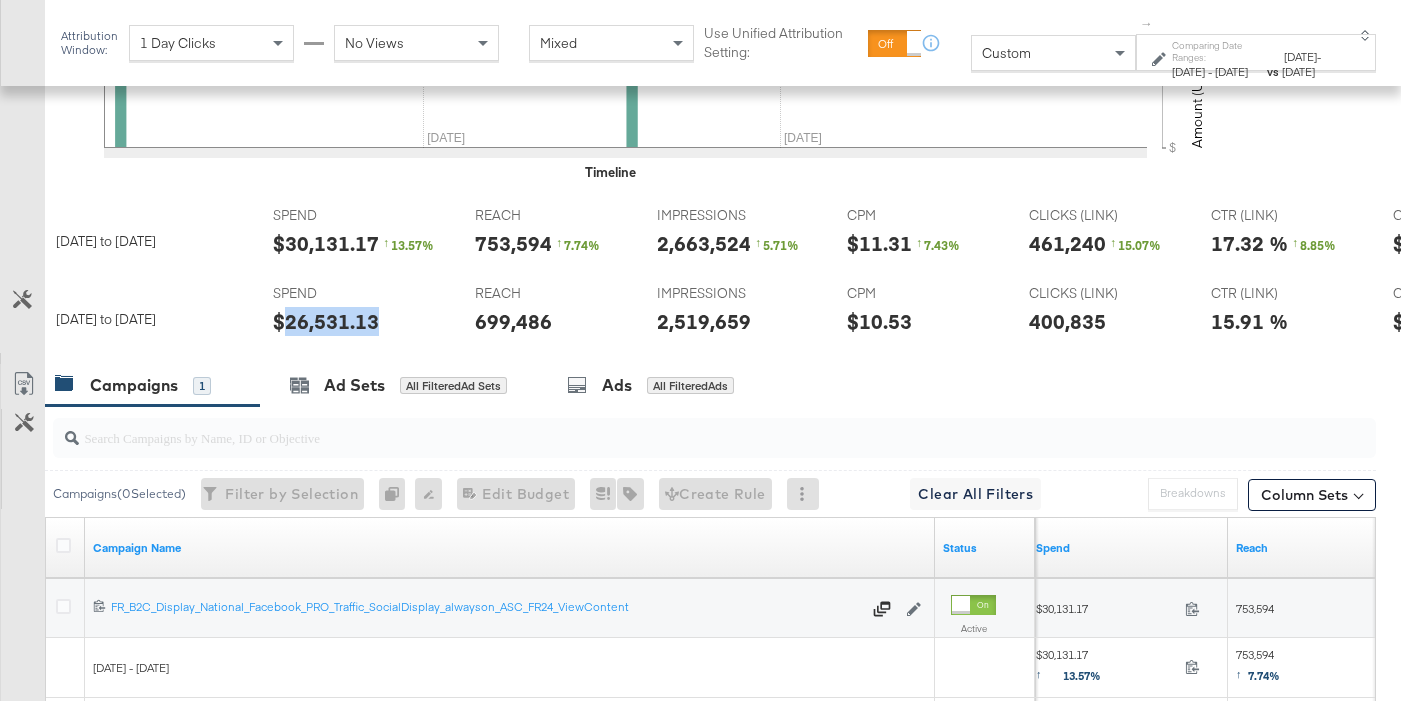 click on "$26,531.13" at bounding box center (326, 321) 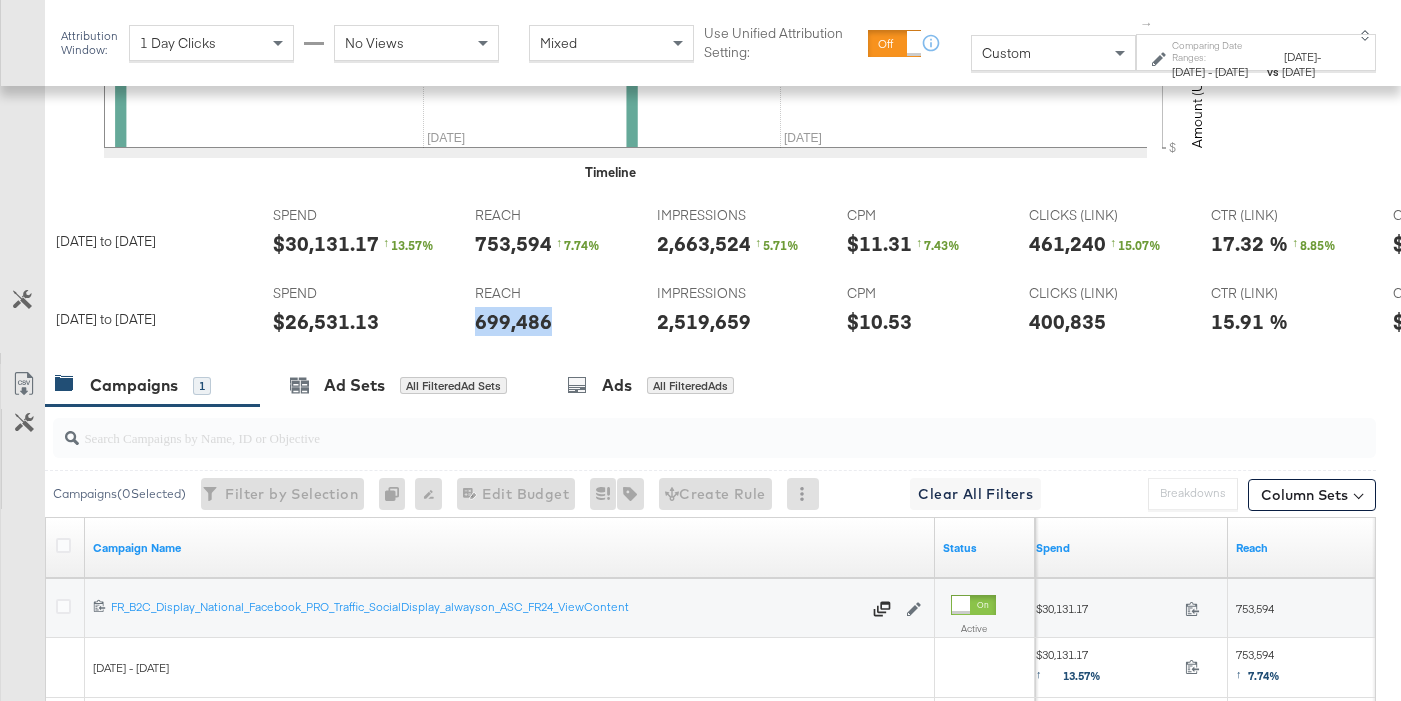 click on "699,486" at bounding box center (513, 321) 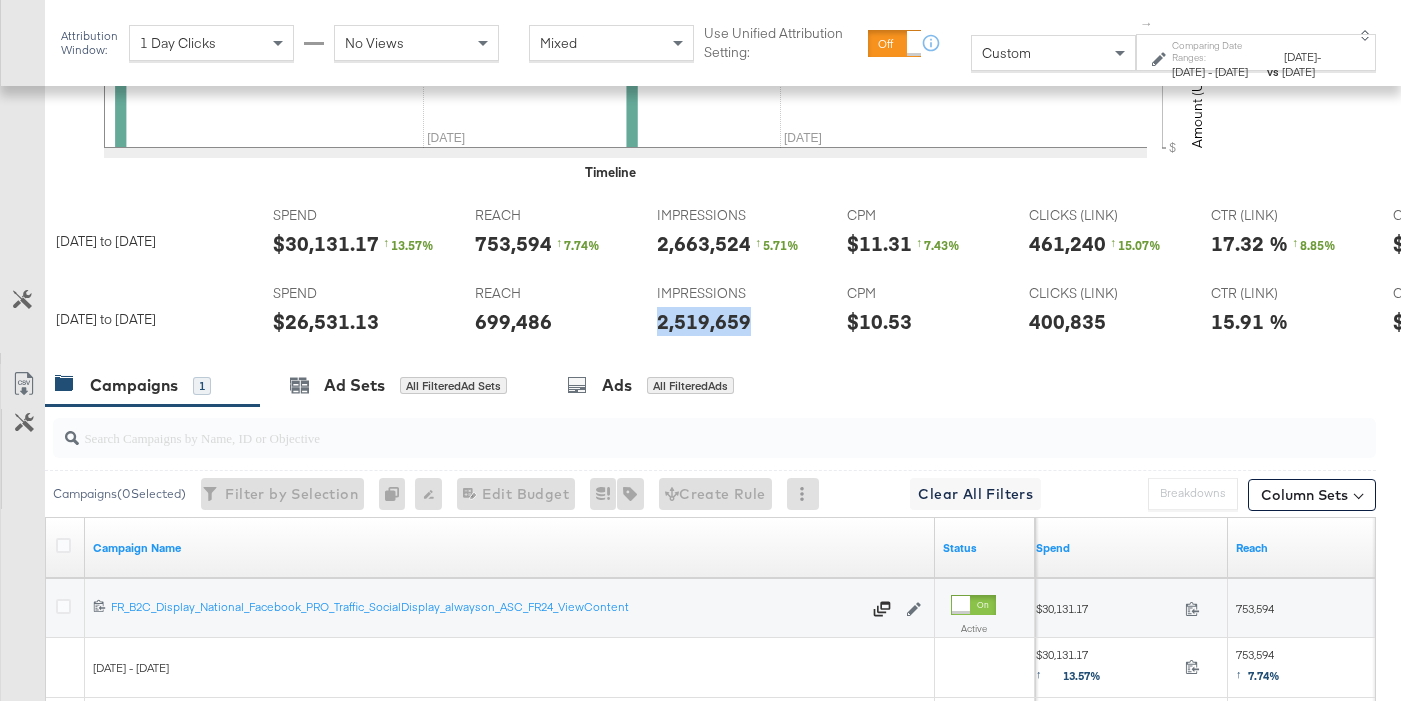 click on "2,519,659" at bounding box center (704, 321) 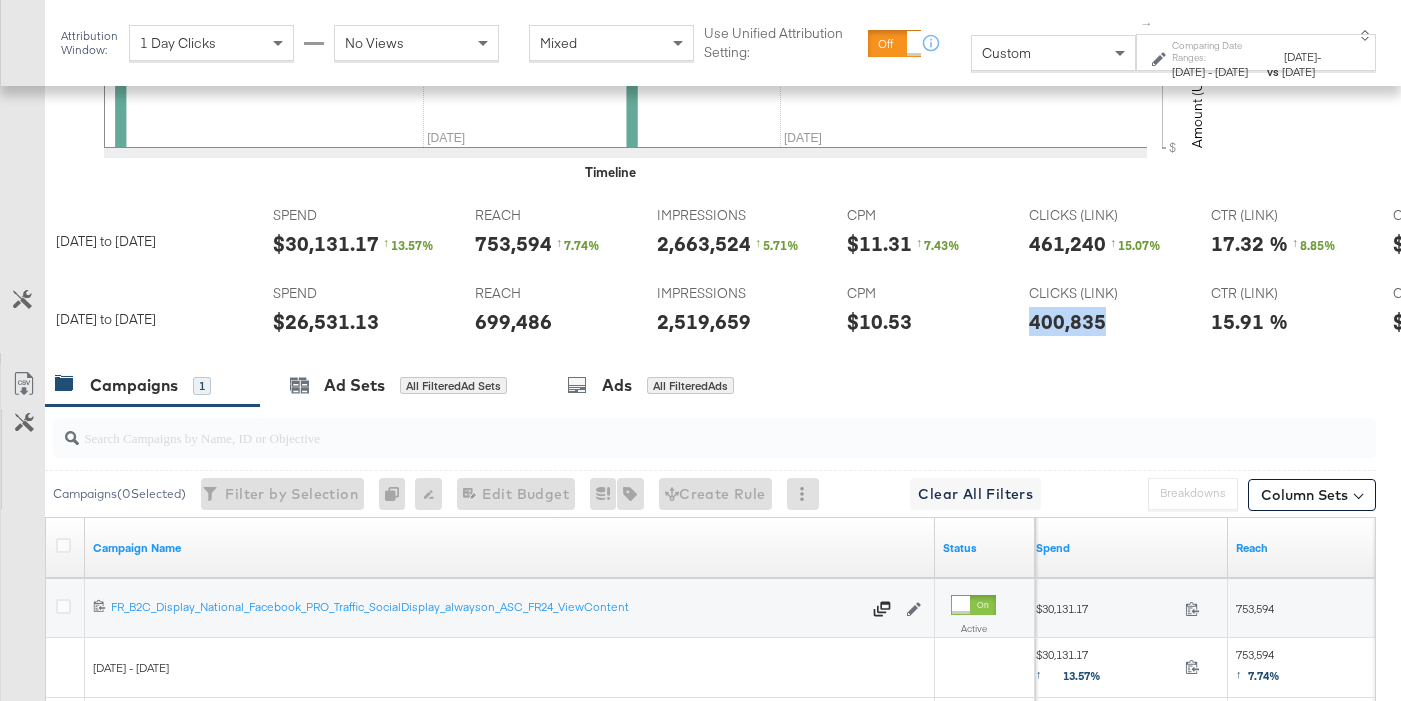 click on "400,835" at bounding box center [1067, 321] 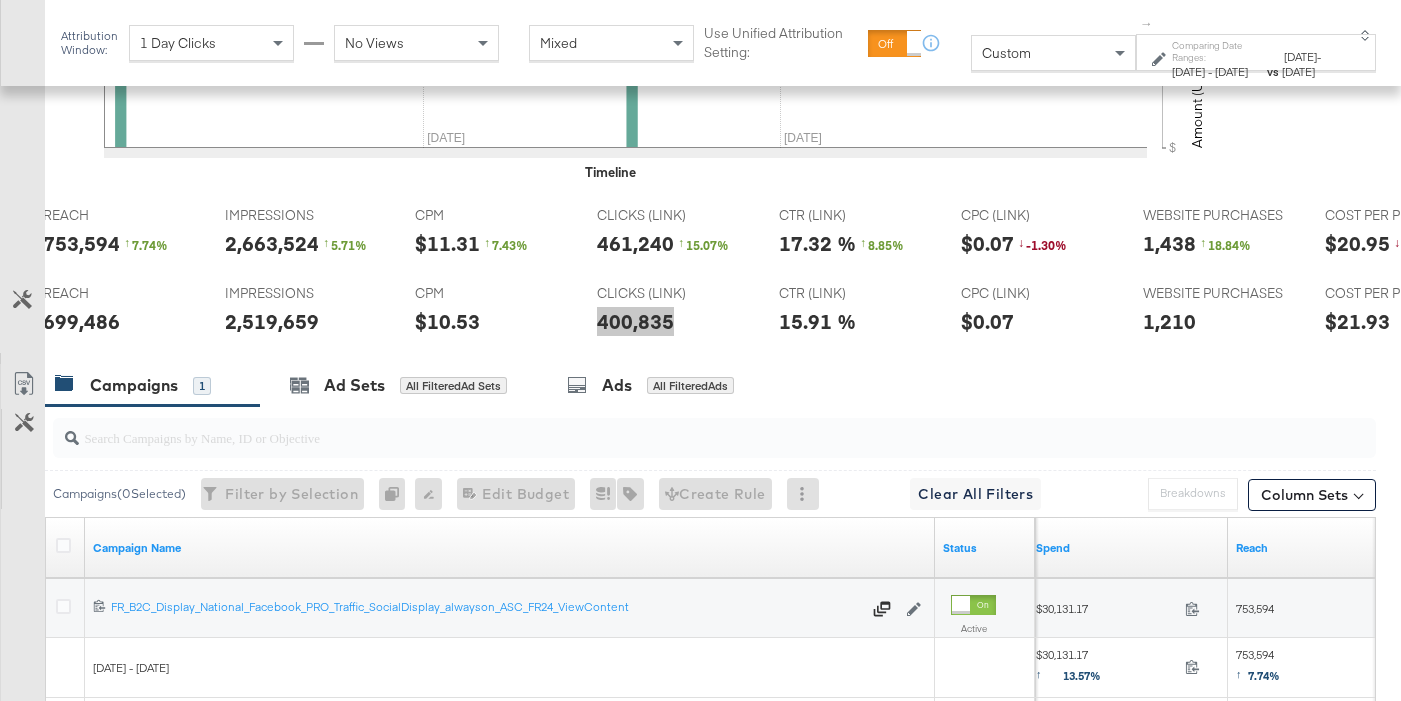 scroll, scrollTop: 0, scrollLeft: 436, axis: horizontal 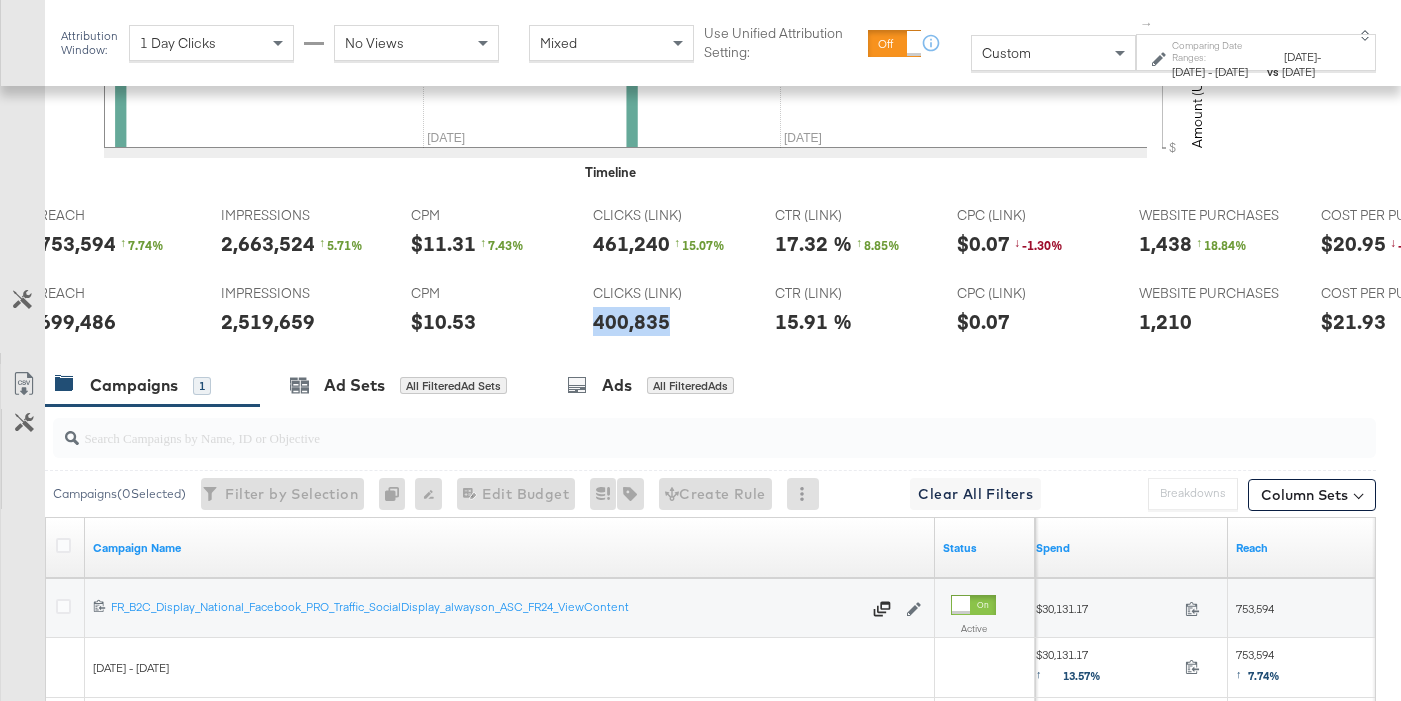 click on "1,210" at bounding box center (1165, 321) 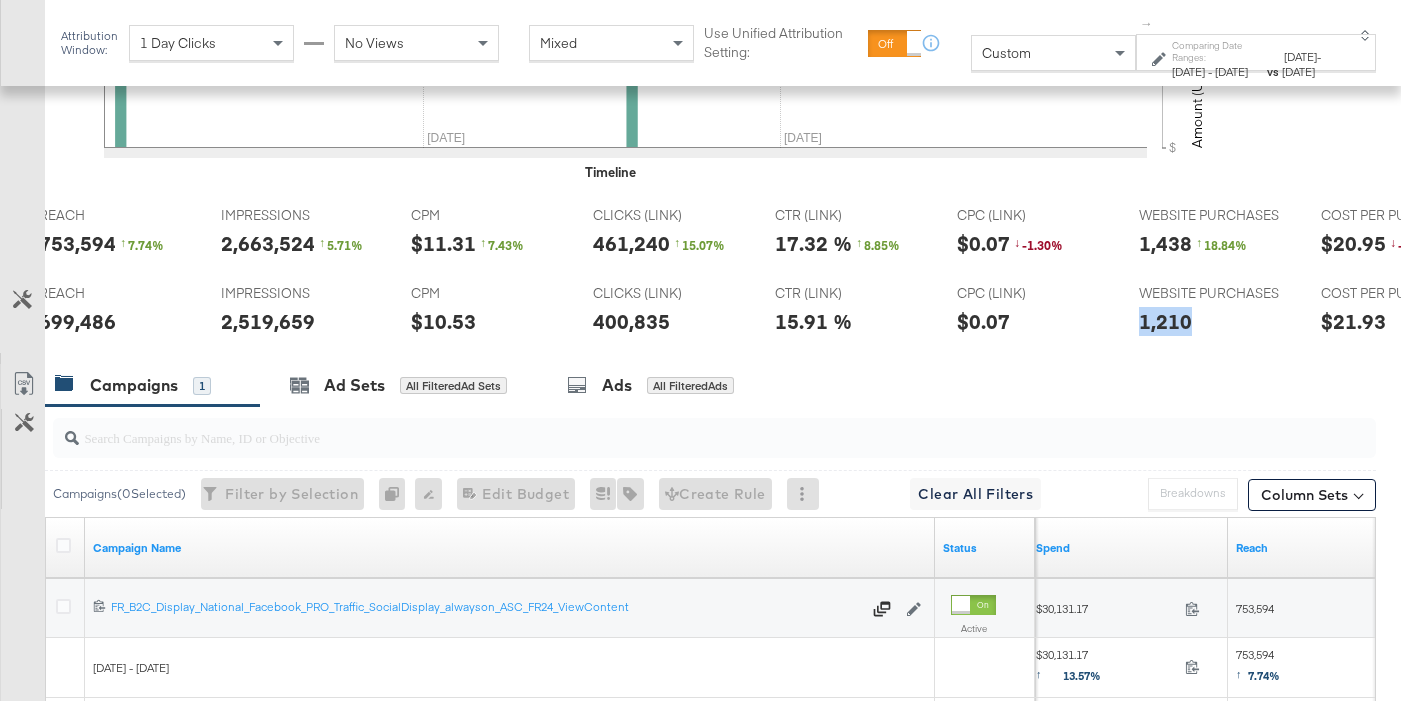 click on "1,210" at bounding box center (1165, 321) 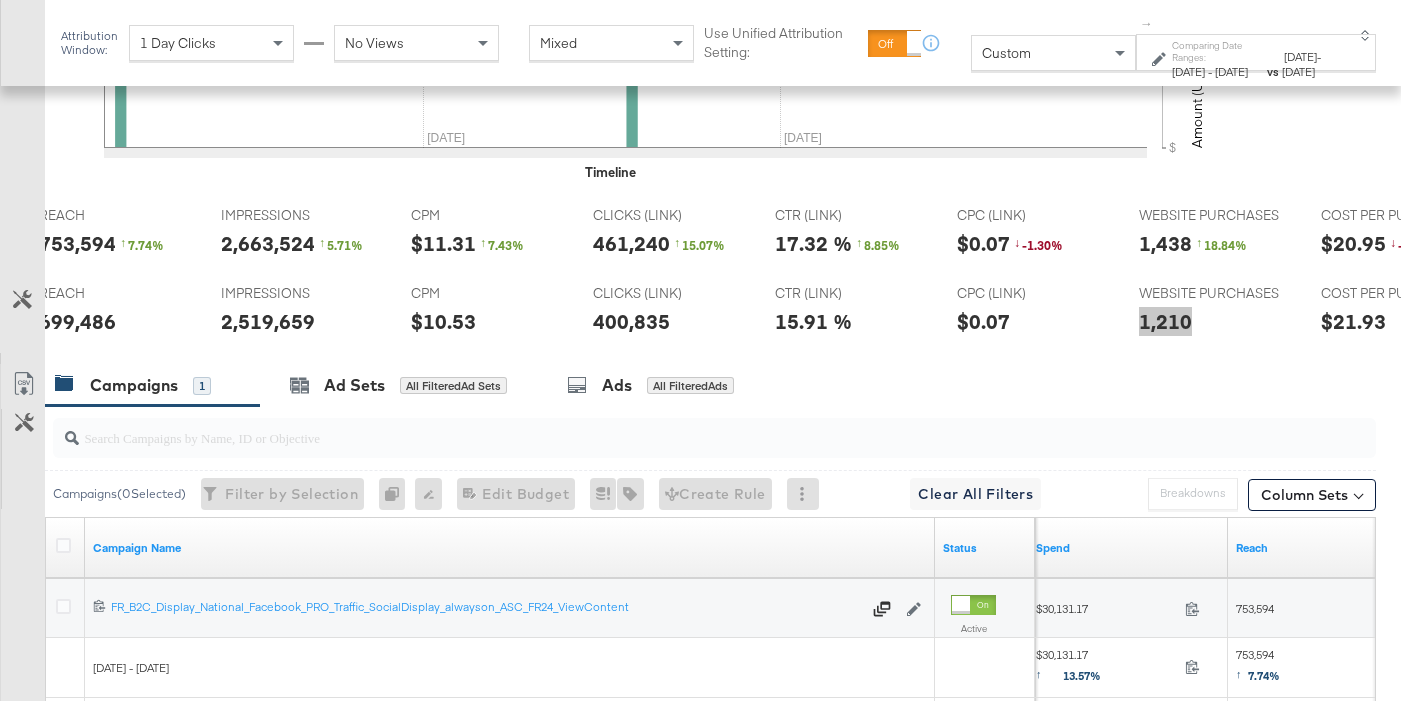 scroll, scrollTop: 0, scrollLeft: 0, axis: both 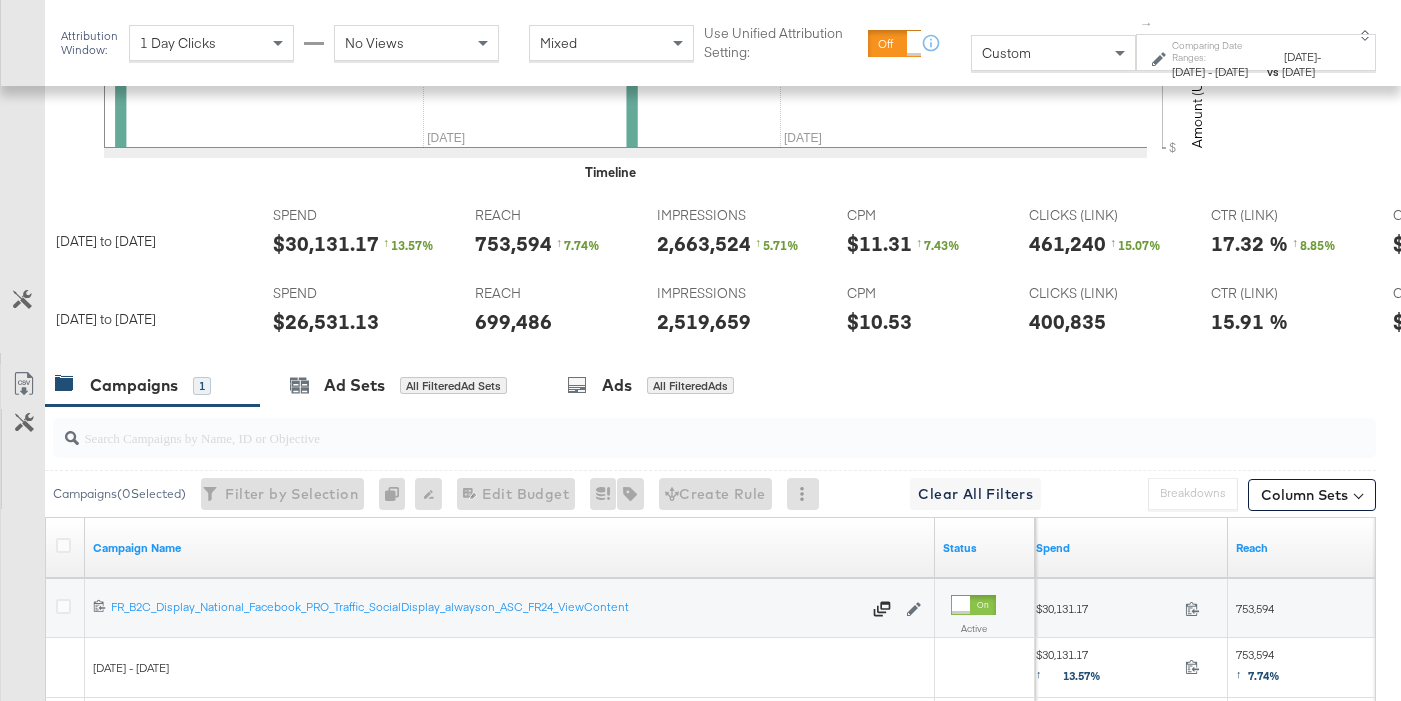 click on "$30,131.17" at bounding box center [326, 243] 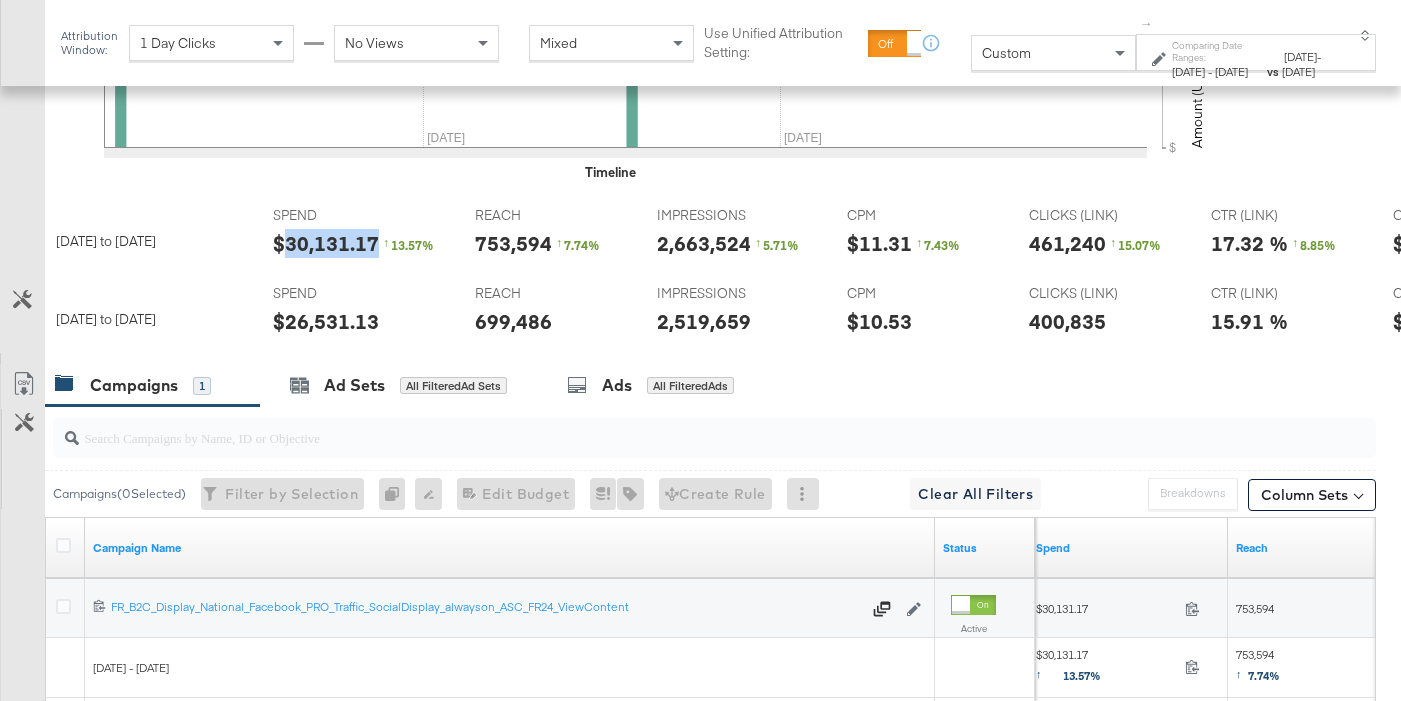 click on "$30,131.17" at bounding box center (326, 243) 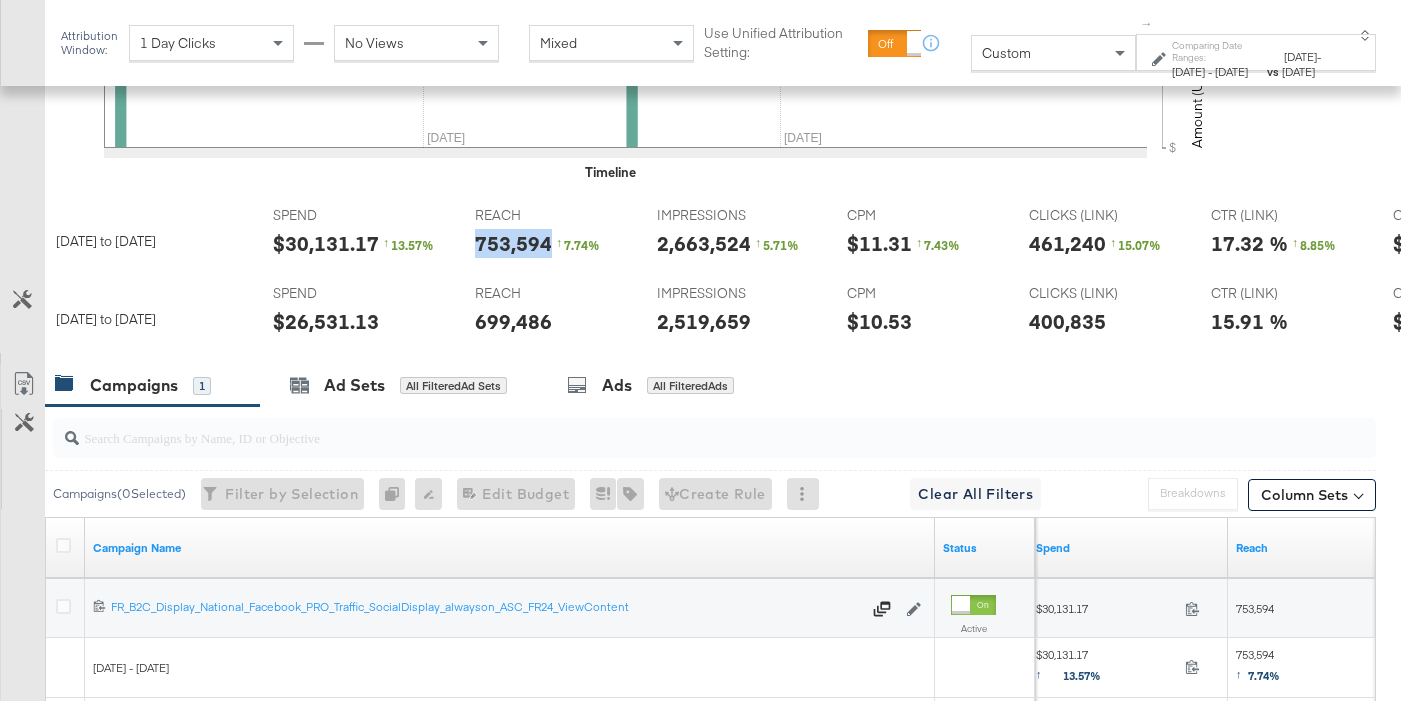 click on "753,594" at bounding box center (513, 243) 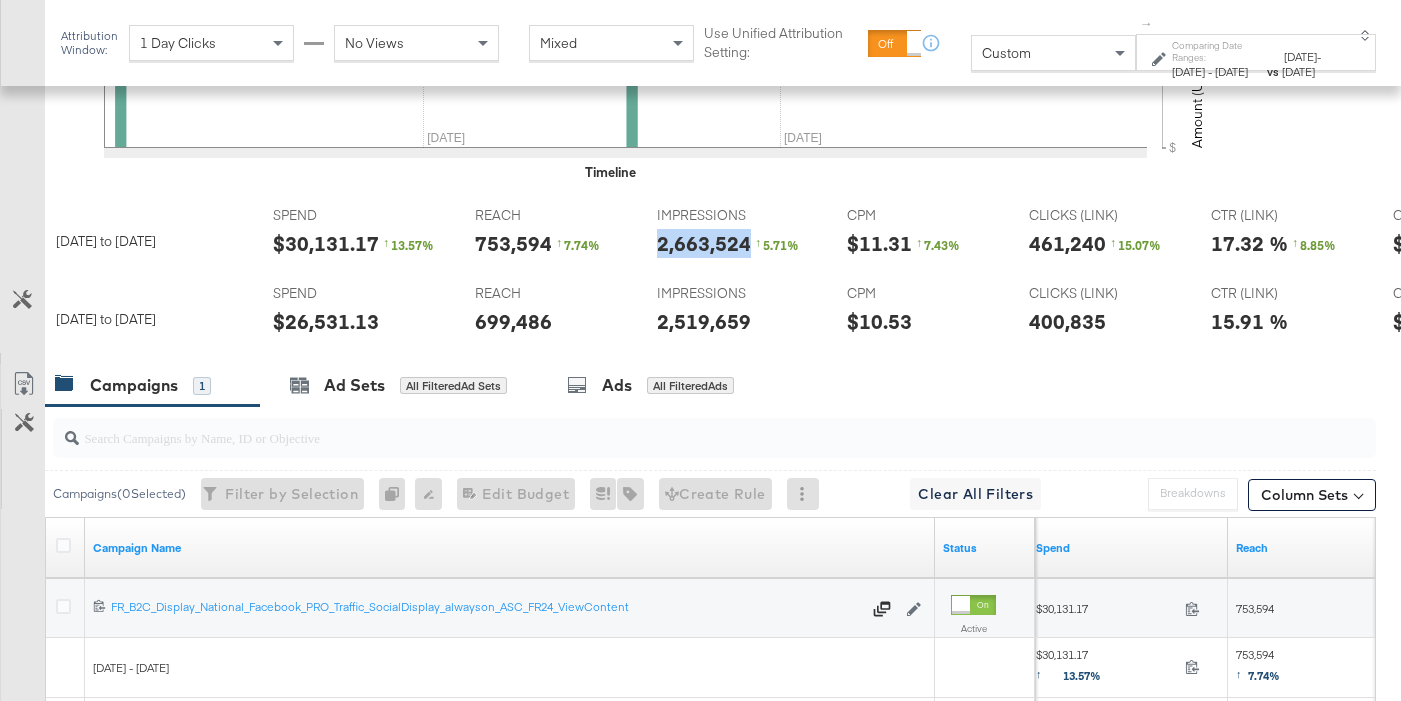 click on "2,663,524" at bounding box center (704, 243) 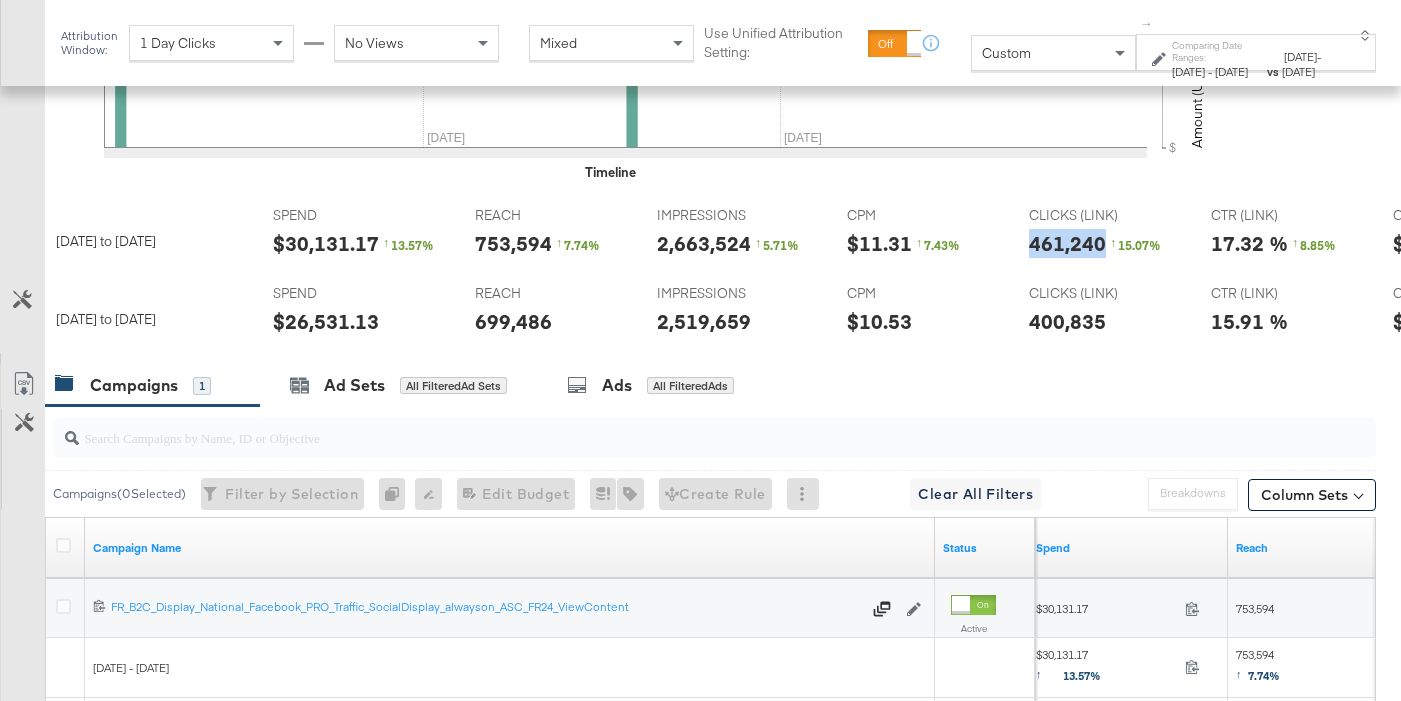click on "461,240" at bounding box center (1067, 243) 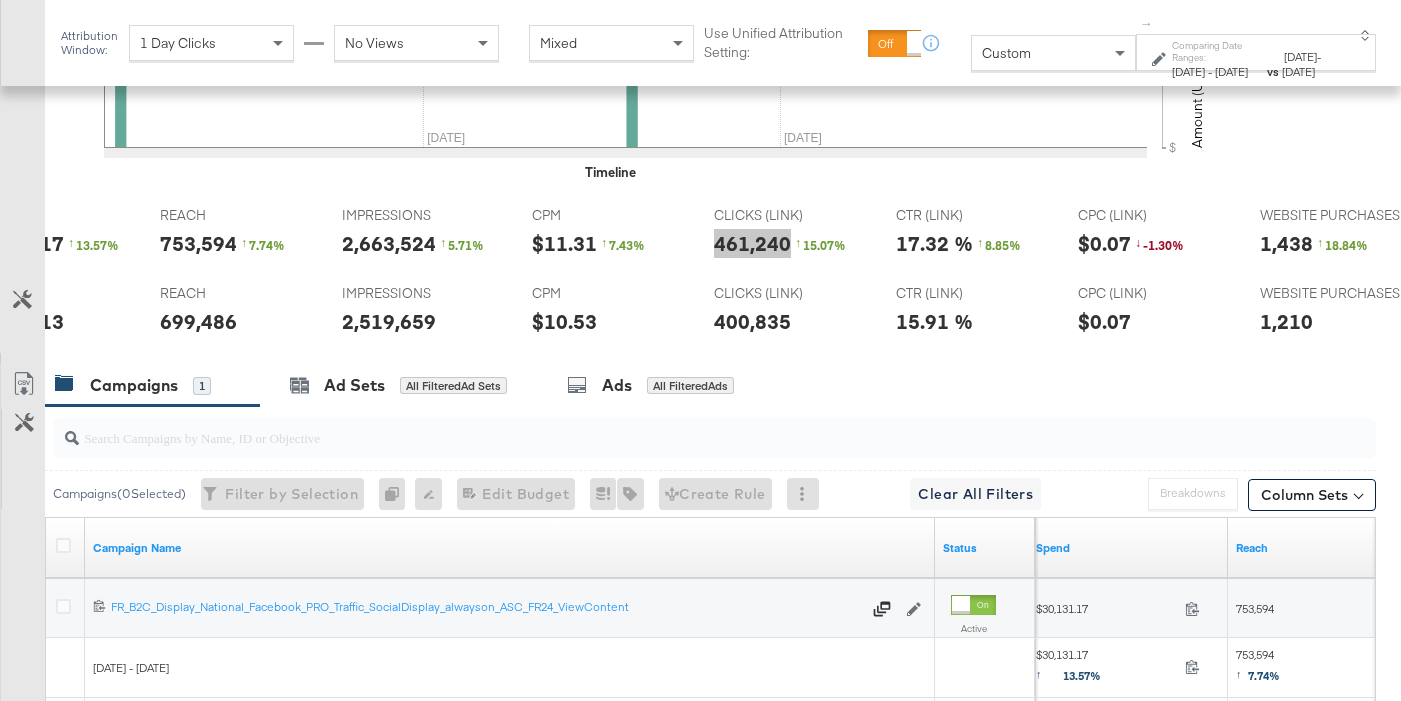 scroll, scrollTop: 0, scrollLeft: 316, axis: horizontal 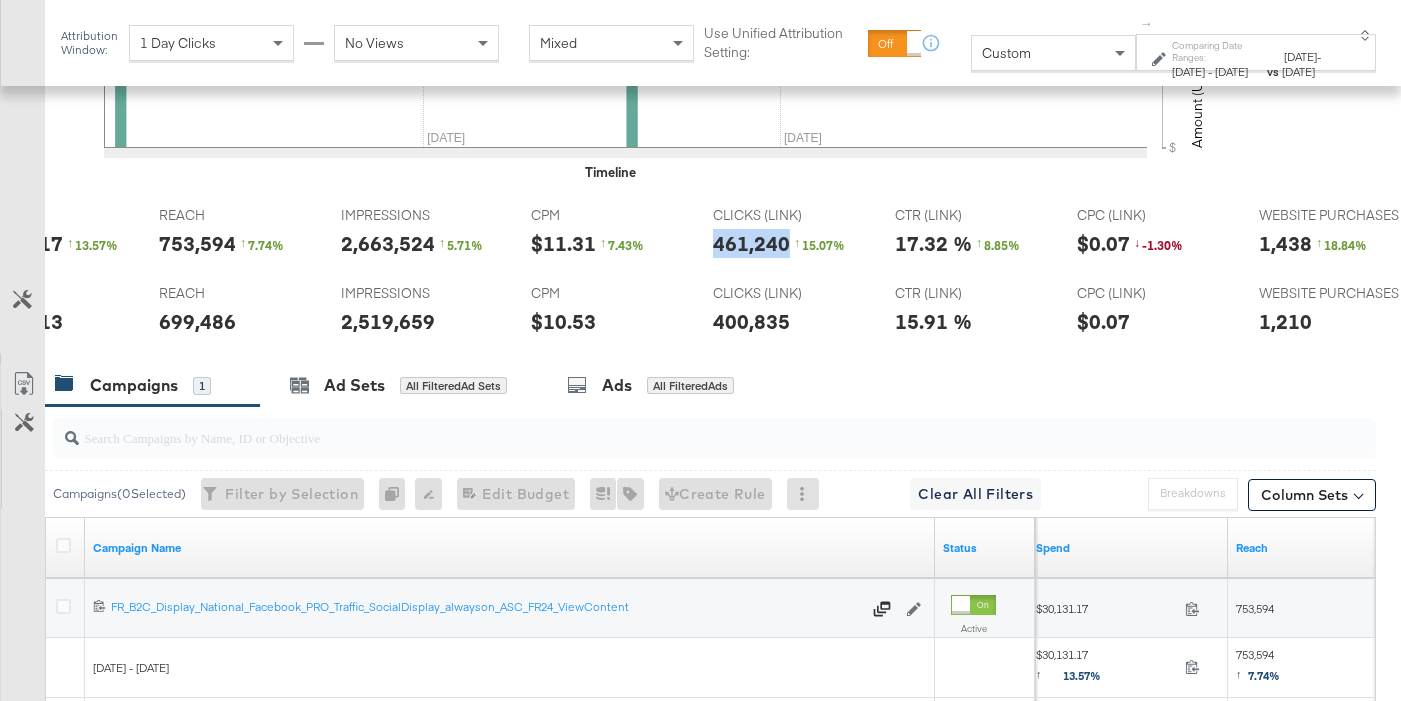 click on "1,438" at bounding box center [1285, 243] 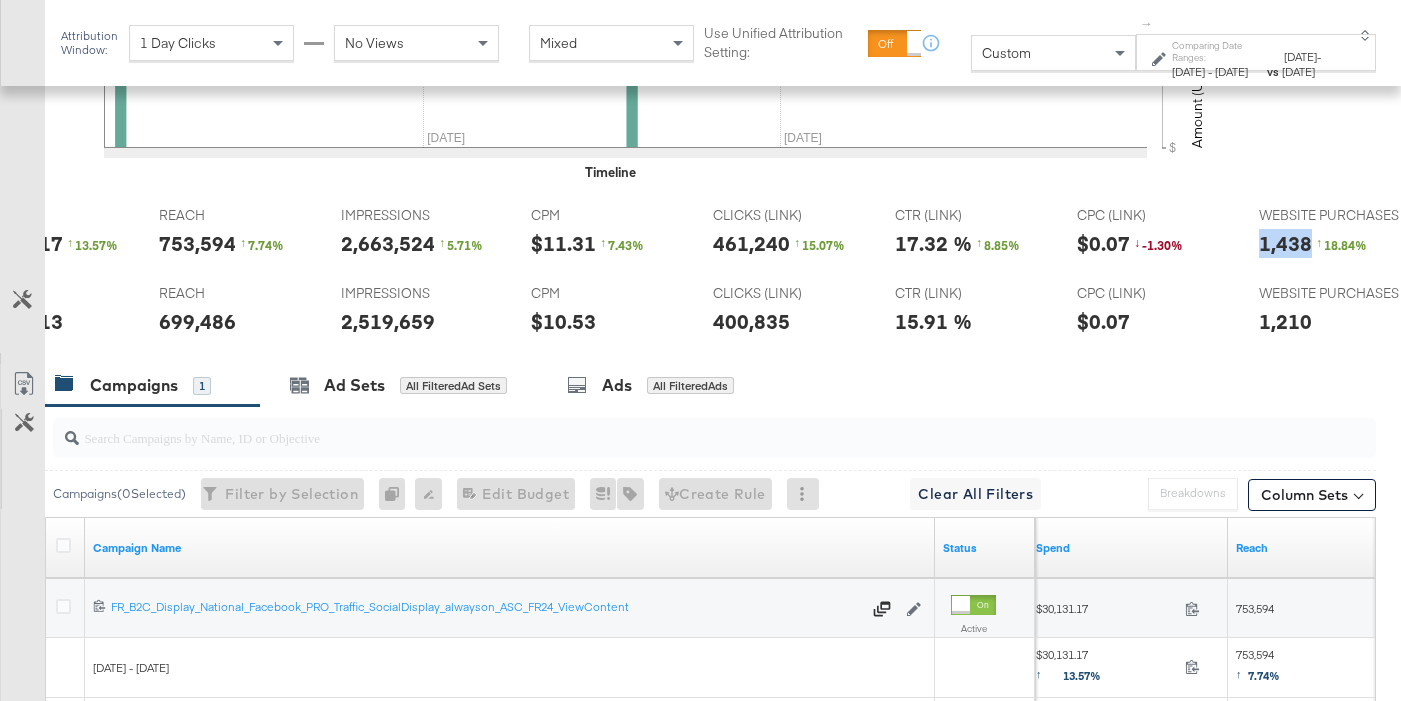 click on "1,438" at bounding box center [1285, 243] 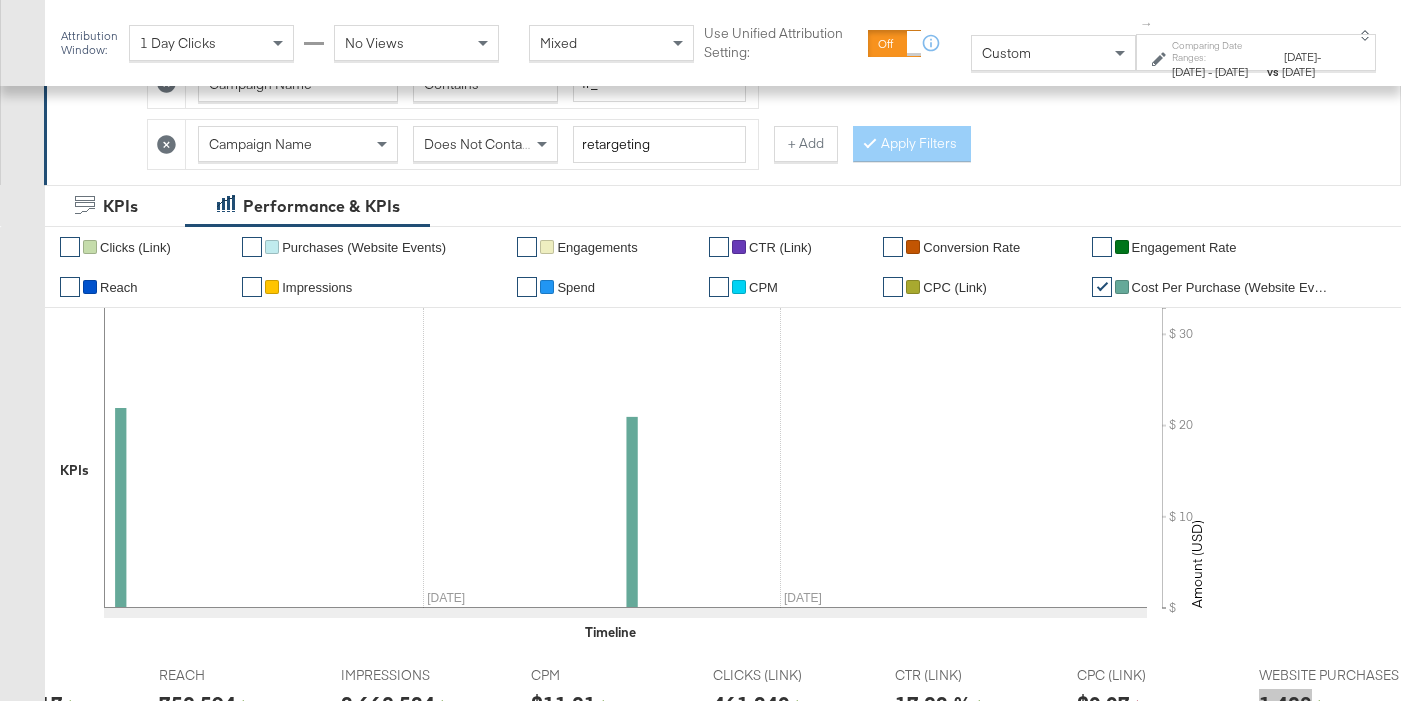 scroll, scrollTop: 463, scrollLeft: 0, axis: vertical 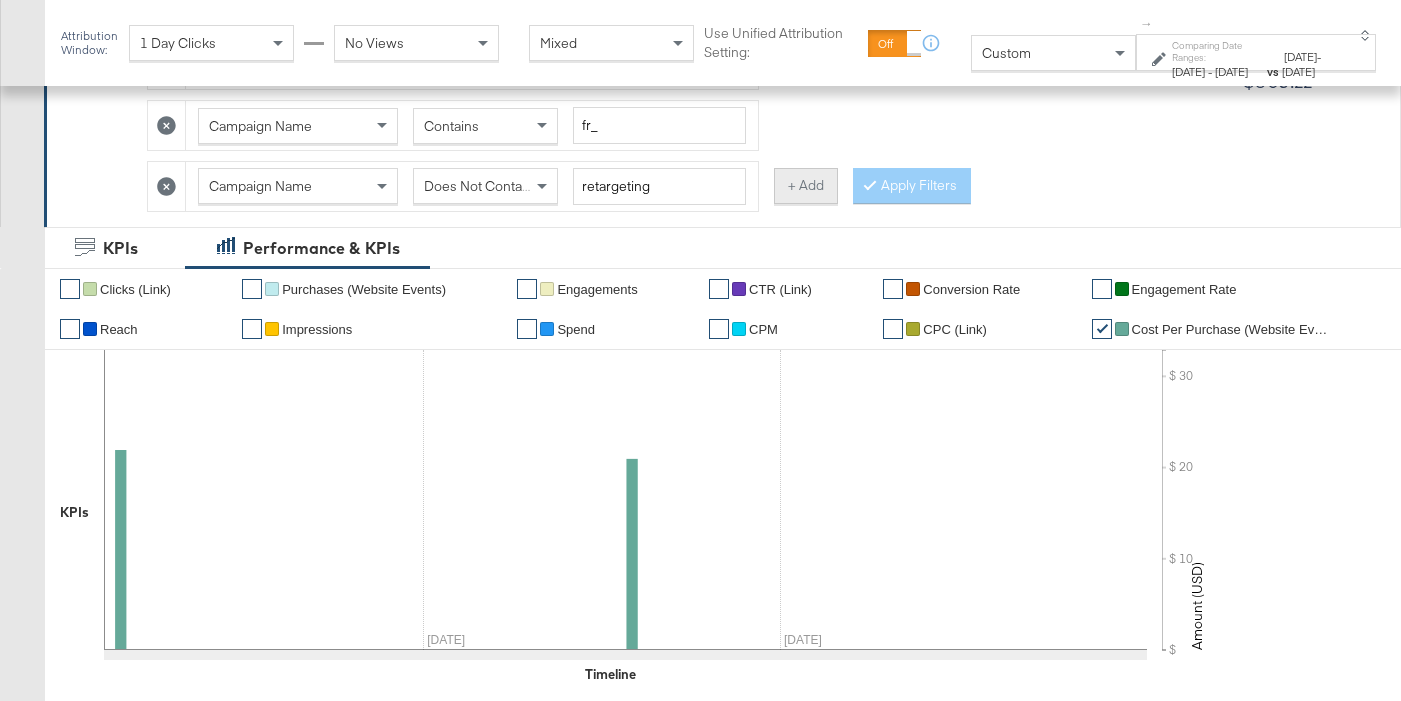 click on "+ Add" at bounding box center (806, 186) 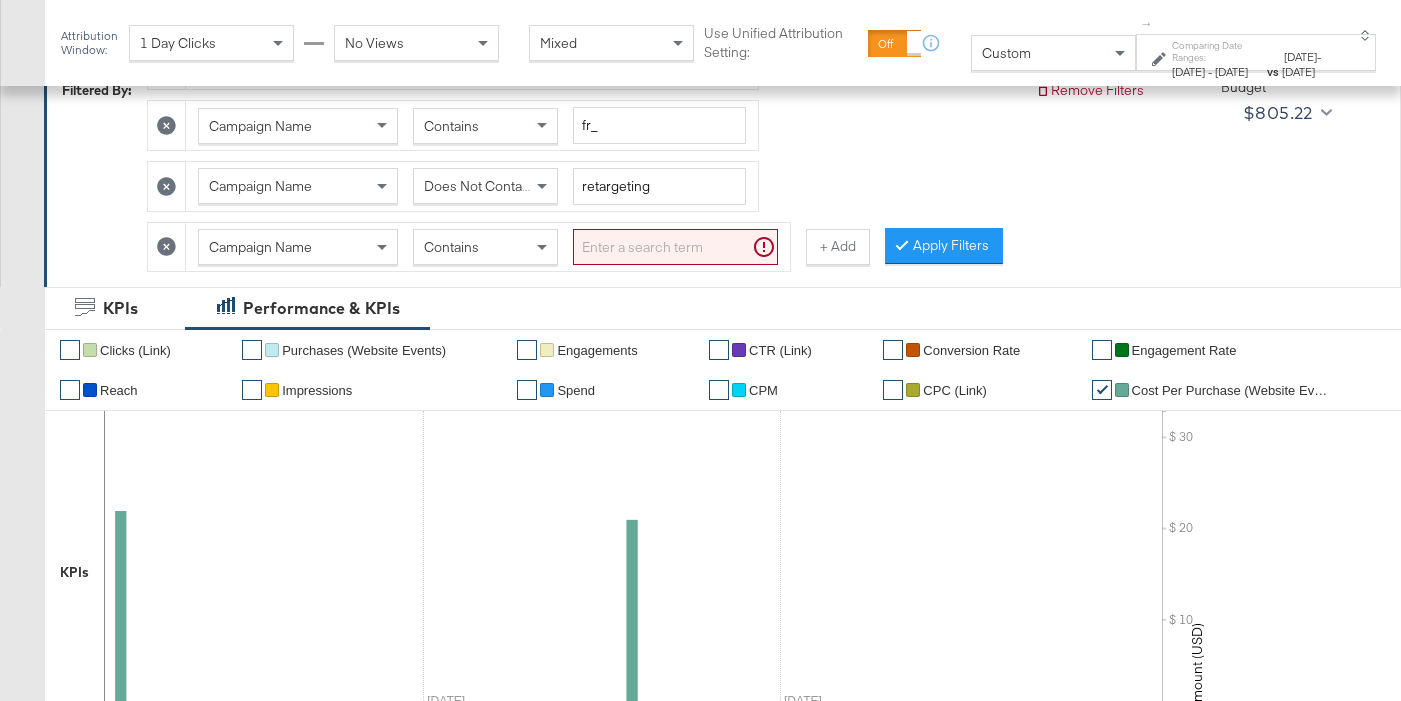 click on "Campaign Name" at bounding box center (260, 247) 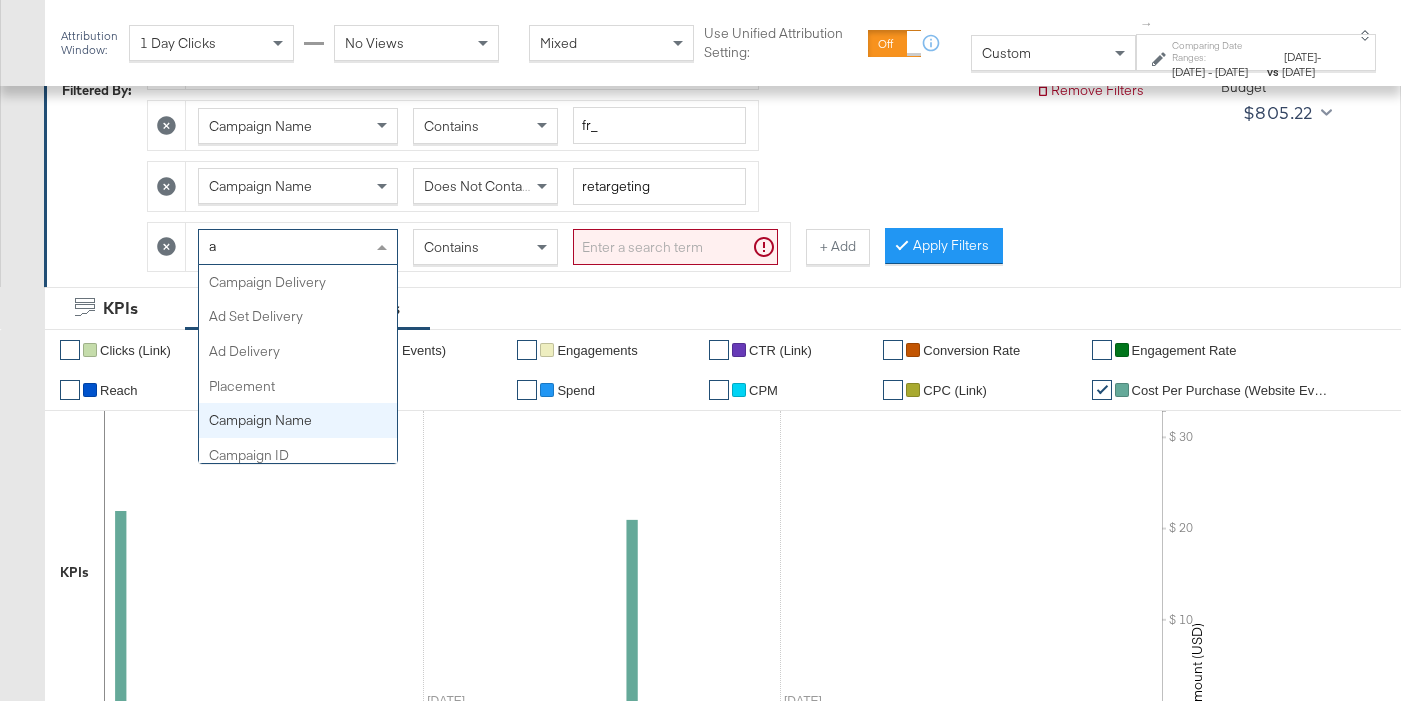 type on "ad" 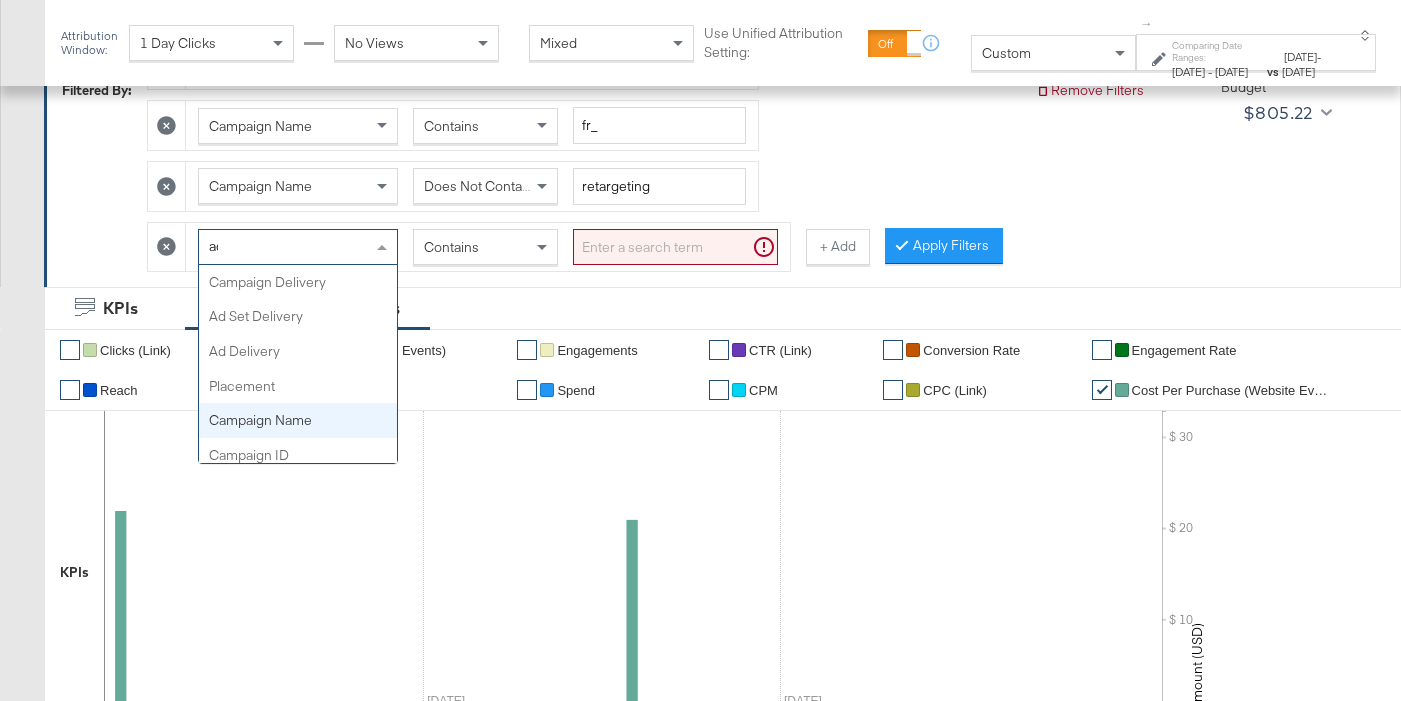 scroll, scrollTop: 173, scrollLeft: 0, axis: vertical 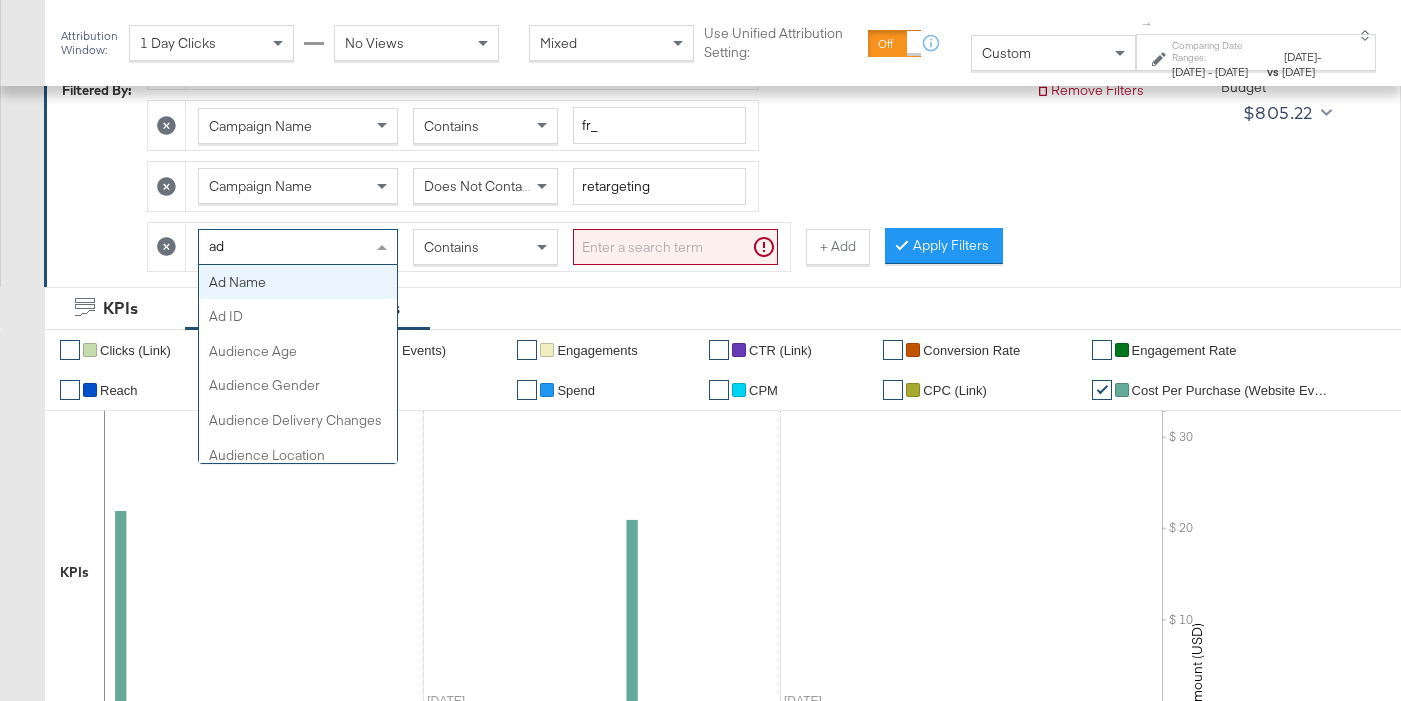 type 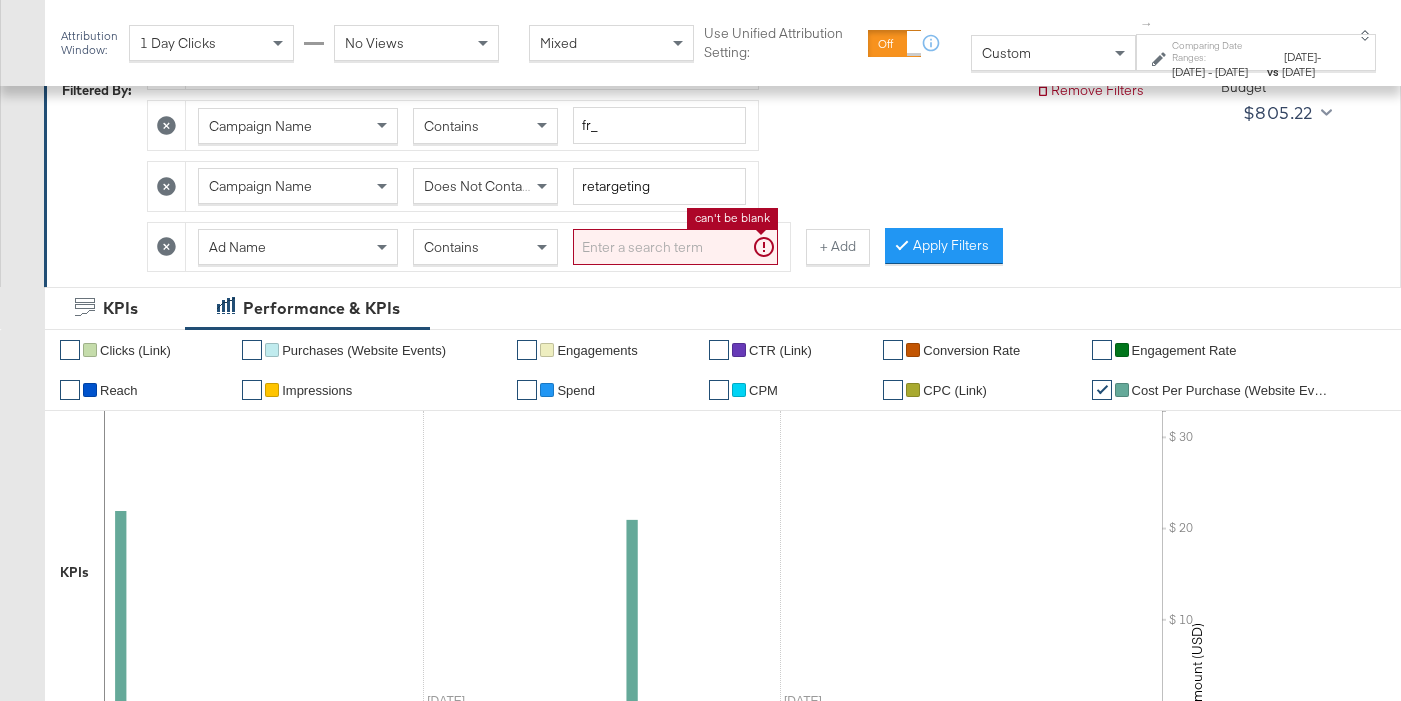 click at bounding box center [675, 247] 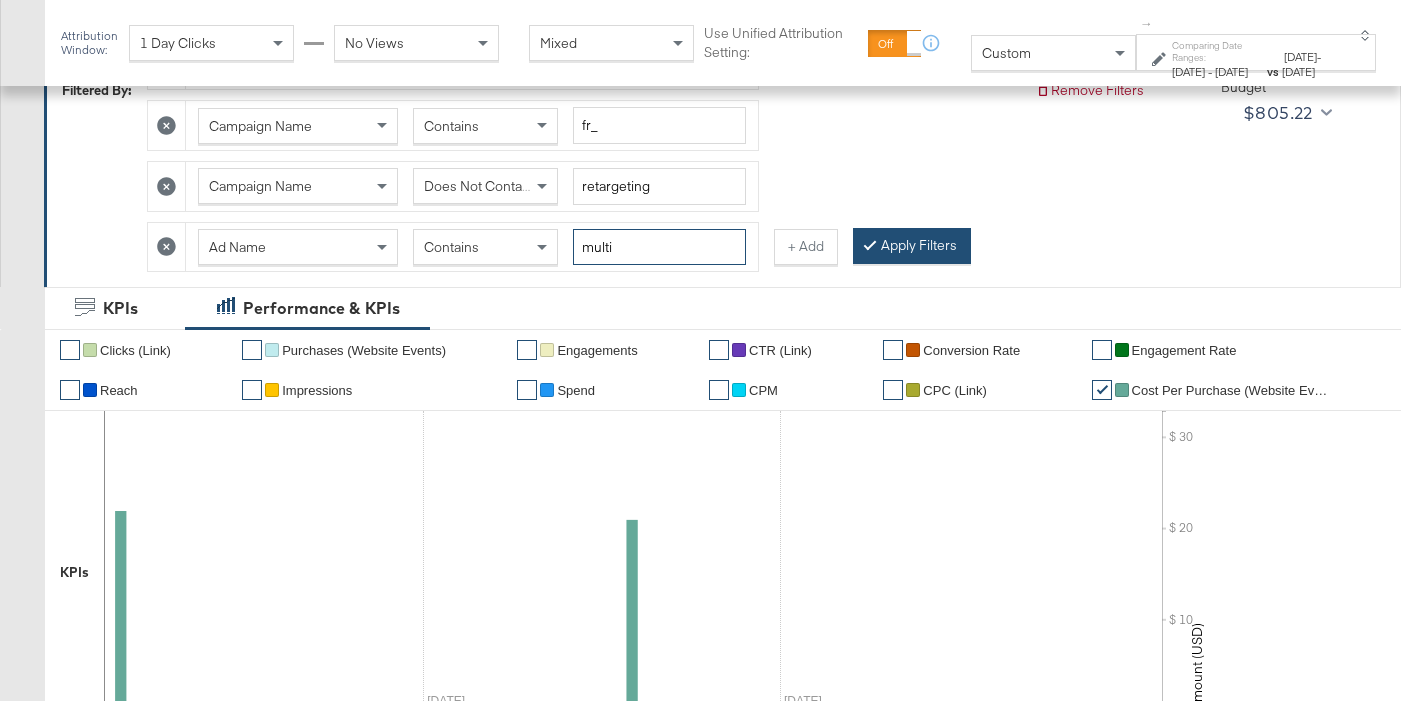 type on "multi" 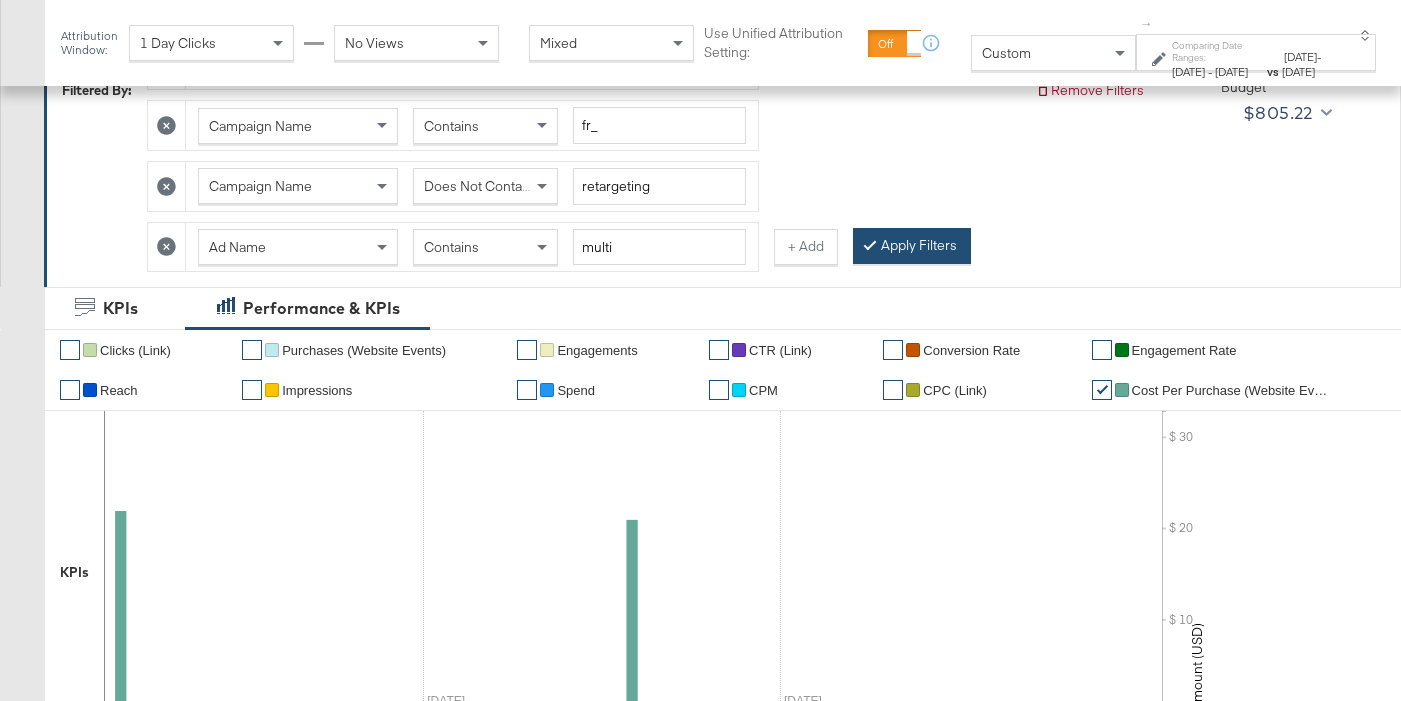 click on "Apply Filters" at bounding box center [912, 246] 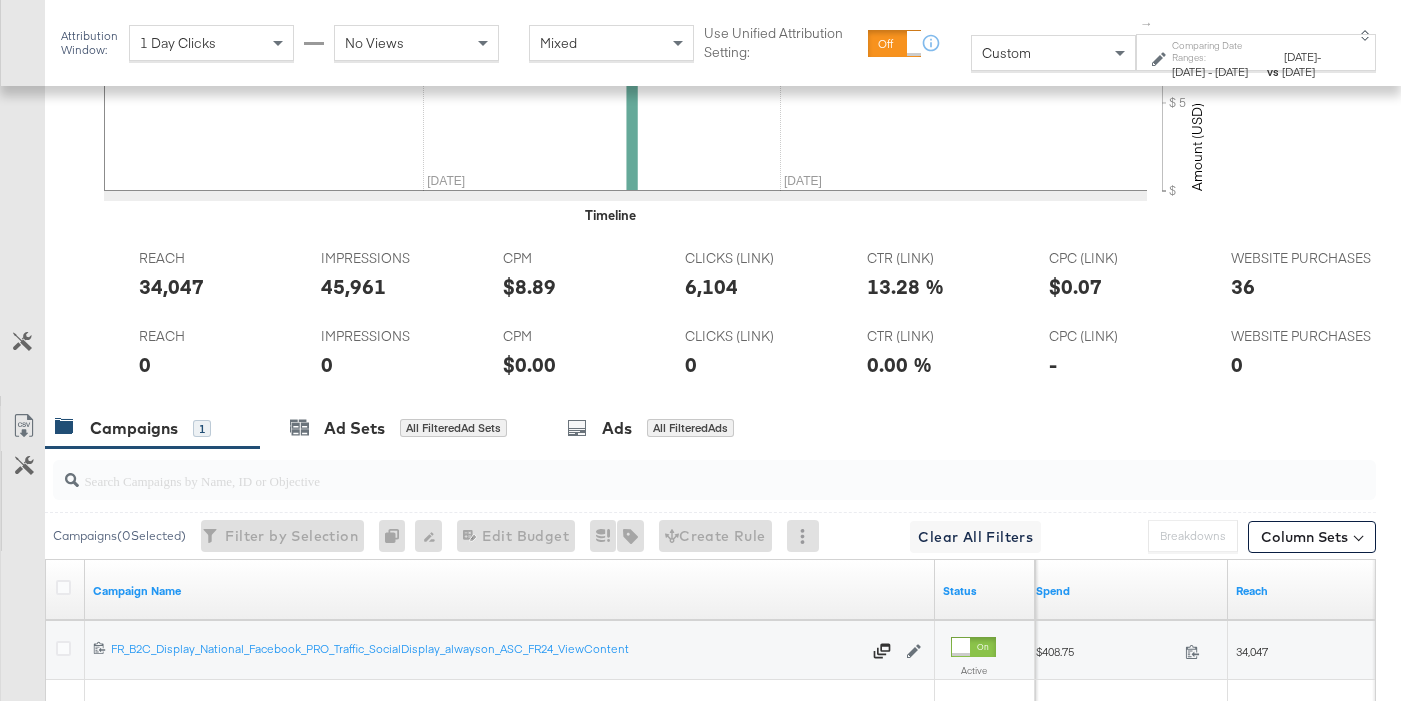 scroll, scrollTop: 986, scrollLeft: 0, axis: vertical 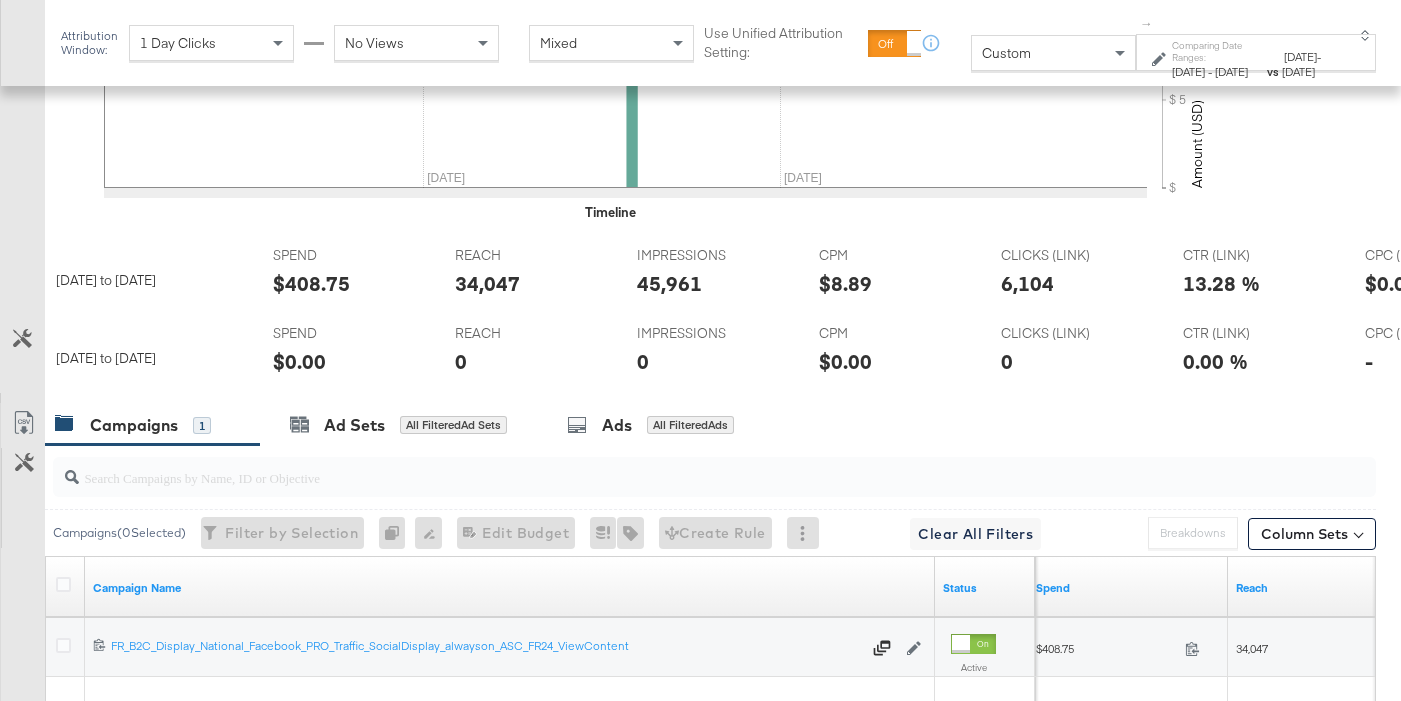 click on "$408.75" at bounding box center (311, 283) 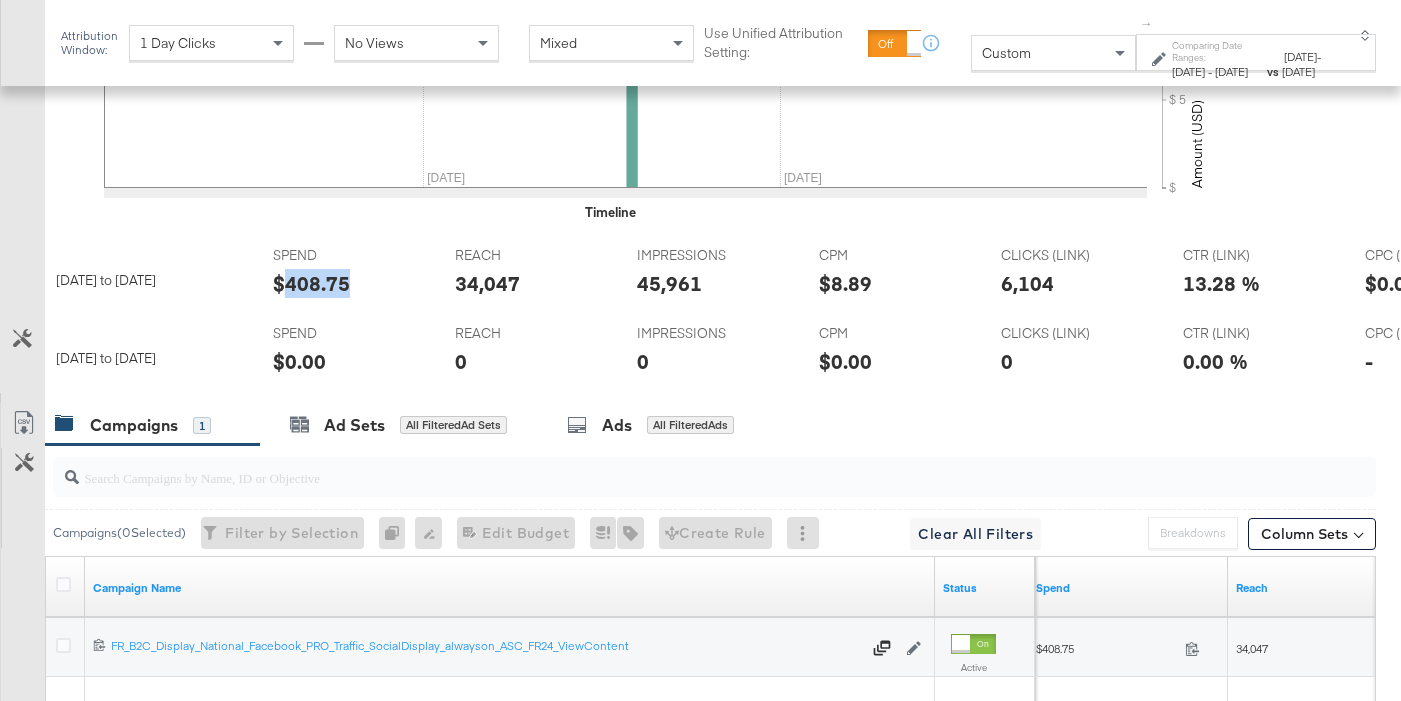 click on "$408.75" at bounding box center (311, 283) 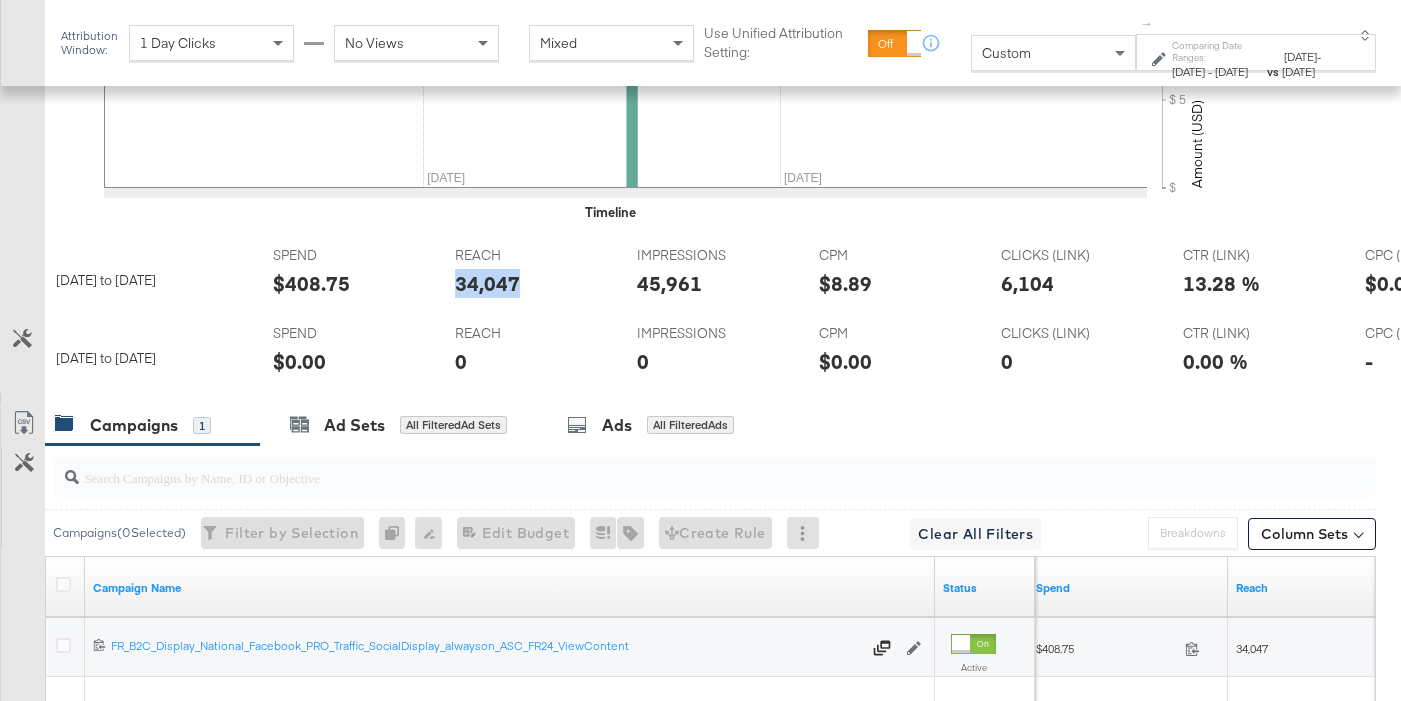 click on "34,047" at bounding box center (487, 283) 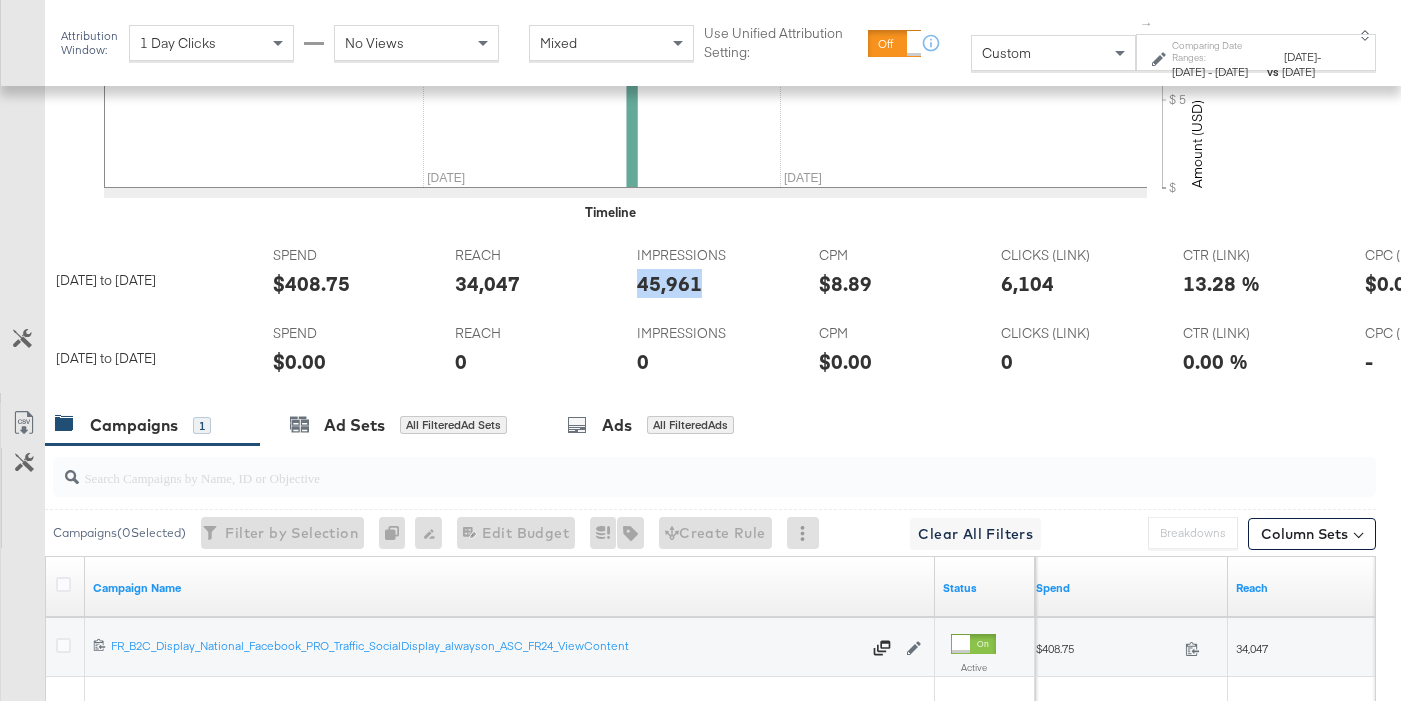 click on "45,961" at bounding box center [669, 283] 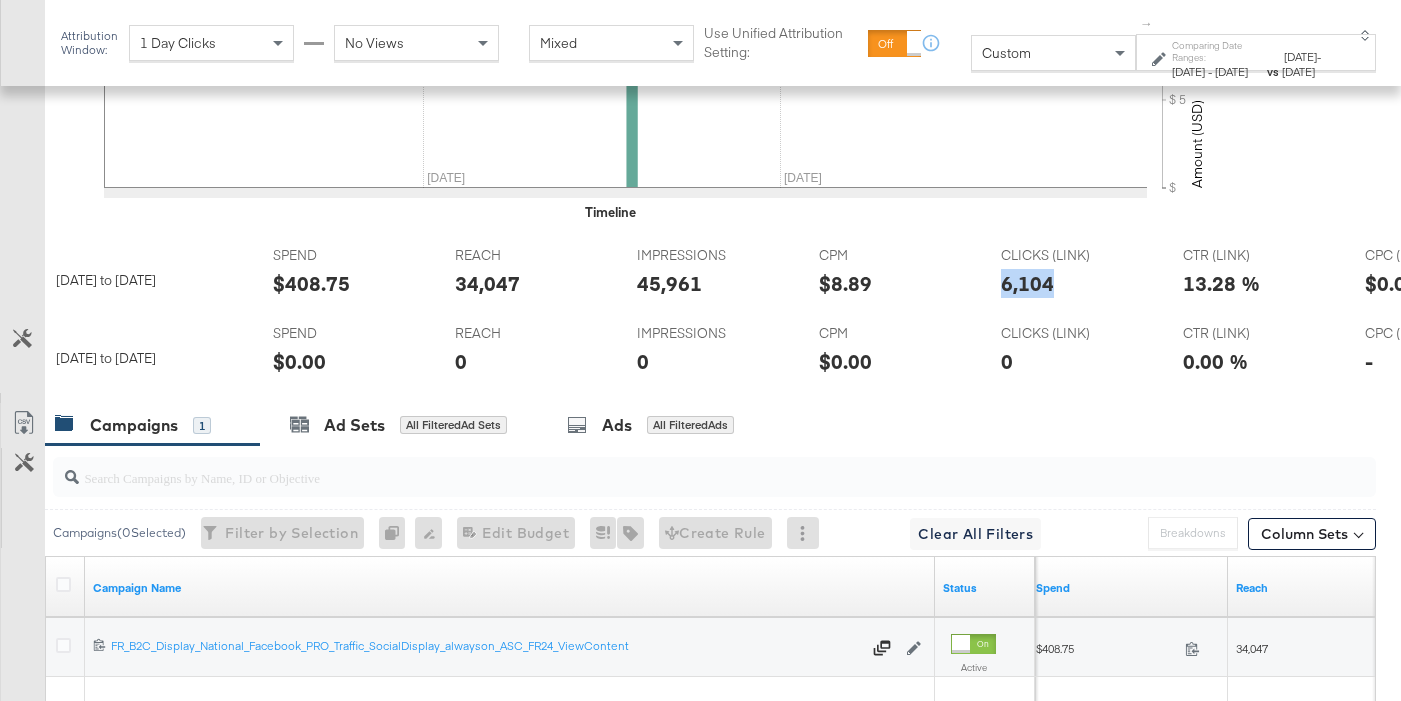 click on "6,104" at bounding box center [1027, 283] 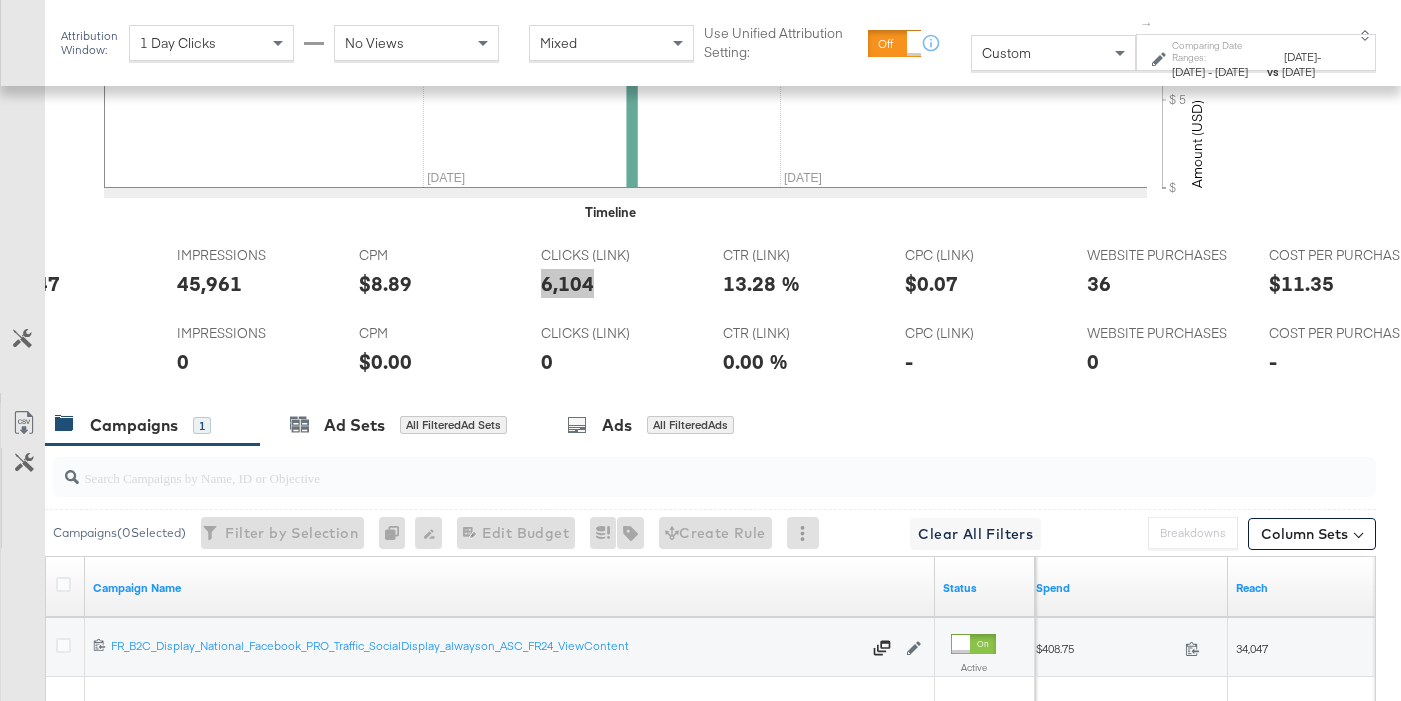 scroll, scrollTop: 0, scrollLeft: 484, axis: horizontal 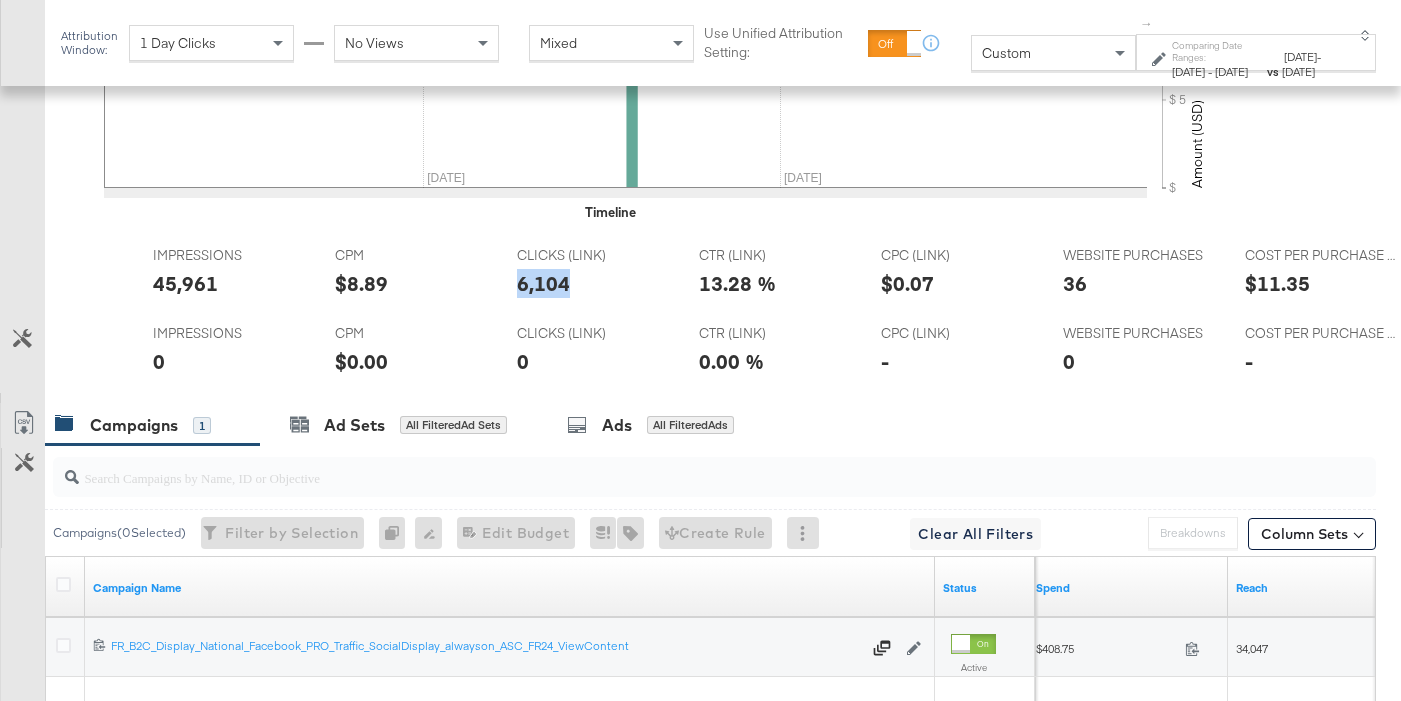 click on "36" at bounding box center [1075, 283] 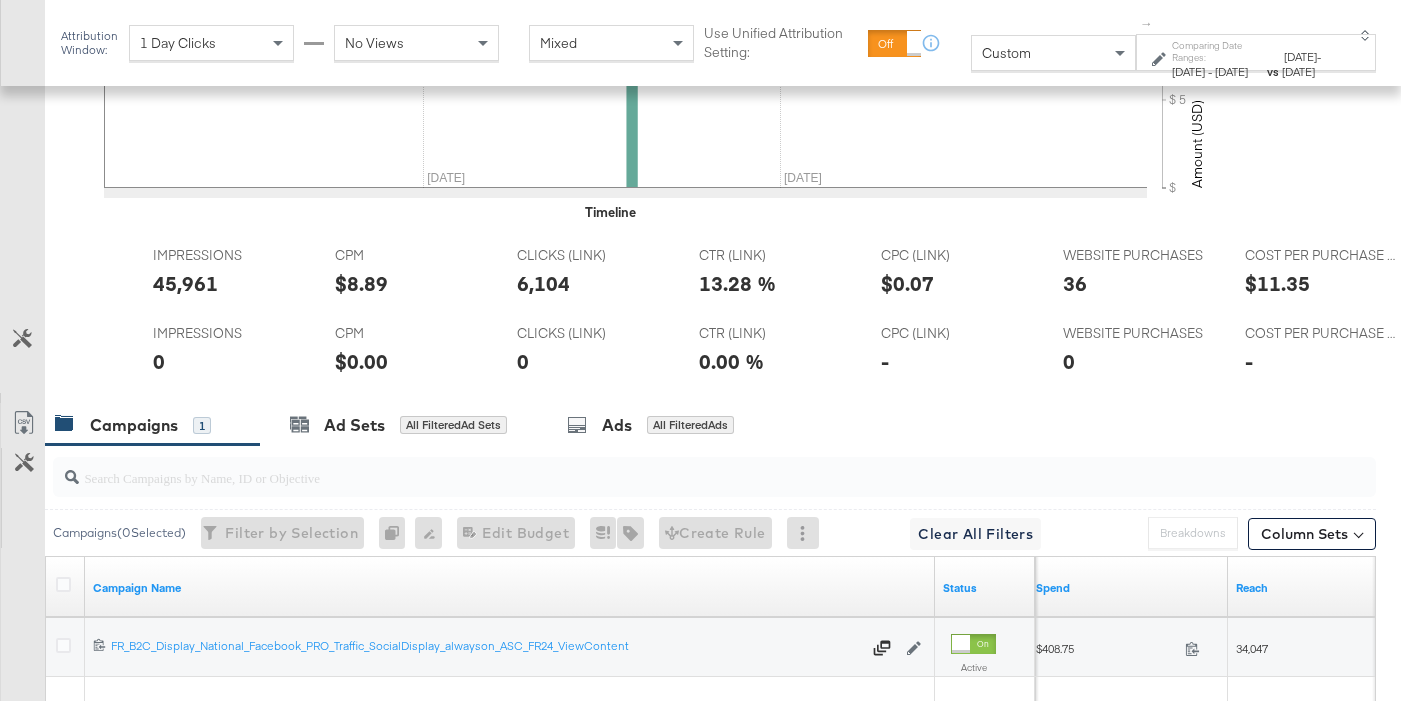 click on "36" at bounding box center (1075, 283) 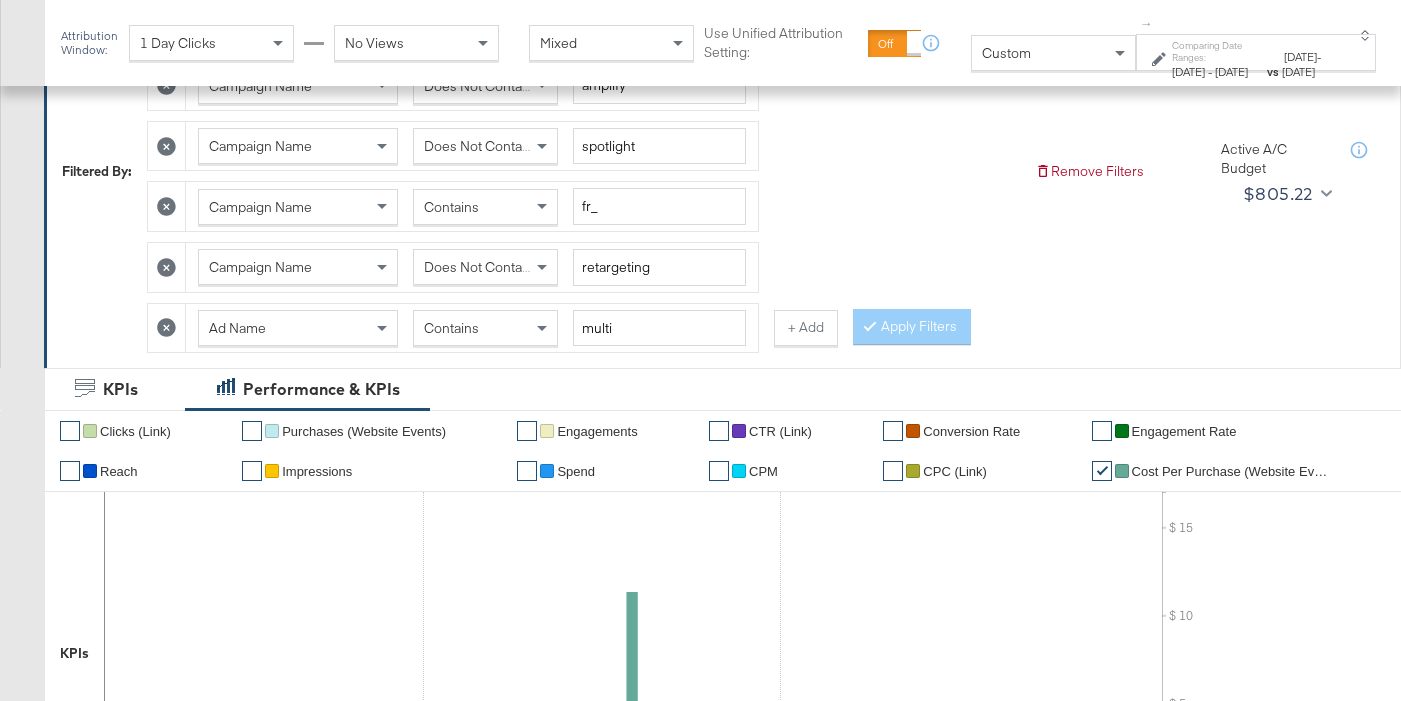 scroll, scrollTop: 349, scrollLeft: 0, axis: vertical 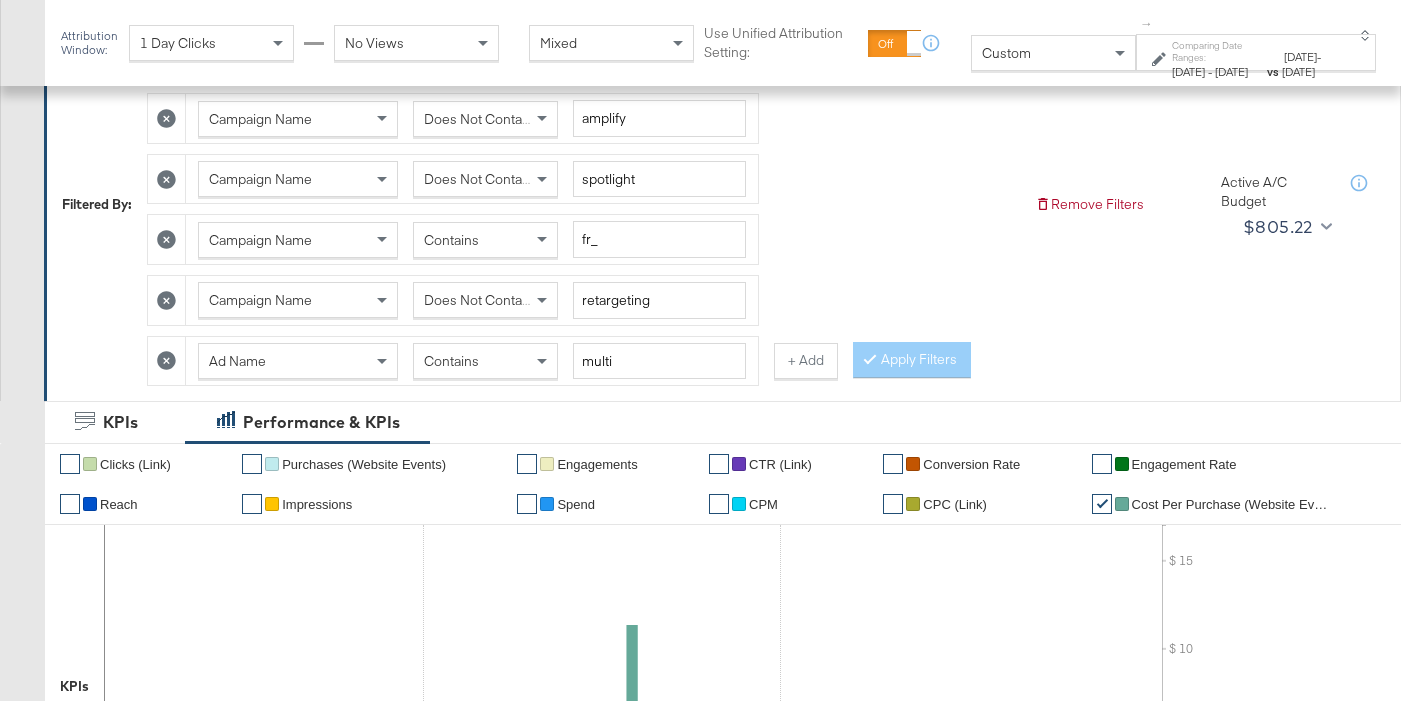 click on "Contains" at bounding box center (485, 361) 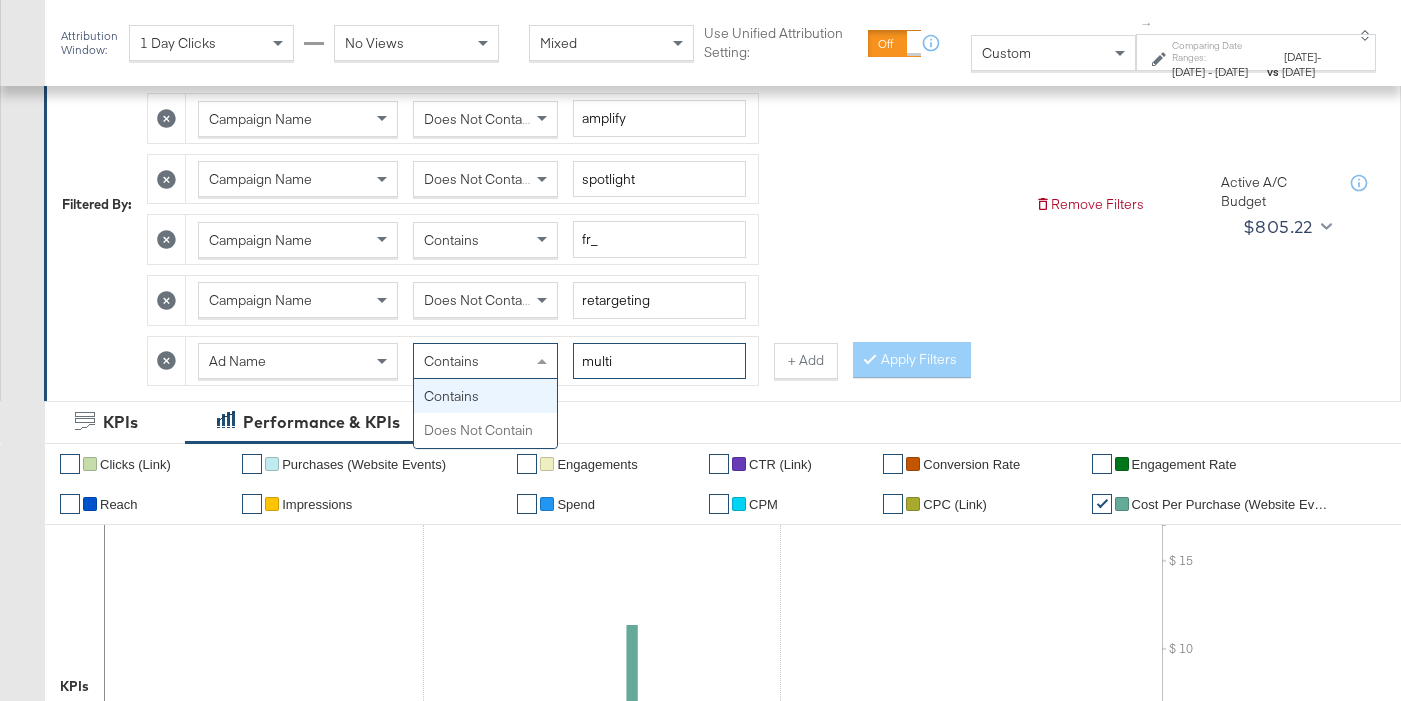 click on "multi" at bounding box center [659, 361] 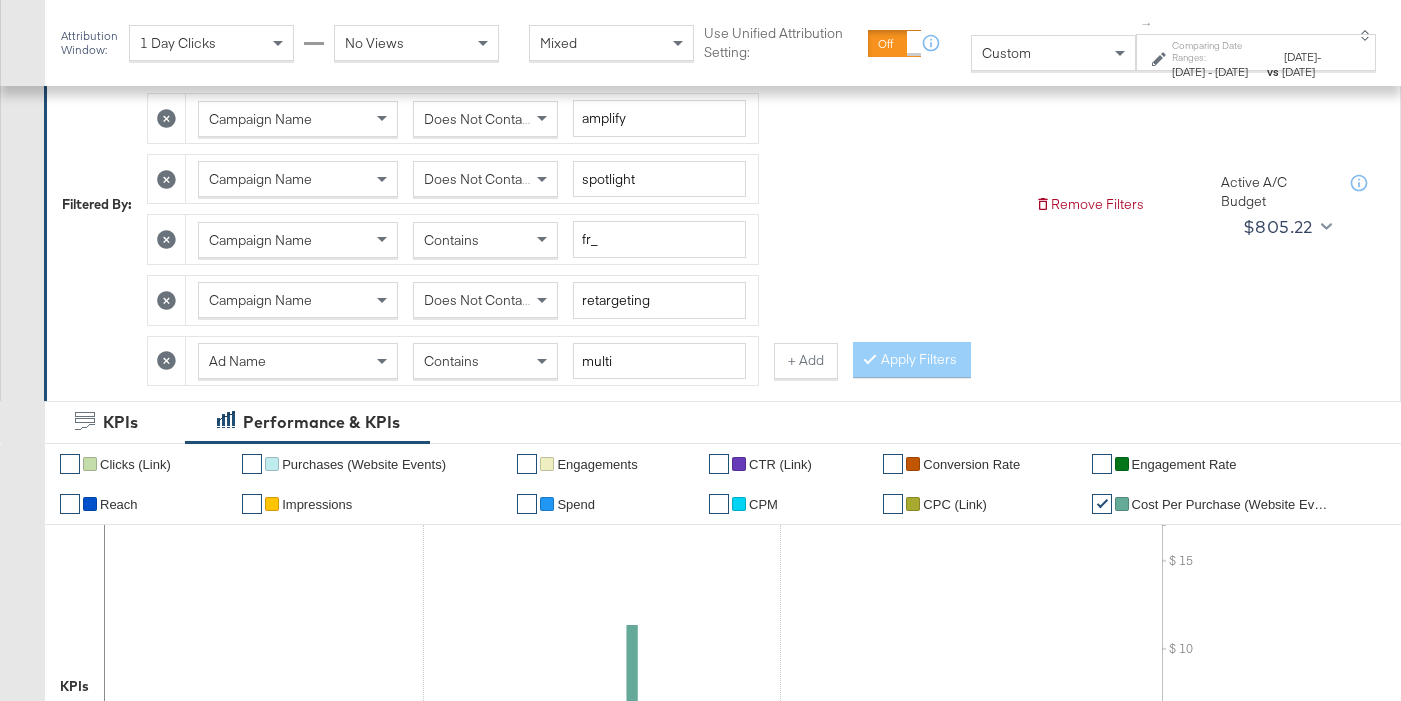 click on "Does Not Contain" at bounding box center [478, 300] 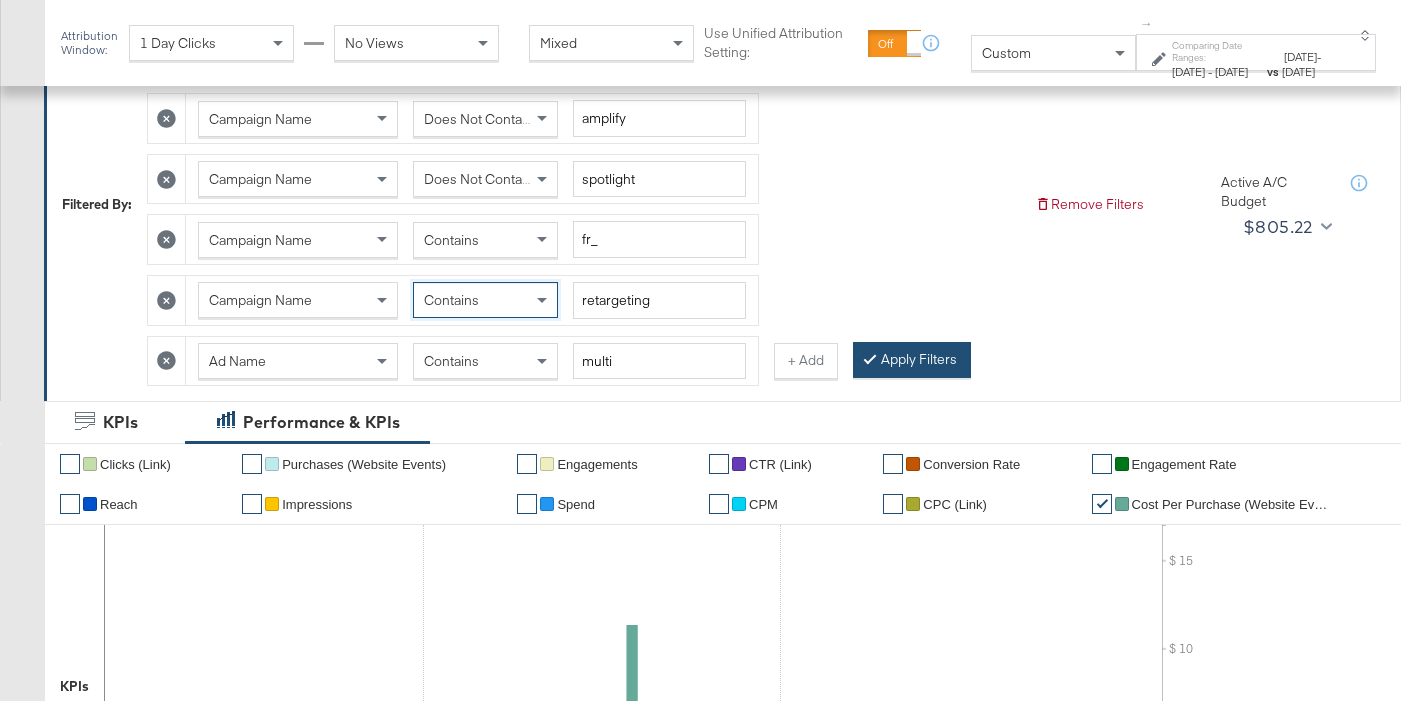 click on "Apply Filters" at bounding box center [912, 360] 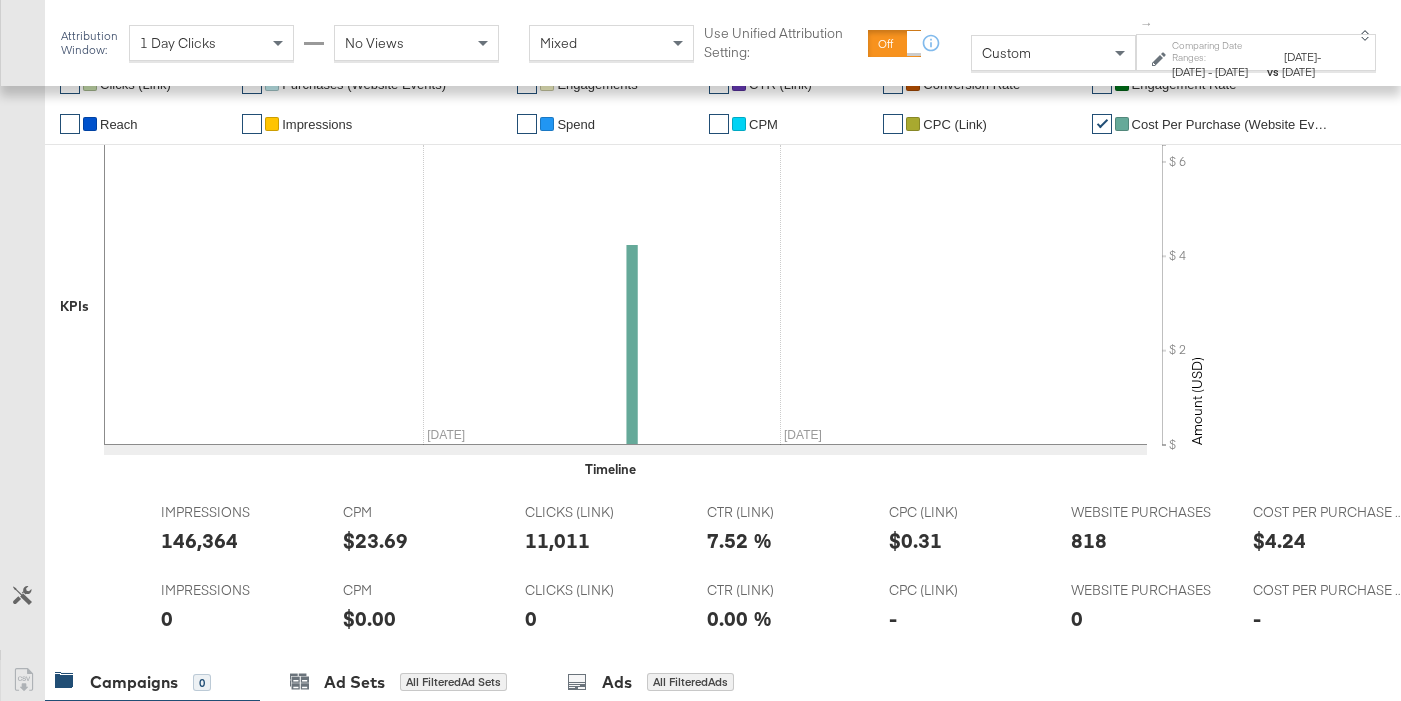 scroll, scrollTop: 930, scrollLeft: 0, axis: vertical 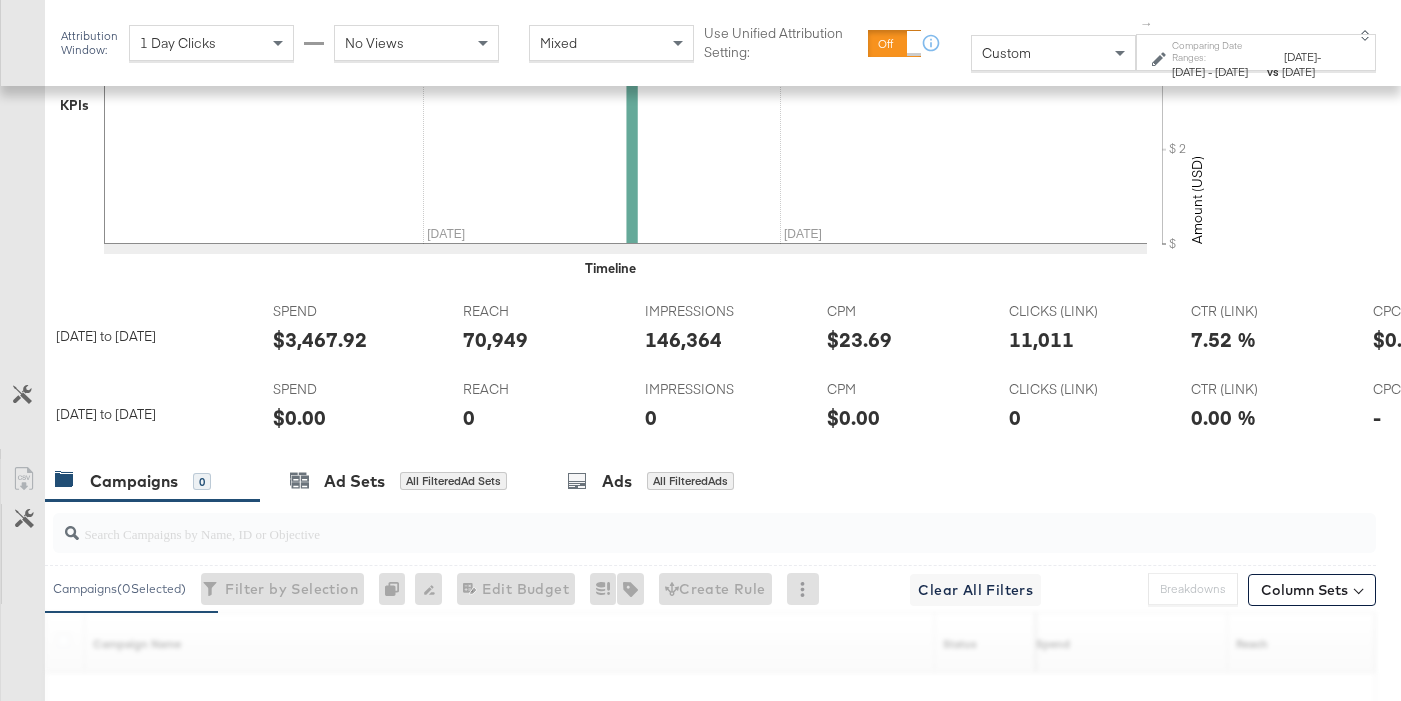 click on "$3,467.92" at bounding box center [320, 339] 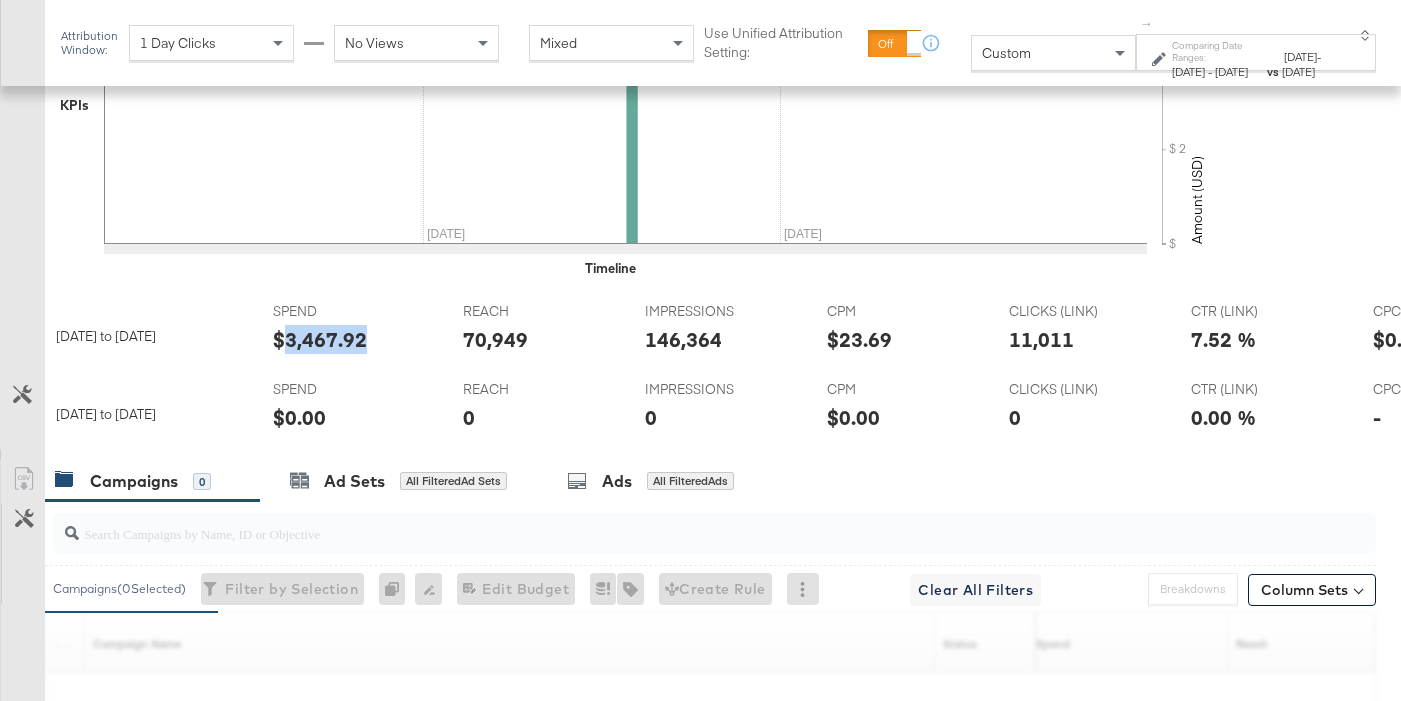 click on "$3,467.92" at bounding box center [320, 339] 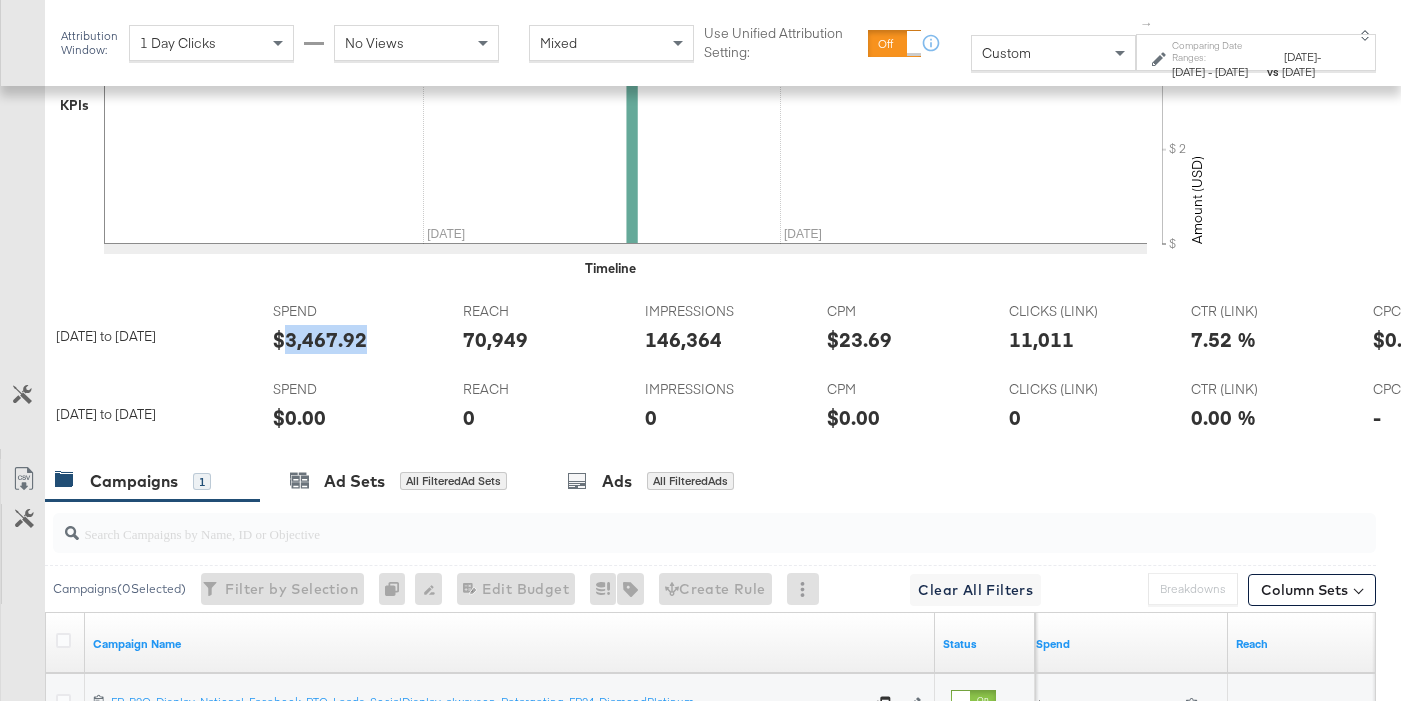 click on "$3,467.92" at bounding box center [320, 339] 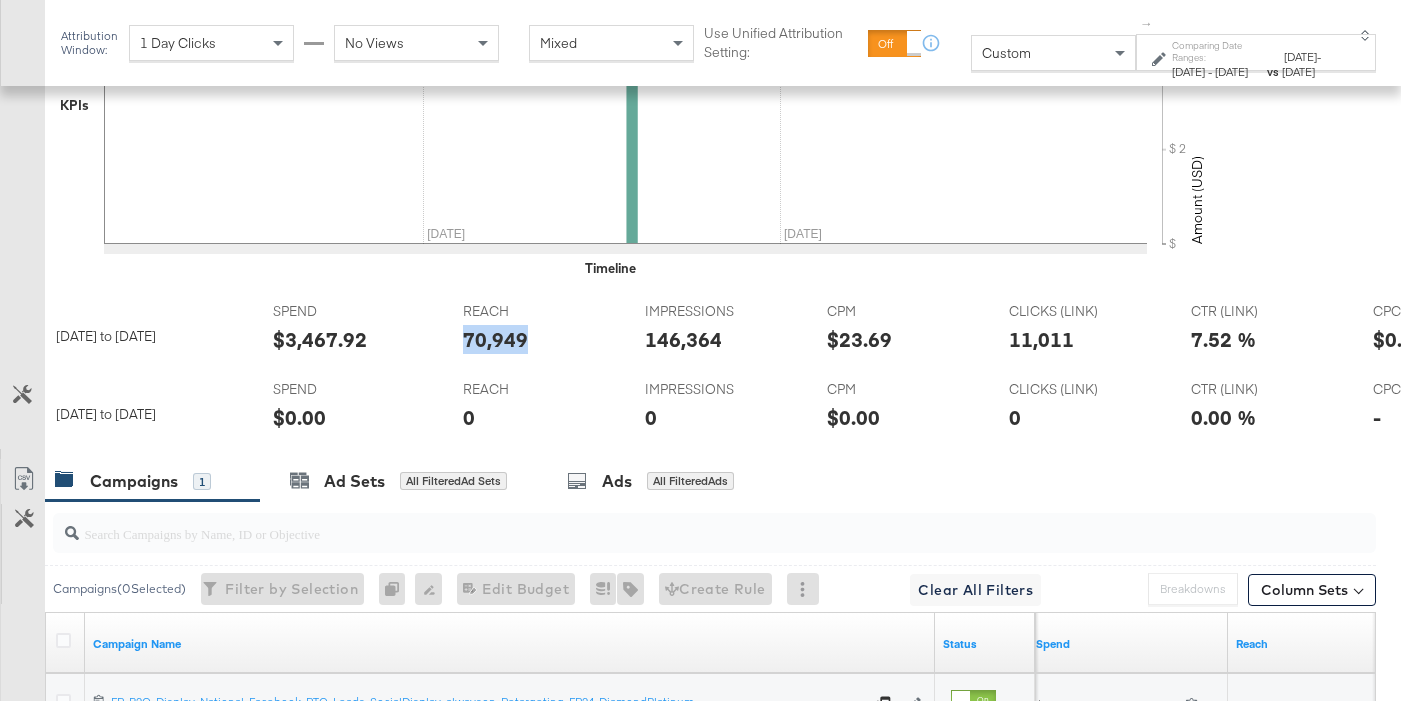 click on "70,949" at bounding box center [495, 339] 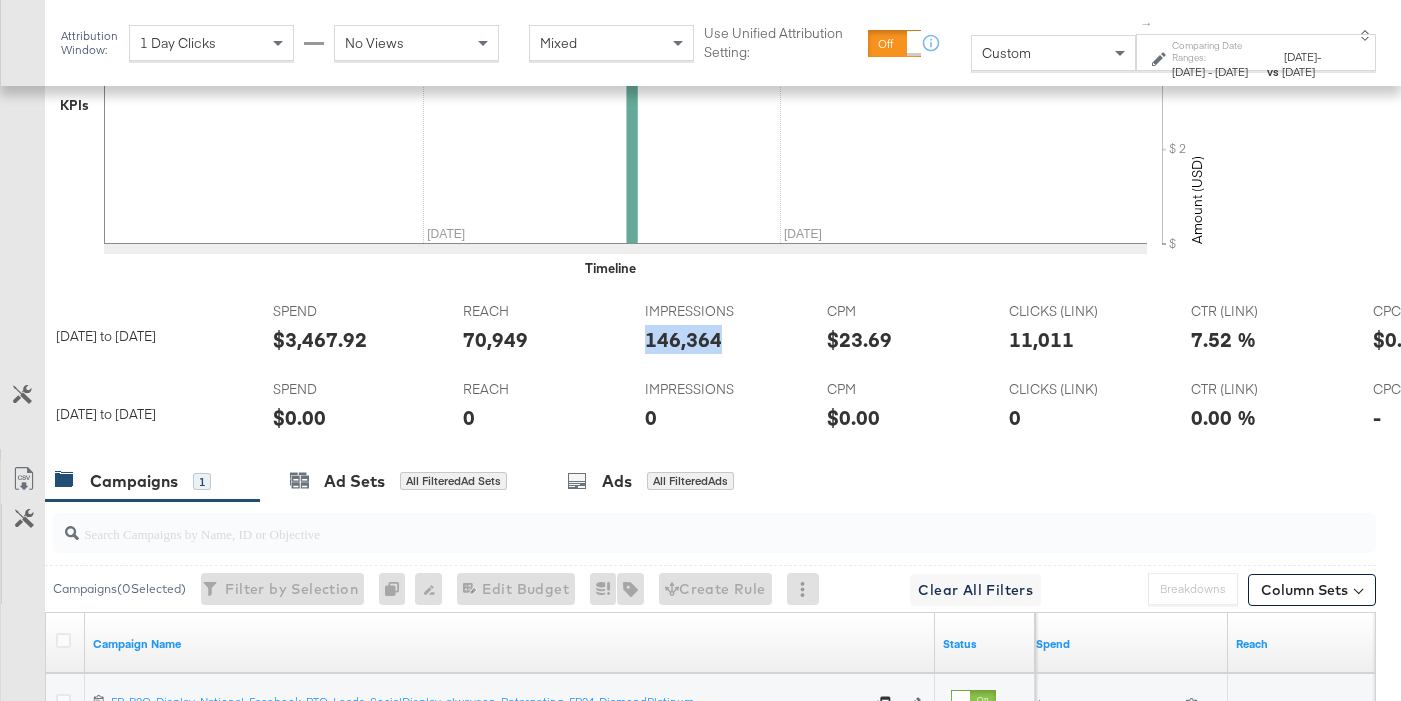 click on "146,364" at bounding box center (683, 339) 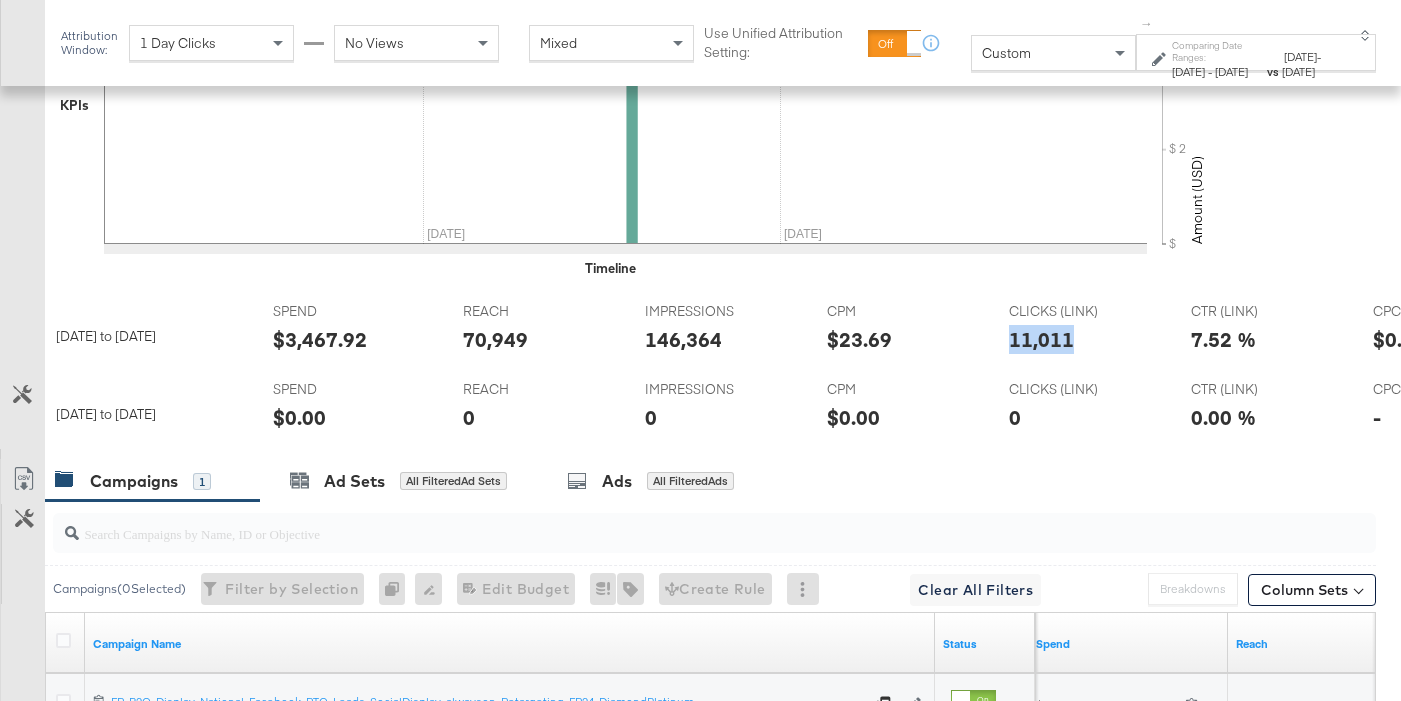 click on "CLICKS (LINK) CLICKS (LINK) 11,011" at bounding box center (1084, 332) 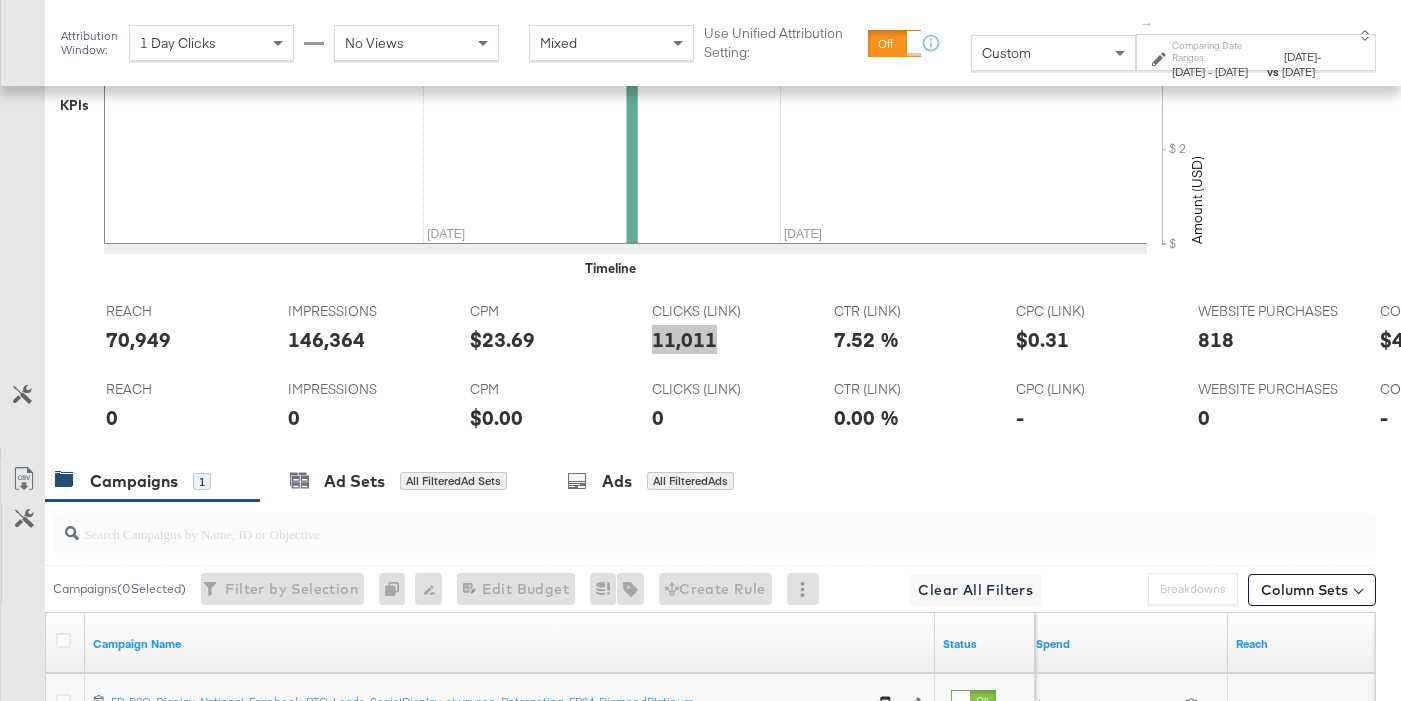scroll, scrollTop: 0, scrollLeft: 358, axis: horizontal 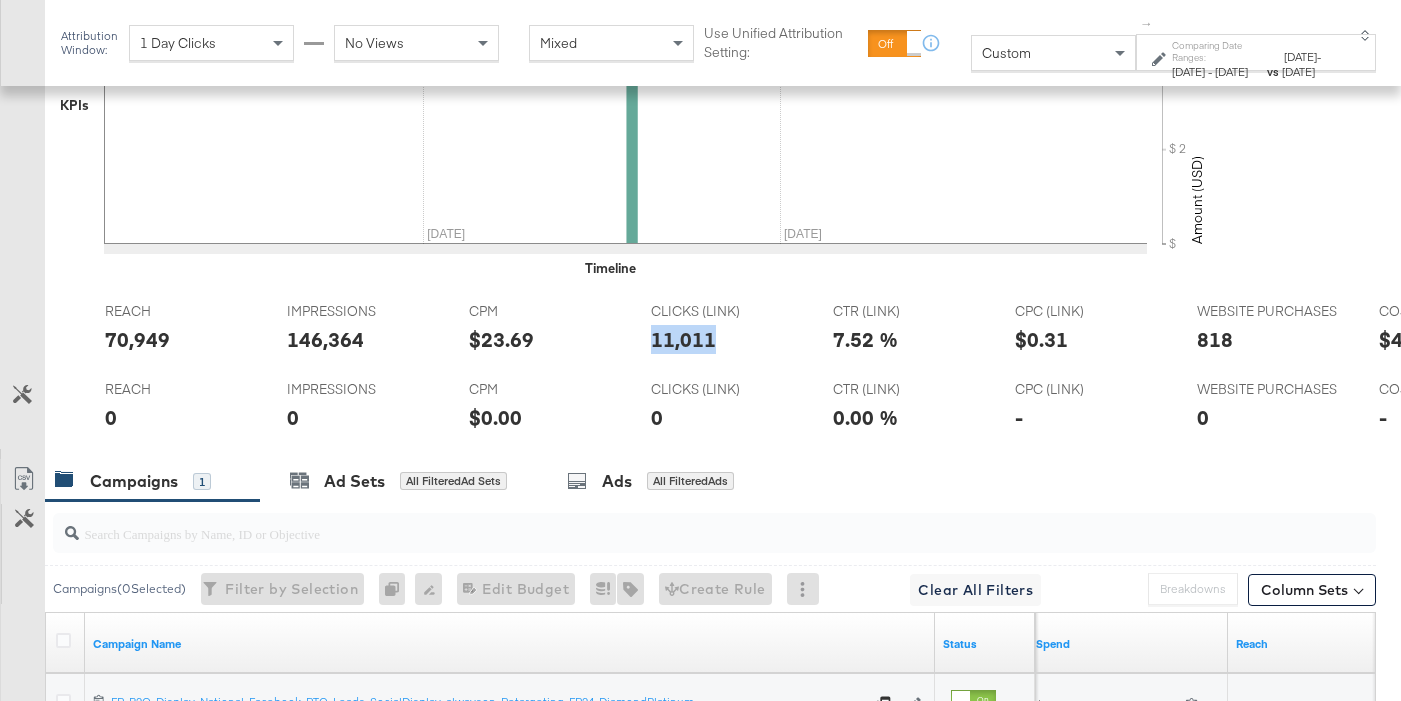 click on "818" at bounding box center (1215, 339) 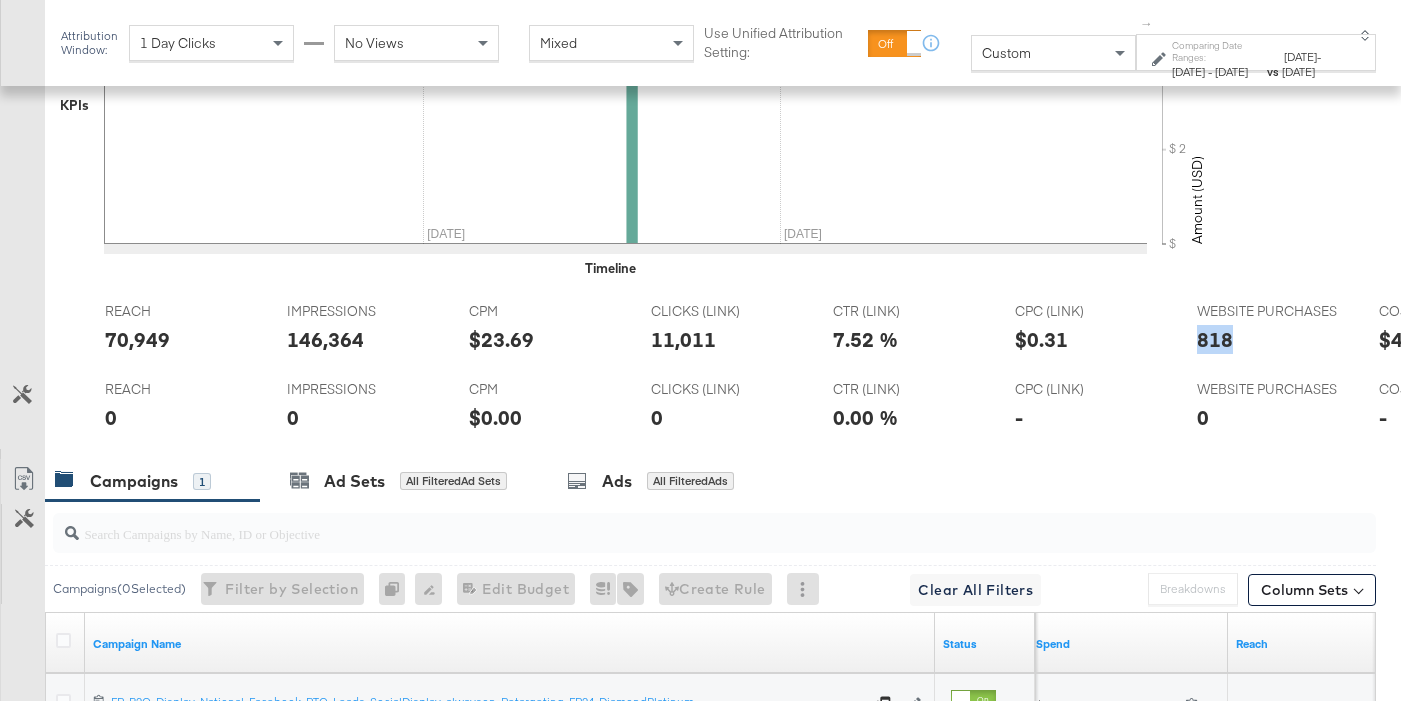 click on "818" at bounding box center [1215, 339] 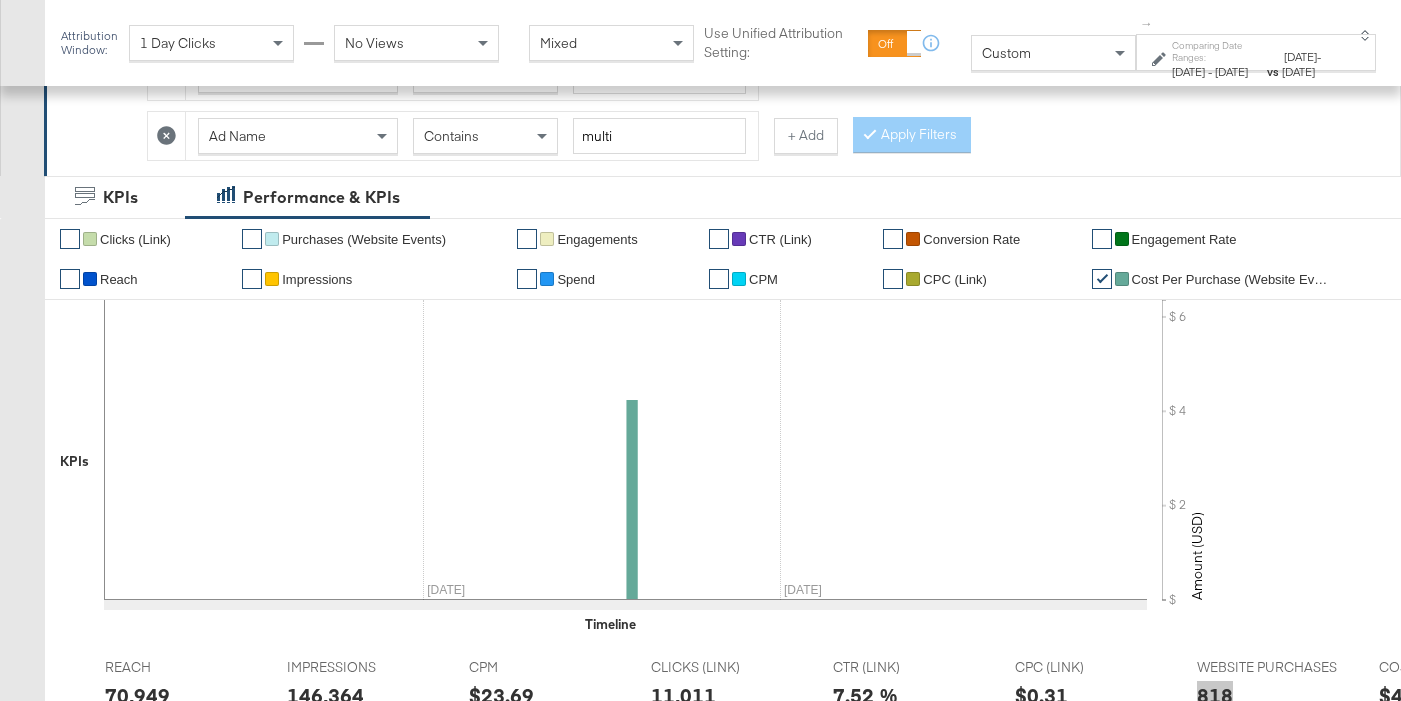 scroll, scrollTop: 572, scrollLeft: 0, axis: vertical 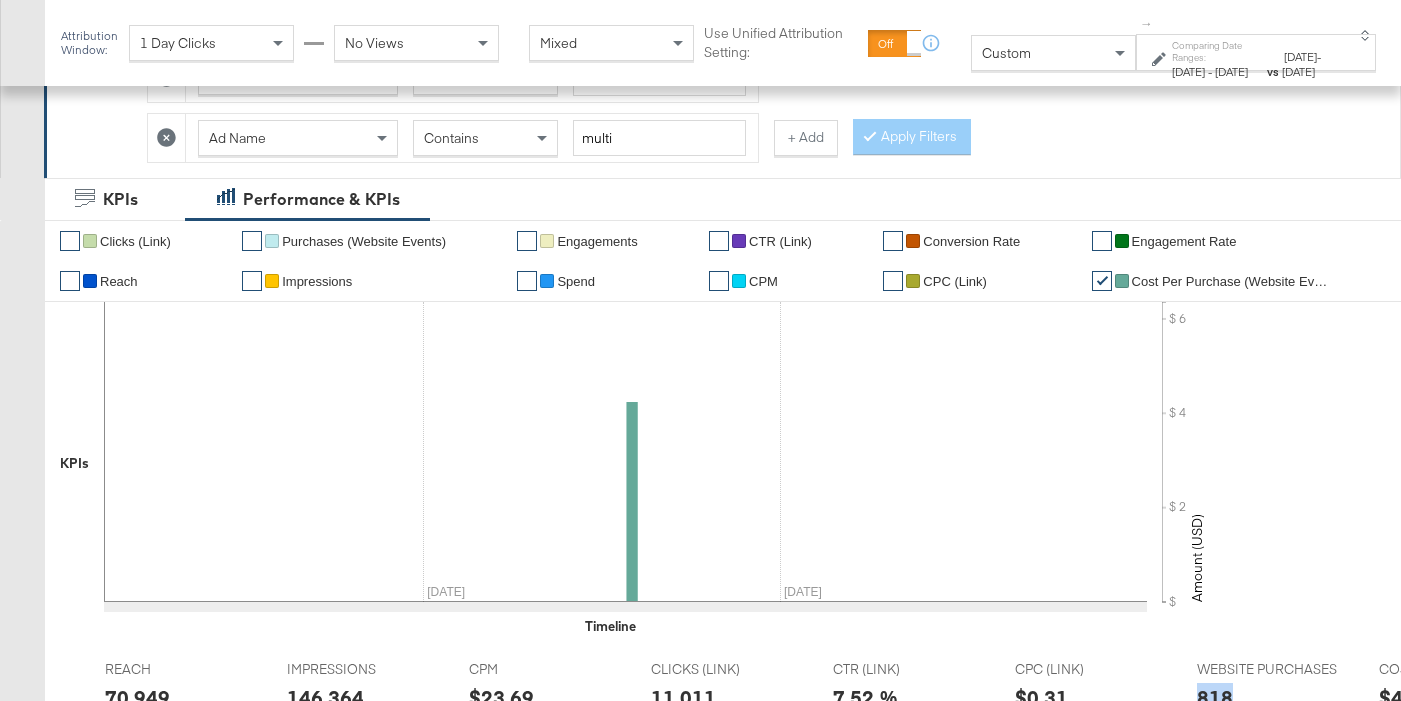 click 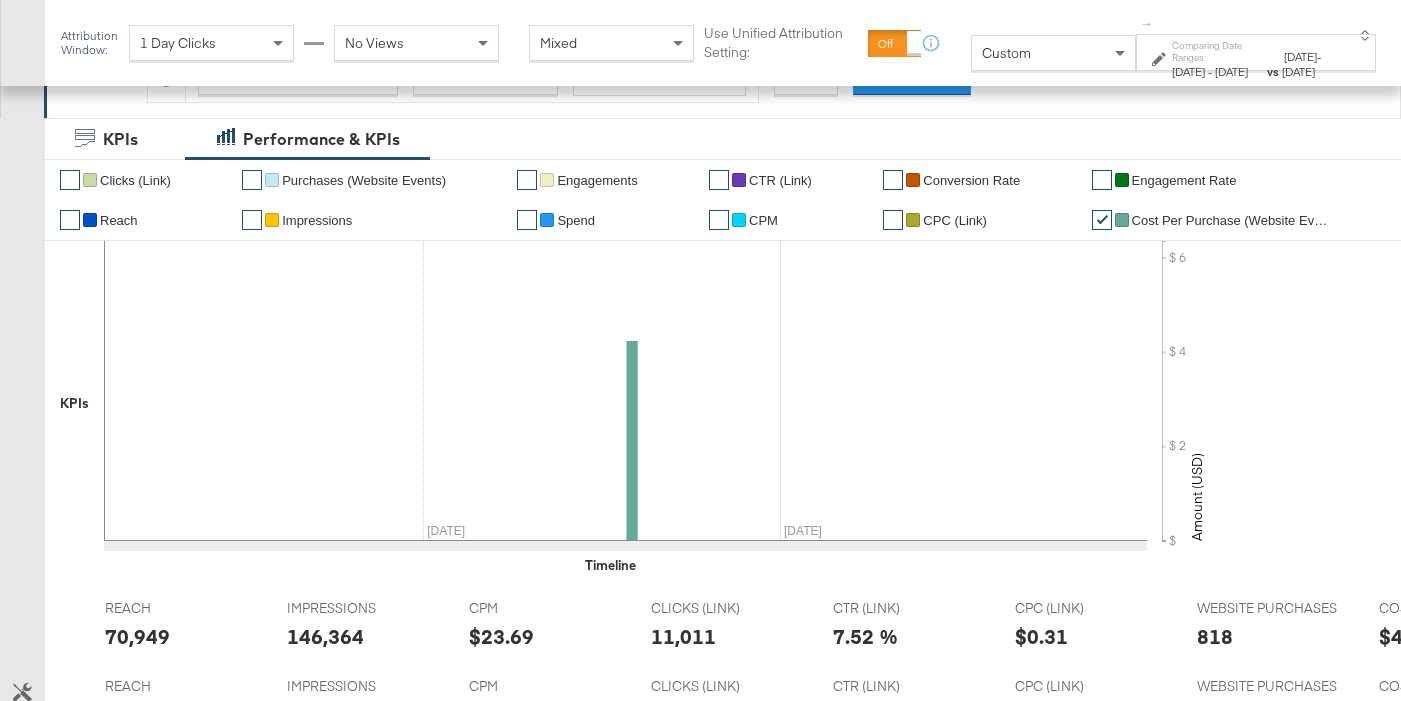 click on "Had Delivery Is Greater Than Campaign Name Does Not Contain amplify Campaign Name Does Not Contain spotlight Campaign Name Contains fr_ Campaign Name Contains retargeting + Add   Apply Filters" at bounding box center (583, -49) 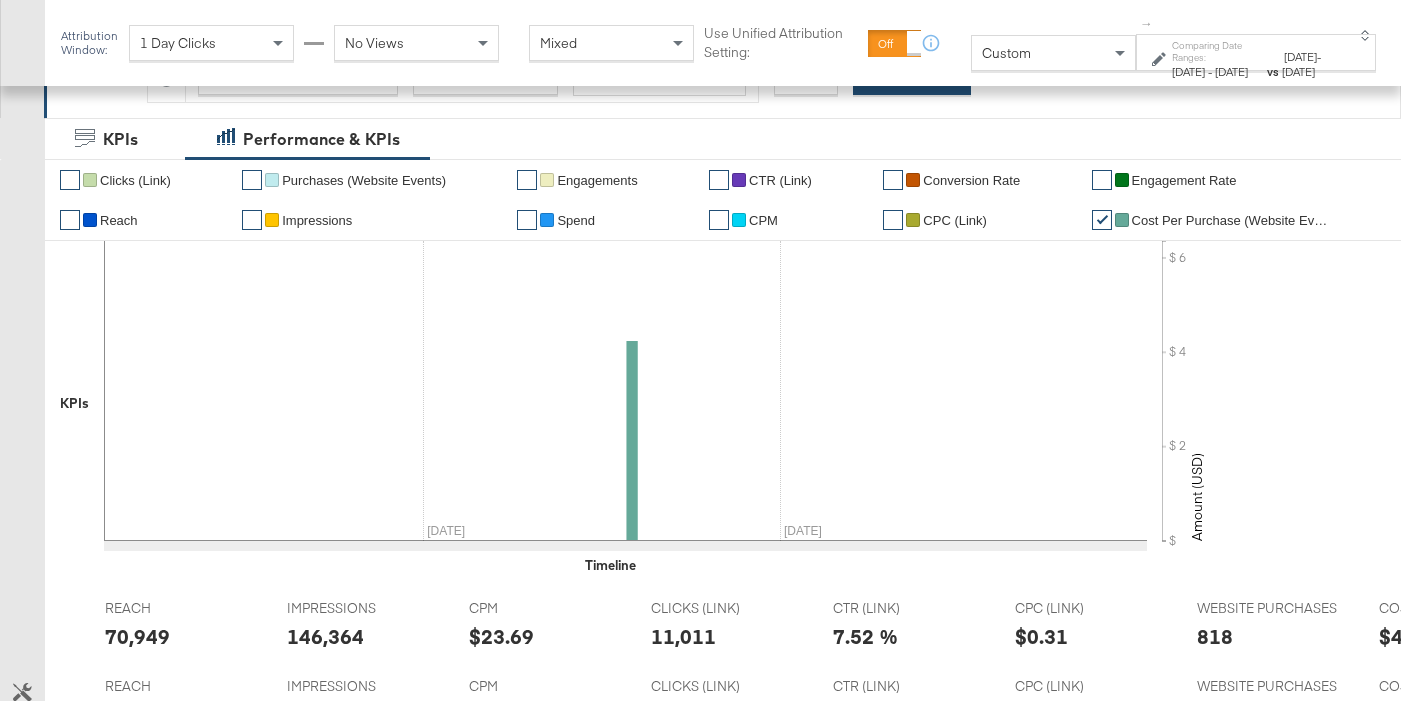 click on "Apply Filters" at bounding box center [912, 77] 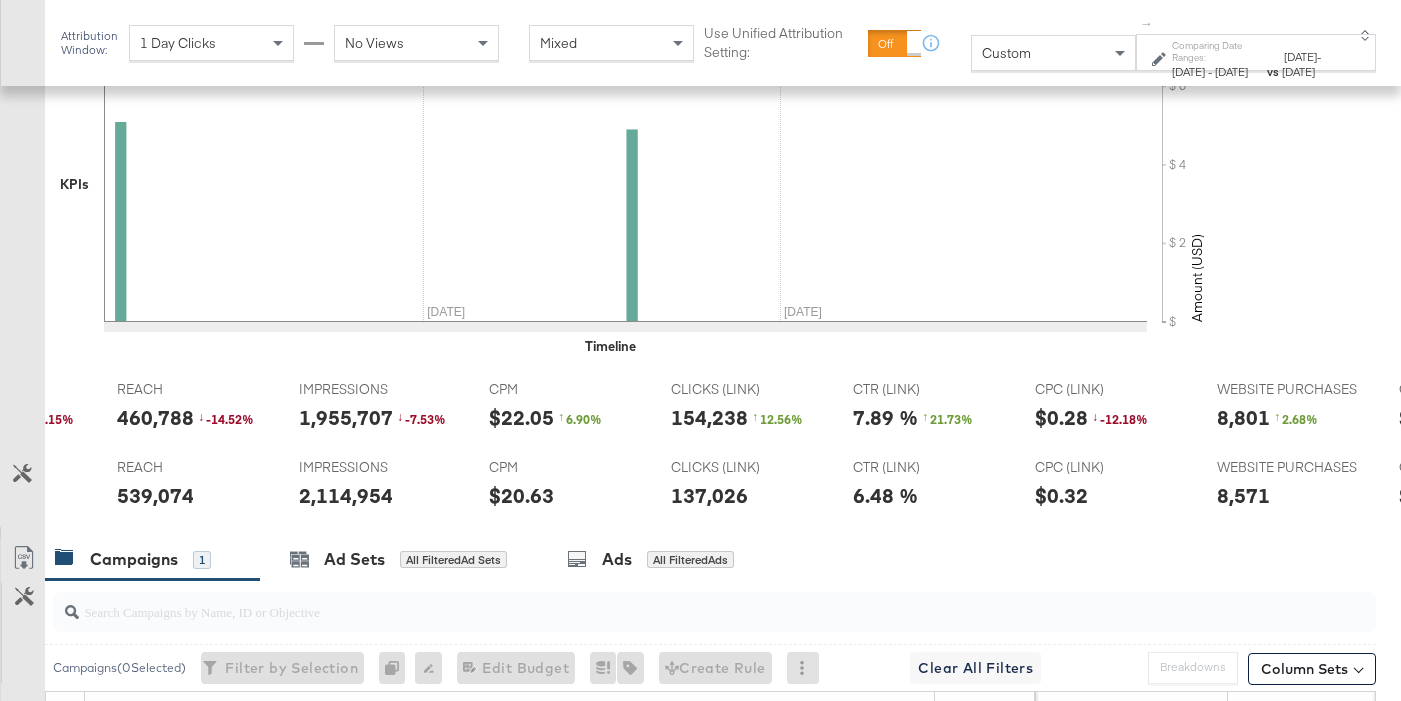 scroll, scrollTop: 812, scrollLeft: 0, axis: vertical 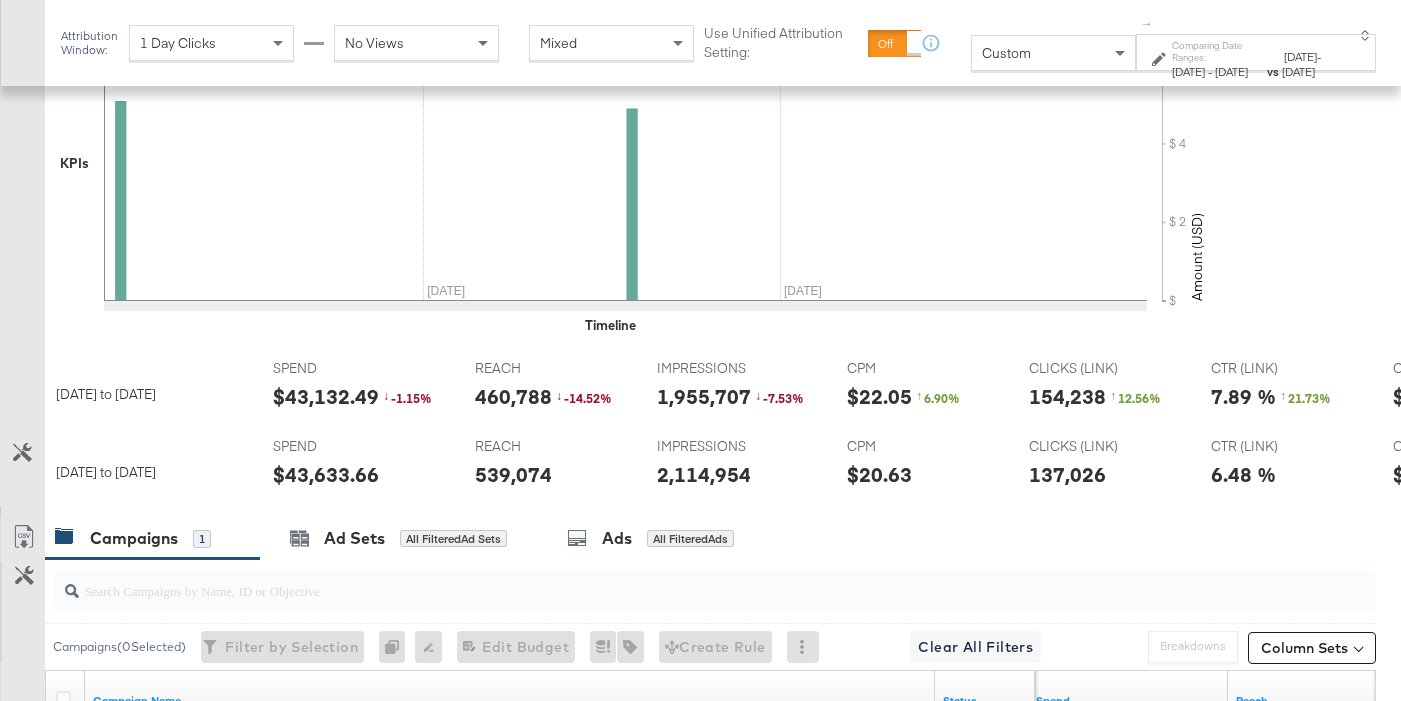click on "$43,132.49" at bounding box center [326, 396] 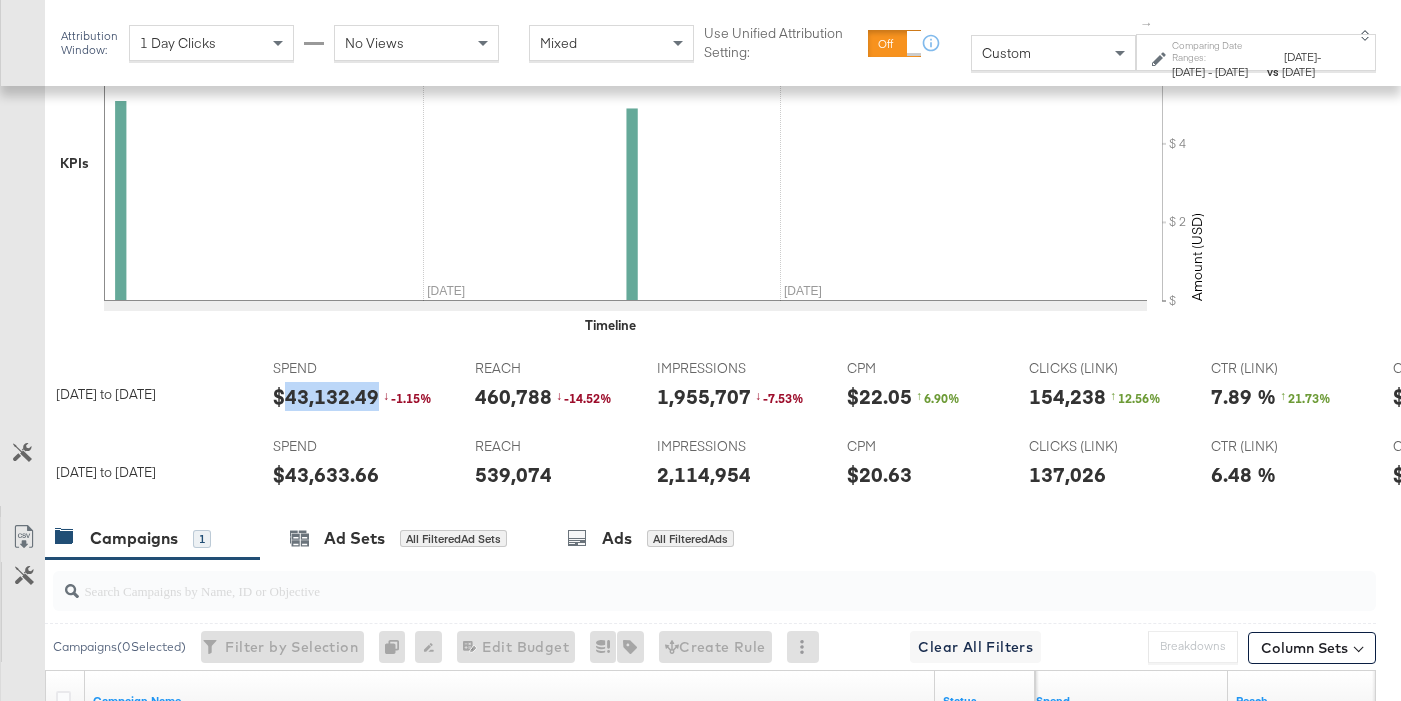 click on "$43,132.49" at bounding box center (326, 396) 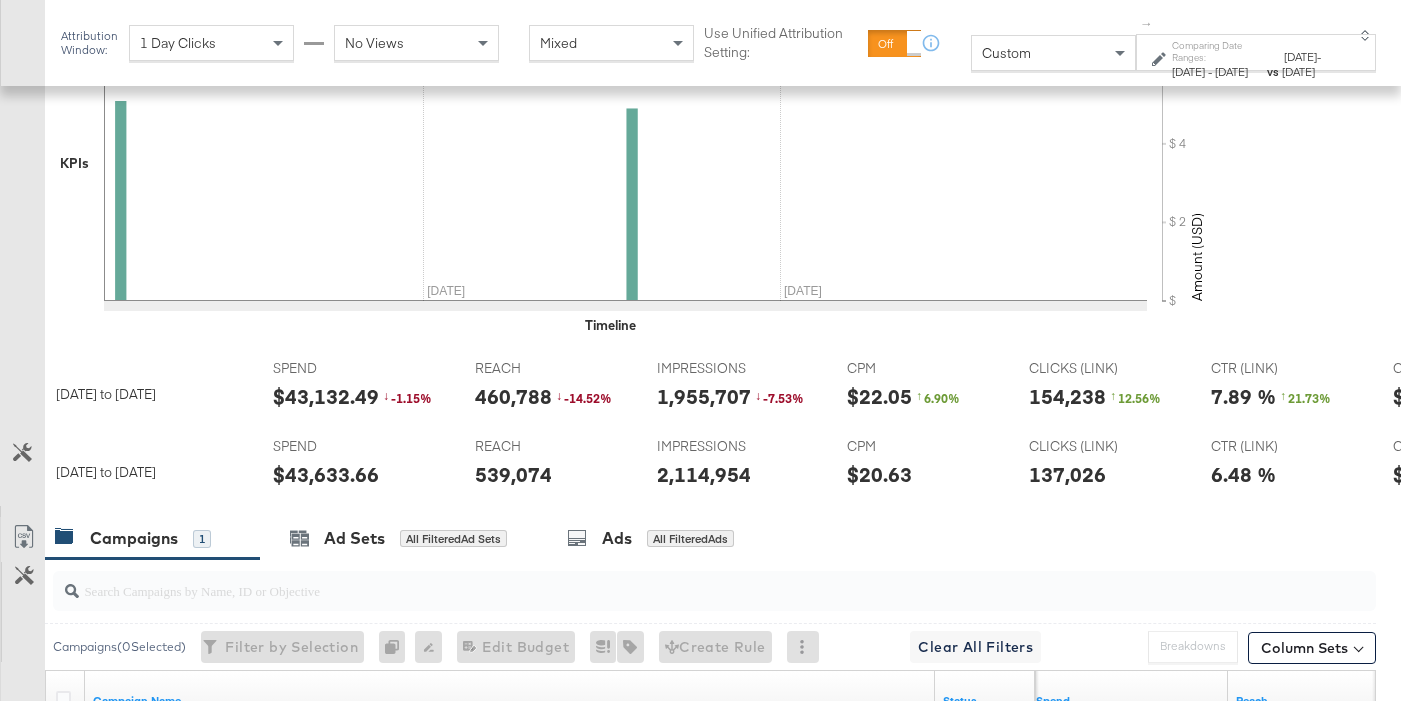 click on "$43,633.66" at bounding box center (326, 474) 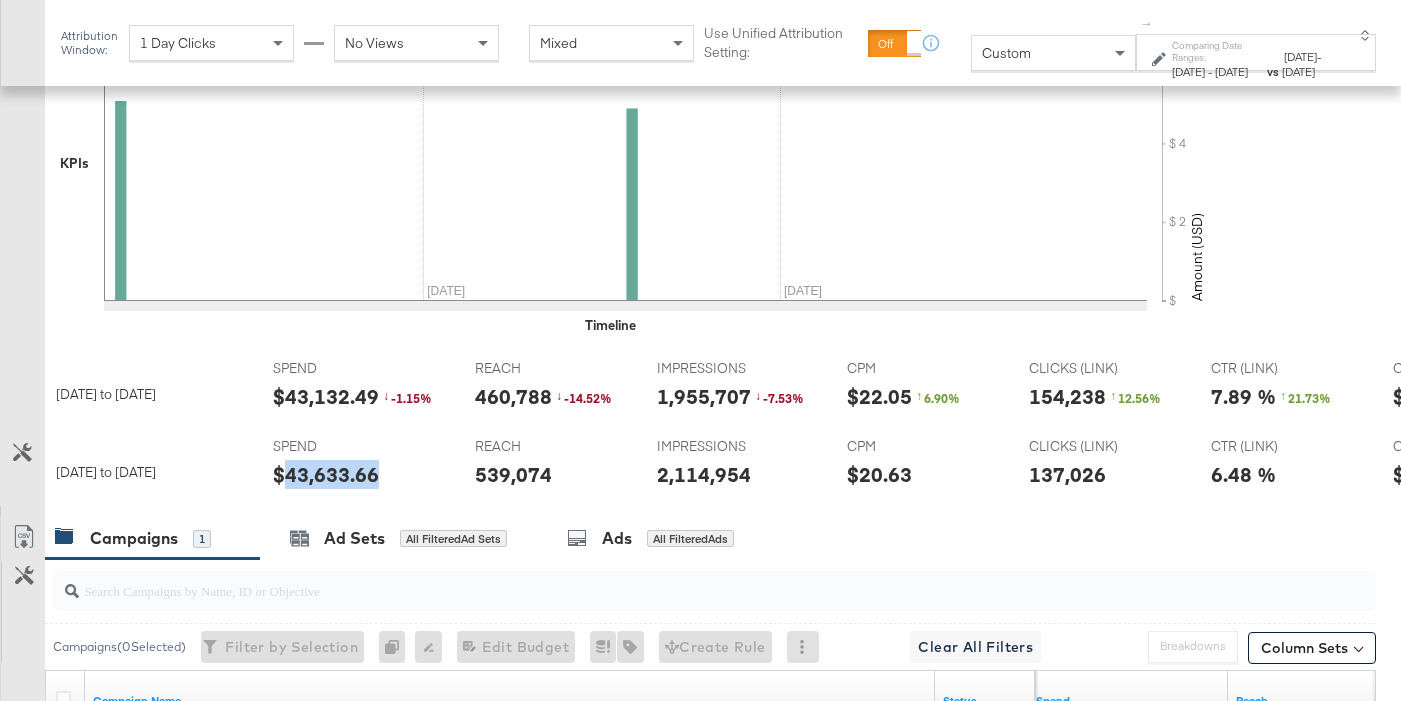 click on "$43,633.66" at bounding box center [326, 474] 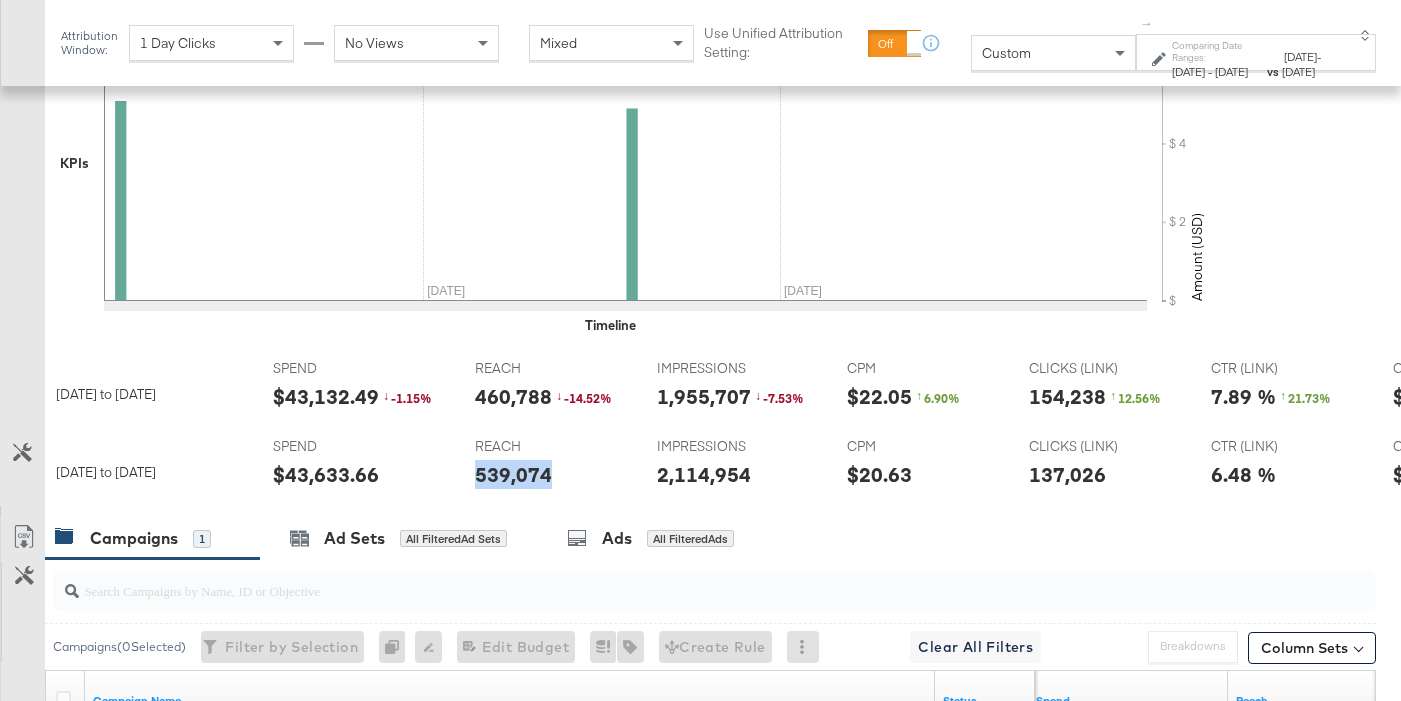 click on "539,074" at bounding box center [513, 474] 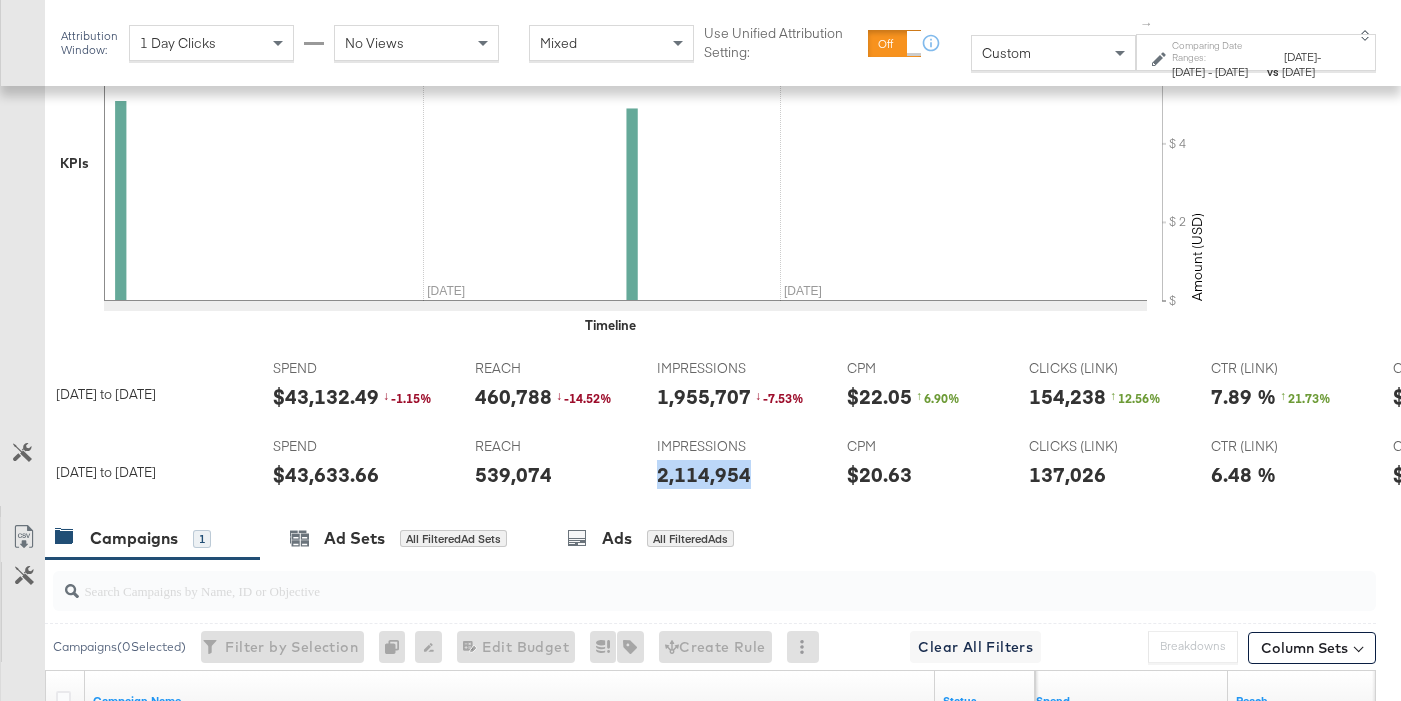 click on "2,114,954" at bounding box center [704, 474] 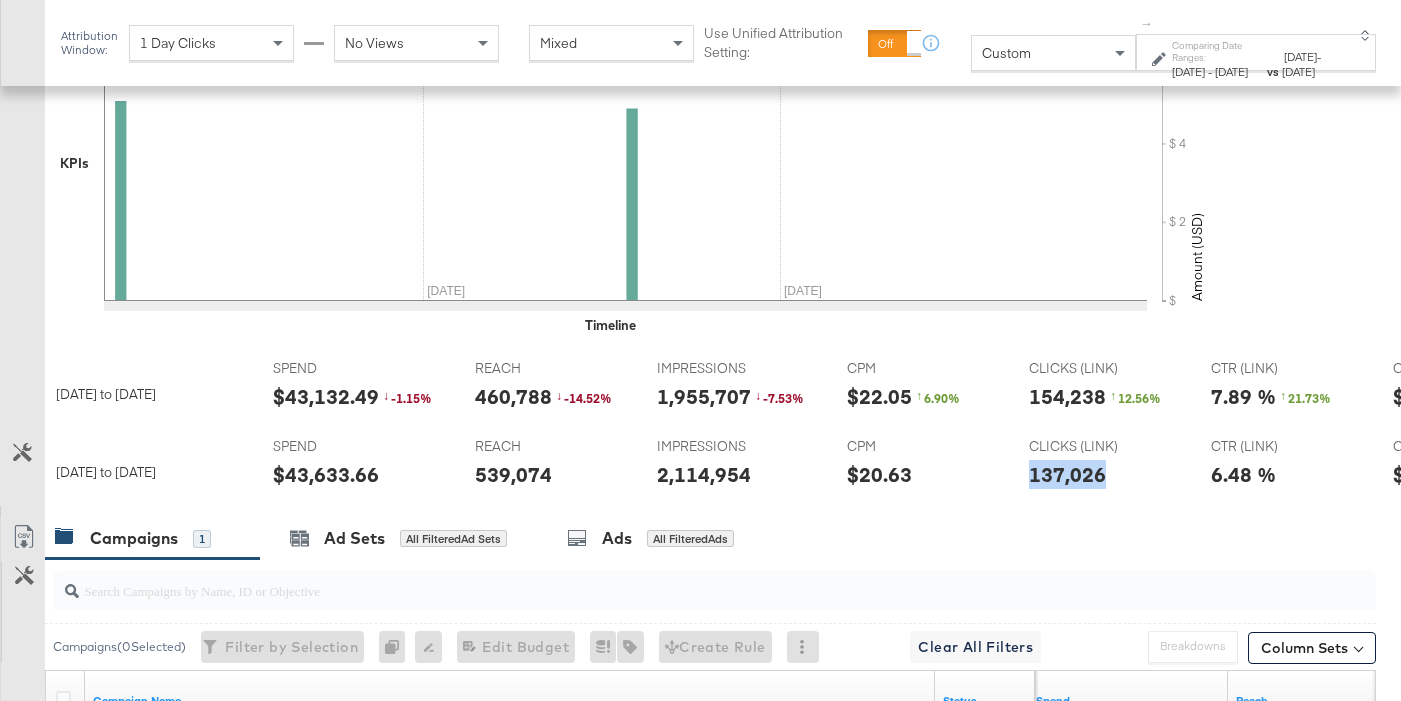 click on "137,026" at bounding box center [1067, 474] 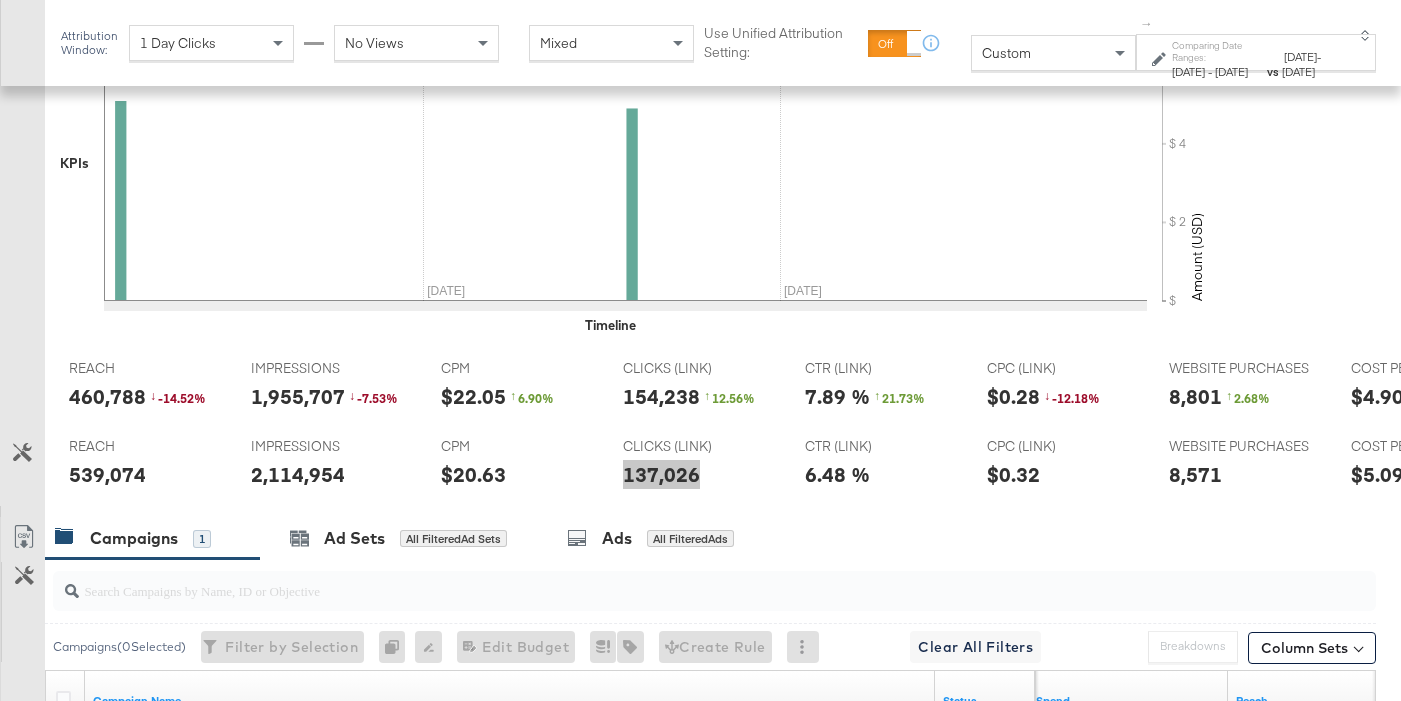scroll, scrollTop: 0, scrollLeft: 408, axis: horizontal 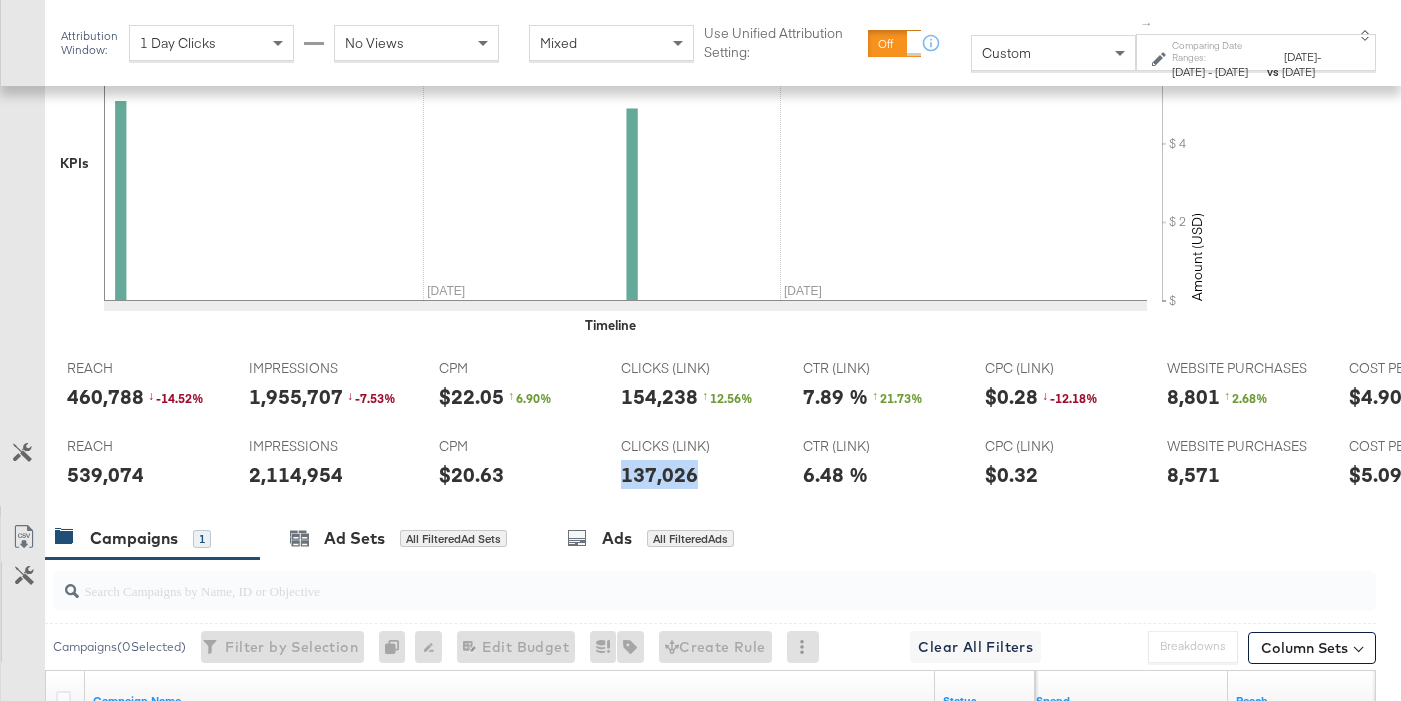 click on "8,571" at bounding box center (1193, 474) 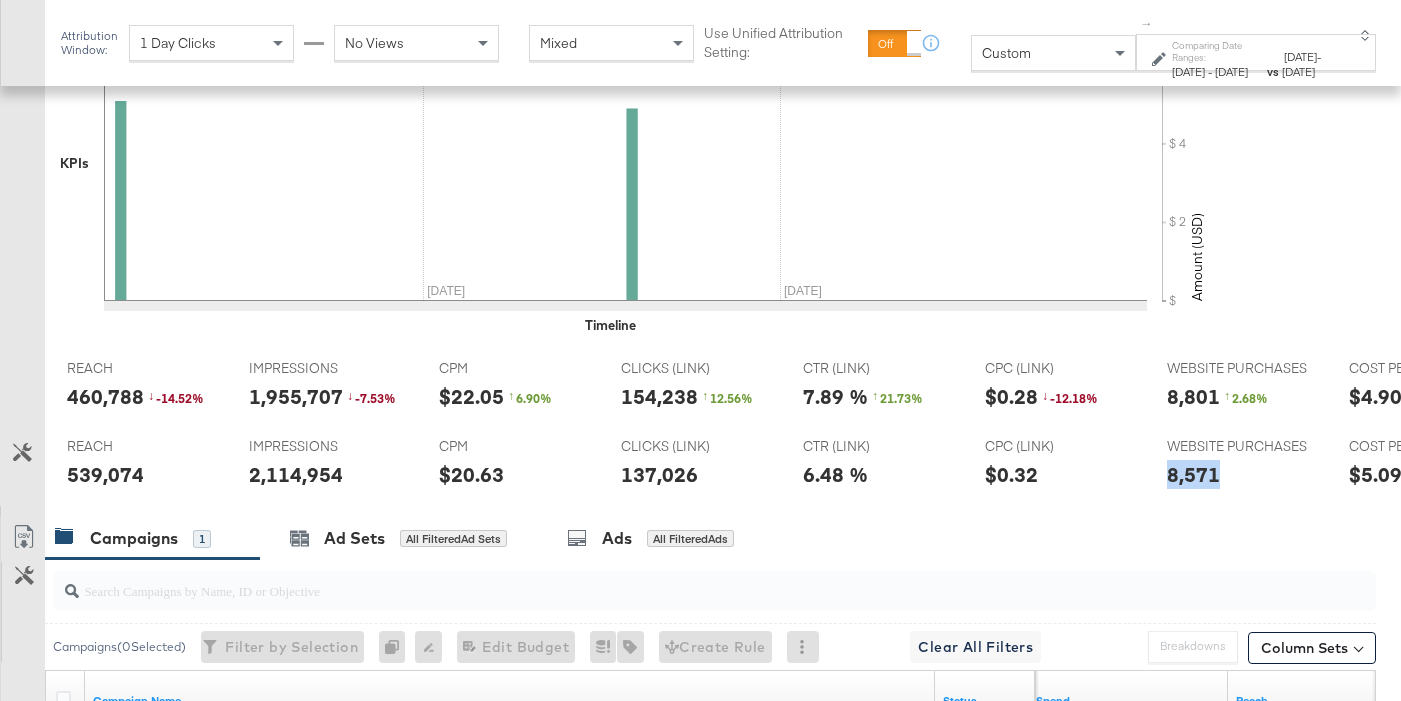 click on "8,571" at bounding box center (1193, 474) 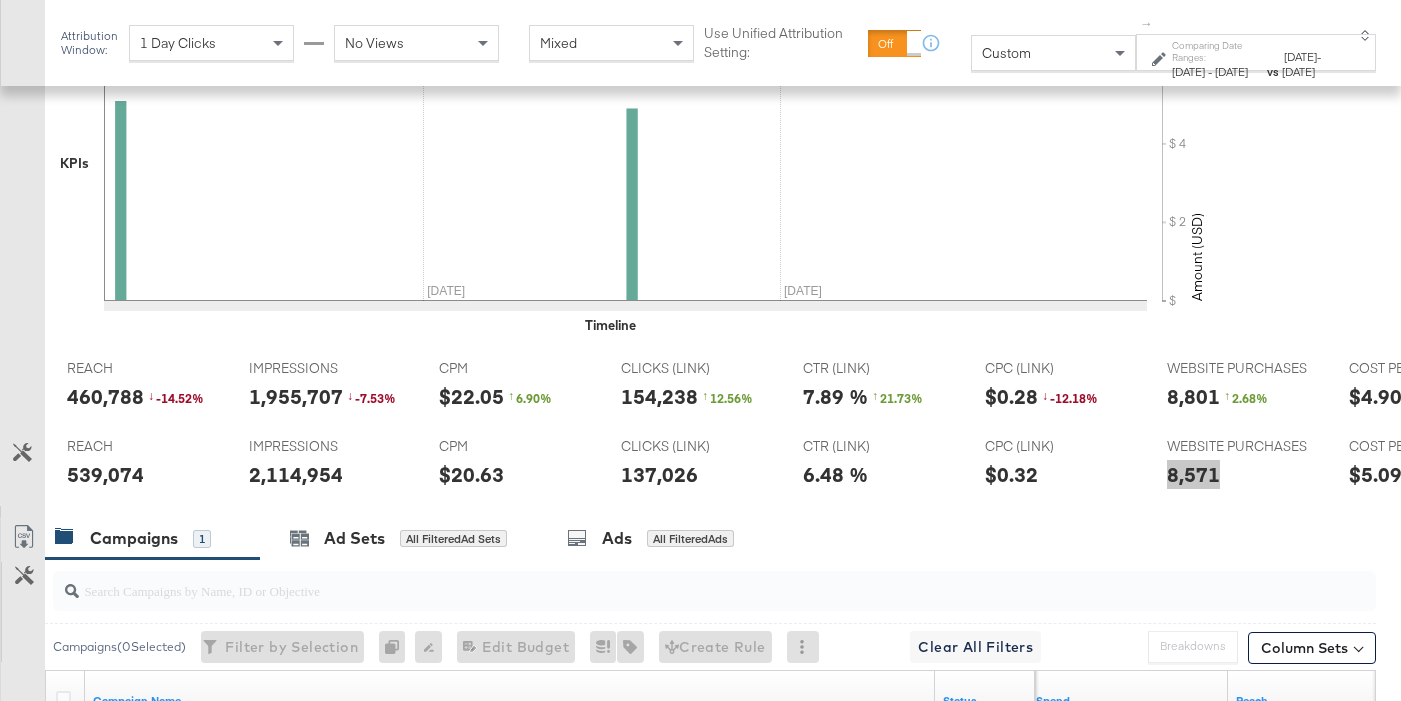 scroll, scrollTop: 0, scrollLeft: 0, axis: both 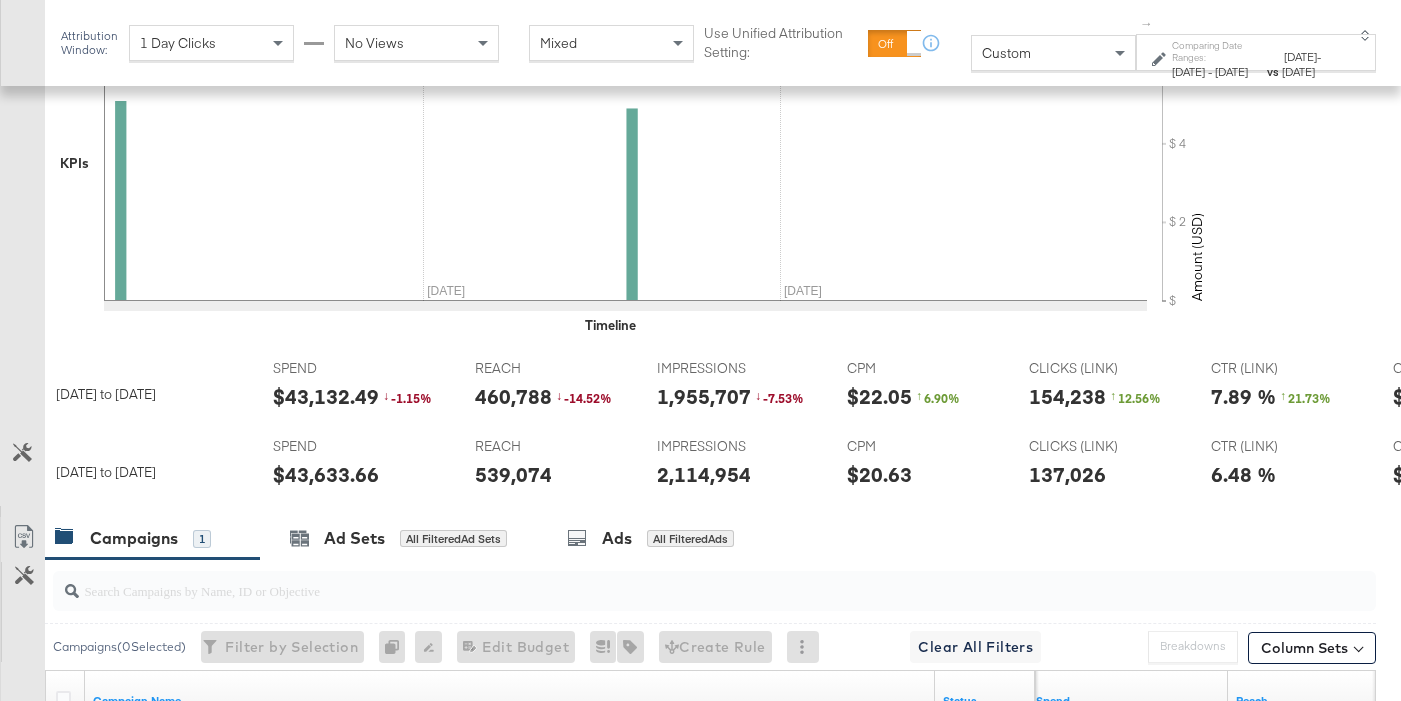 click on "$43,132.49" at bounding box center (326, 396) 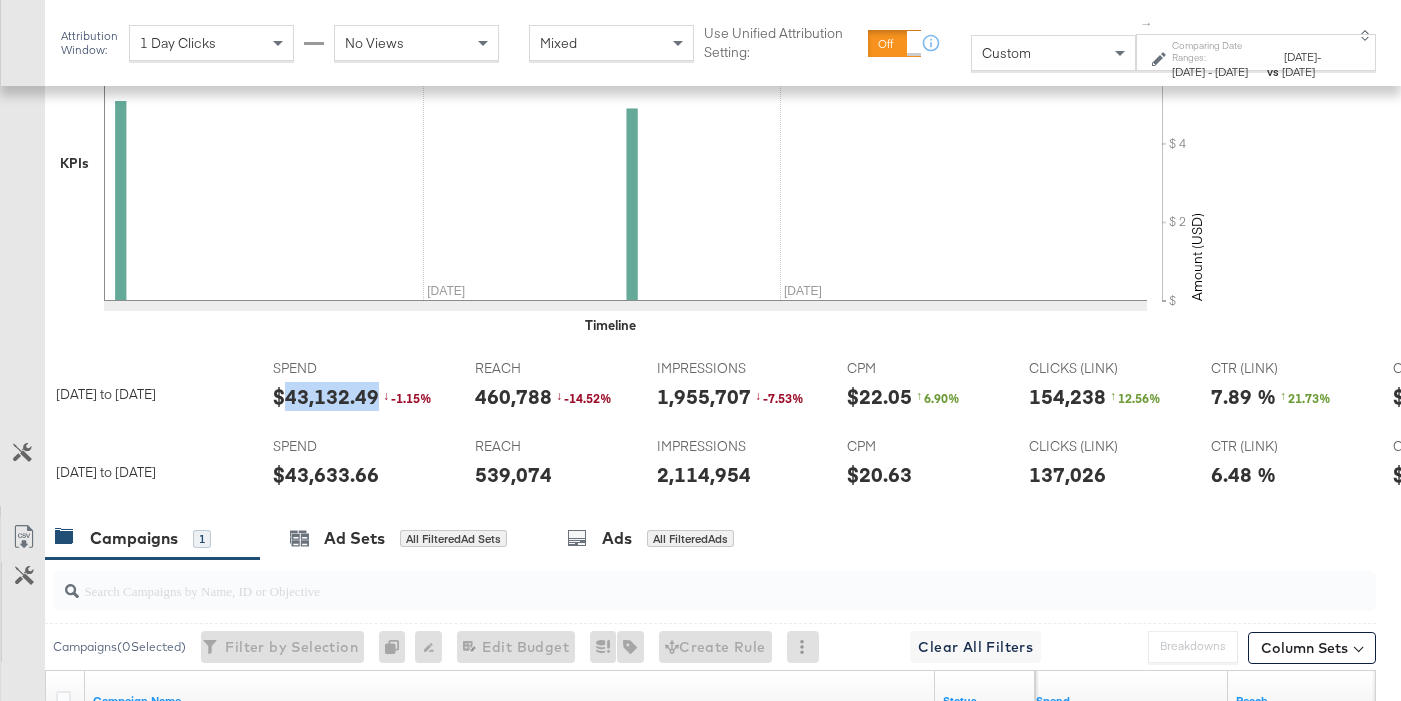 click on "$43,132.49" at bounding box center [326, 396] 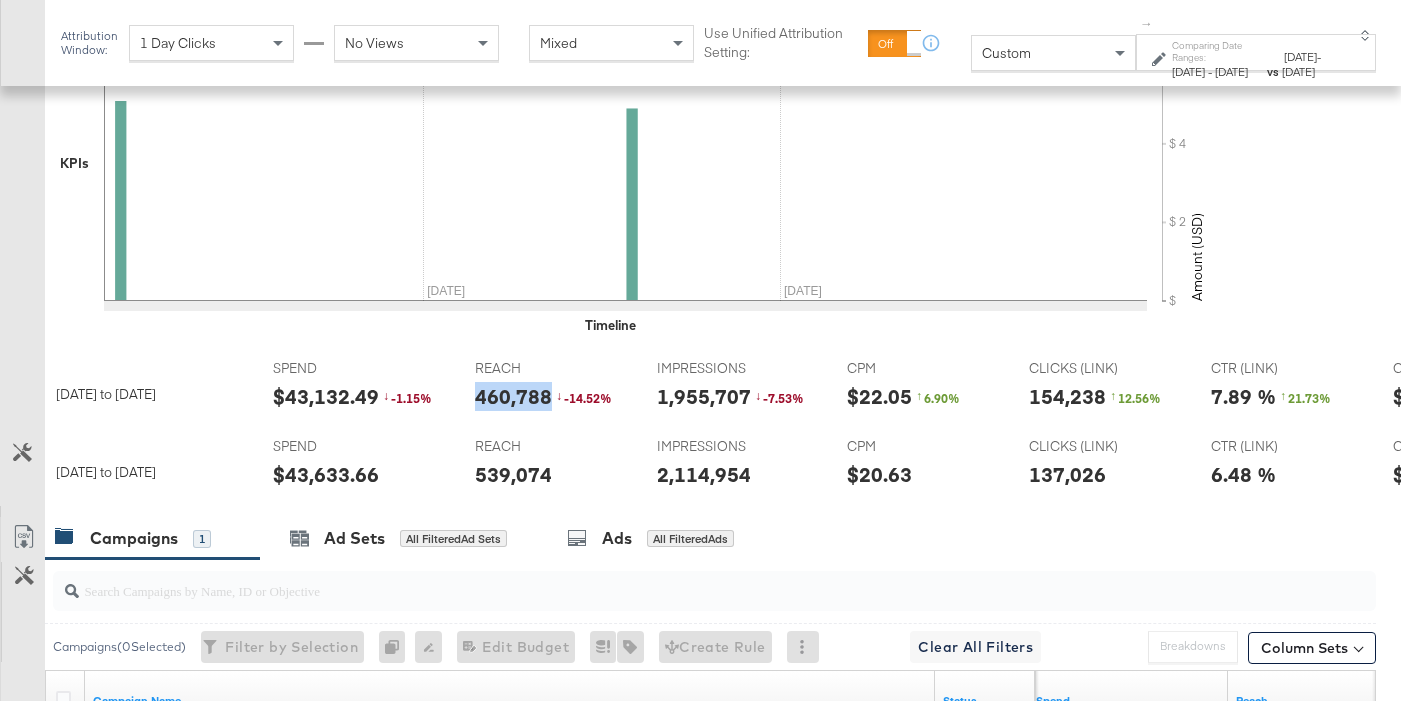 click on "460,788" at bounding box center [513, 396] 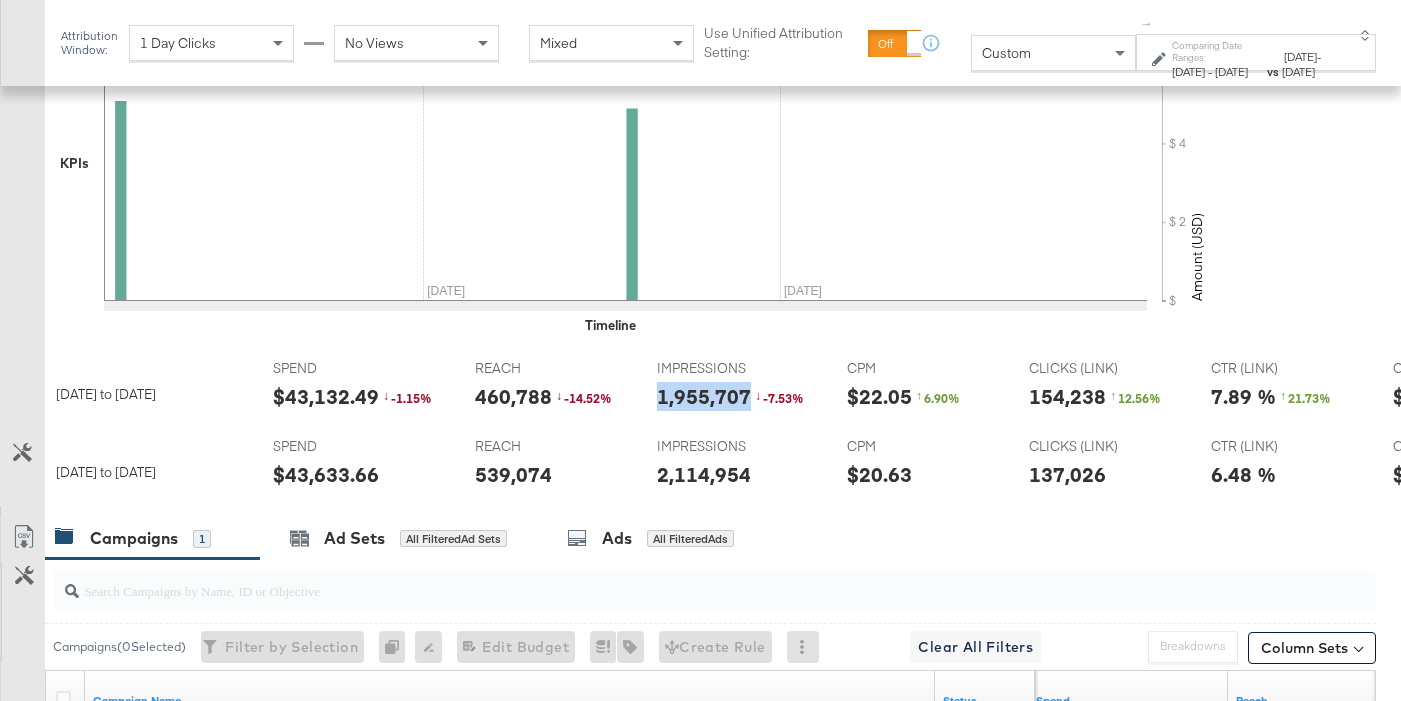 click on "1,955,707" at bounding box center (704, 396) 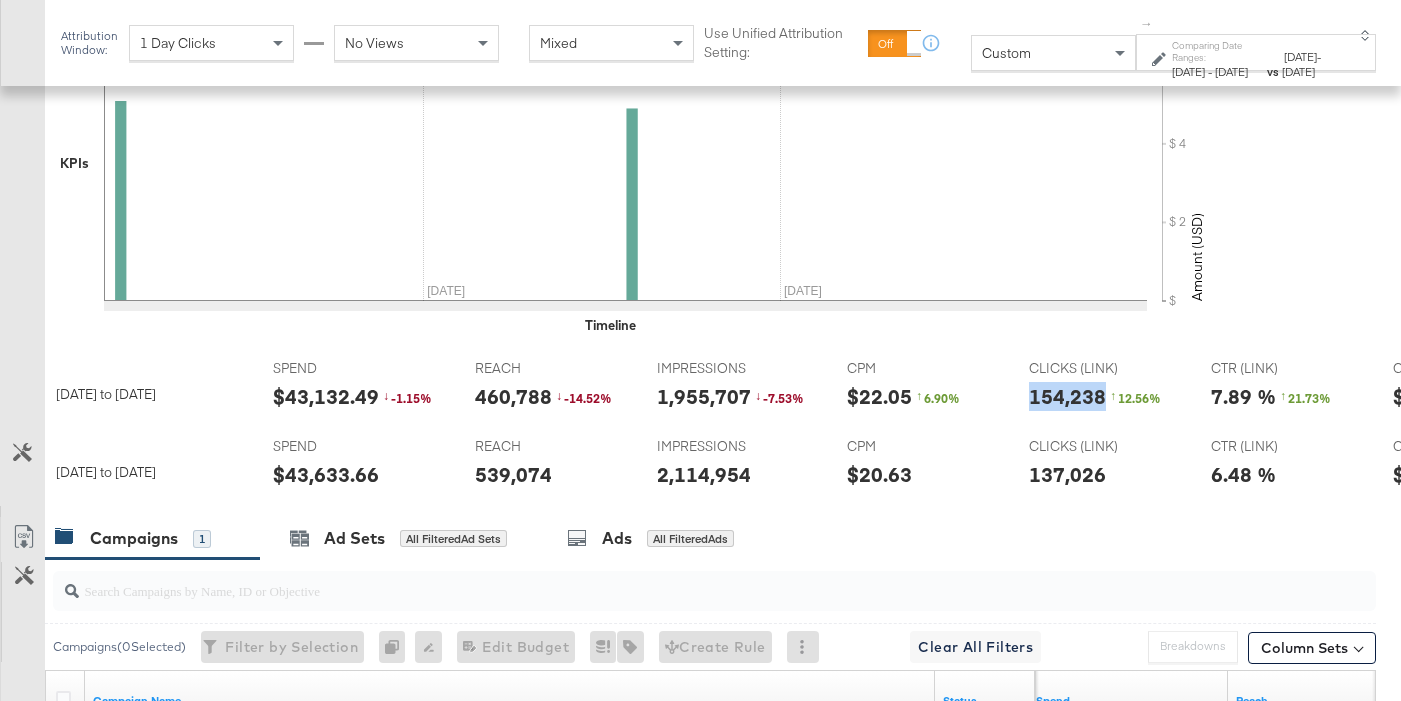 click on "154,238" at bounding box center [1067, 396] 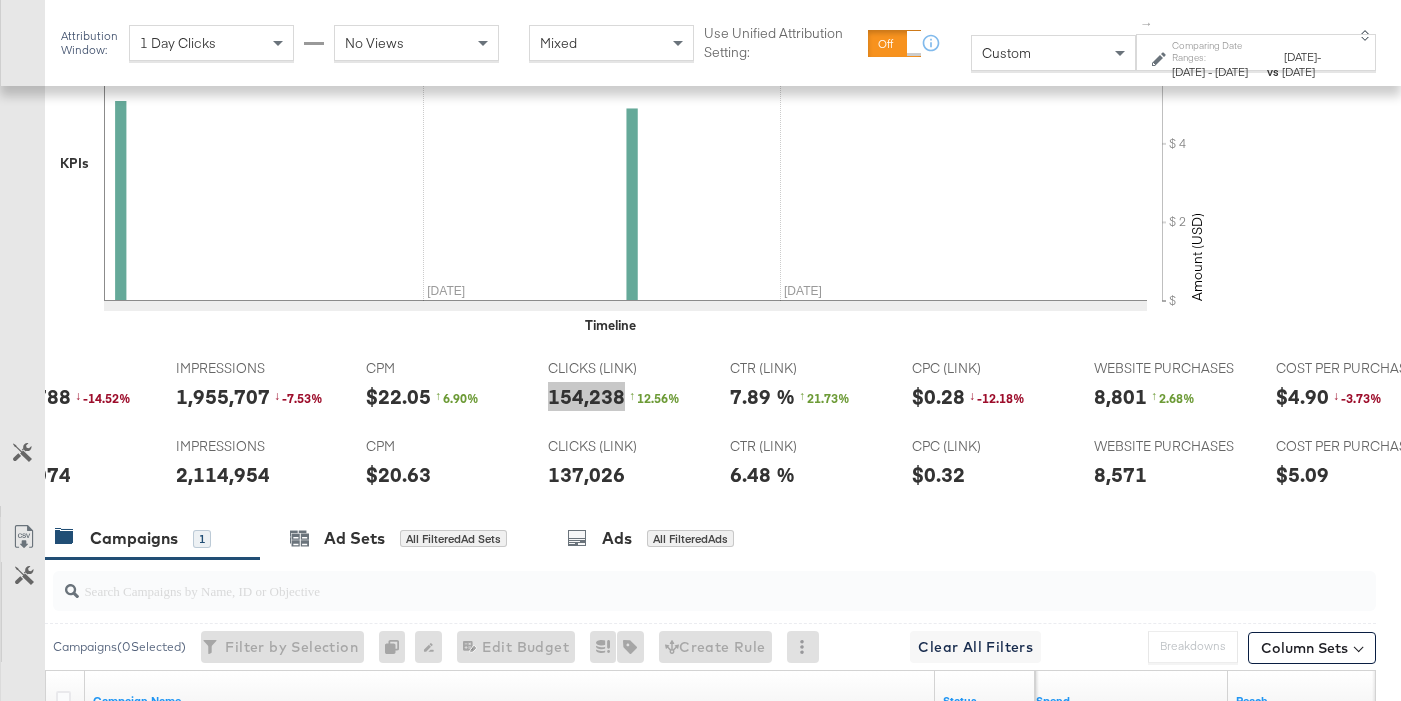 scroll, scrollTop: 0, scrollLeft: 492, axis: horizontal 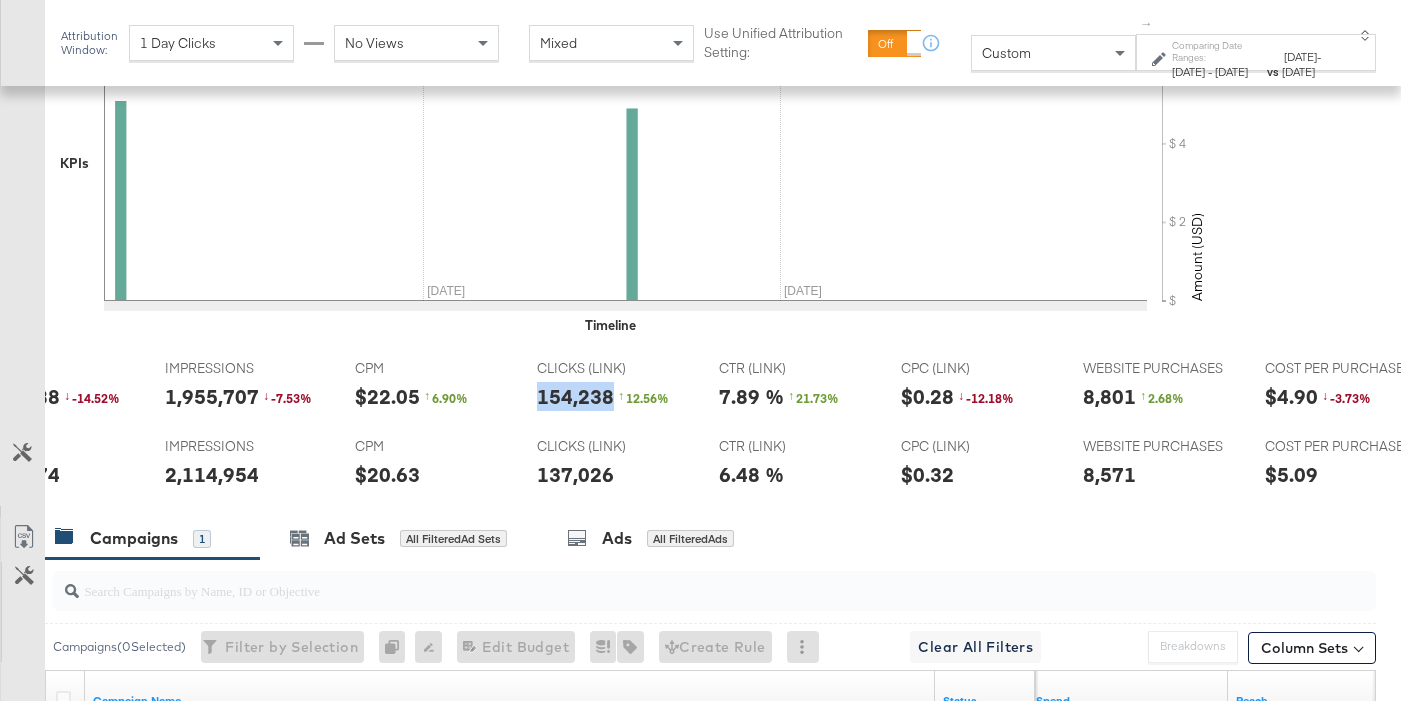 click on "8,801" at bounding box center [1109, 396] 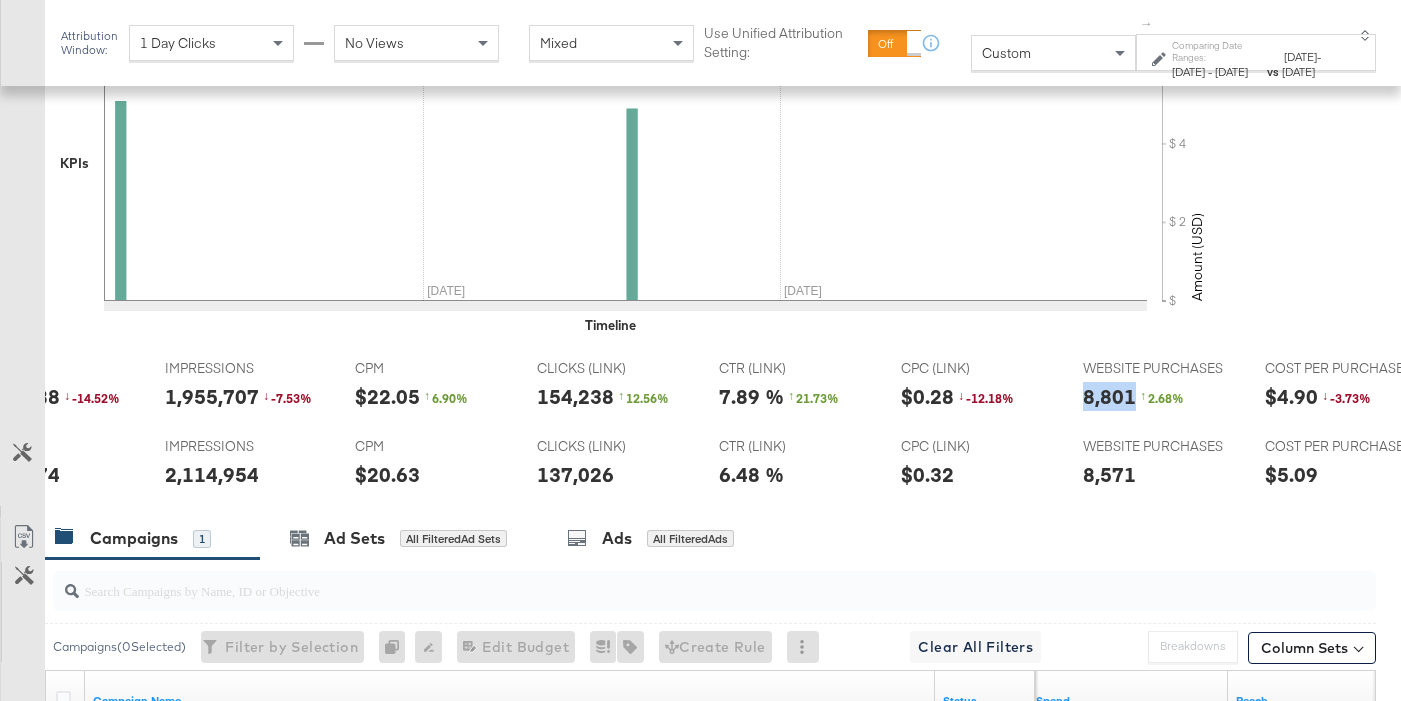 click on "8,801" at bounding box center (1109, 396) 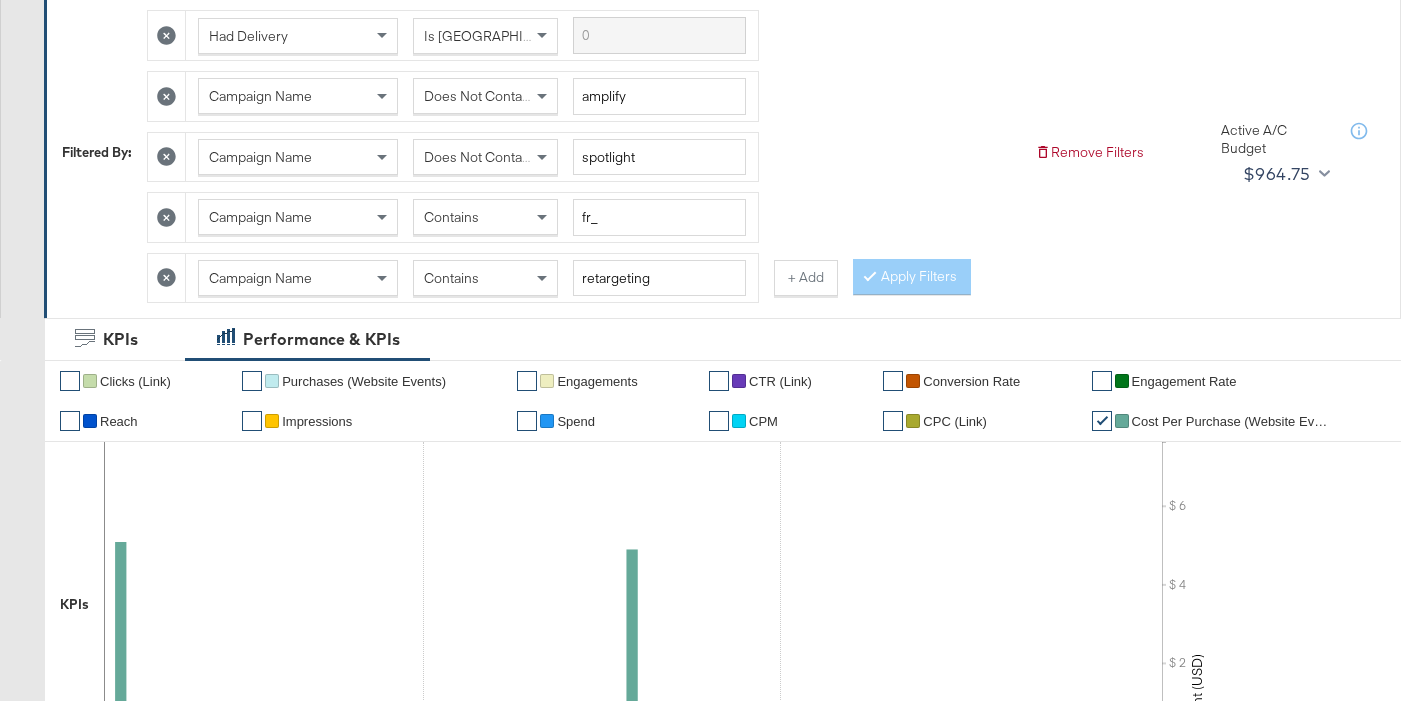 scroll, scrollTop: 266, scrollLeft: 0, axis: vertical 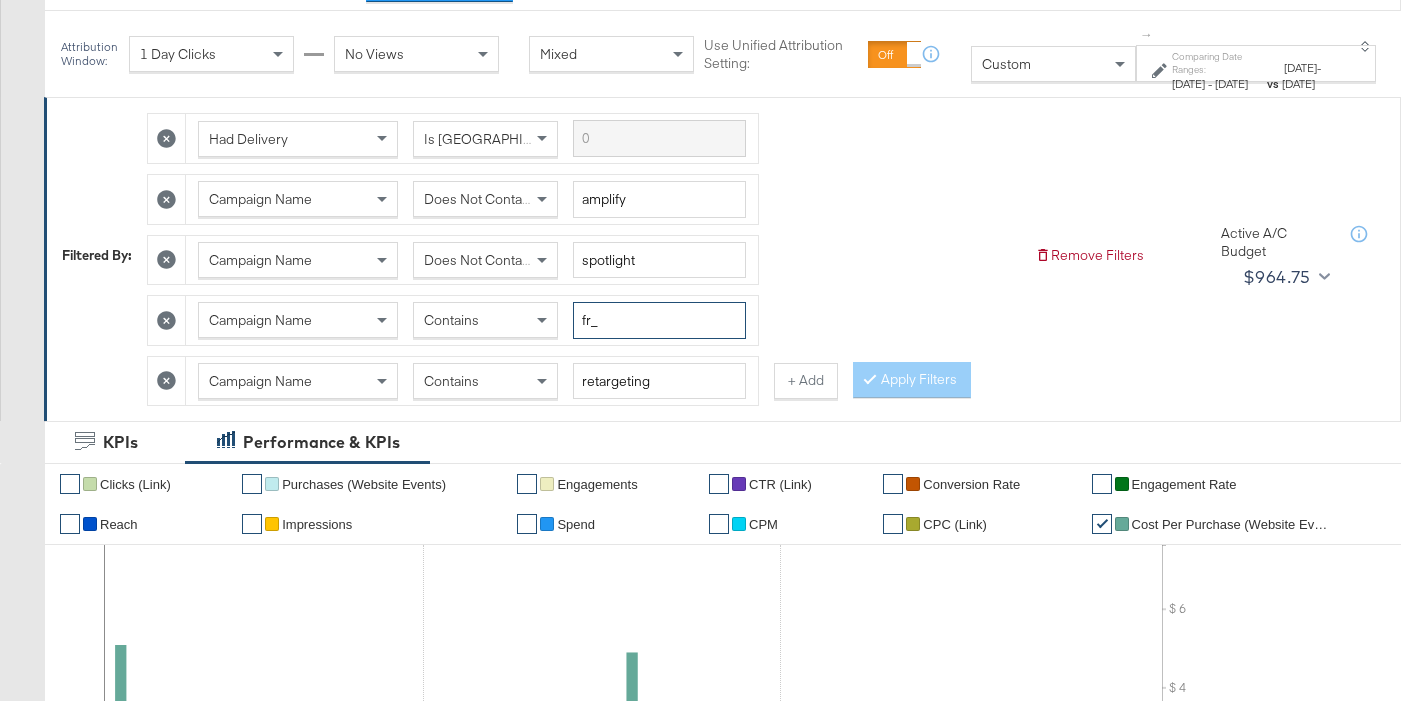 drag, startPoint x: 591, startPoint y: 324, endPoint x: 573, endPoint y: 323, distance: 18.027756 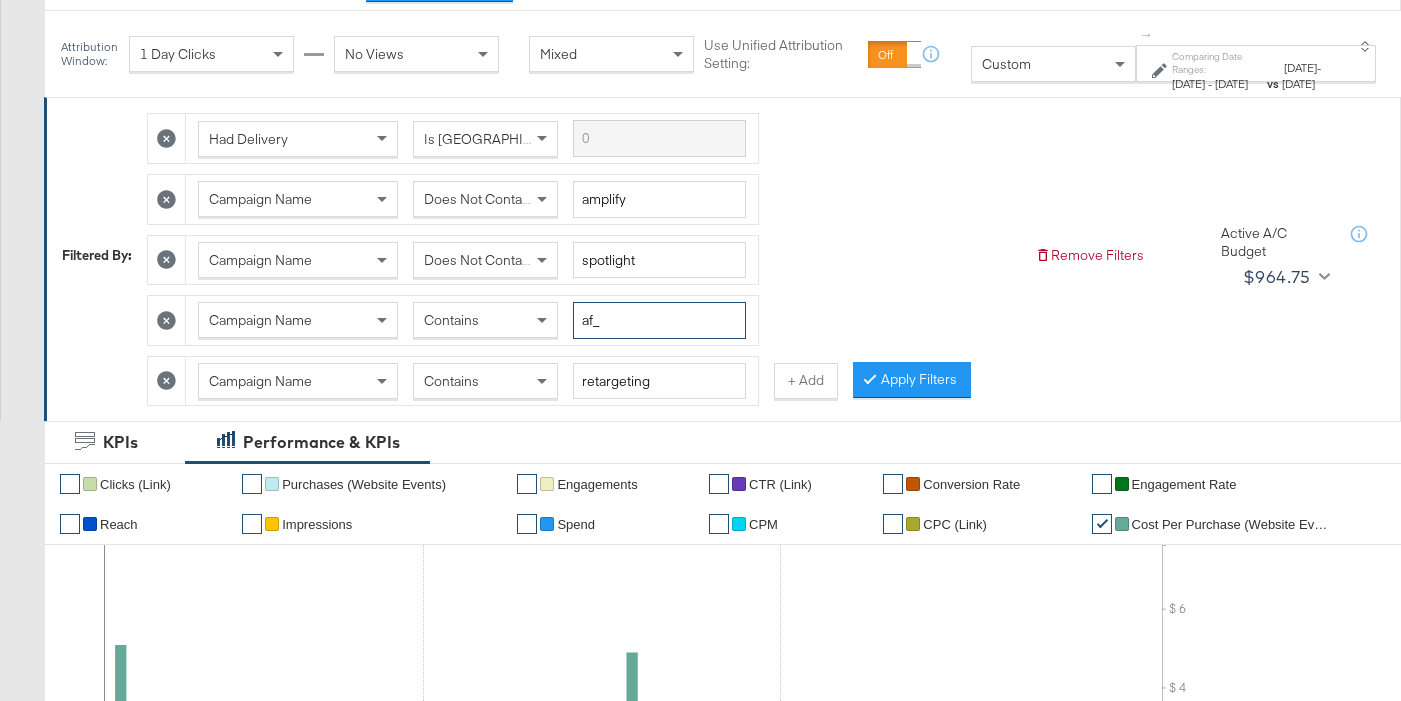 type on "af_" 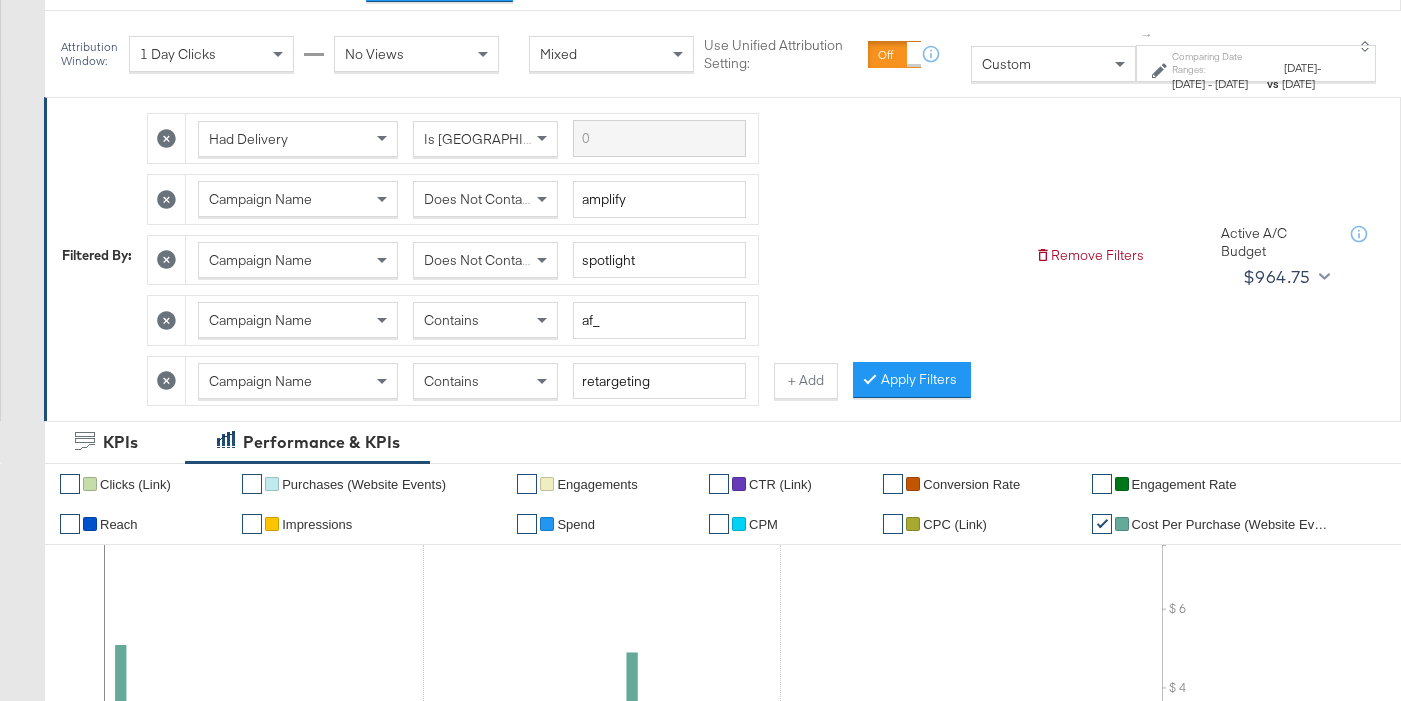 click on "Contains" at bounding box center (451, 381) 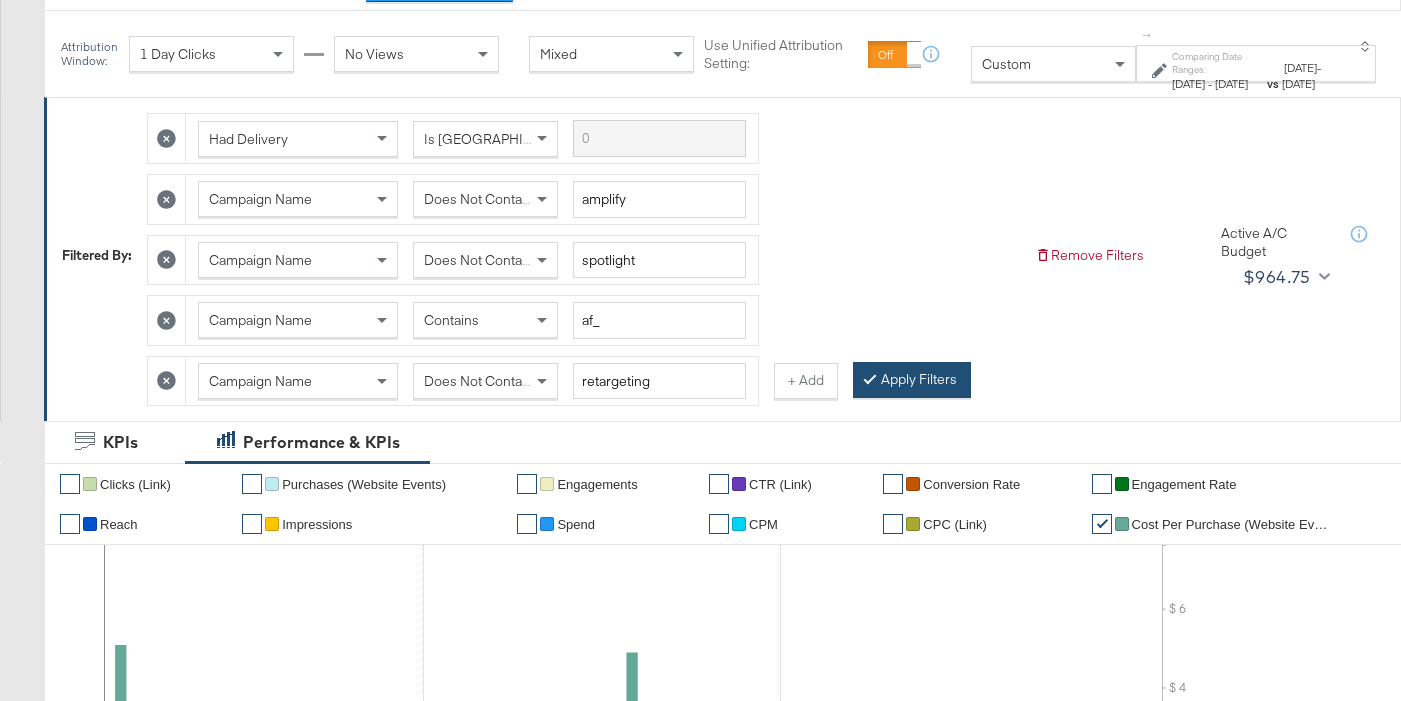 click on "Apply Filters" at bounding box center [912, 380] 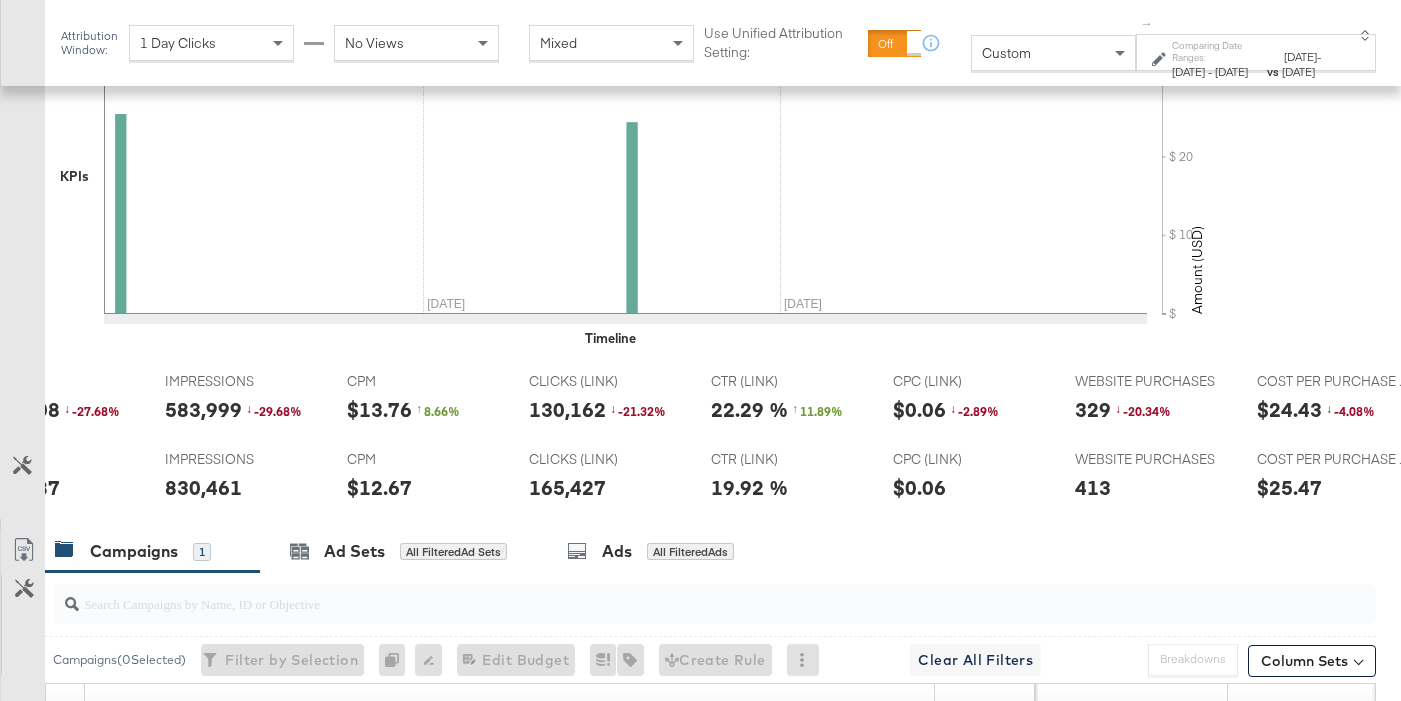 scroll, scrollTop: 851, scrollLeft: 0, axis: vertical 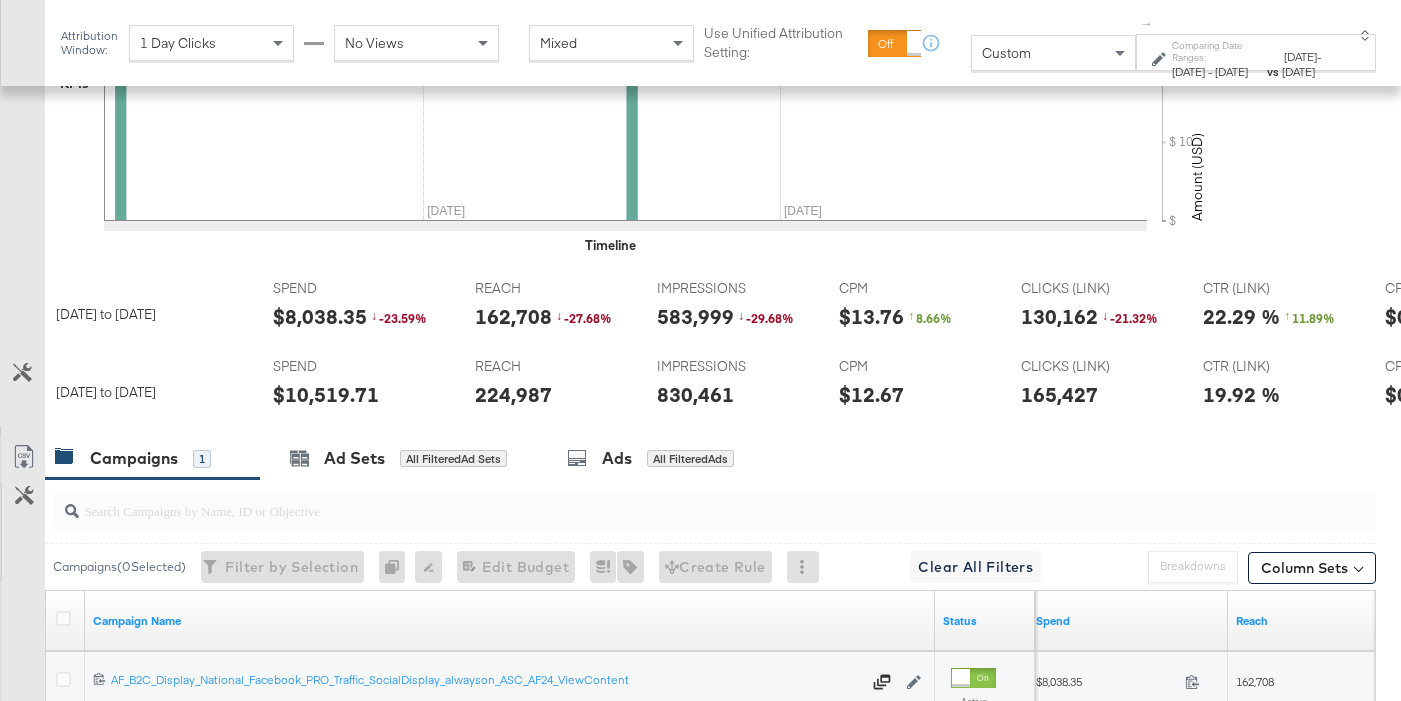 click on "$10,519.71" at bounding box center (326, 394) 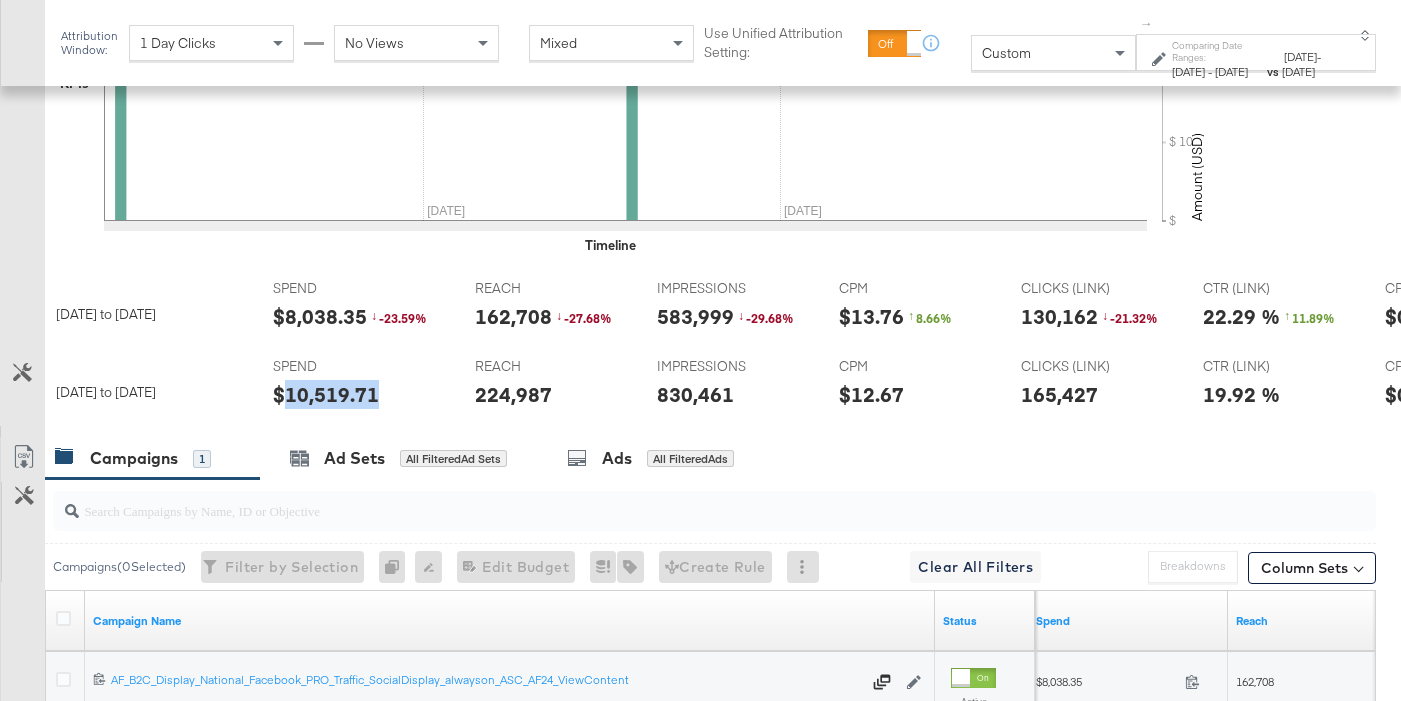 click on "$10,519.71" at bounding box center (326, 394) 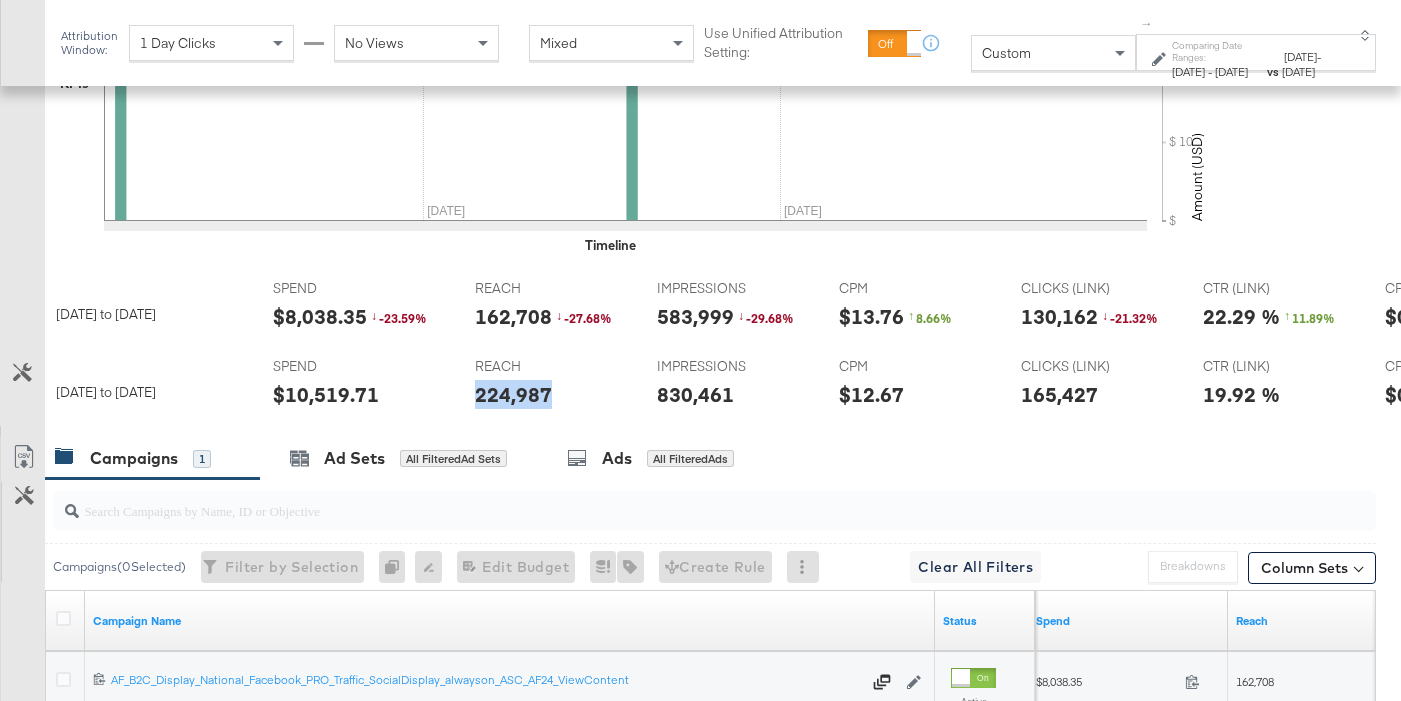 click on "224,987" at bounding box center (513, 394) 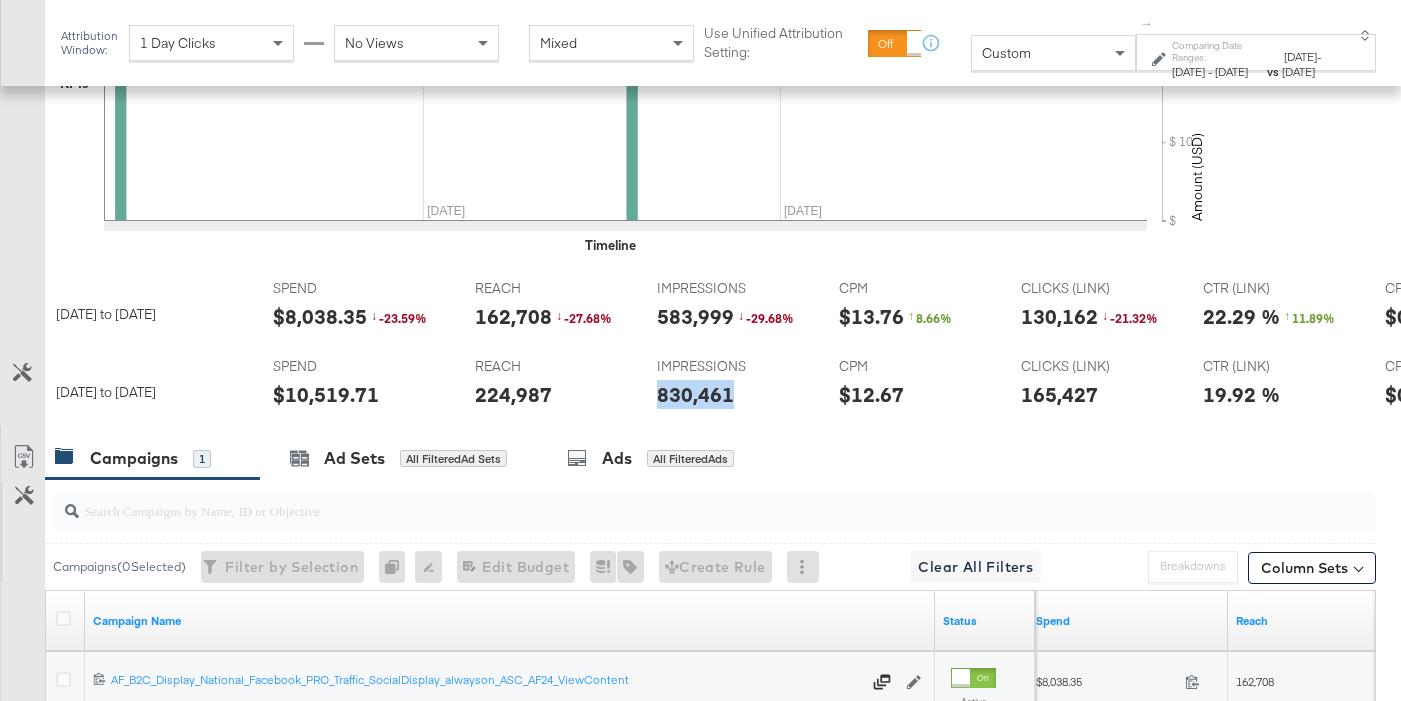 click on "830,461" at bounding box center (695, 394) 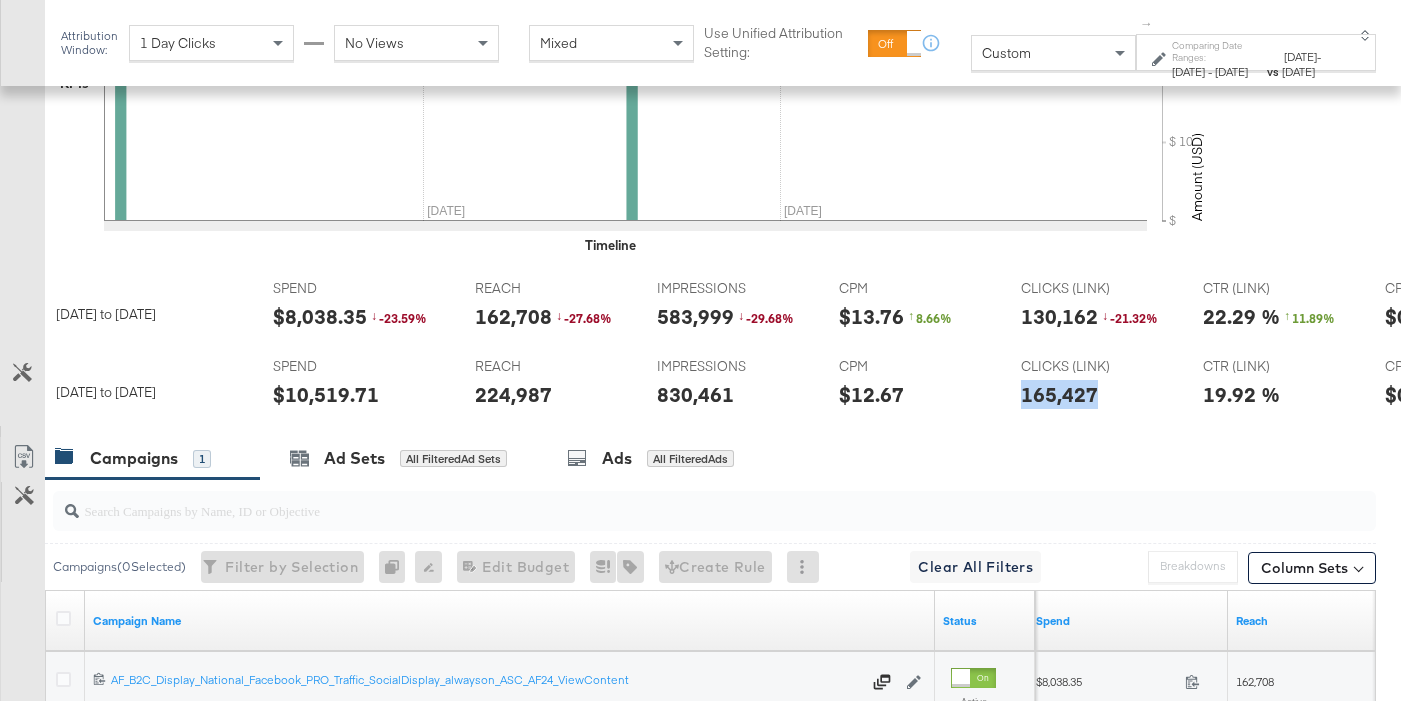 click on "165,427" at bounding box center [1059, 394] 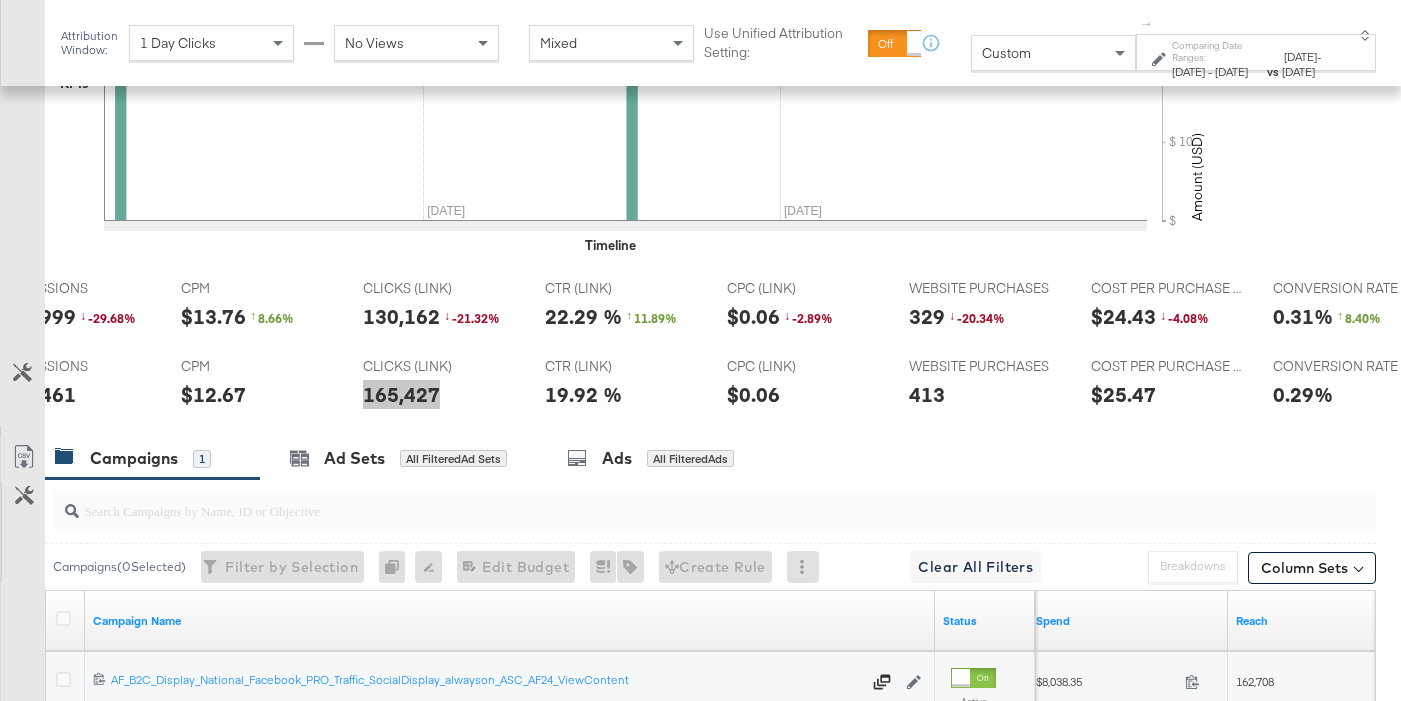 scroll, scrollTop: 0, scrollLeft: 0, axis: both 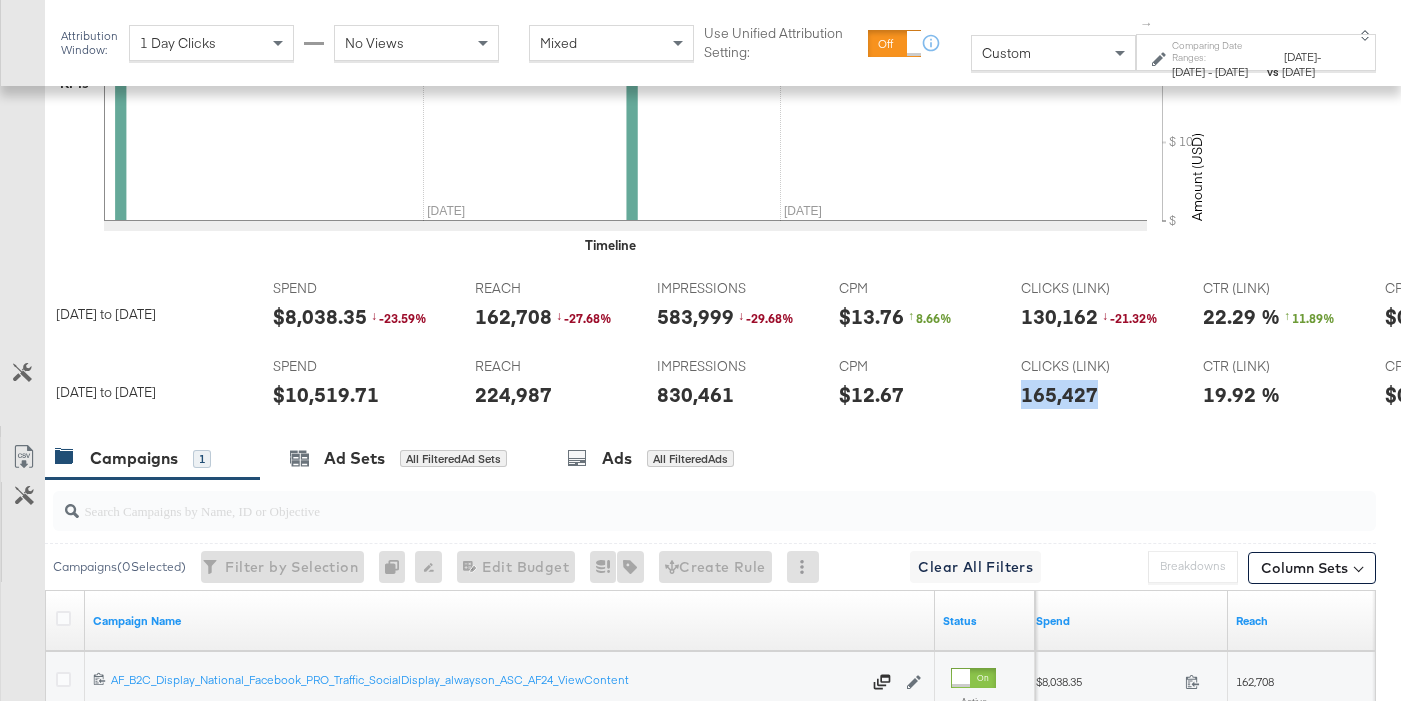 click on "$8,038.35" at bounding box center (320, 316) 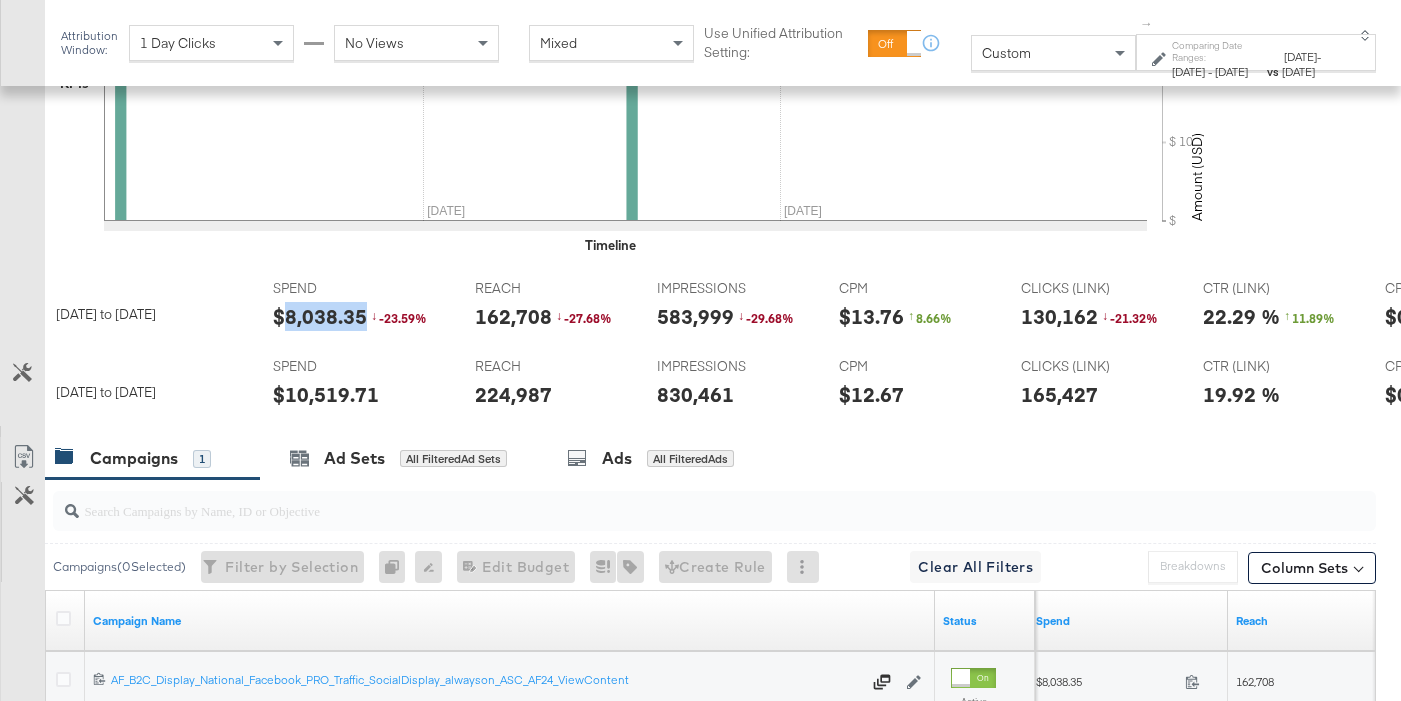 click on "$8,038.35" at bounding box center (320, 316) 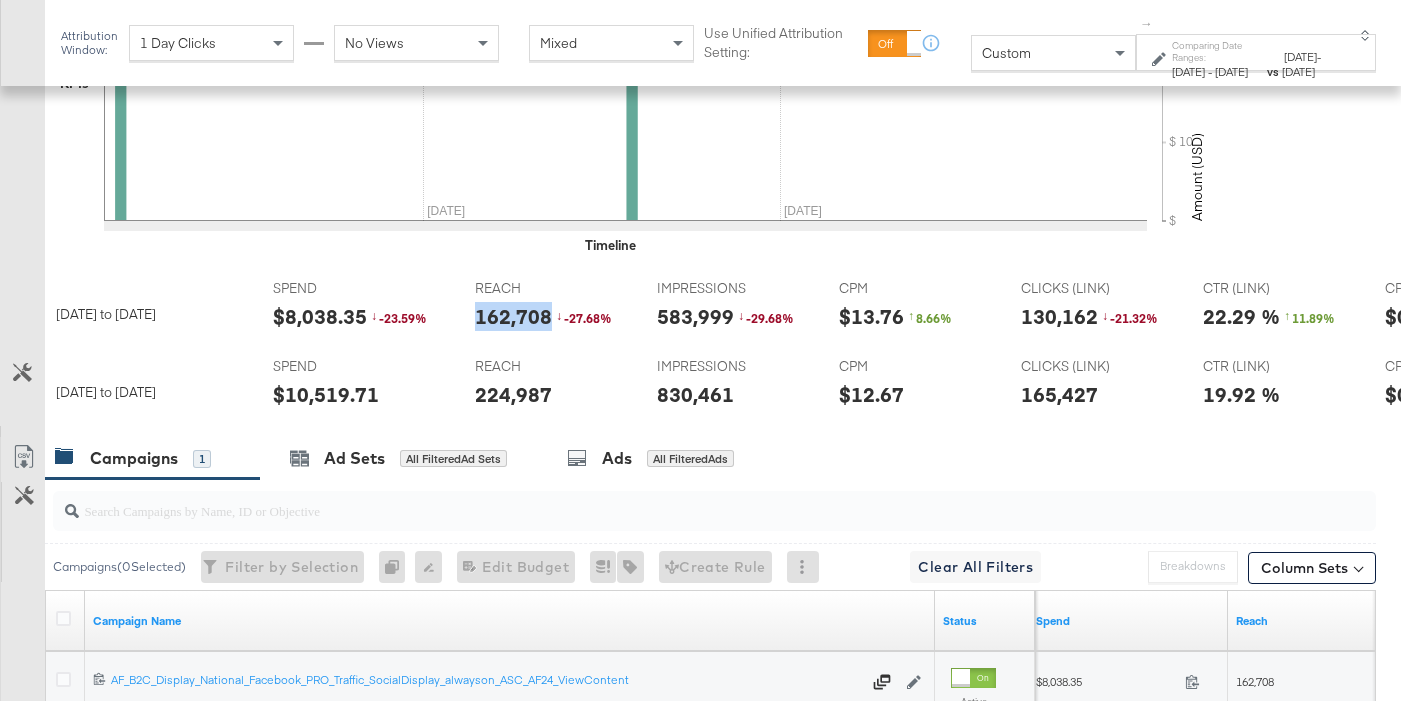 click on "162,708" at bounding box center (513, 316) 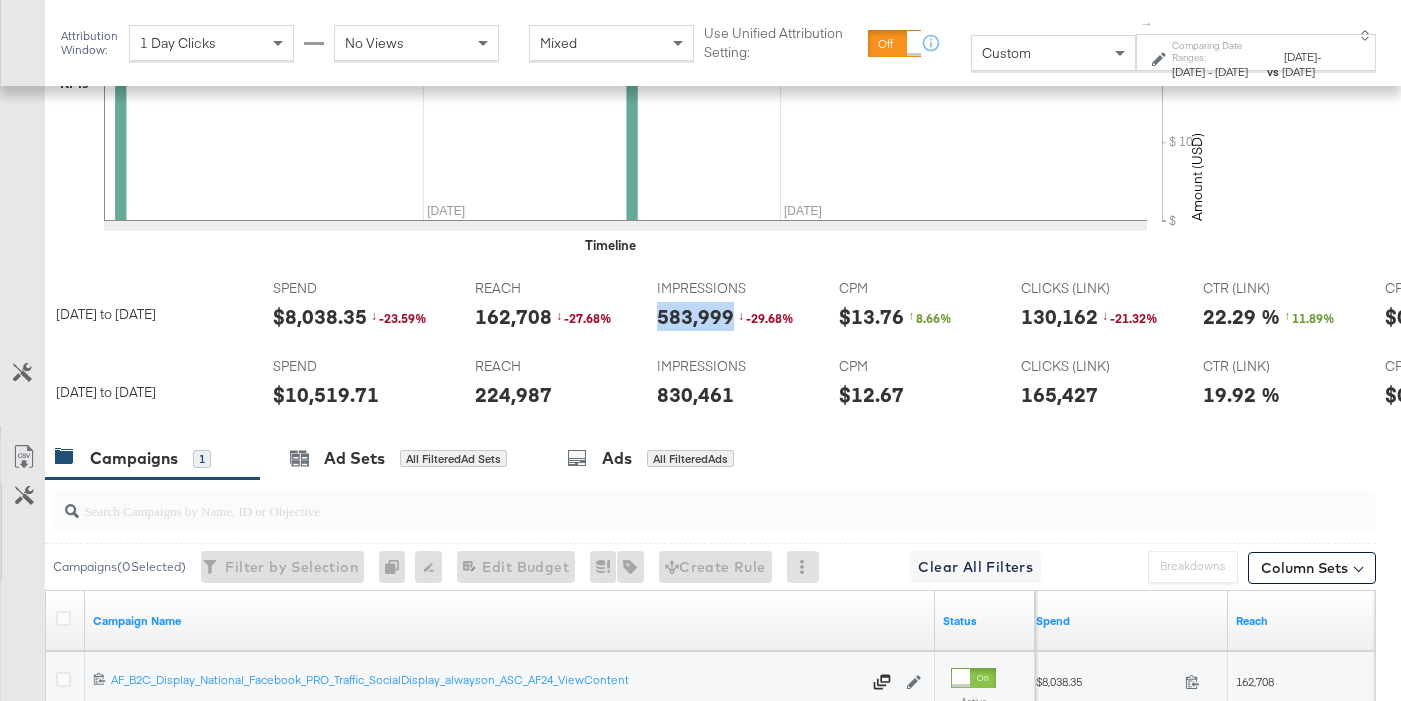 click on "583,999" at bounding box center (695, 316) 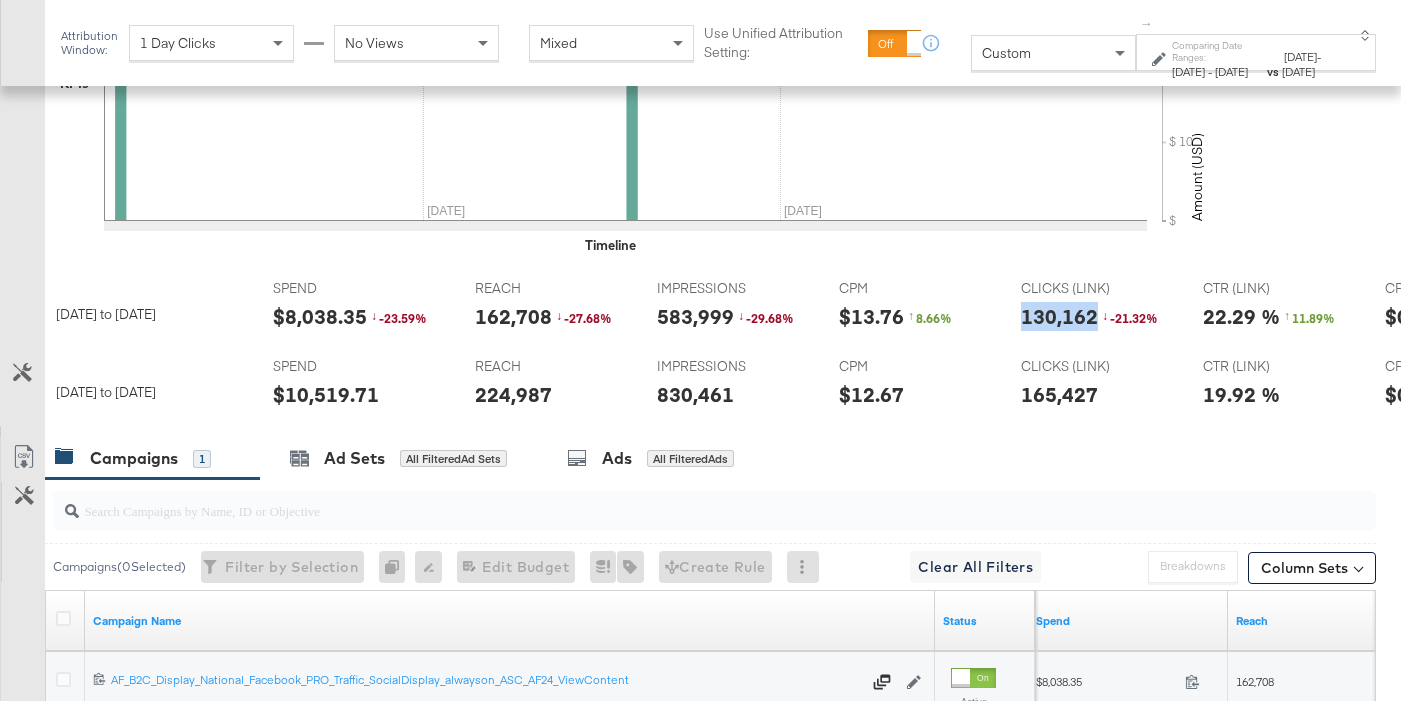click on "130,162" at bounding box center (1059, 316) 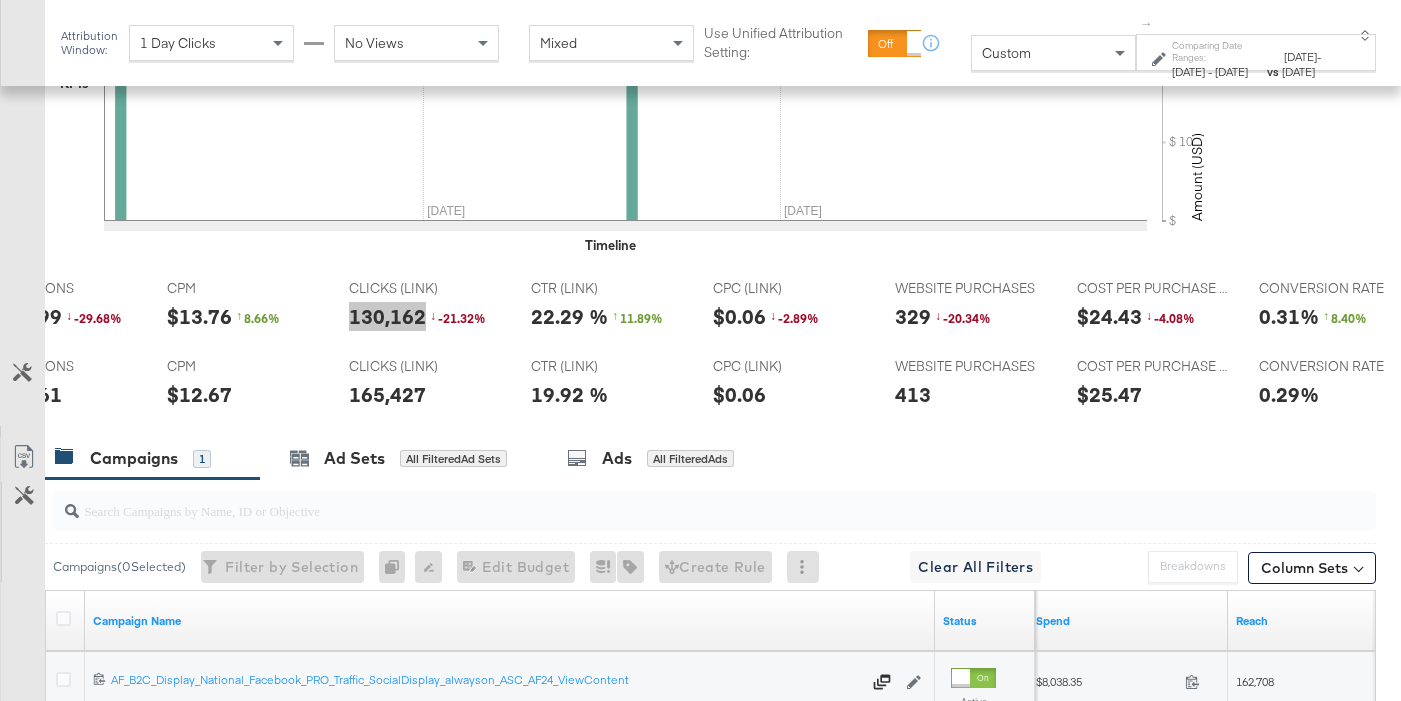 scroll, scrollTop: 0, scrollLeft: 702, axis: horizontal 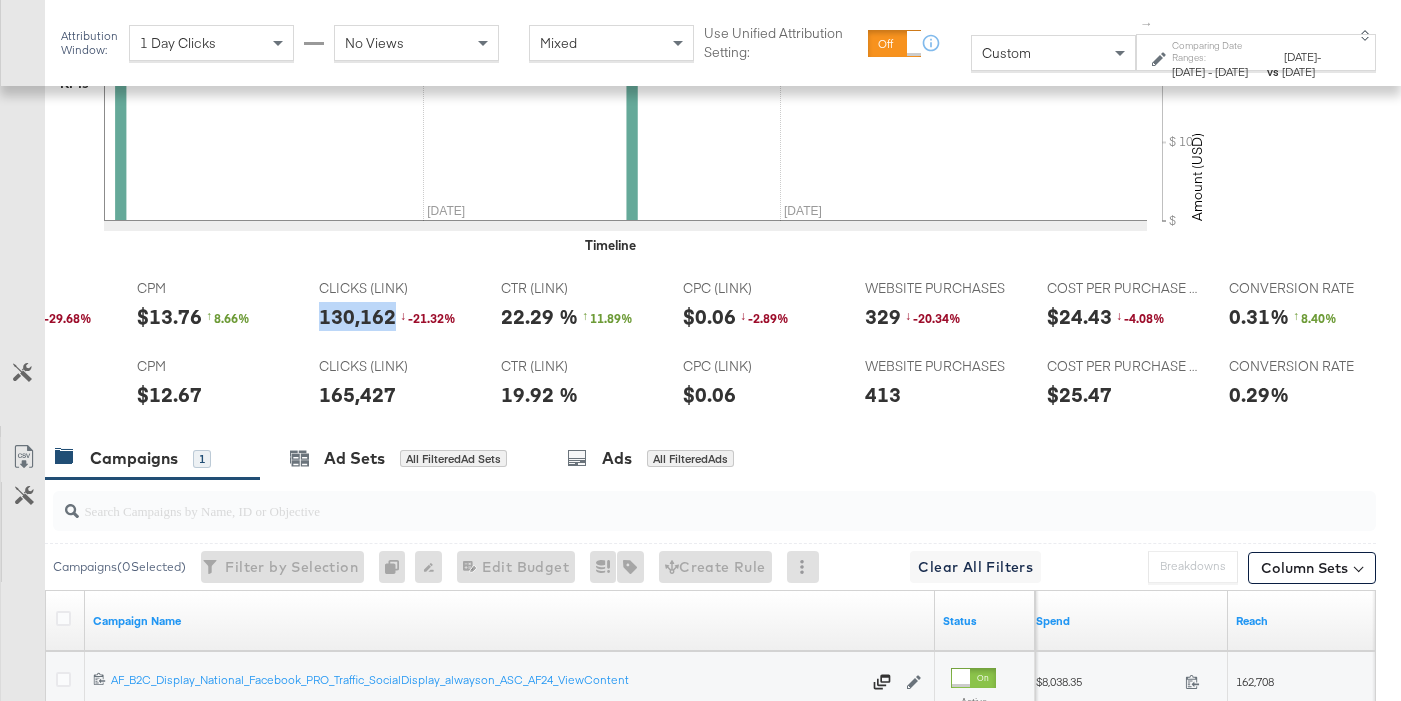 click on "329" at bounding box center [883, 316] 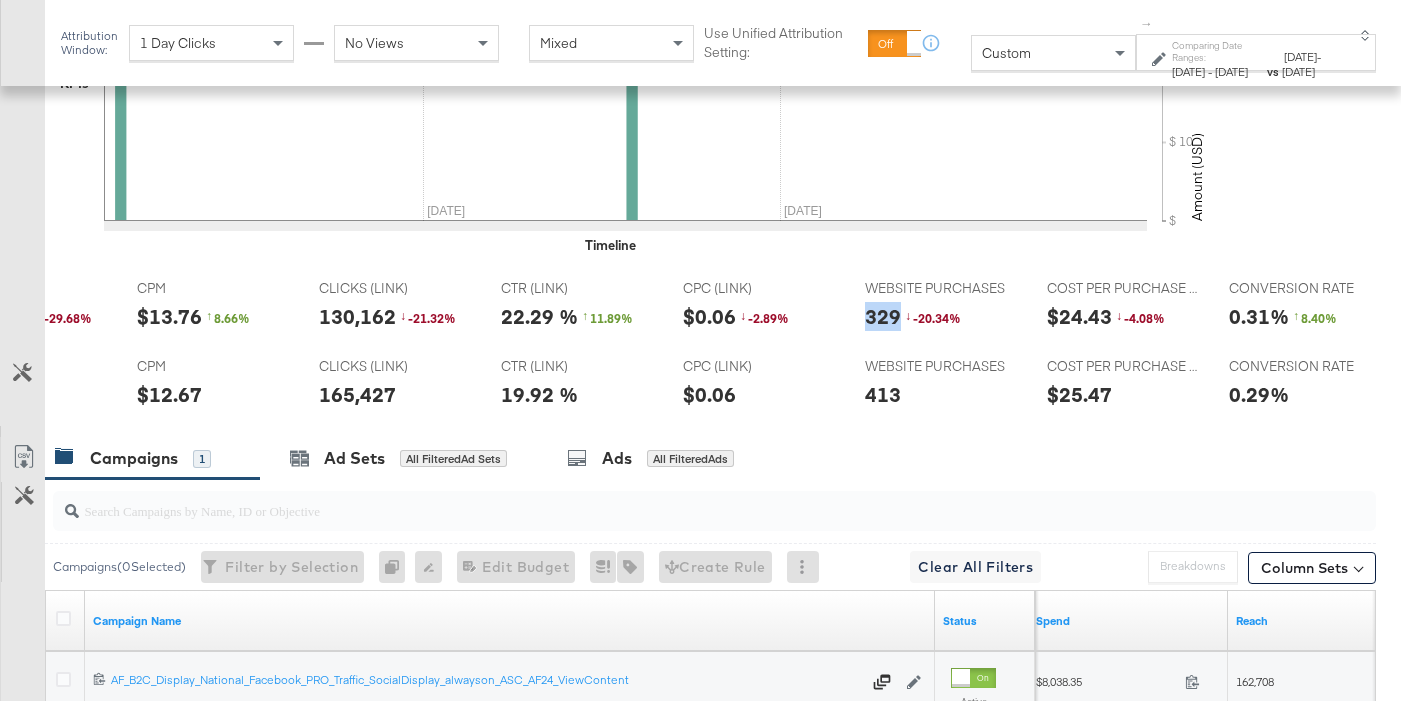 click on "329" at bounding box center (883, 316) 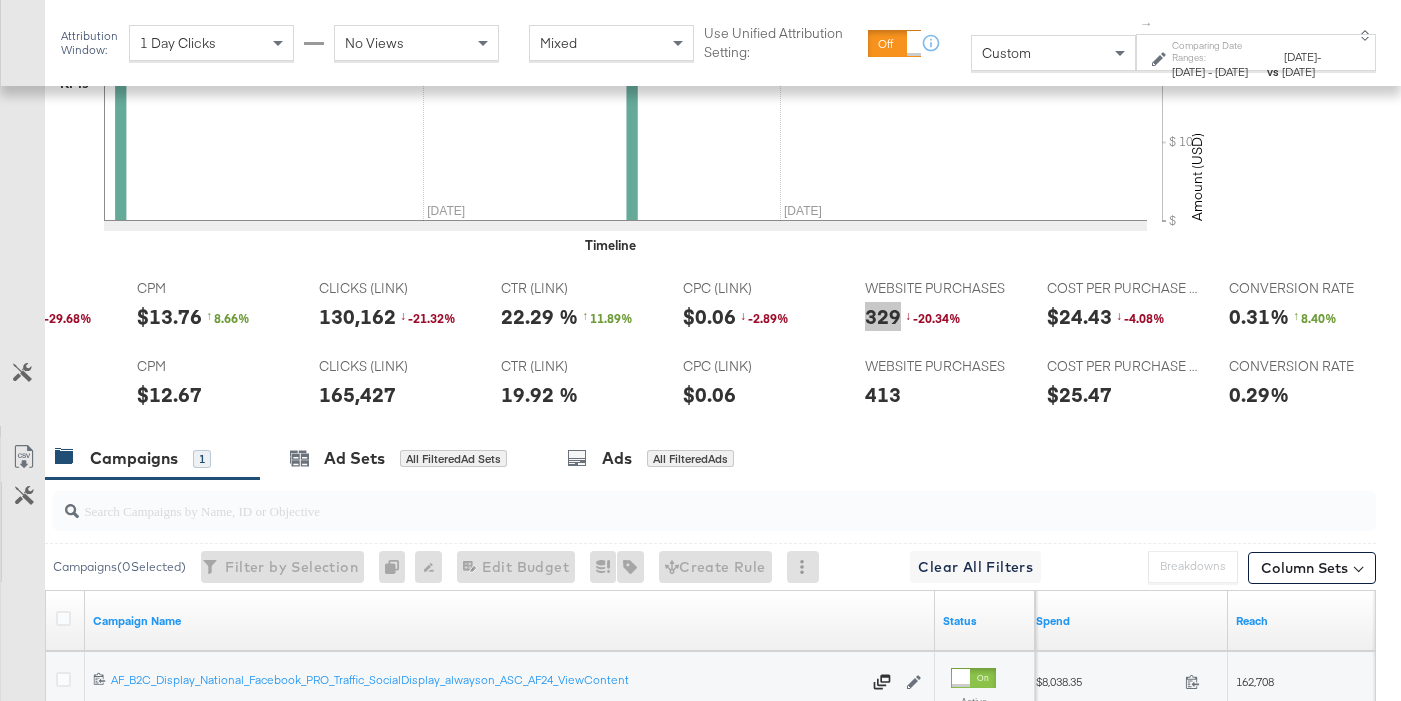 scroll, scrollTop: 272, scrollLeft: 0, axis: vertical 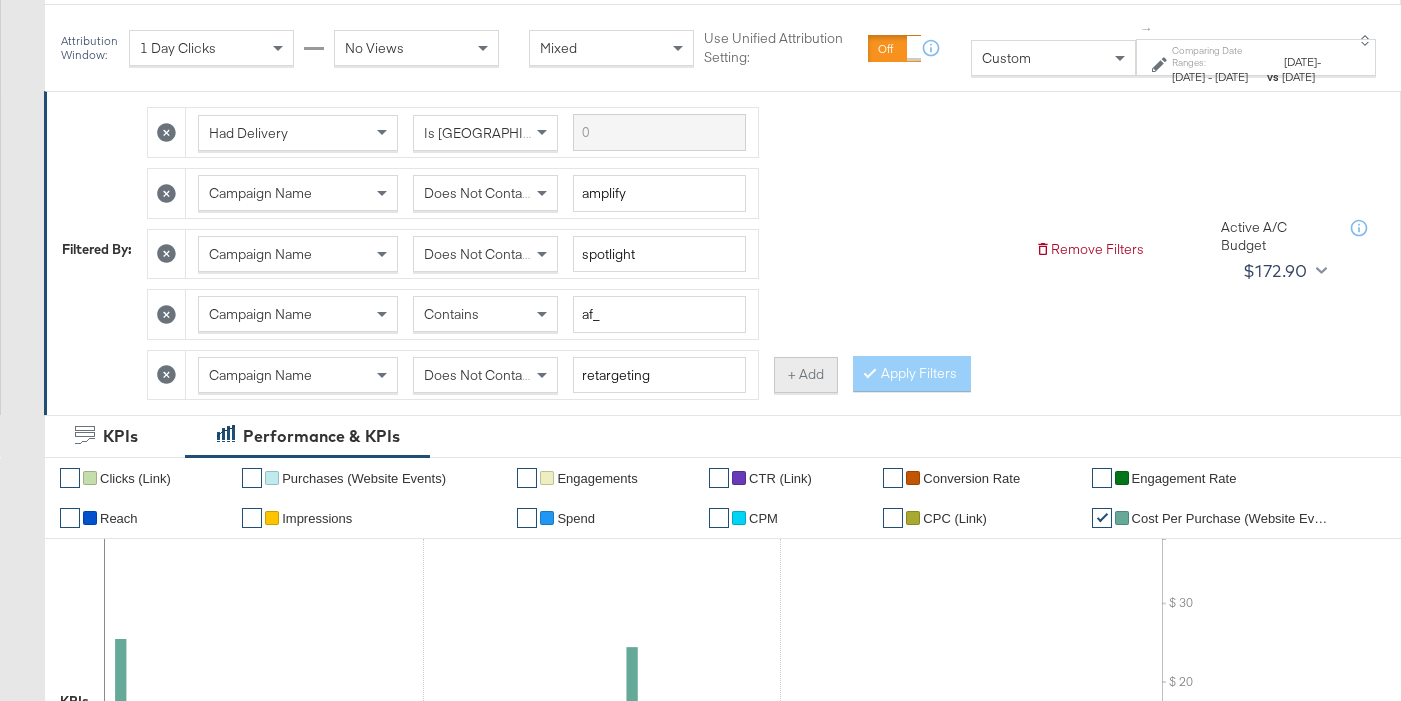 click on "+ Add" at bounding box center (806, 375) 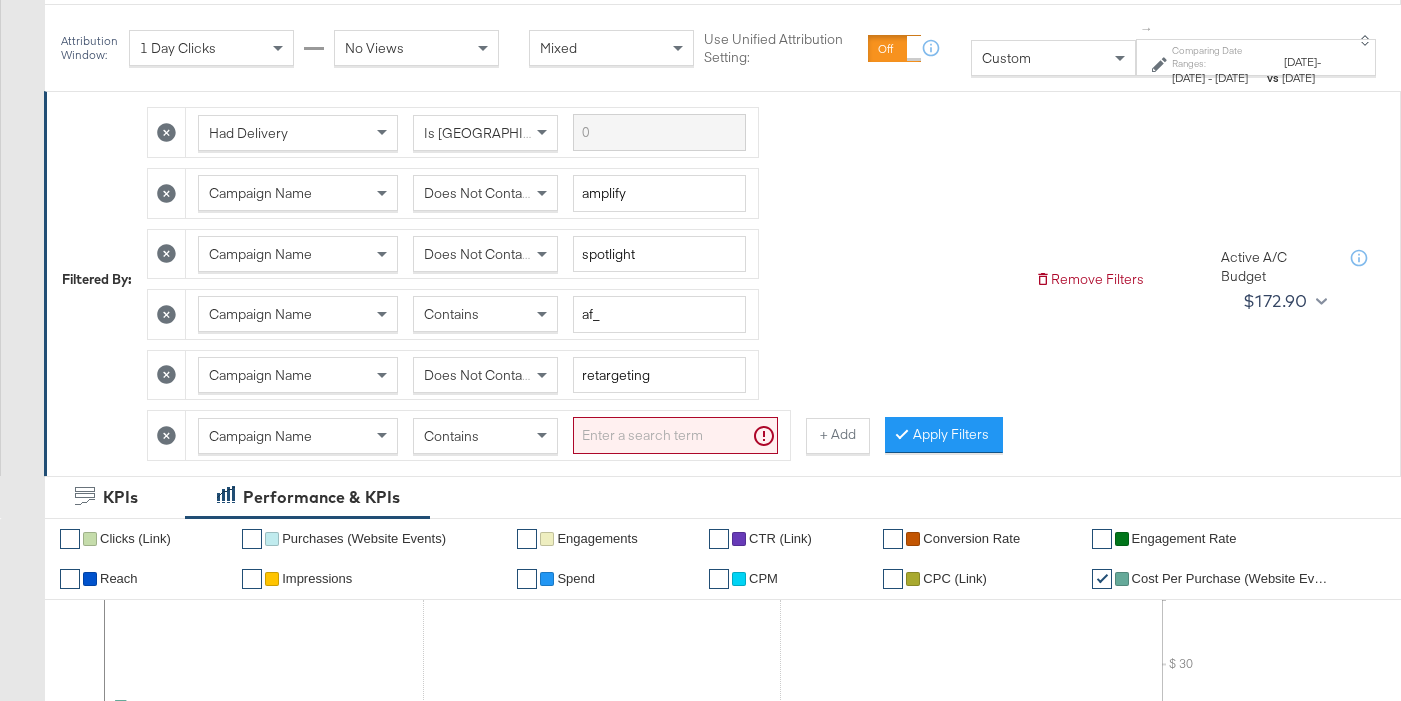 click on "Campaign Name Contains" at bounding box center [488, 435] 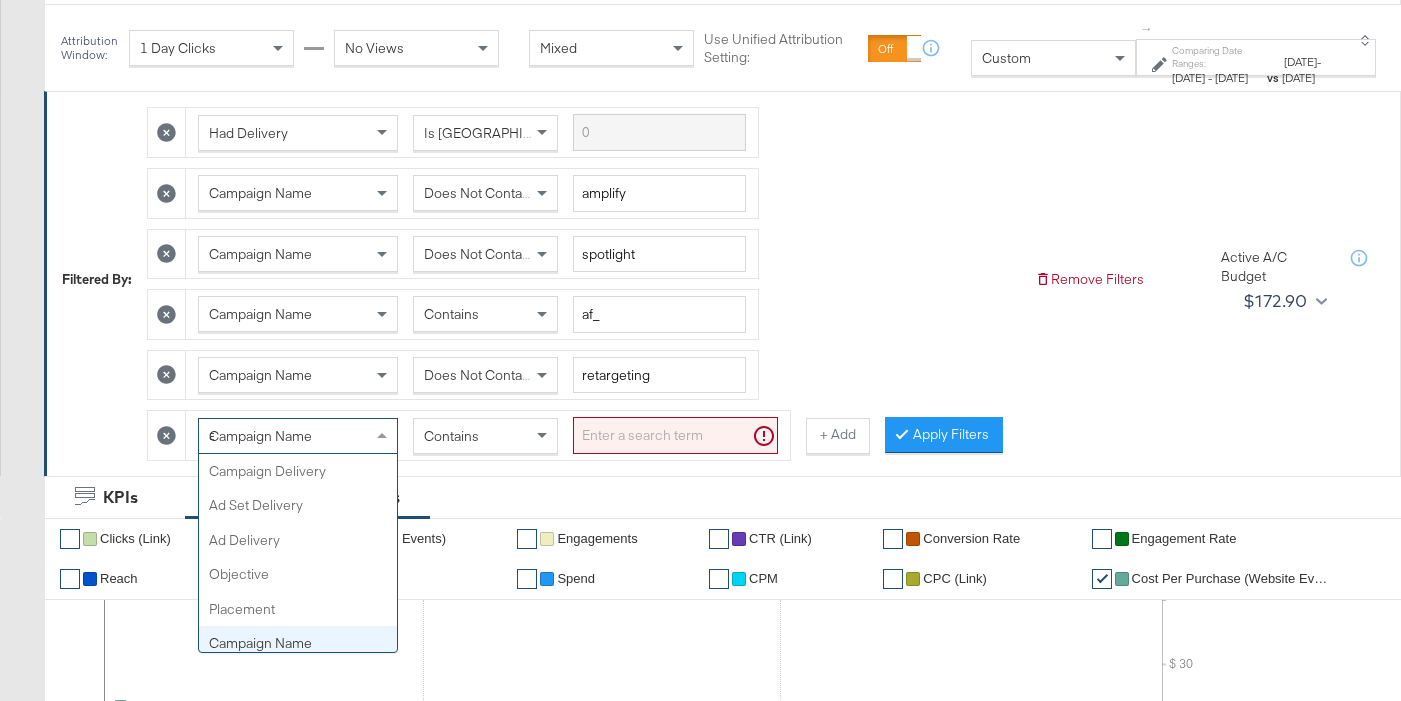 scroll, scrollTop: 173, scrollLeft: 0, axis: vertical 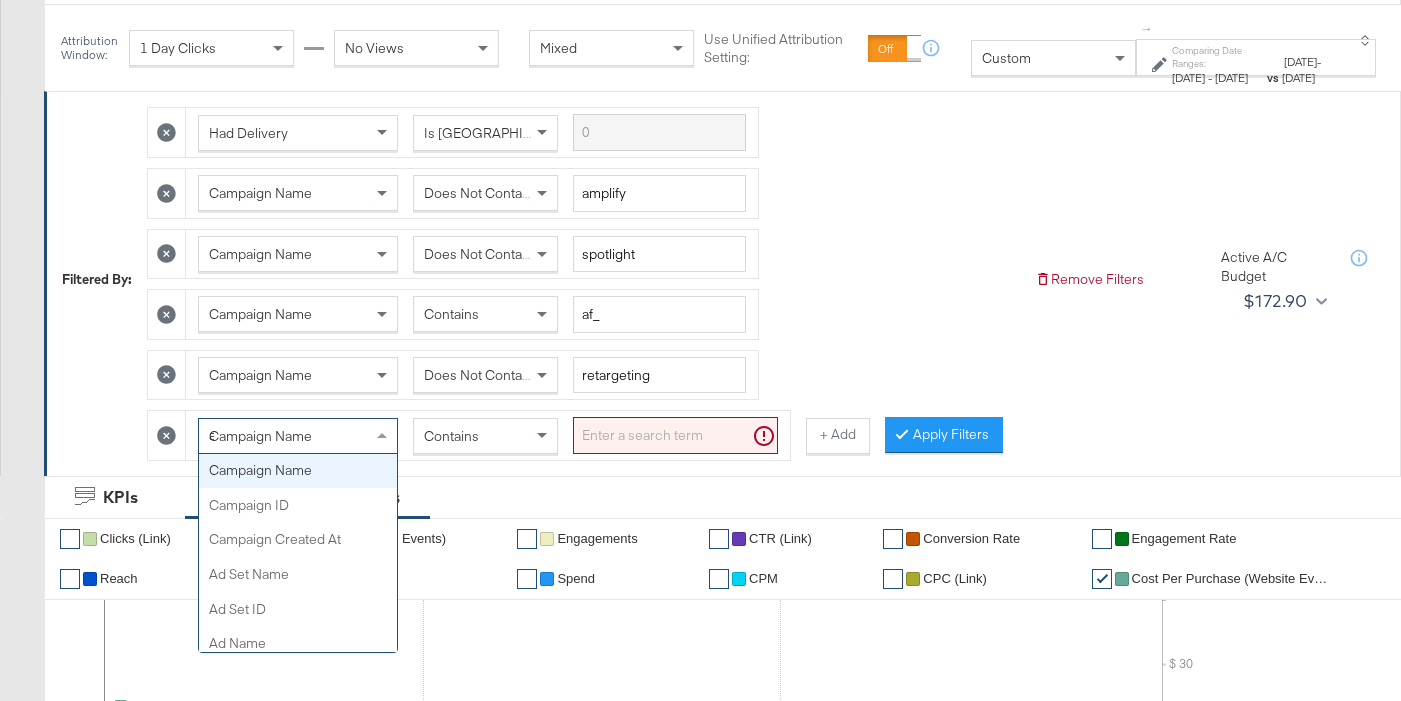type on "ad" 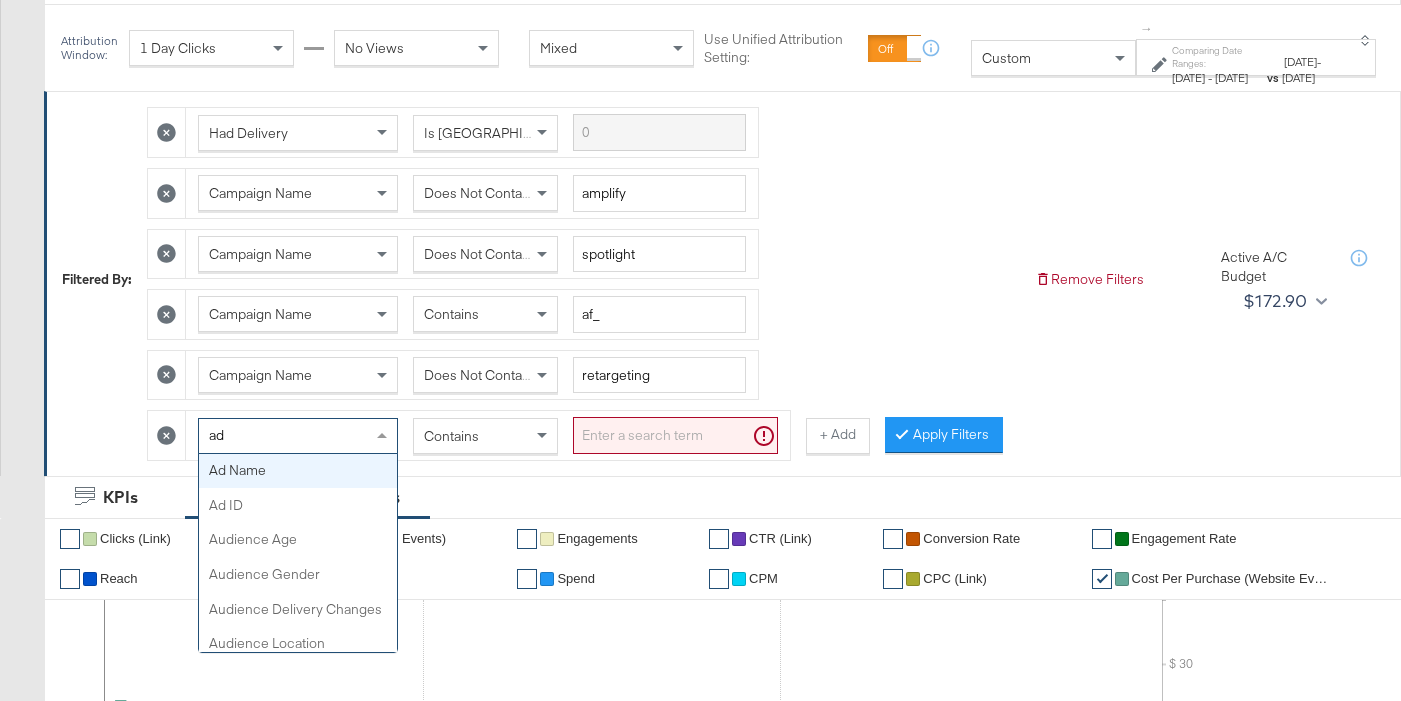 type 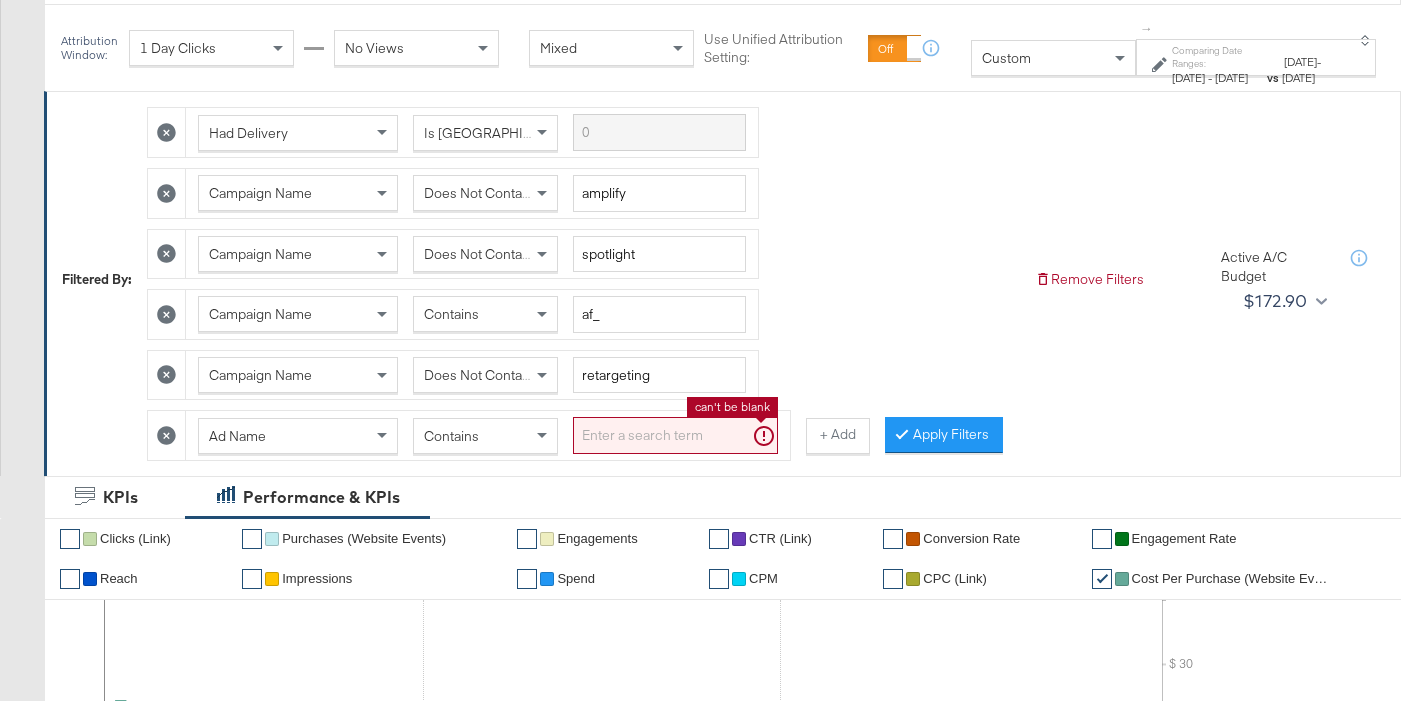 click at bounding box center (675, 435) 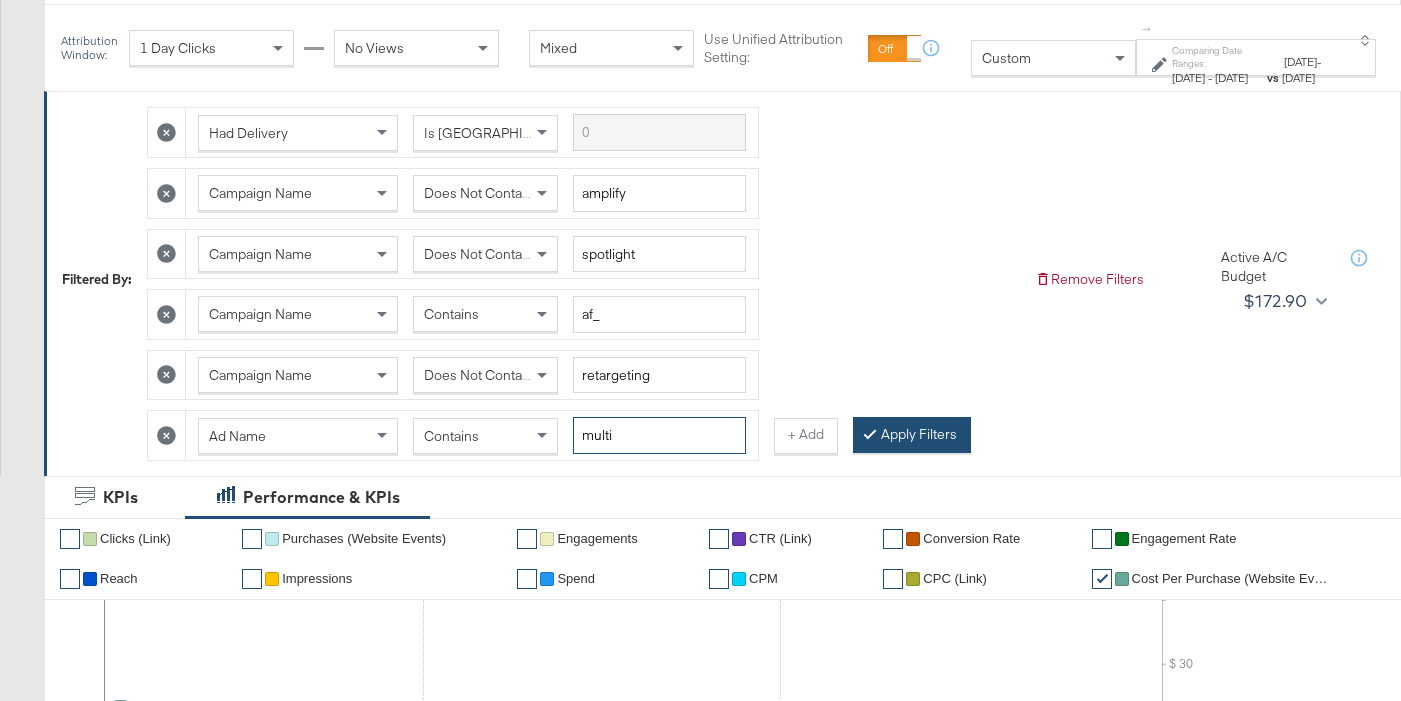 type on "multi" 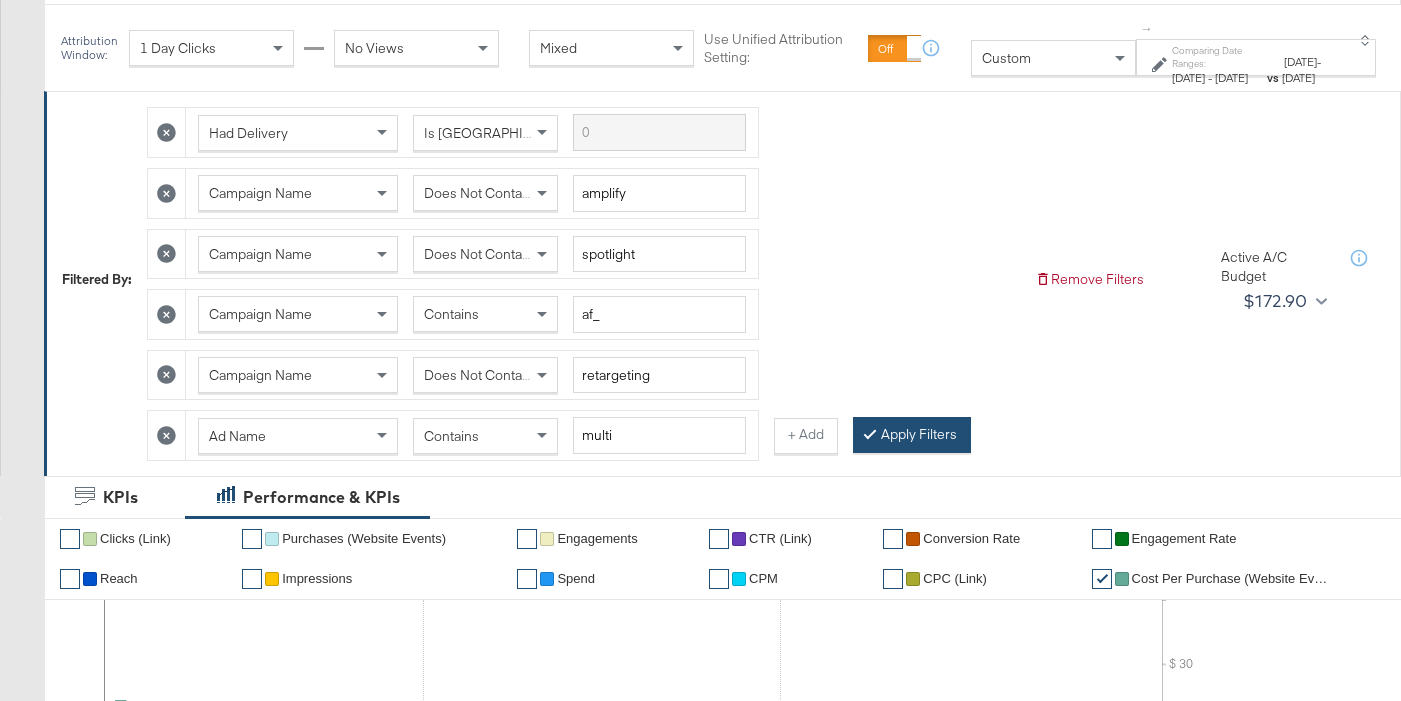 click on "Apply Filters" at bounding box center (912, 435) 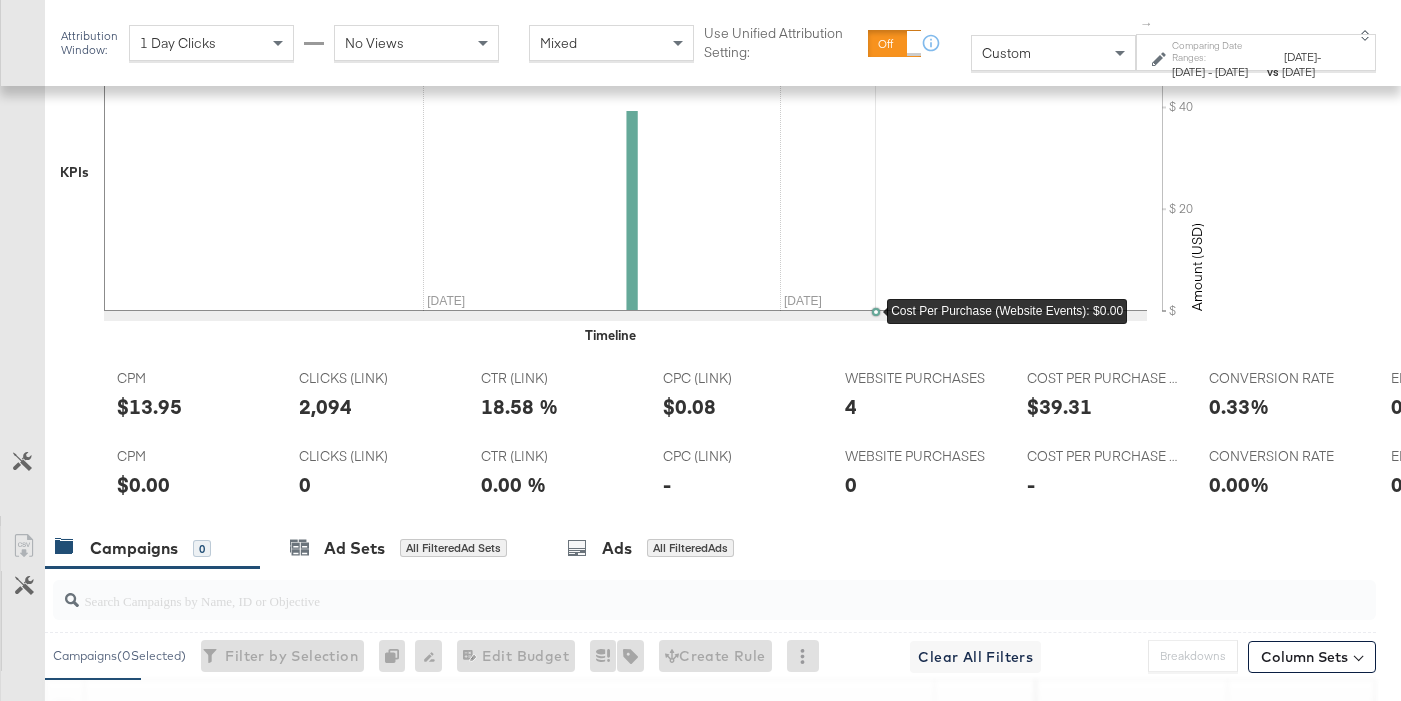 scroll, scrollTop: 922, scrollLeft: 0, axis: vertical 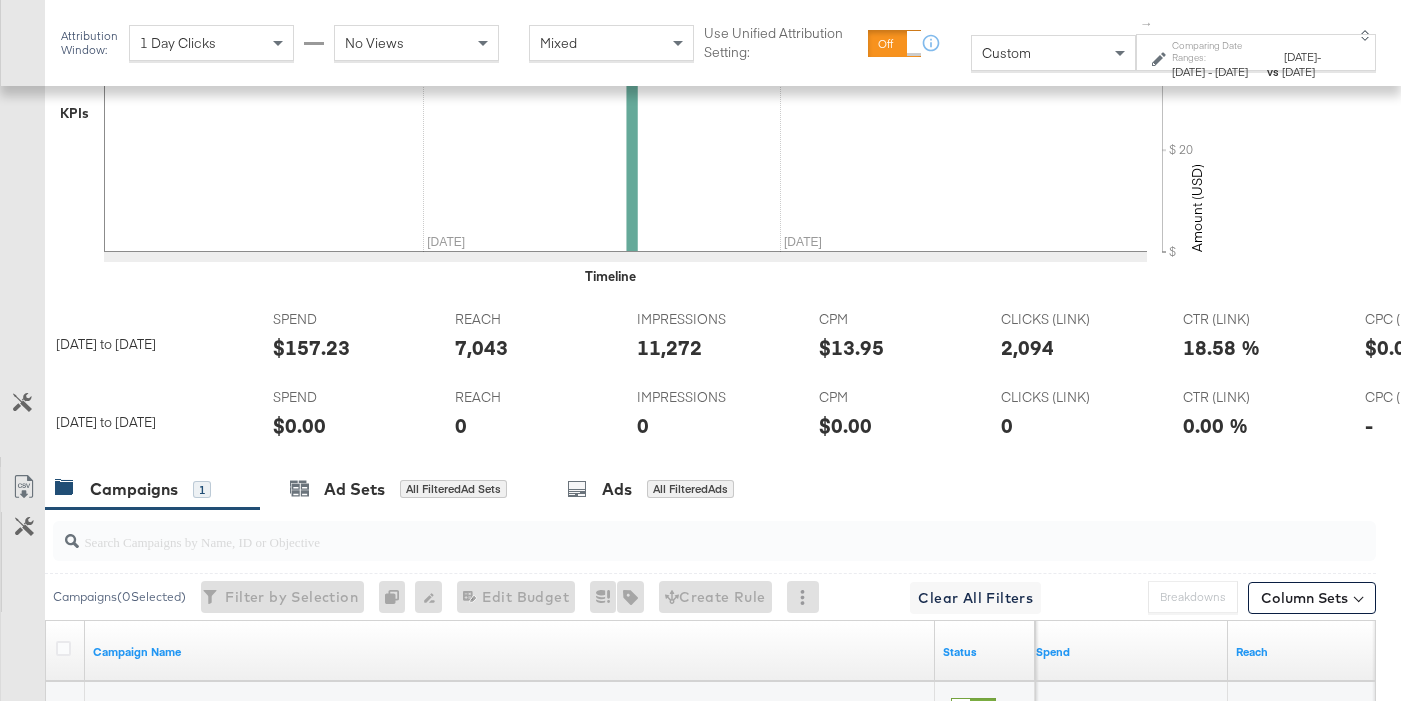 click on "$157.23" at bounding box center (311, 347) 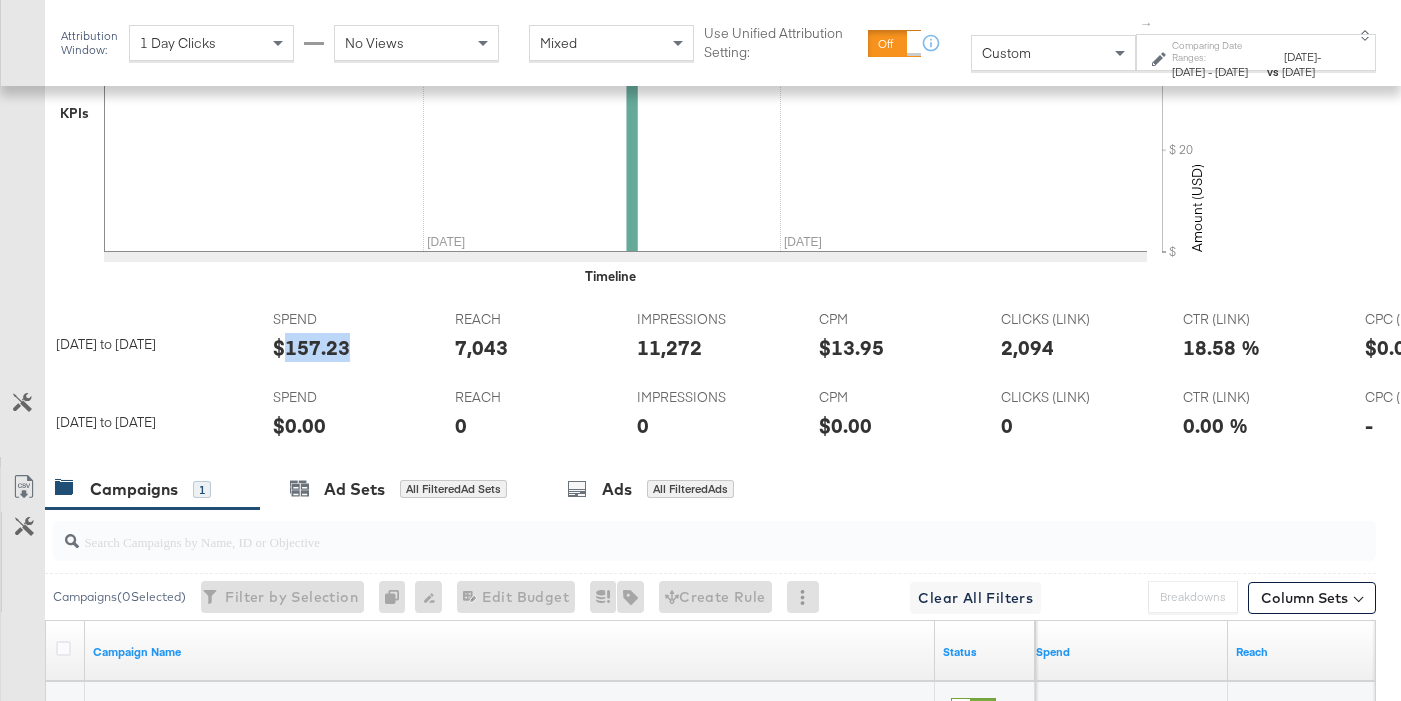 click on "$157.23" at bounding box center (311, 347) 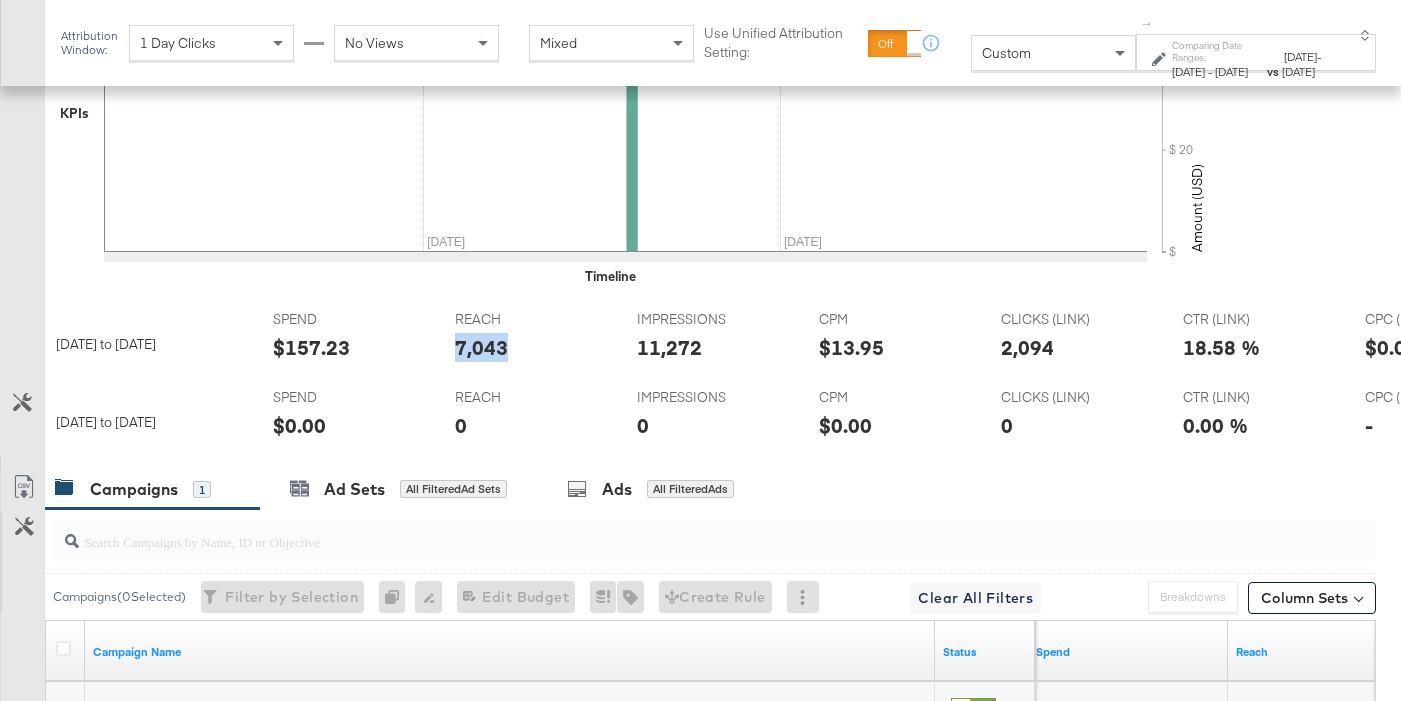 click on "7,043" at bounding box center (481, 347) 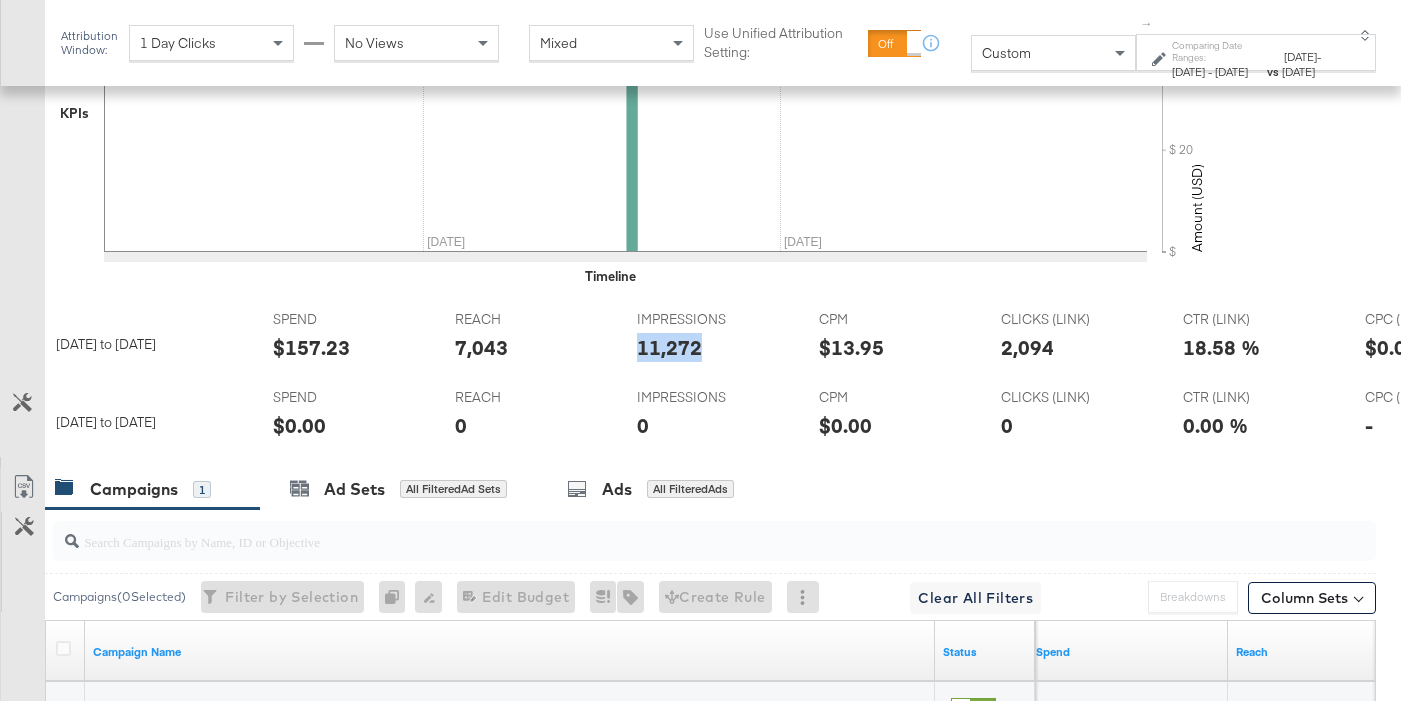 click on "11,272" at bounding box center [669, 347] 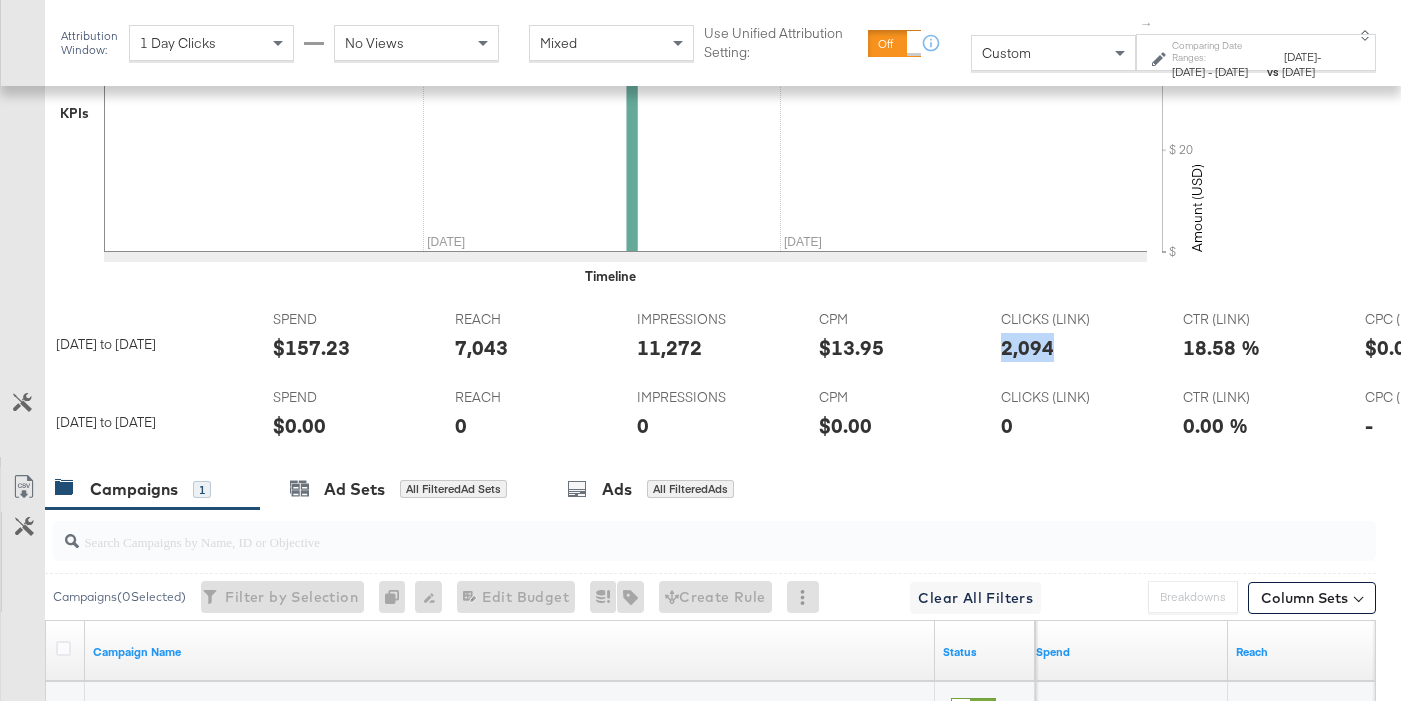 click on "2,094" at bounding box center [1027, 347] 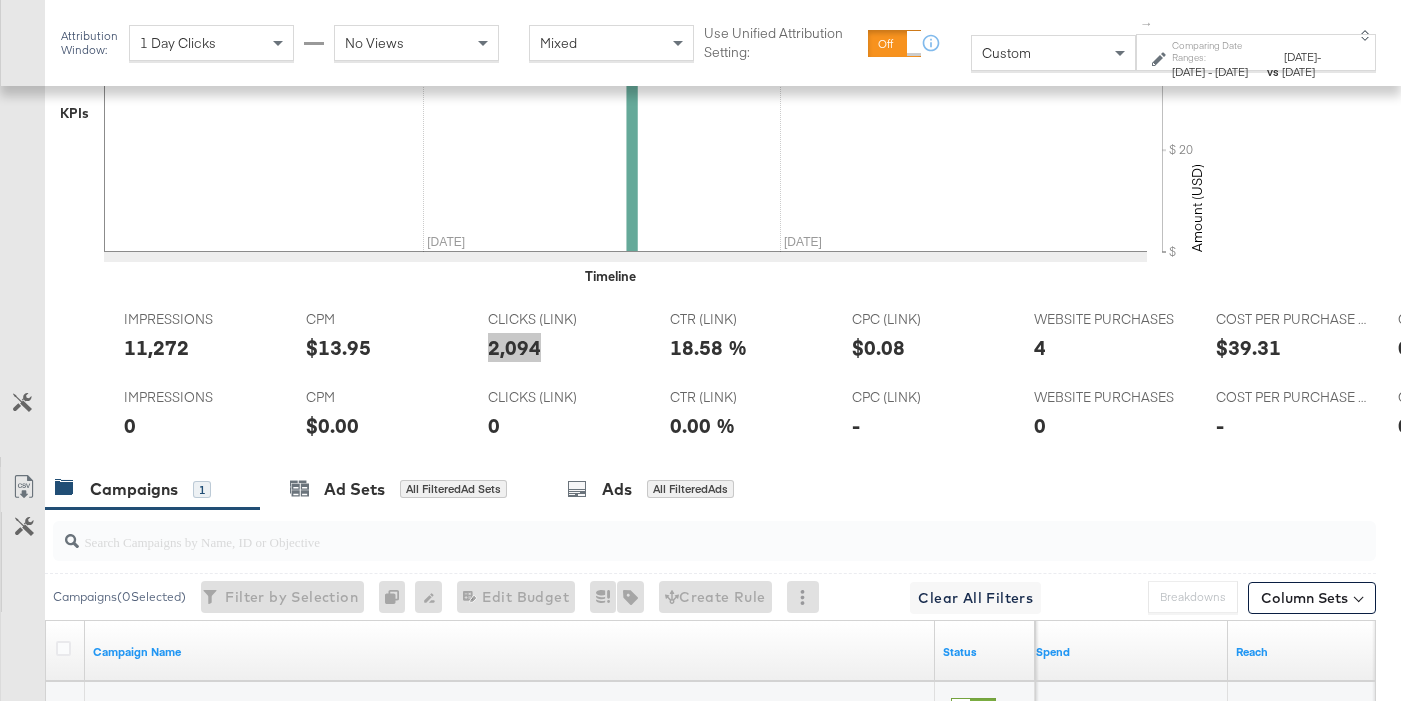 scroll, scrollTop: 0, scrollLeft: 514, axis: horizontal 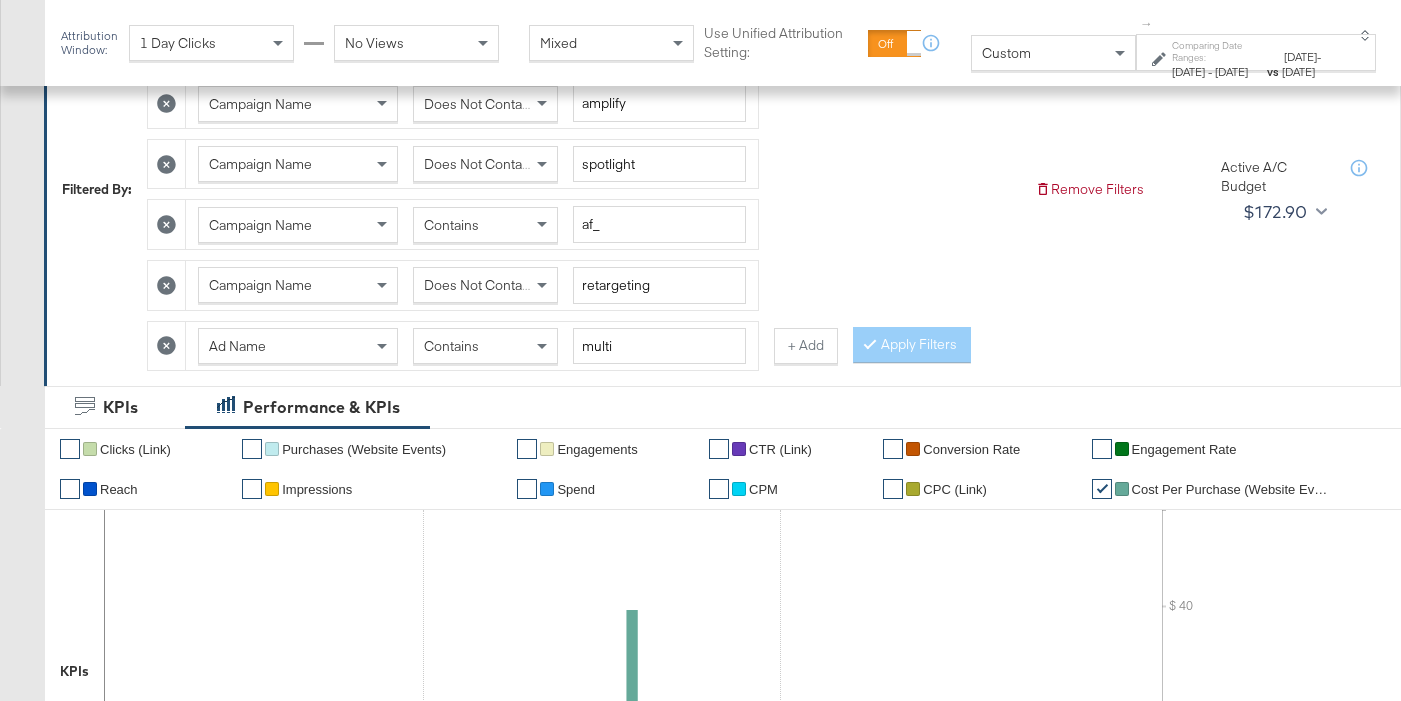 click on "Does Not Contain" at bounding box center (478, 285) 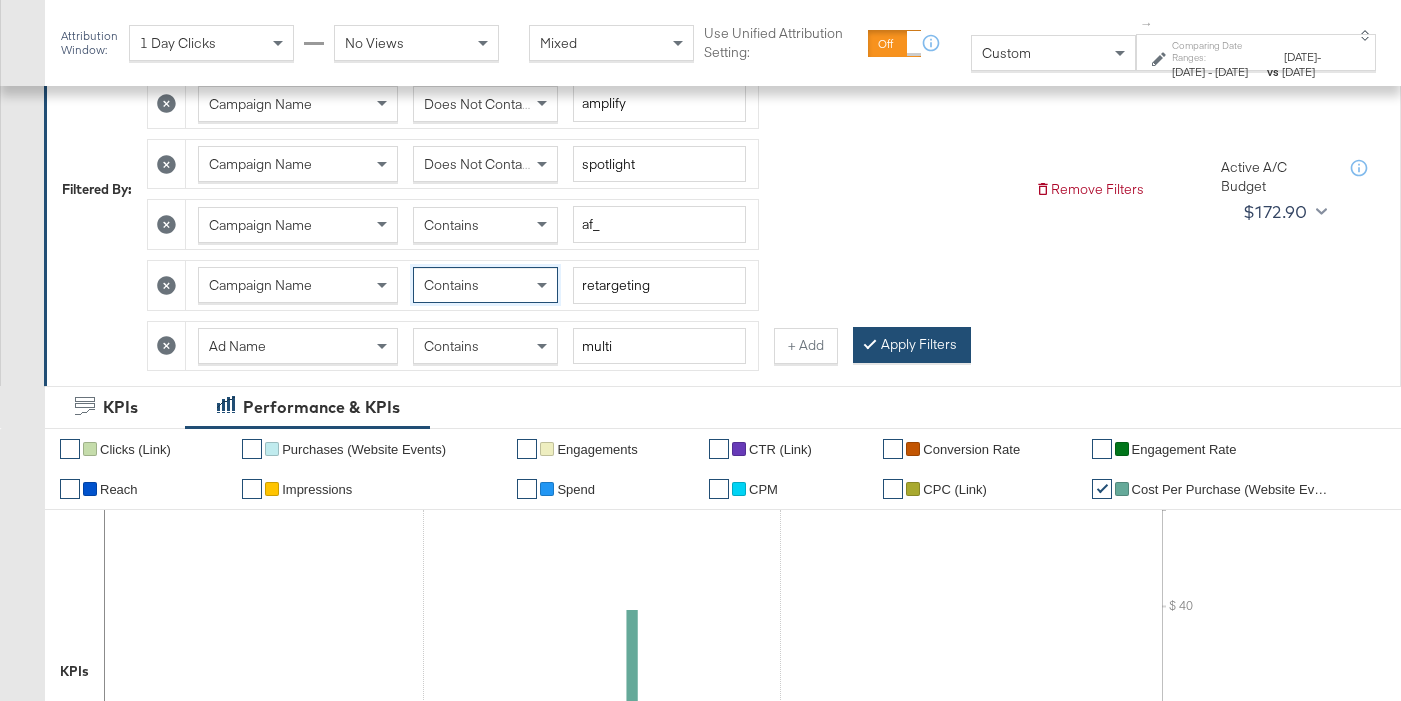 click on "Apply Filters" at bounding box center [912, 345] 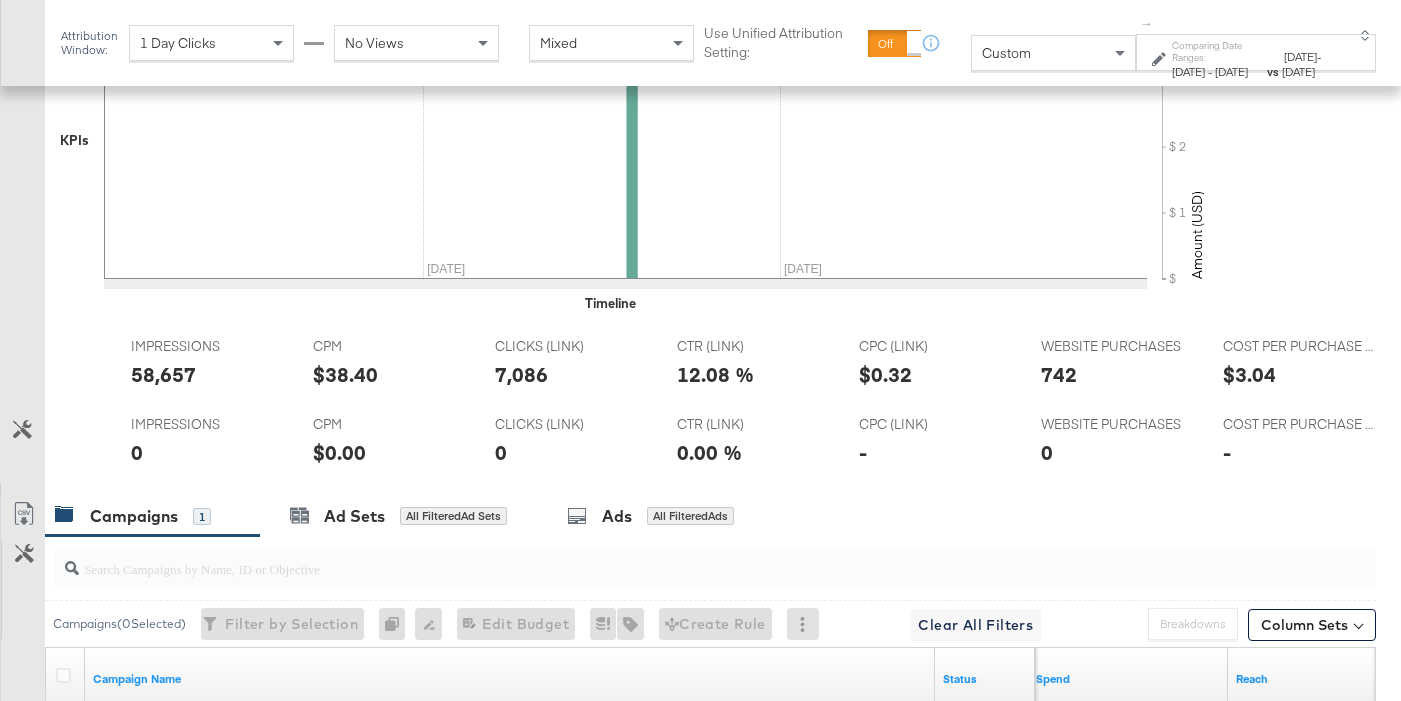 scroll, scrollTop: 907, scrollLeft: 0, axis: vertical 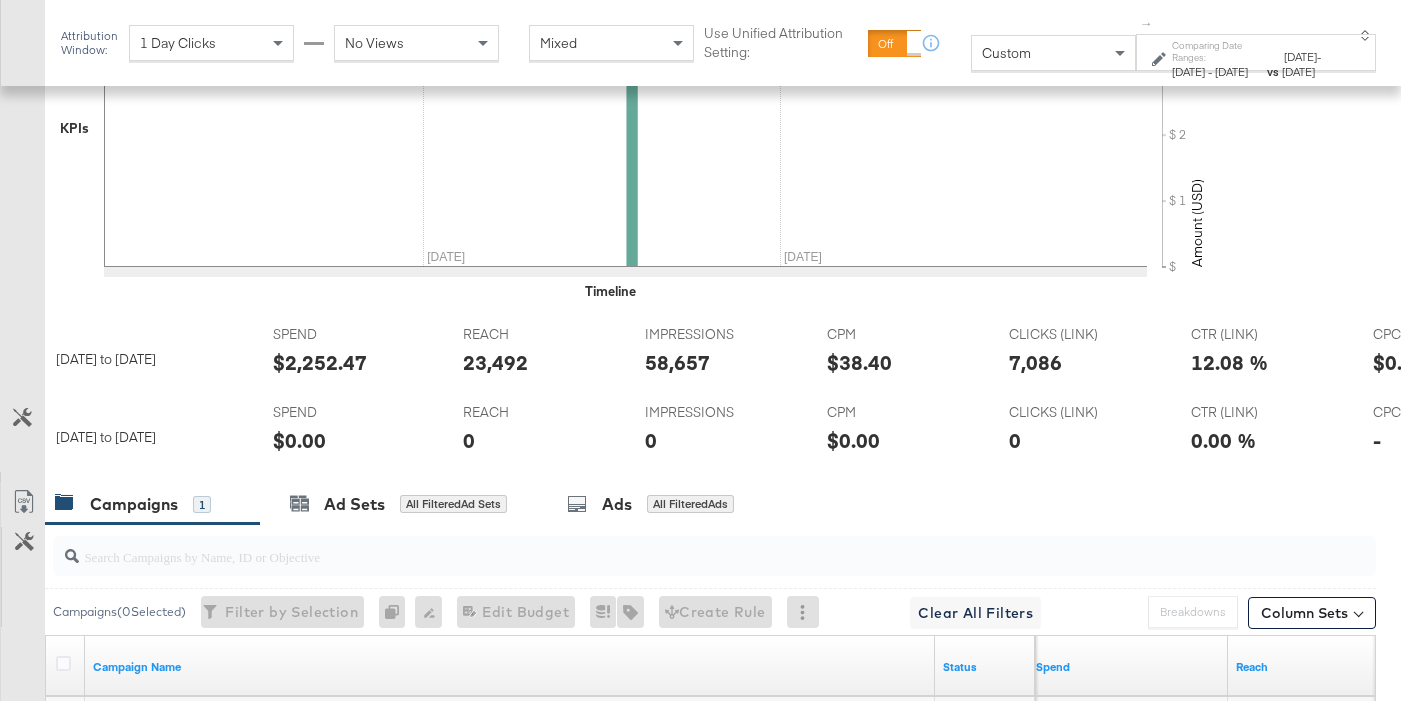 click on "$2,252.47" at bounding box center [320, 362] 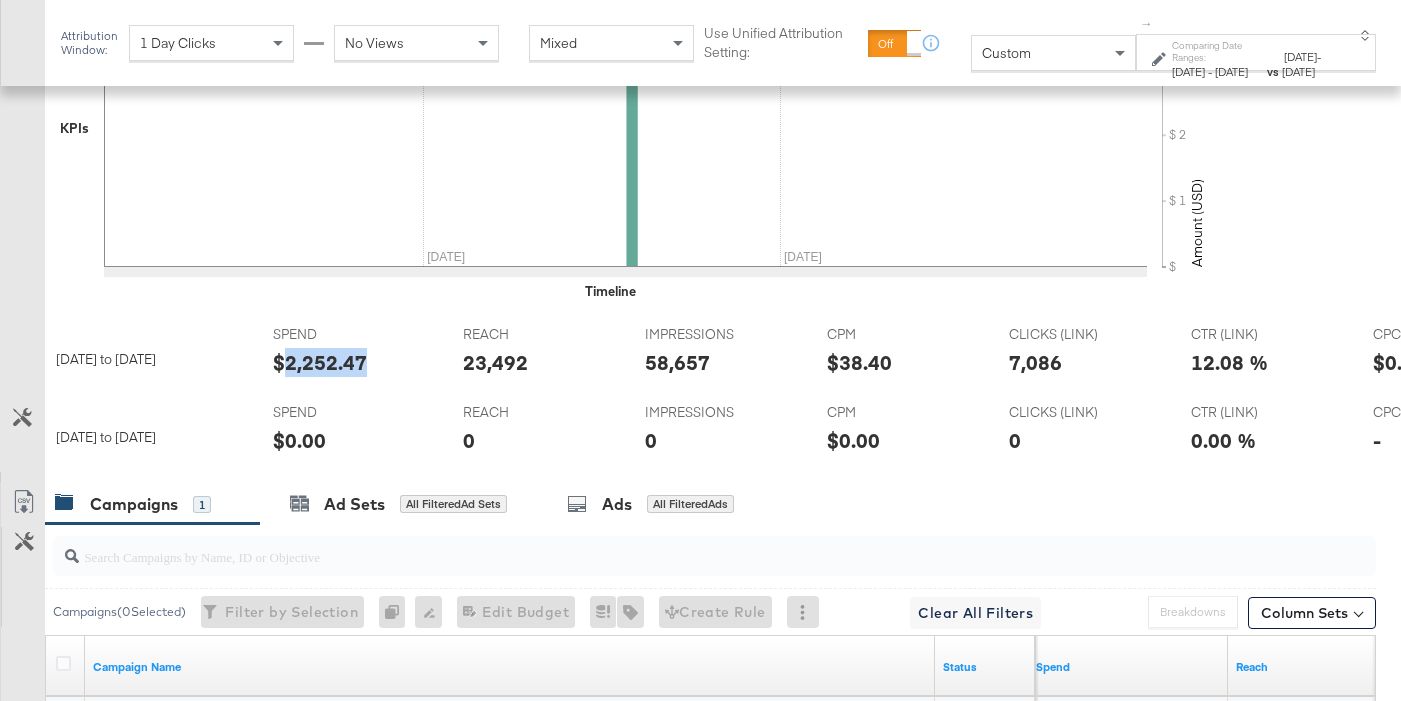 drag, startPoint x: 287, startPoint y: 359, endPoint x: 305, endPoint y: 356, distance: 18.248287 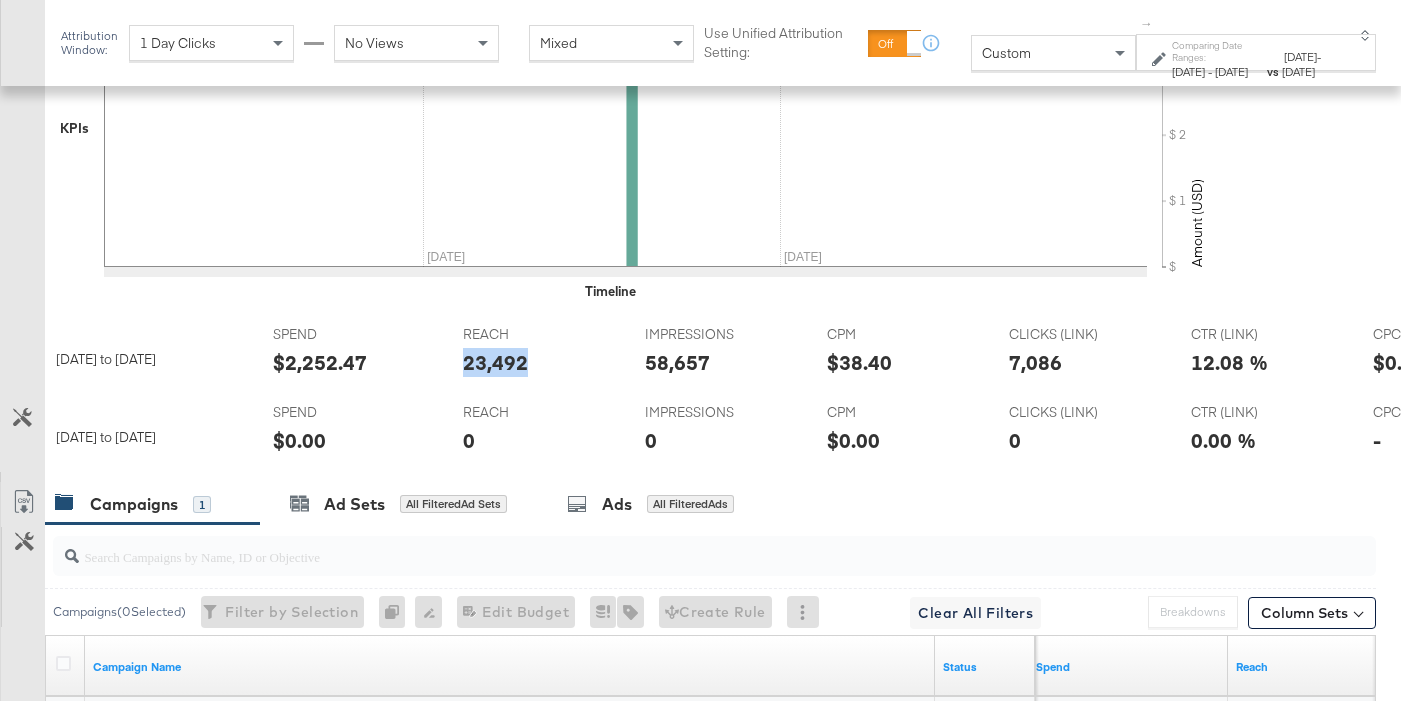 click on "23,492" at bounding box center [495, 362] 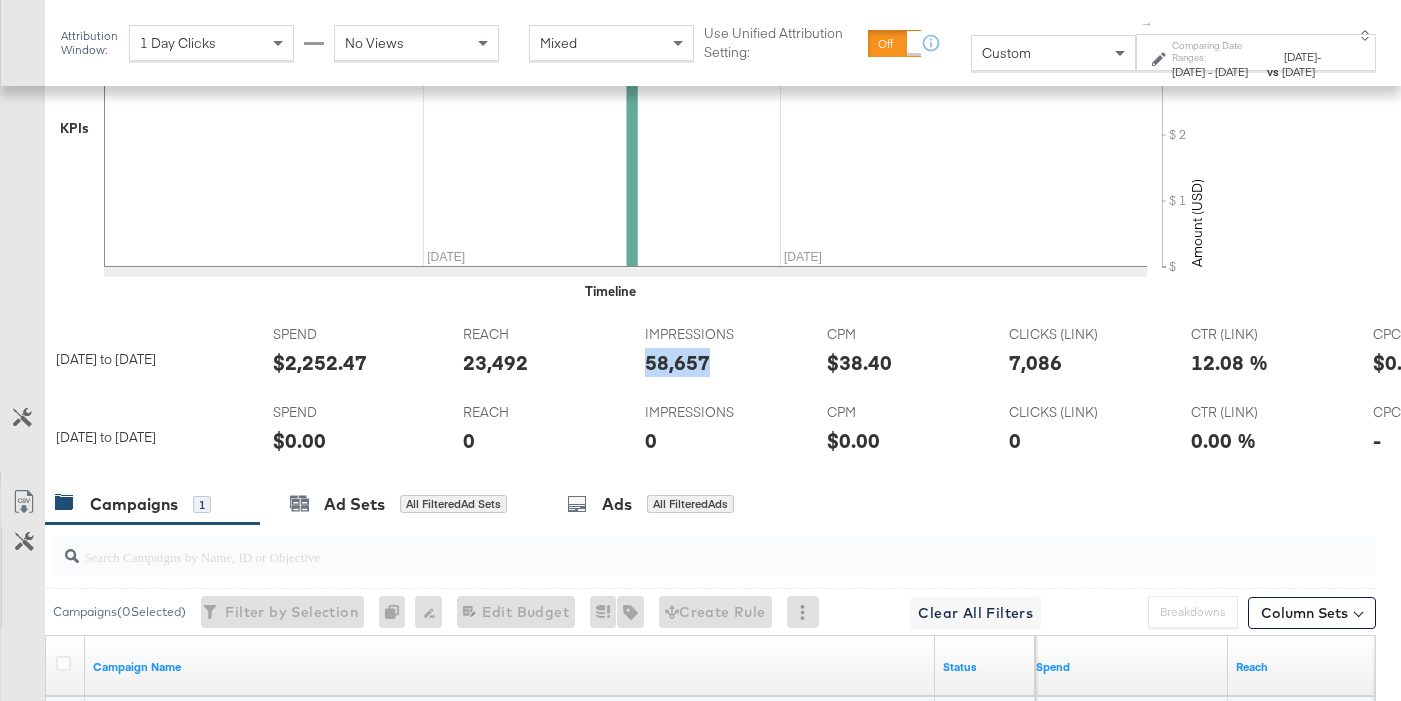 click on "58,657" at bounding box center [677, 362] 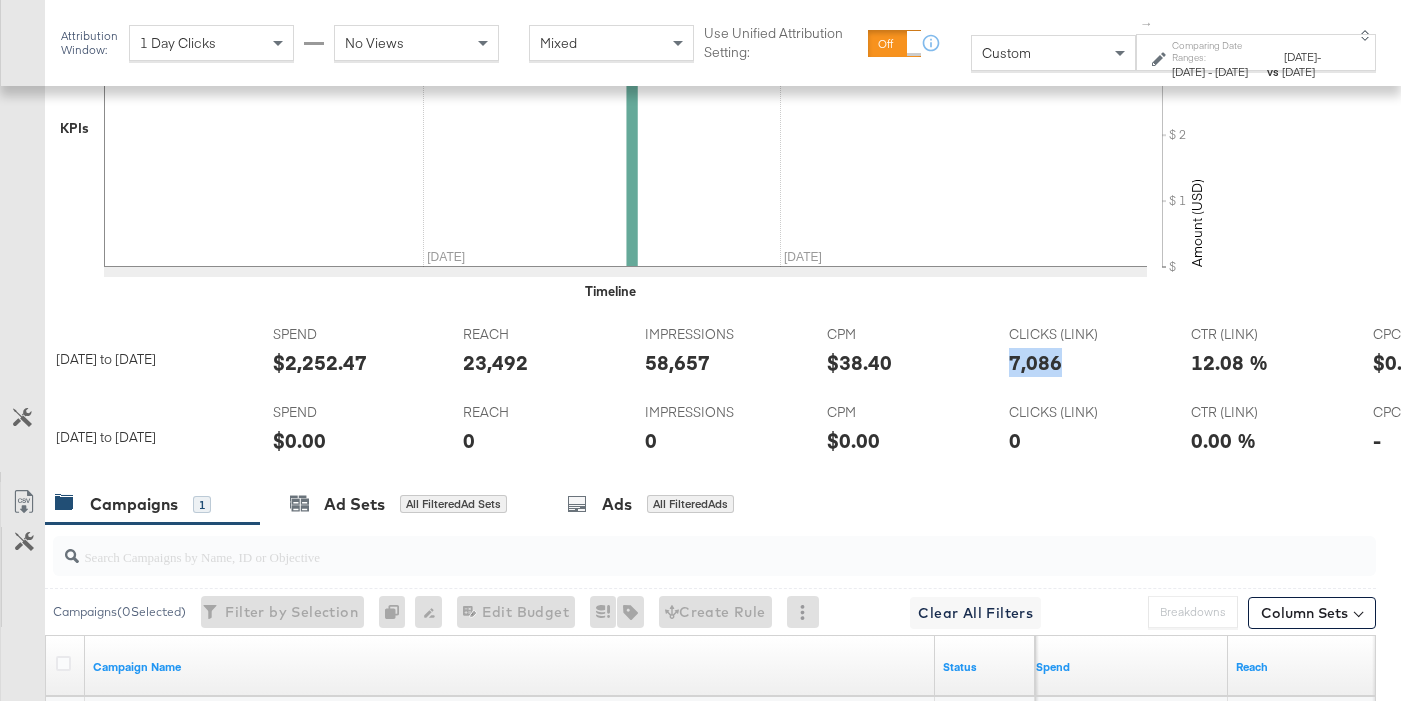 click on "7,086" at bounding box center (1035, 362) 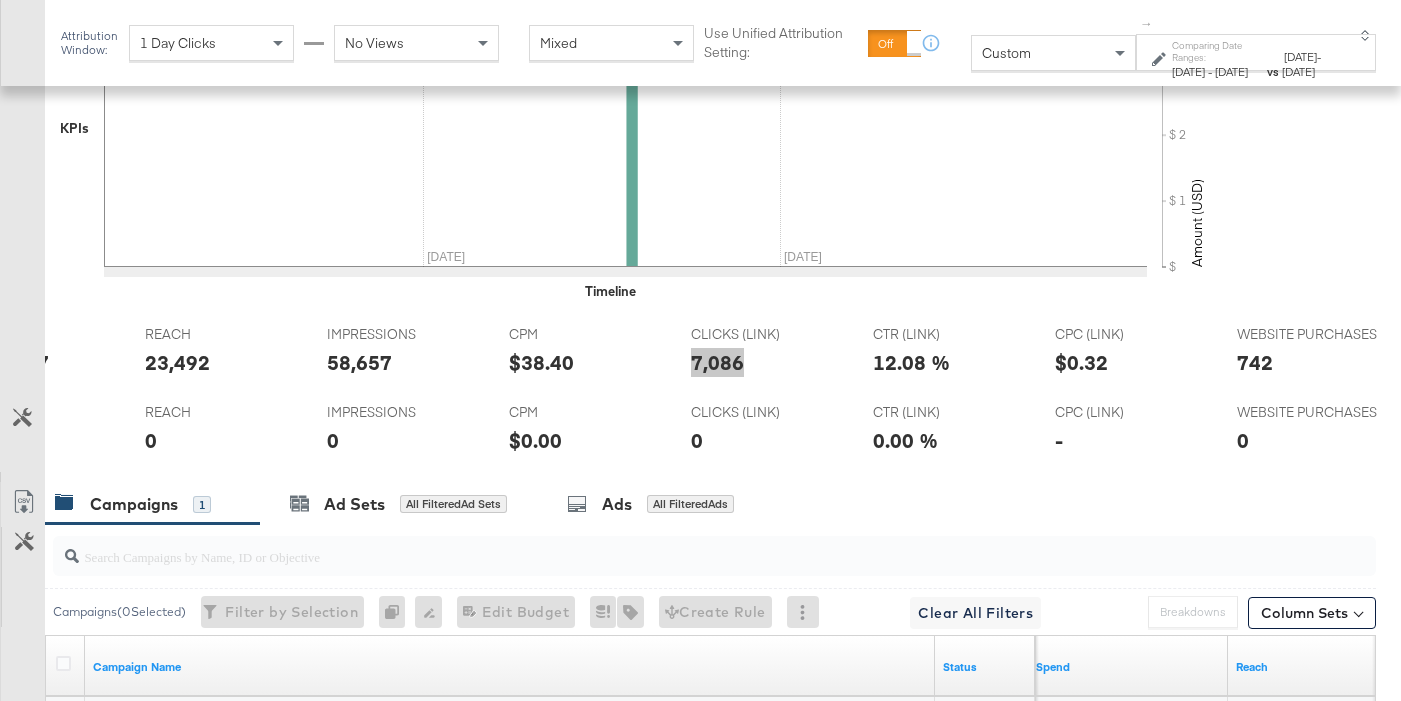 scroll, scrollTop: 0, scrollLeft: 438, axis: horizontal 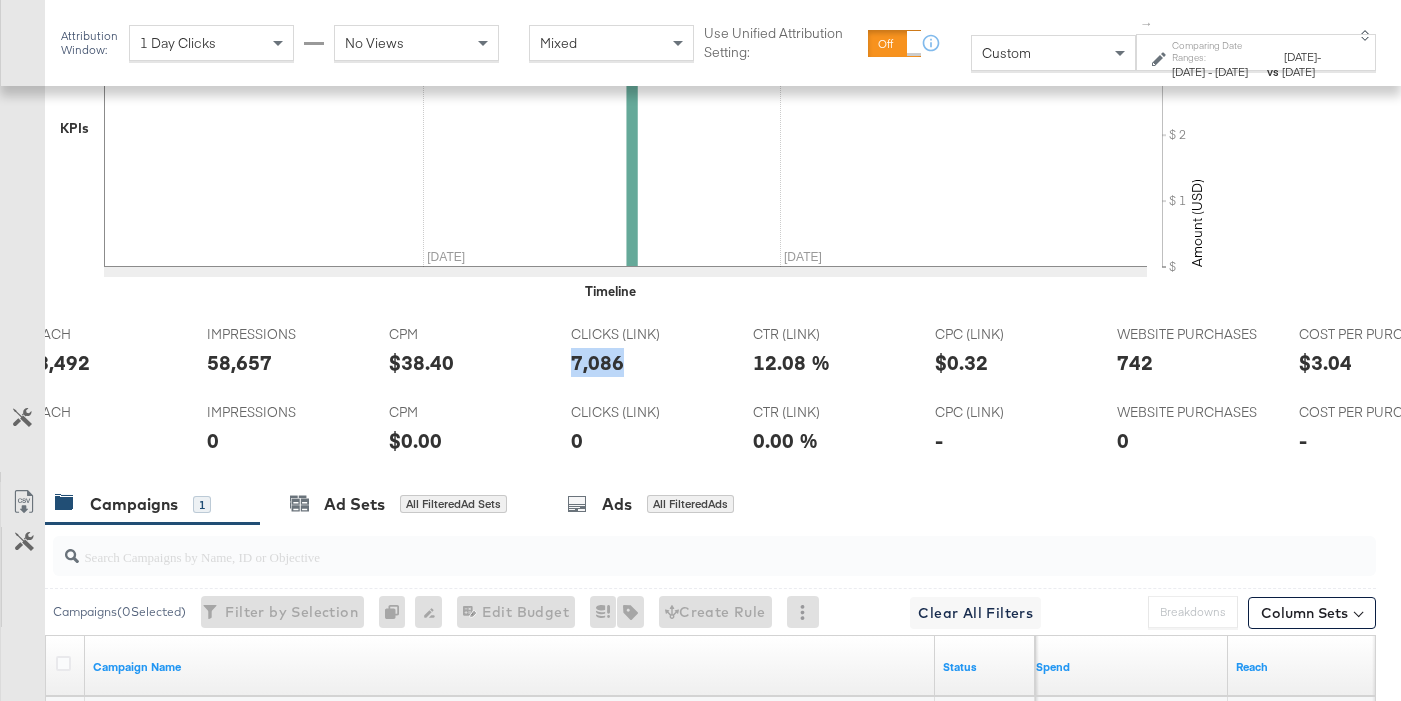 click on "742" at bounding box center (1135, 362) 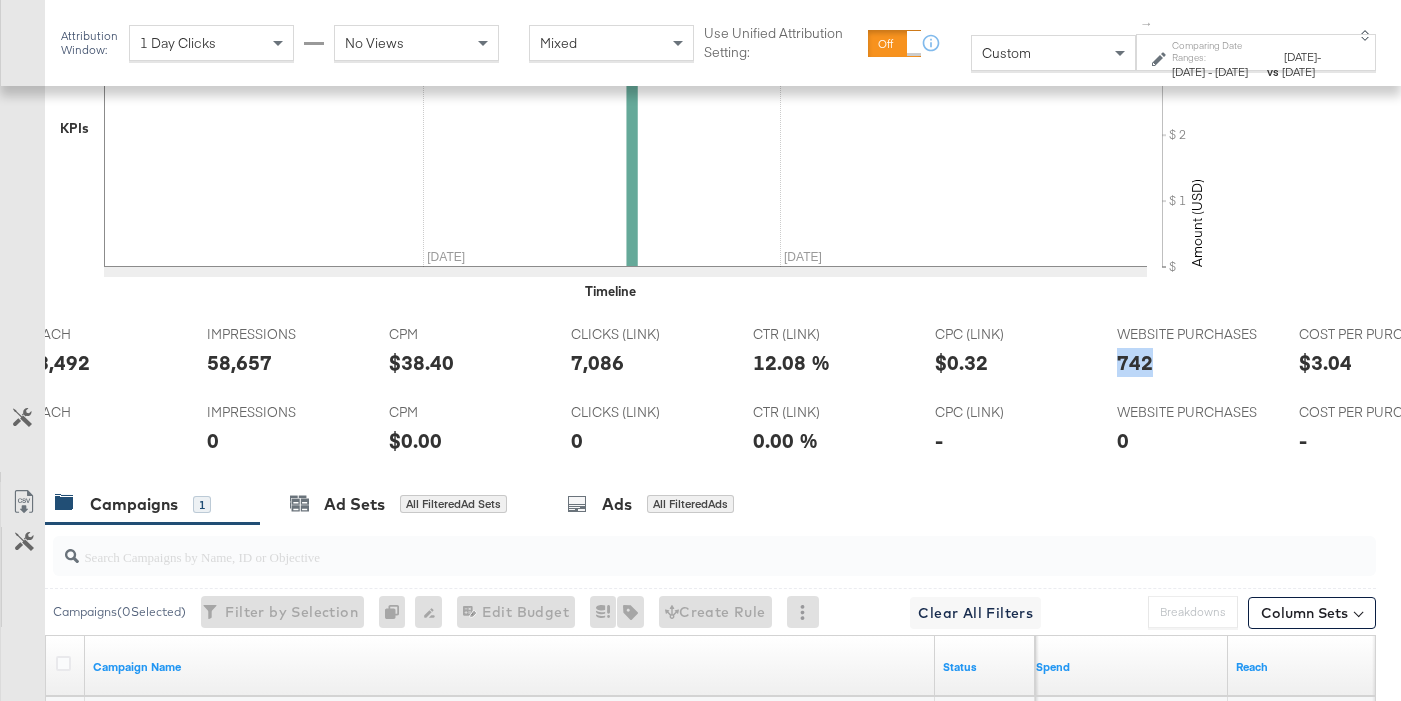 click on "742" at bounding box center (1135, 362) 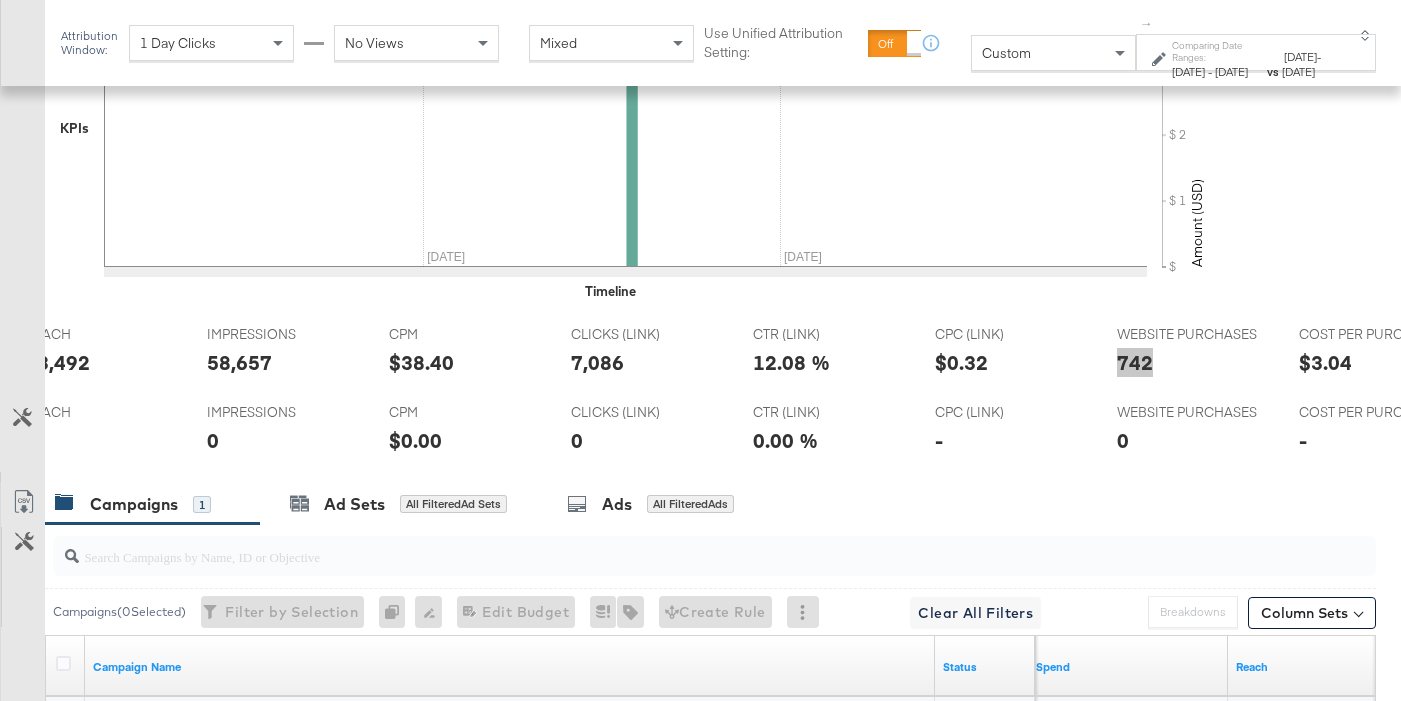 scroll, scrollTop: 0, scrollLeft: 0, axis: both 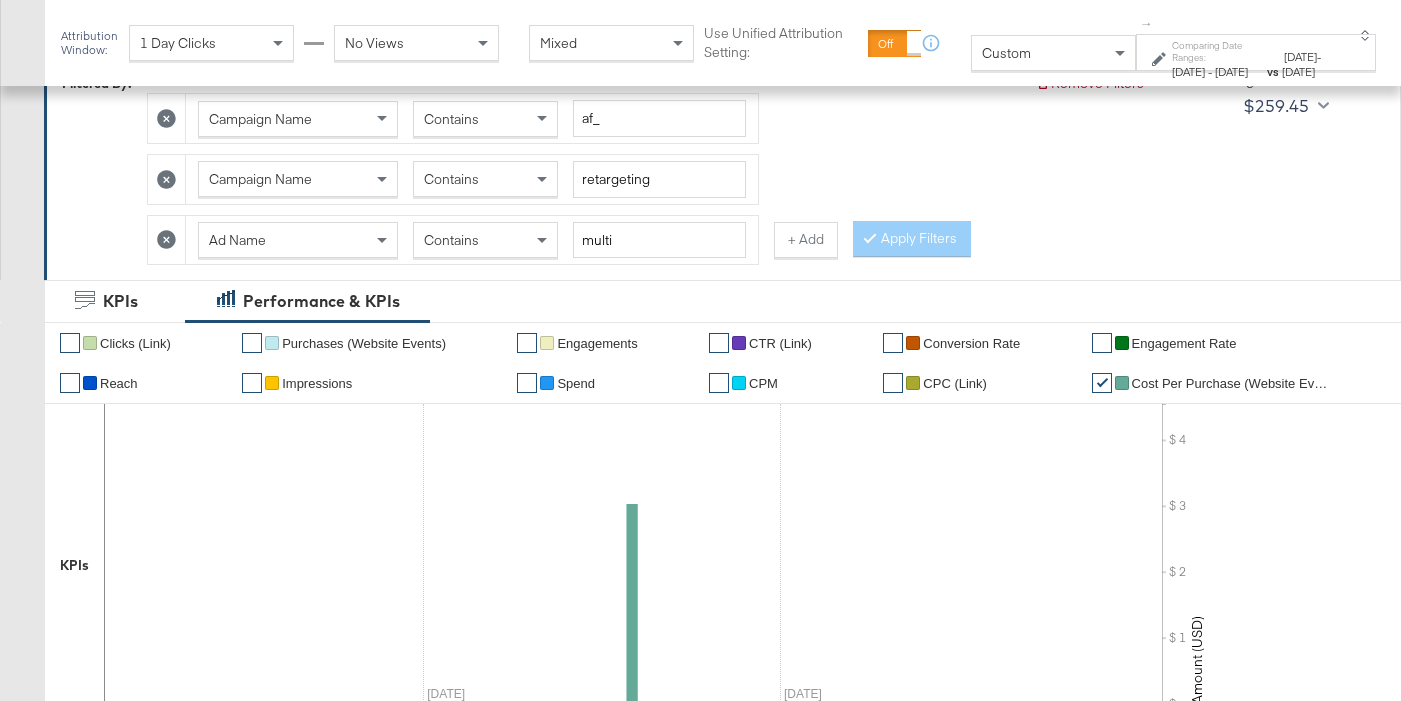 click 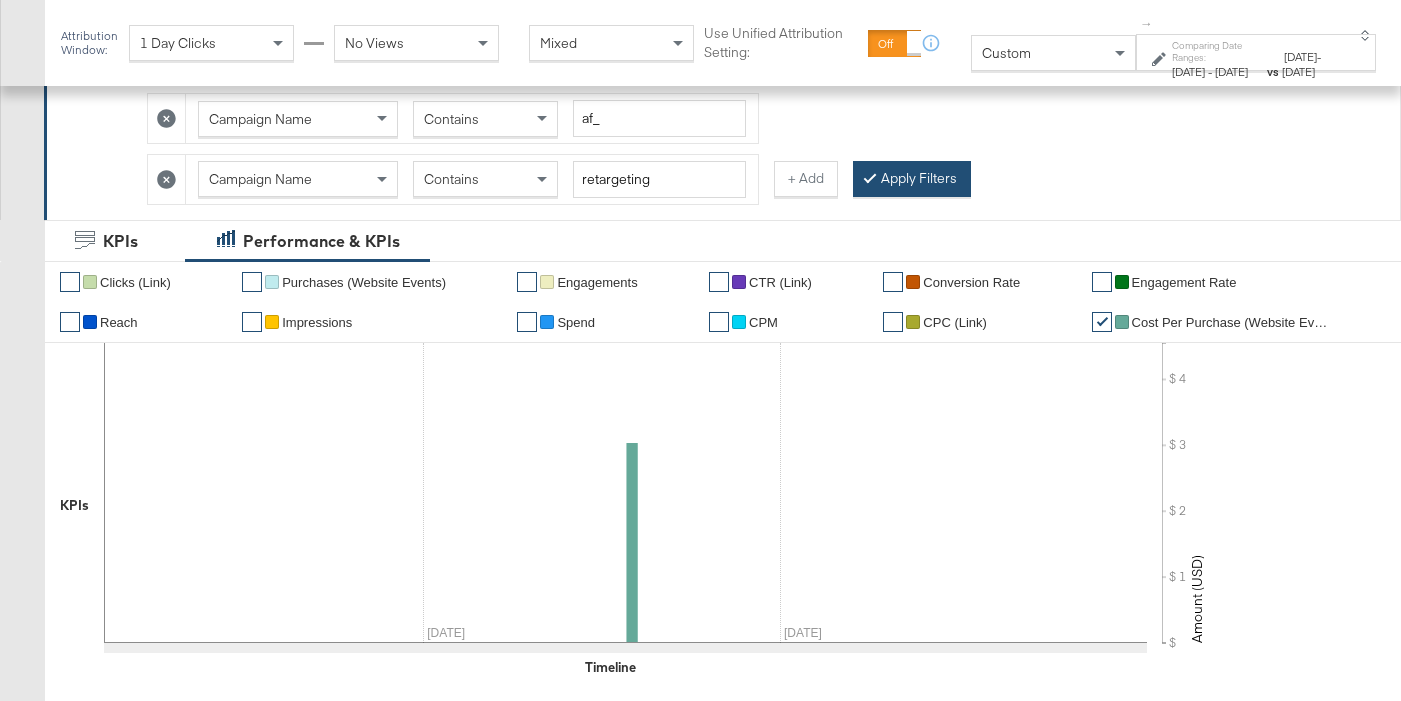 click on "Apply Filters" at bounding box center (912, 179) 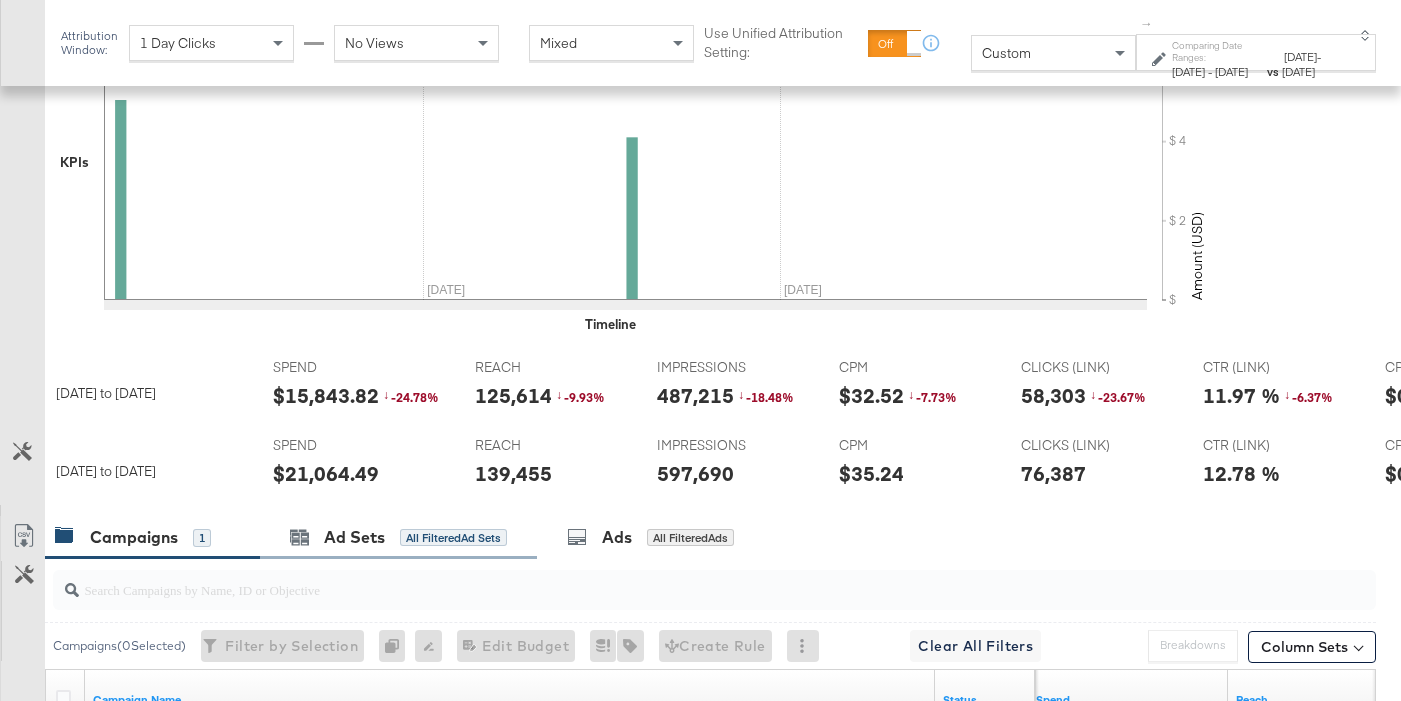 scroll, scrollTop: 1008, scrollLeft: 0, axis: vertical 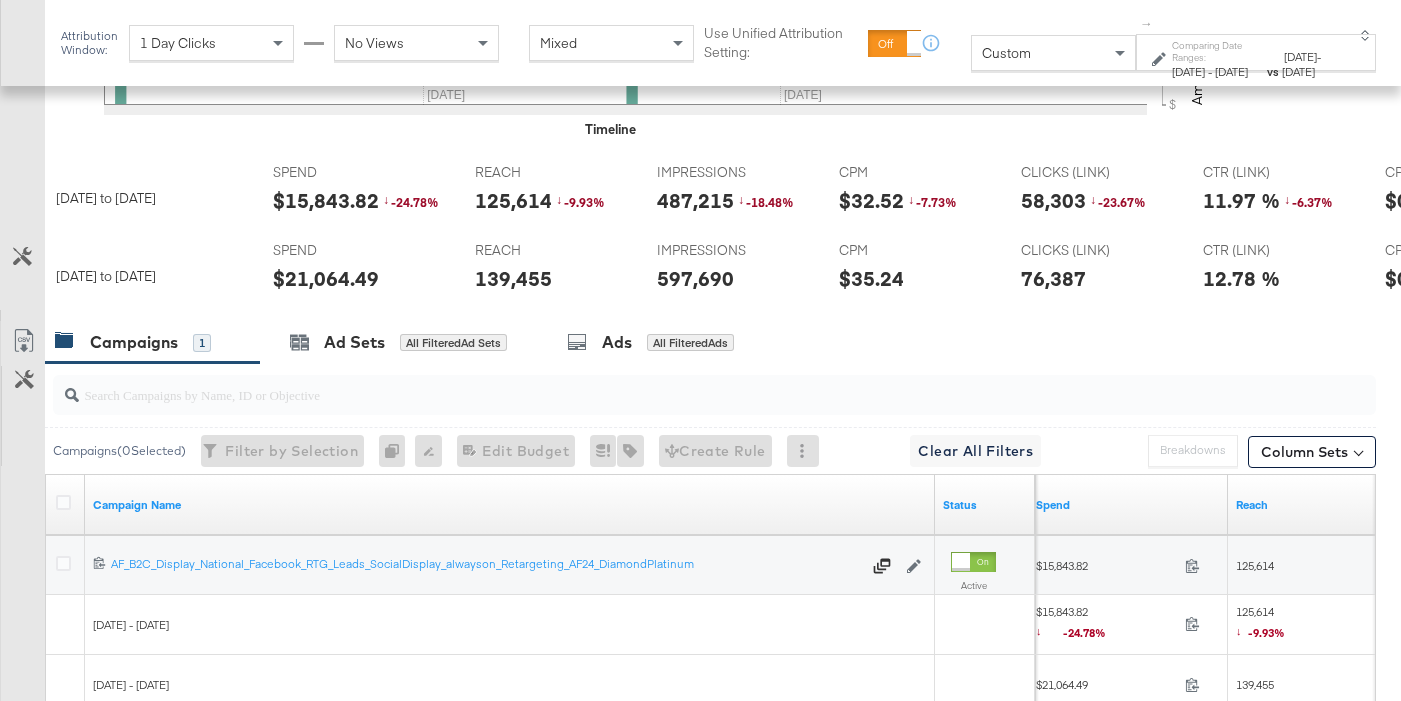 click on "$21,064.49" at bounding box center [326, 278] 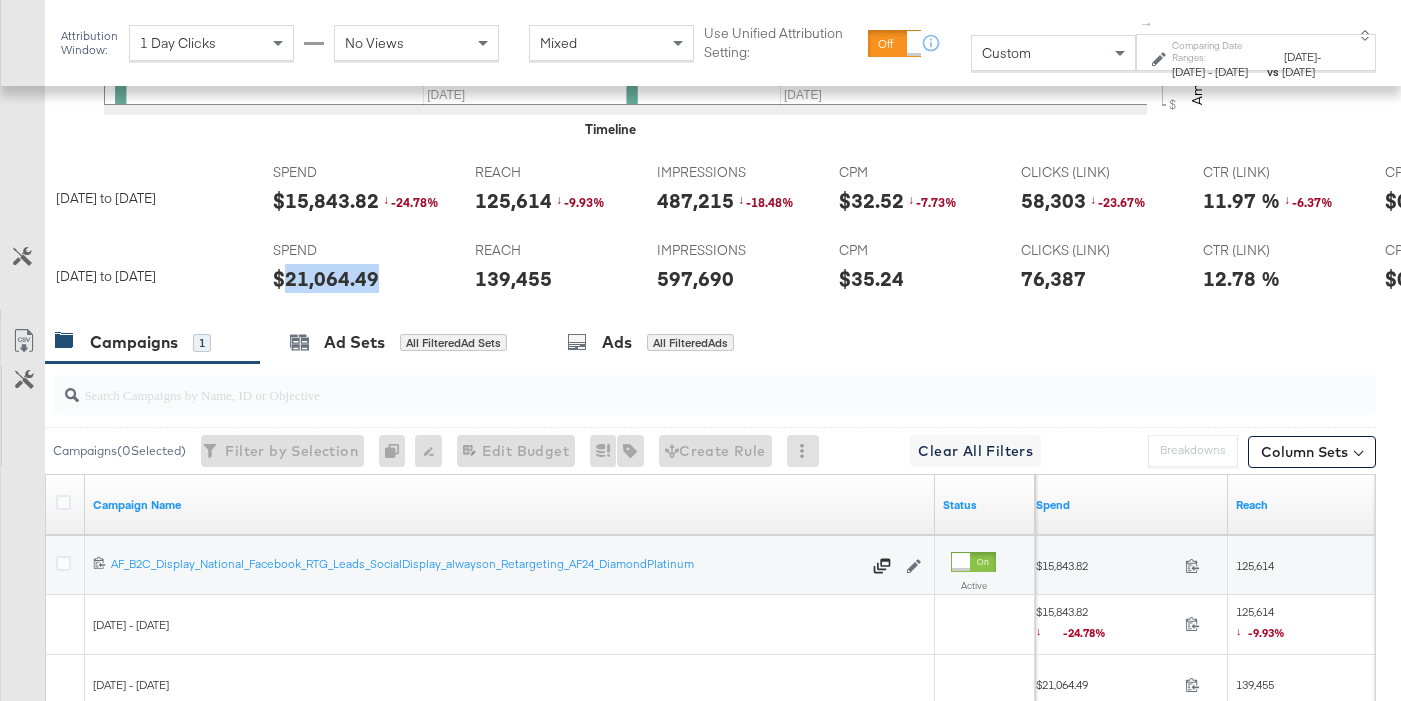click on "$21,064.49" at bounding box center [326, 278] 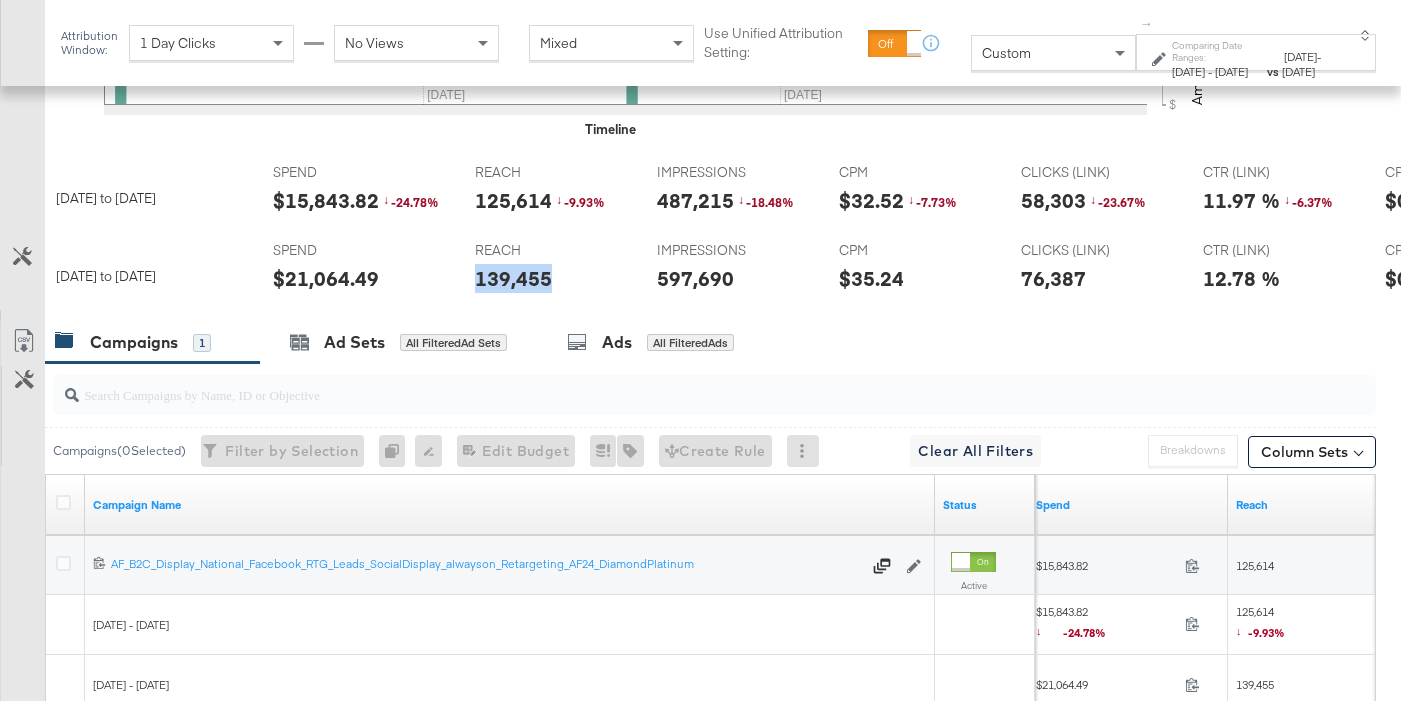 click on "139,455" at bounding box center (513, 278) 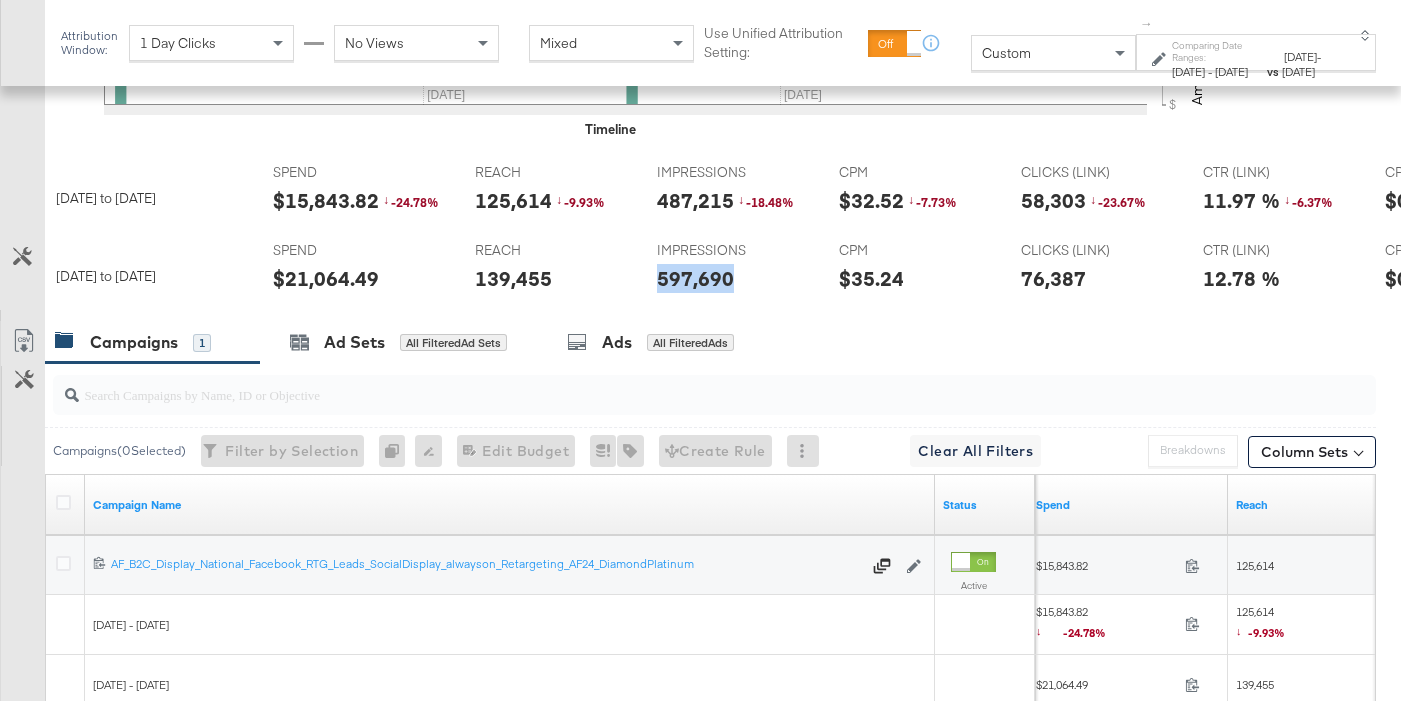 click on "597,690" at bounding box center [695, 278] 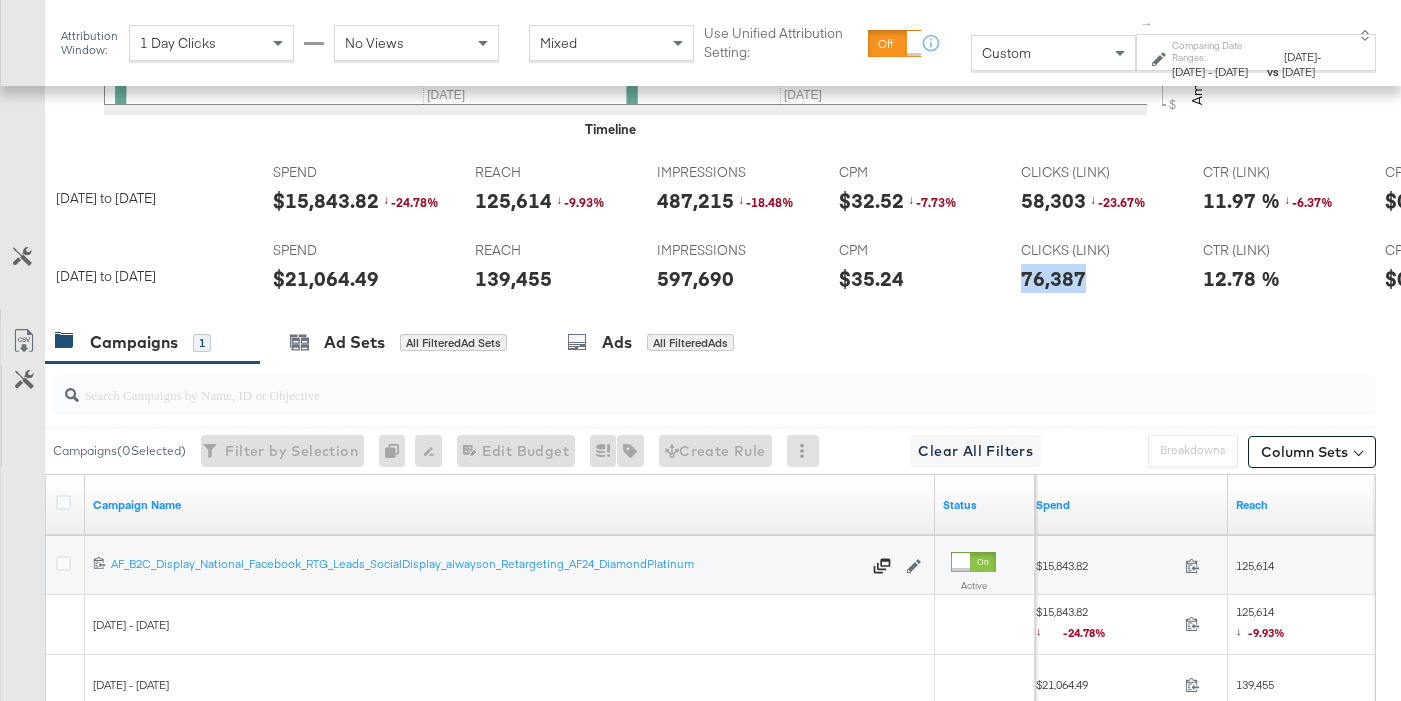 click on "76,387" at bounding box center [1053, 278] 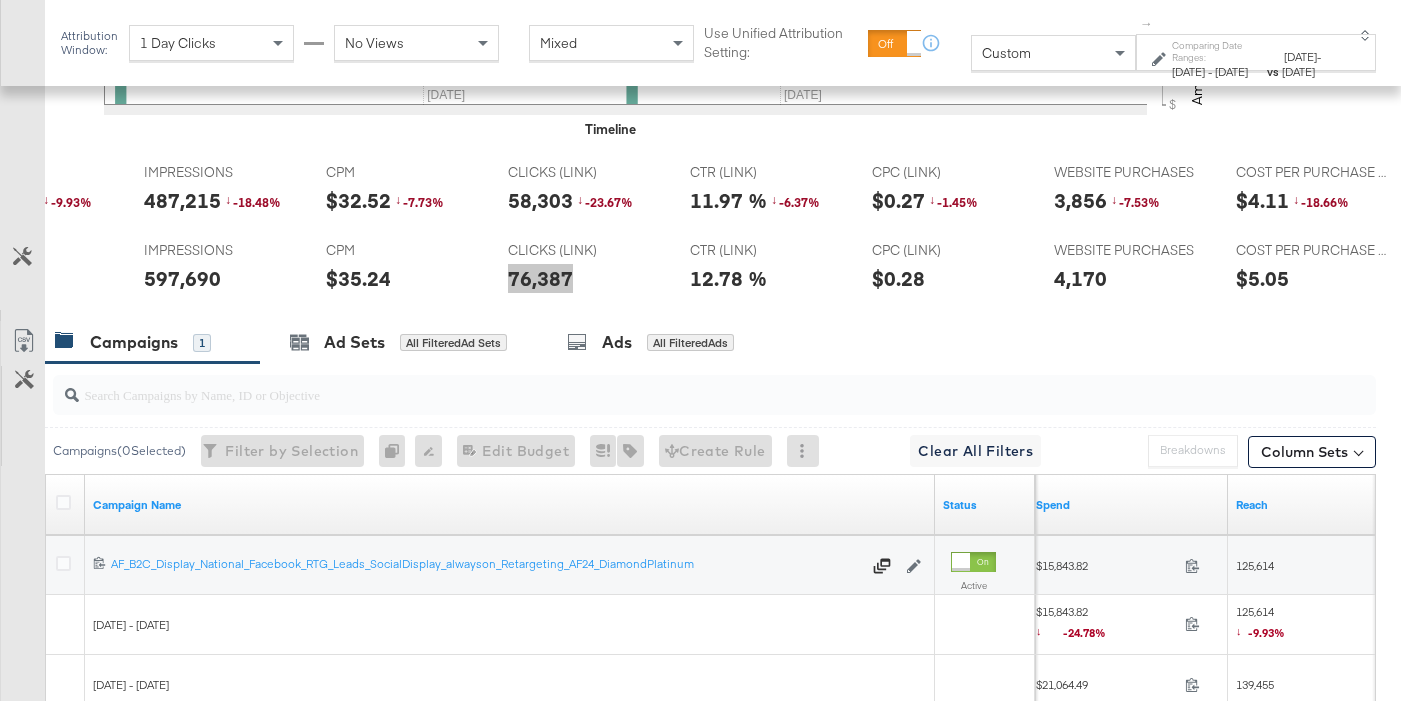 scroll, scrollTop: 0, scrollLeft: 515, axis: horizontal 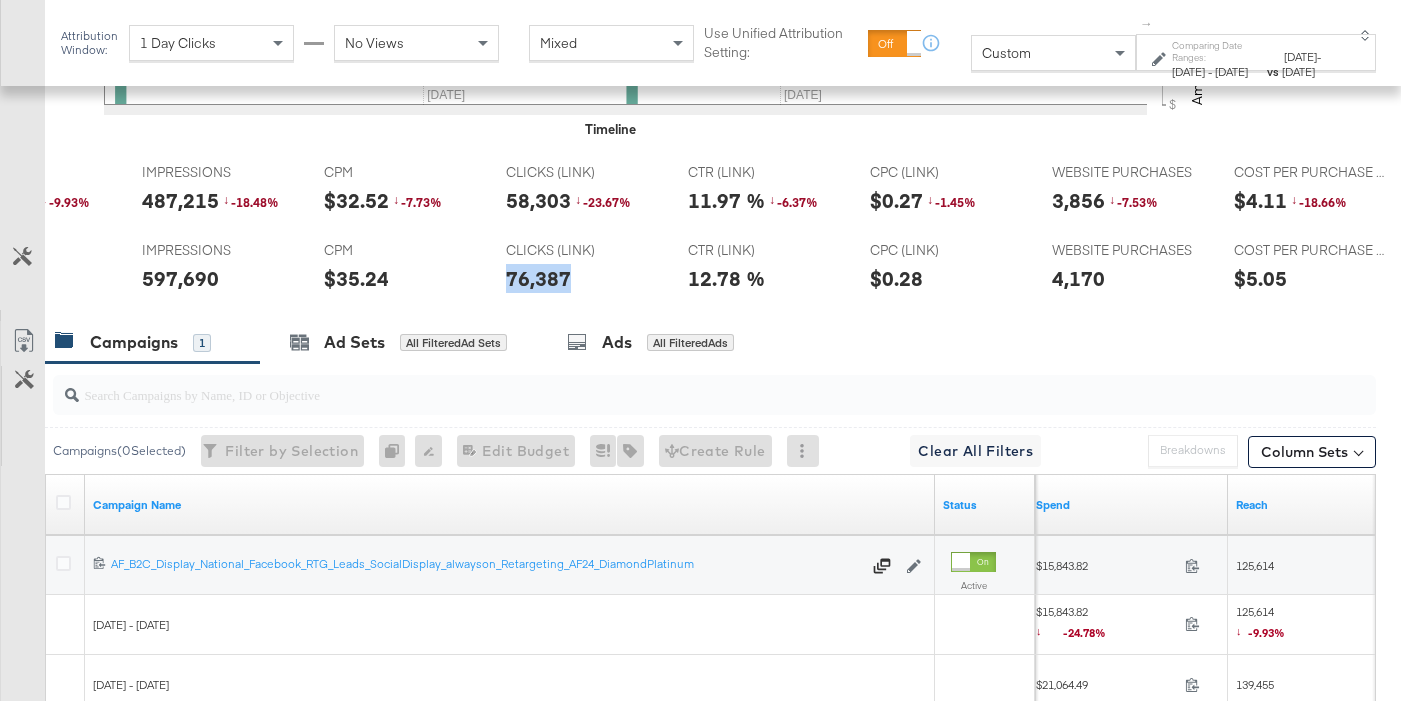 click on "4,170" at bounding box center [1078, 278] 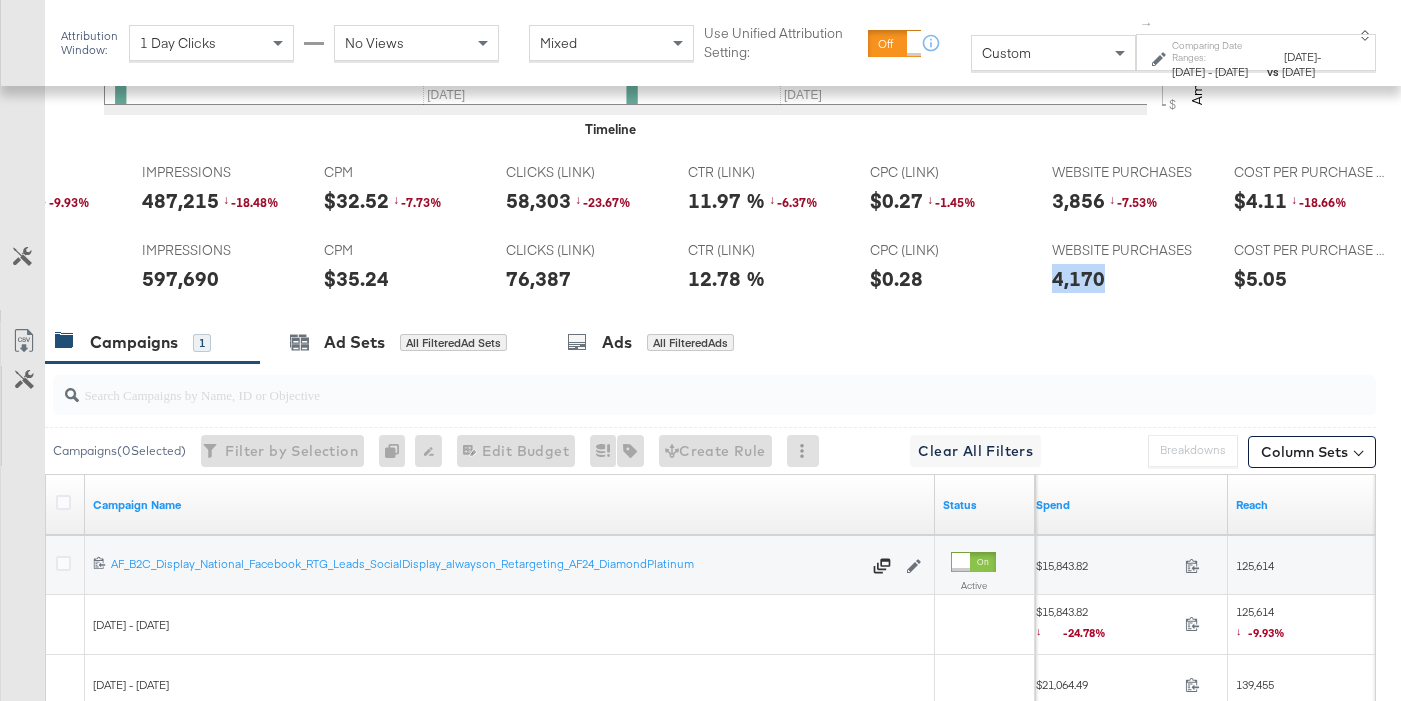 click on "4,170" at bounding box center [1078, 278] 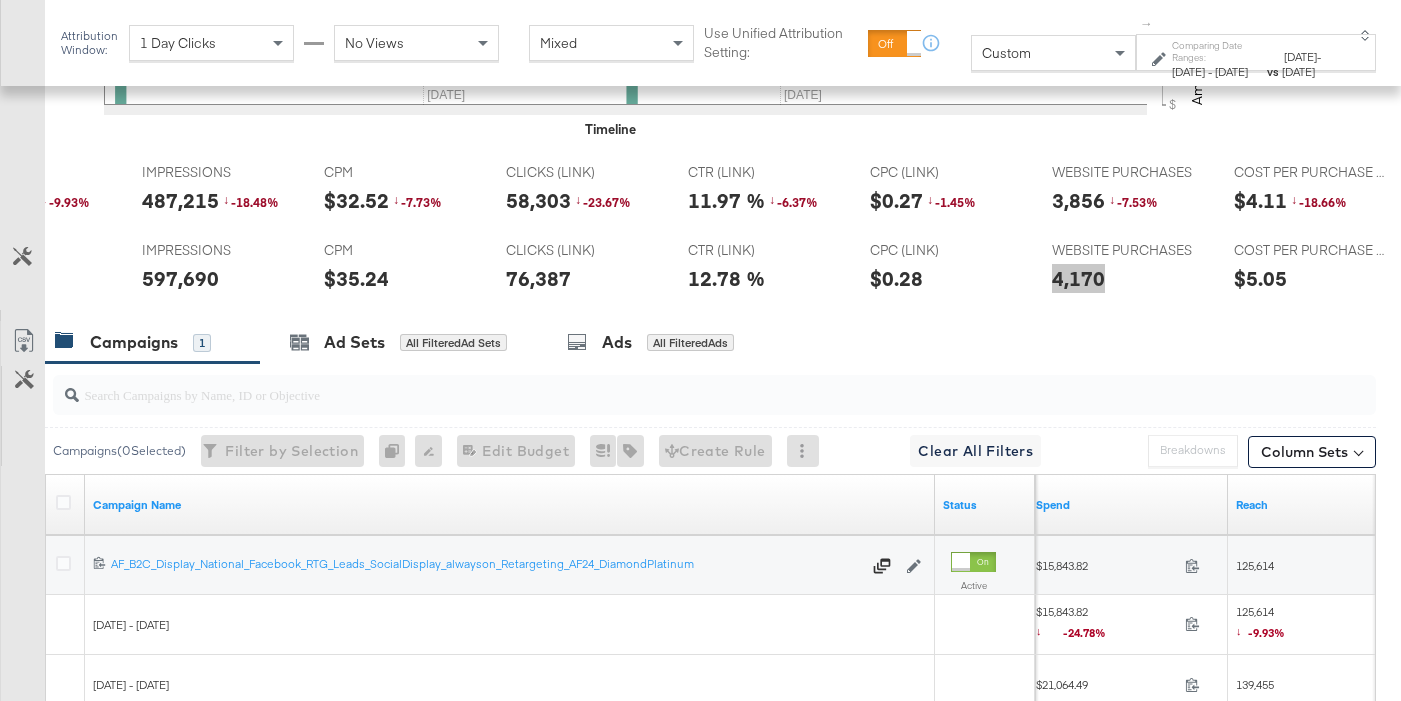 scroll, scrollTop: 0, scrollLeft: 0, axis: both 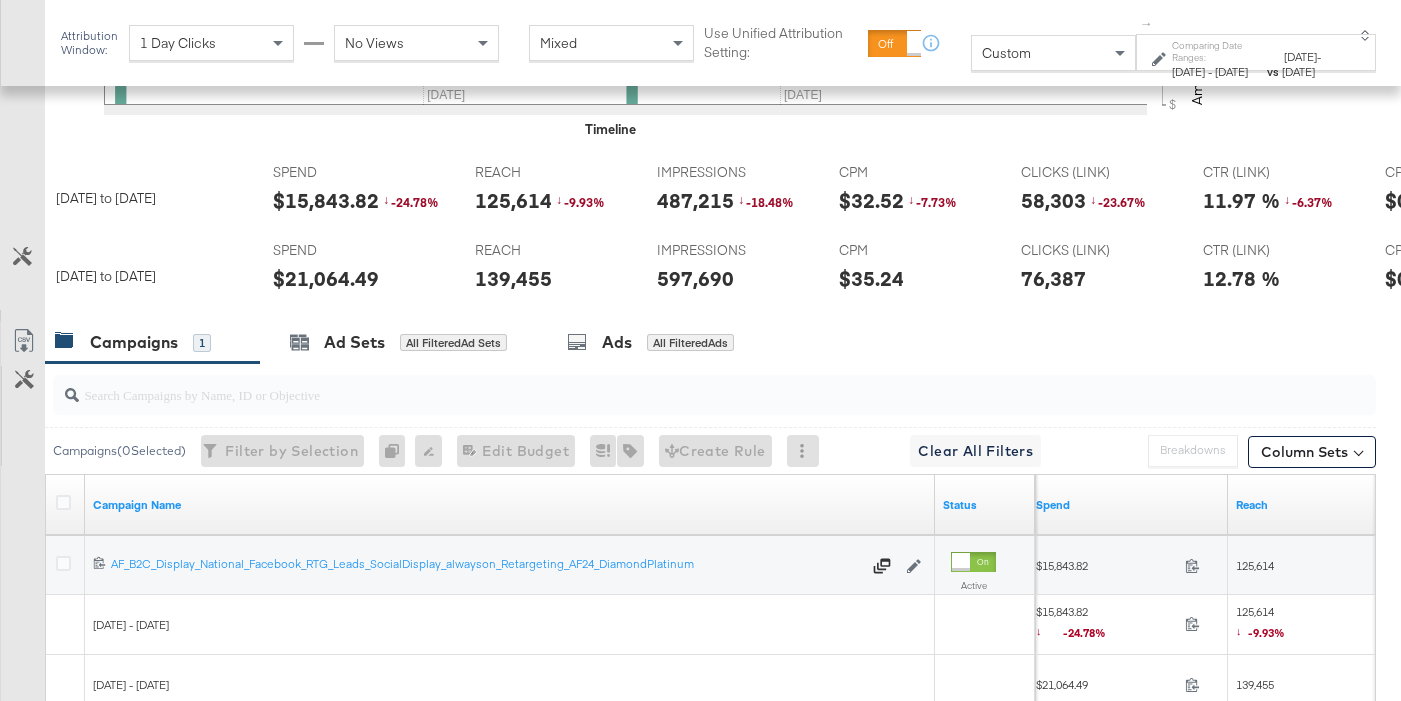 click on "$15,843.82" at bounding box center (326, 200) 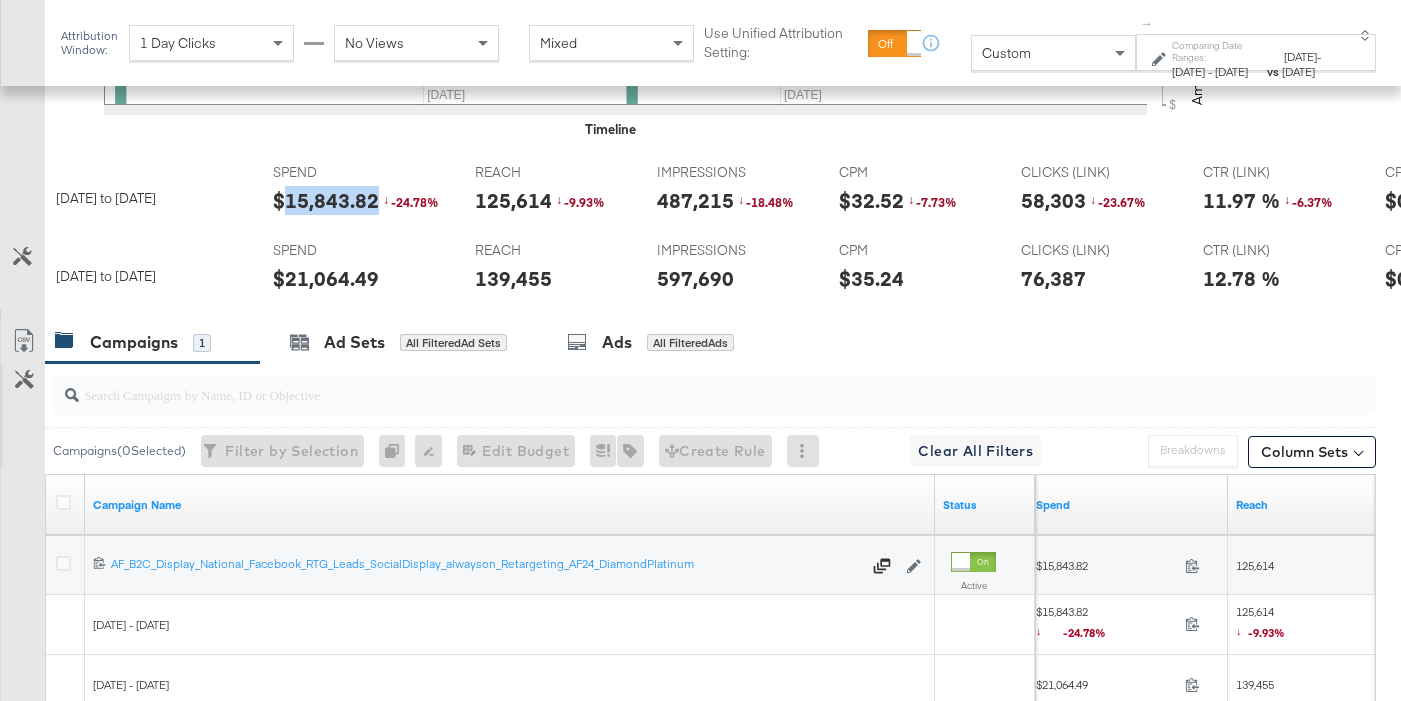 click on "$15,843.82" at bounding box center (326, 200) 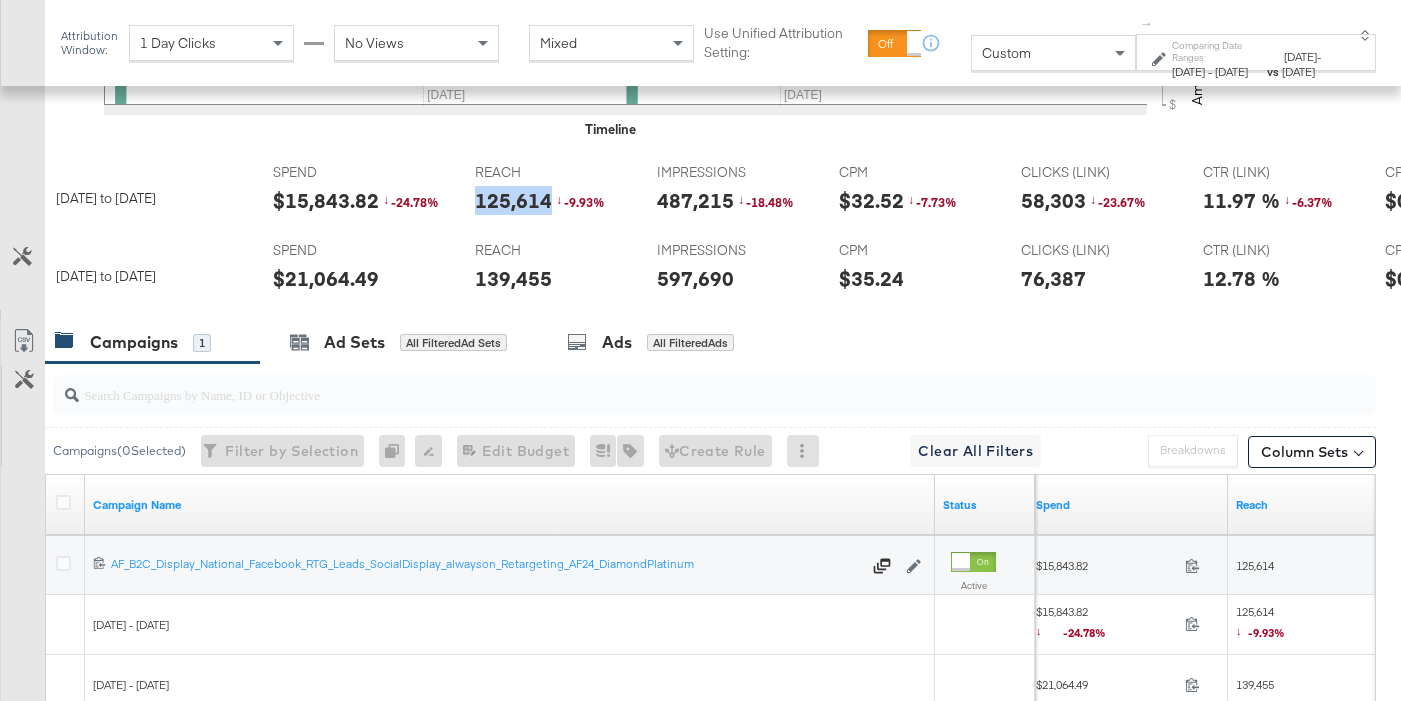 click on "125,614" at bounding box center [513, 200] 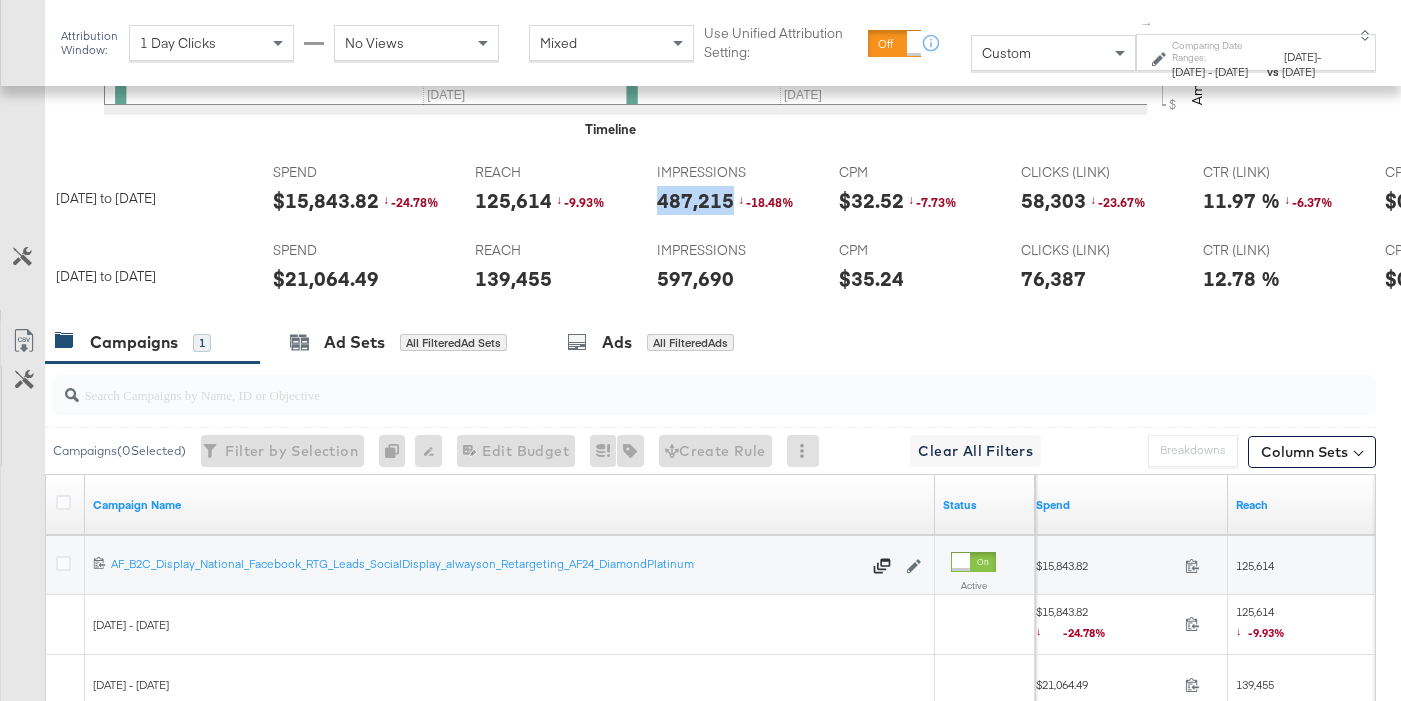 click on "487,215" at bounding box center (695, 200) 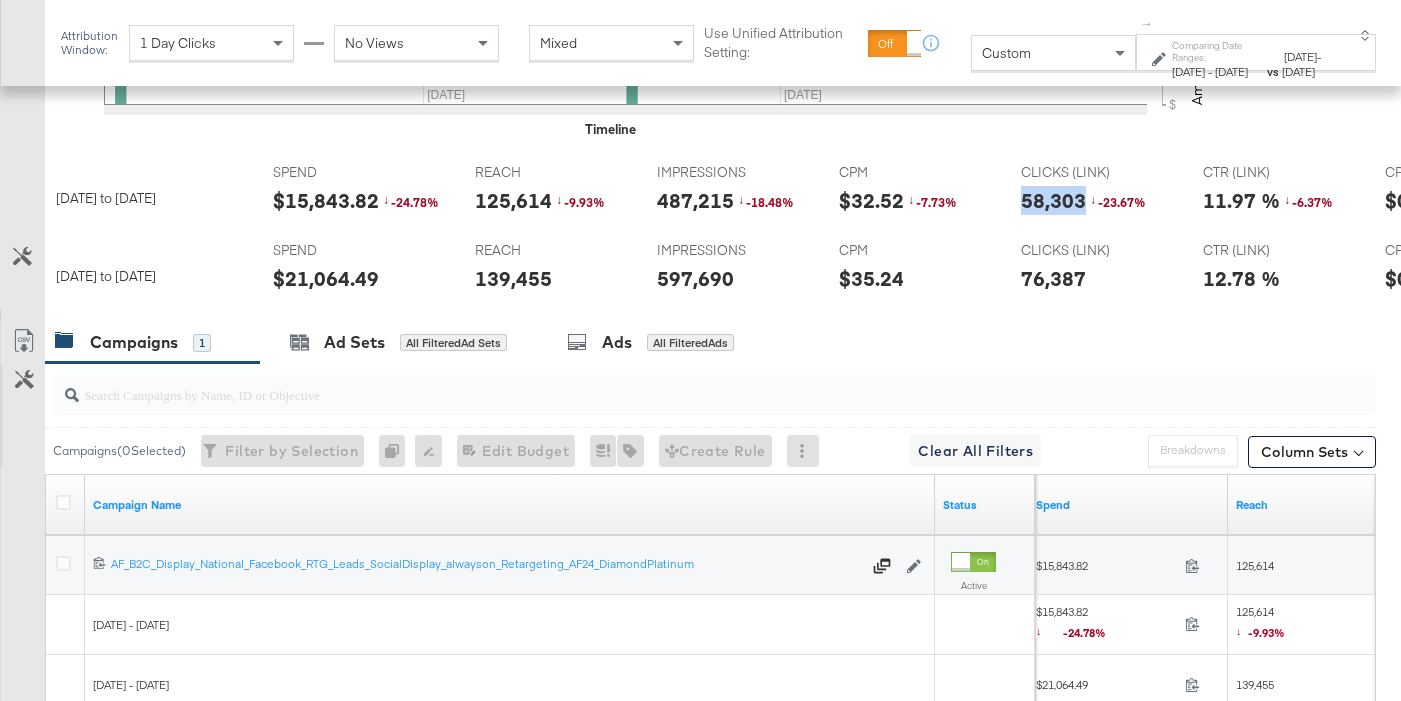 click on "58,303" at bounding box center [1053, 200] 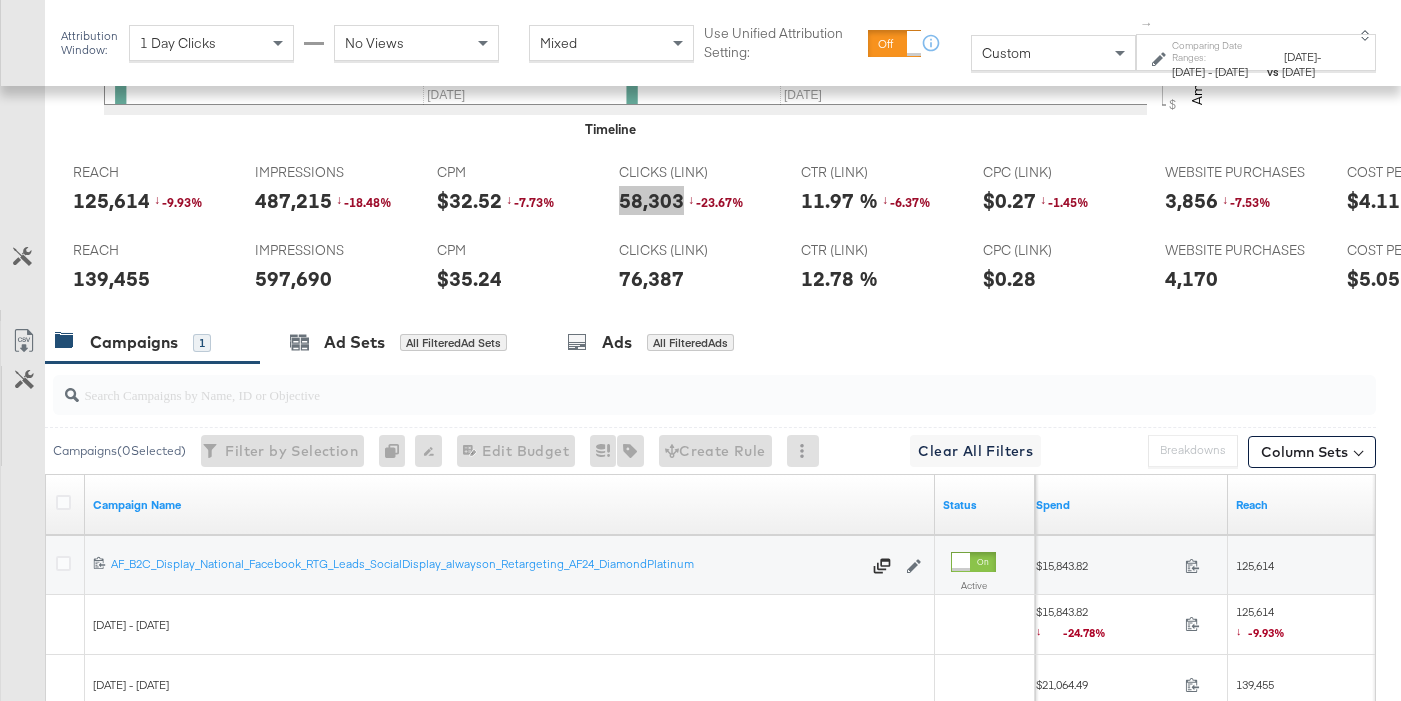 scroll, scrollTop: 0, scrollLeft: 405, axis: horizontal 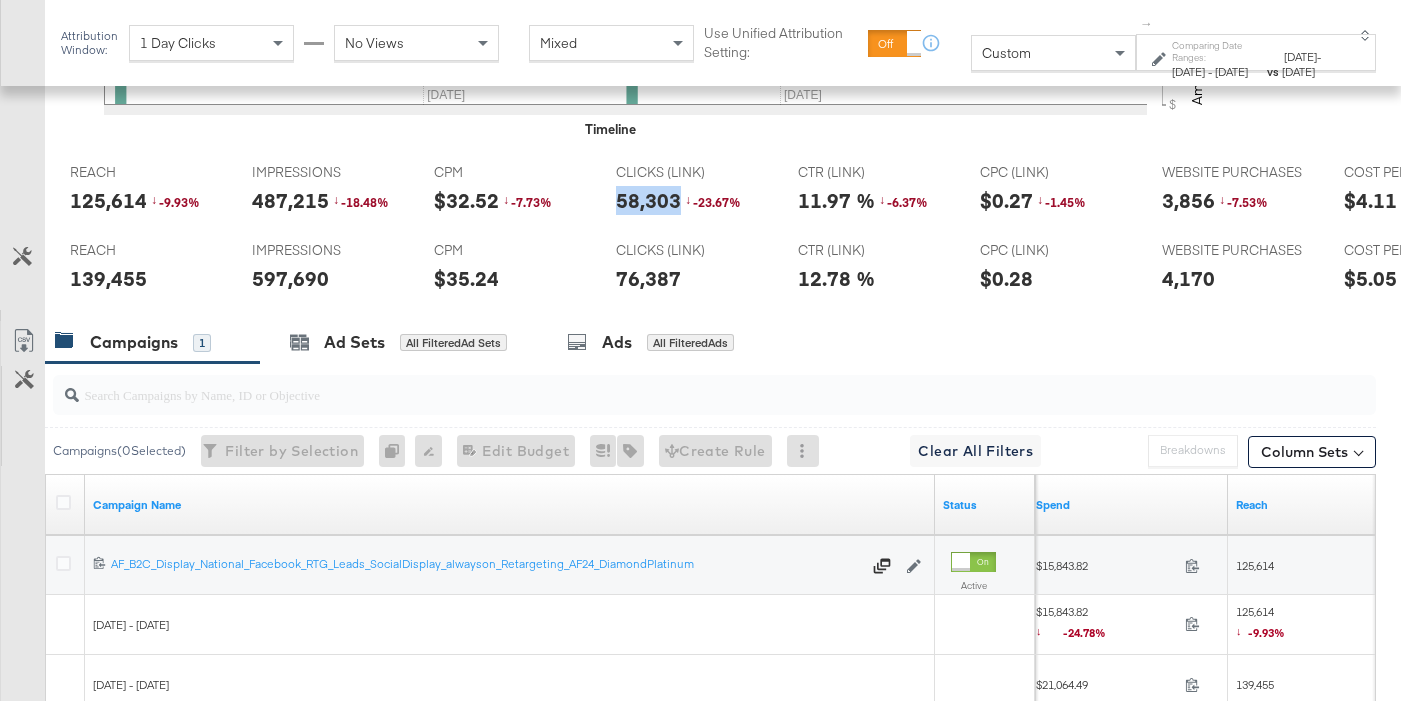 click on "3,856" at bounding box center [1188, 200] 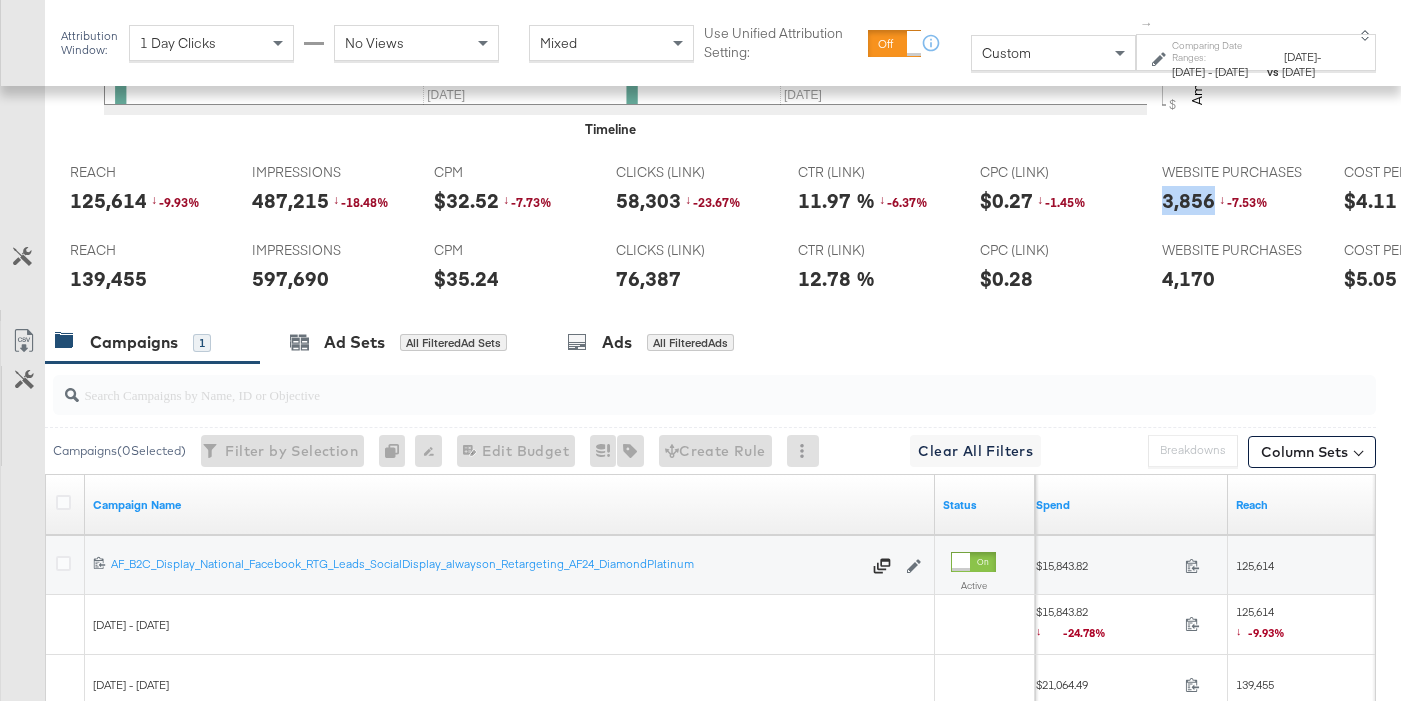 click on "3,856" at bounding box center (1188, 200) 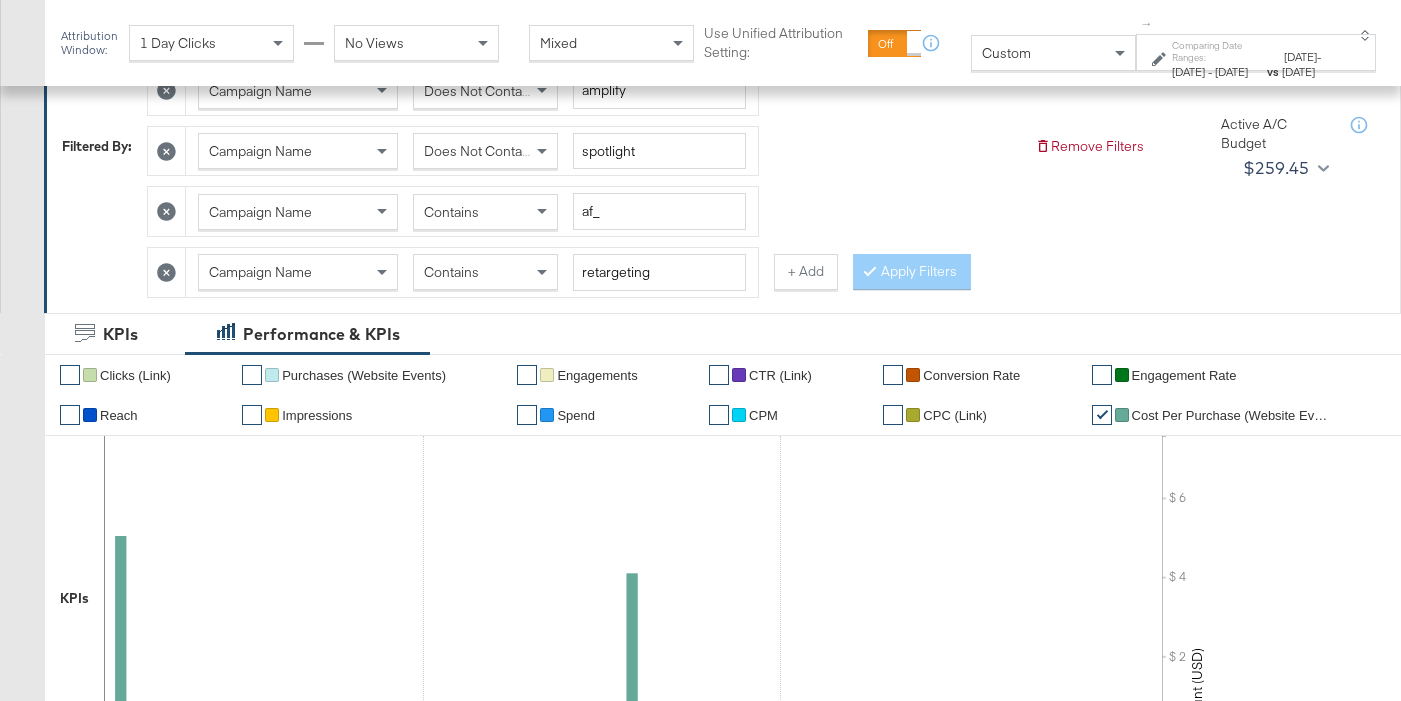 scroll, scrollTop: 312, scrollLeft: 0, axis: vertical 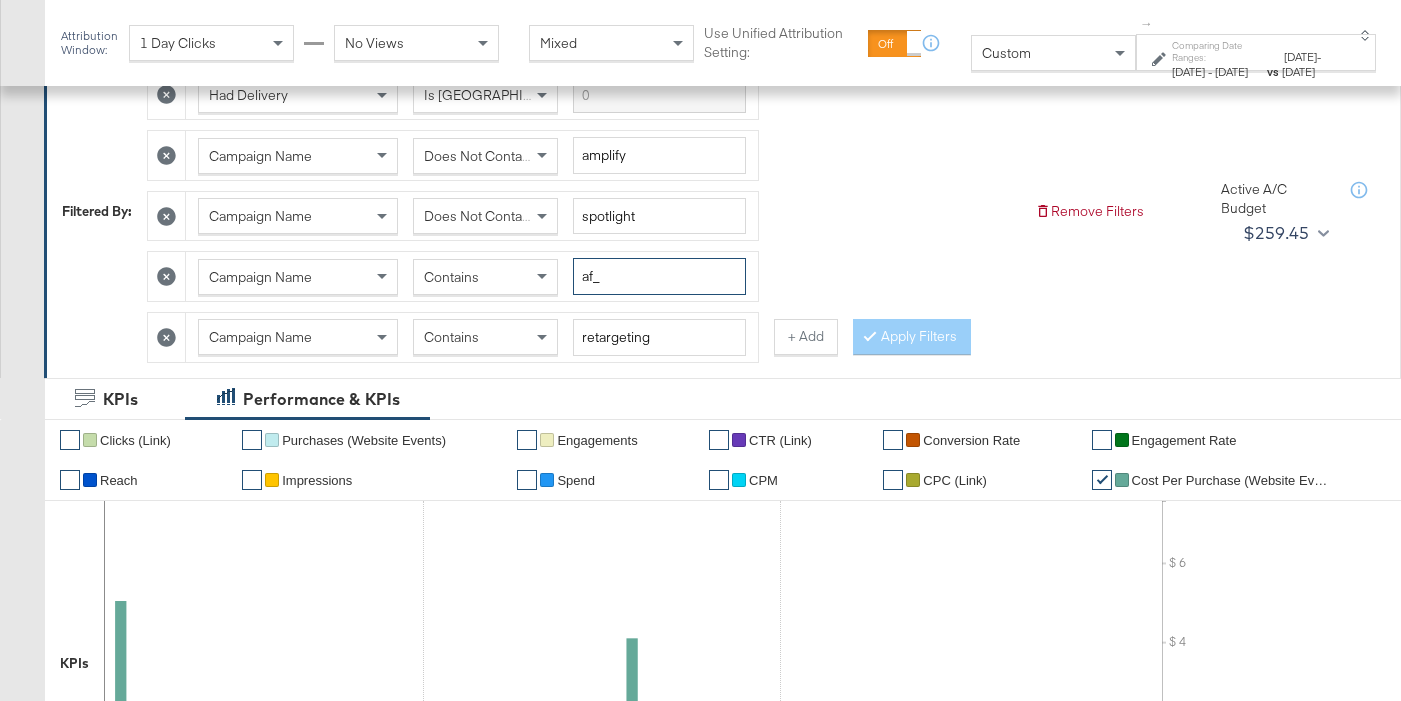 drag, startPoint x: 596, startPoint y: 280, endPoint x: 608, endPoint y: 316, distance: 37.94733 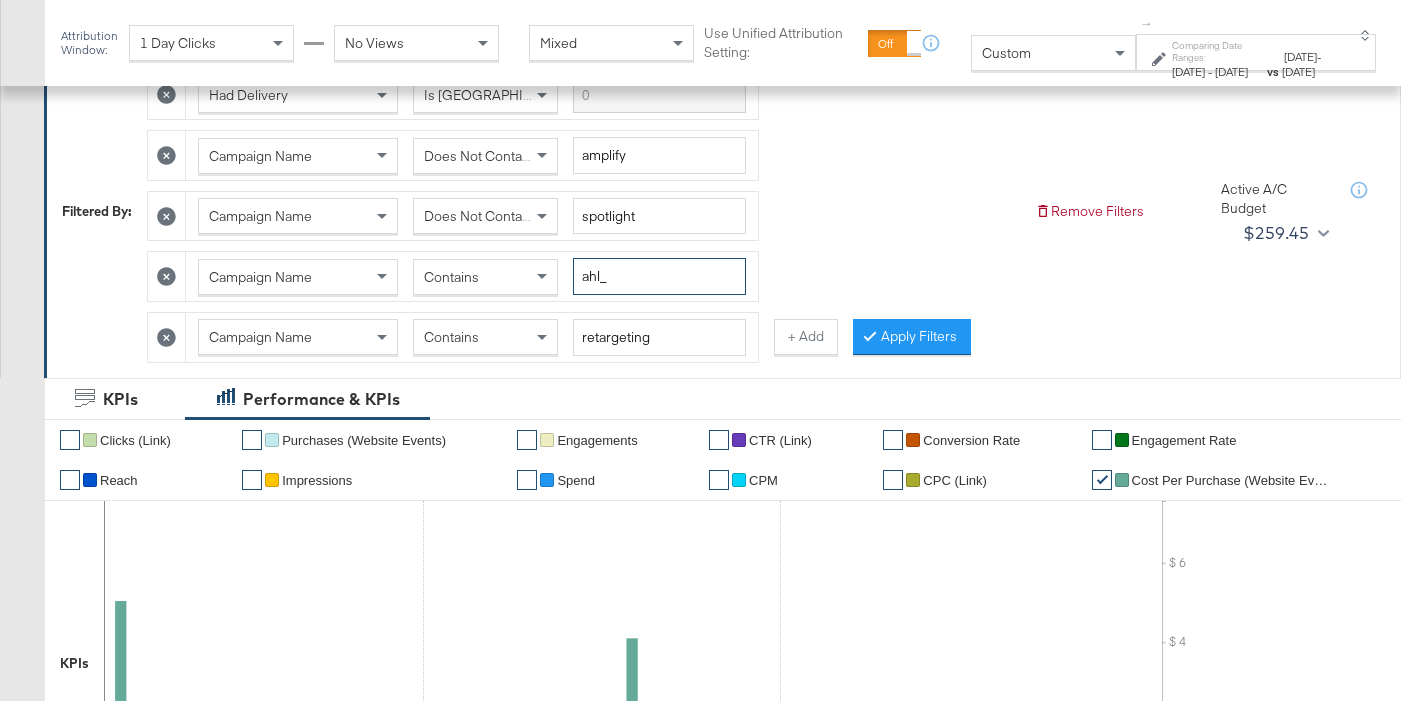 type on "ahl_" 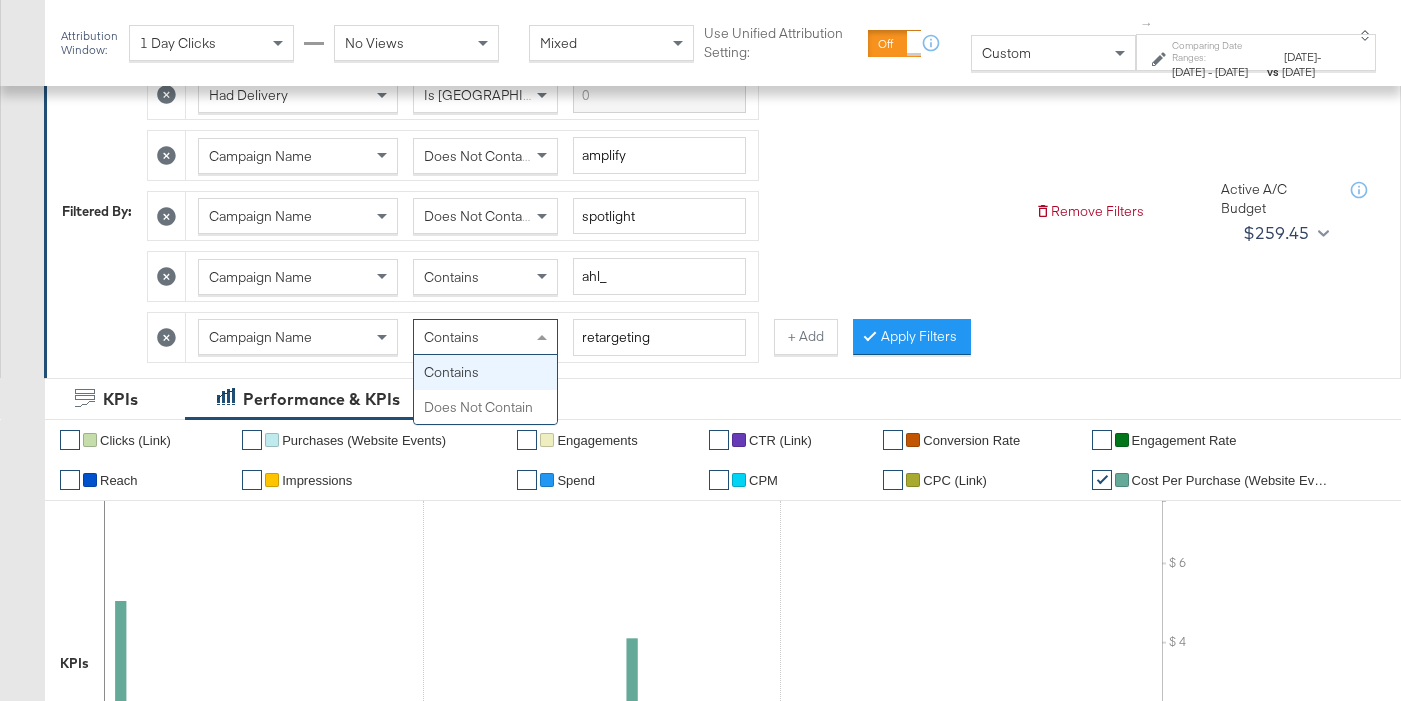 drag, startPoint x: 457, startPoint y: 343, endPoint x: 467, endPoint y: 379, distance: 37.363083 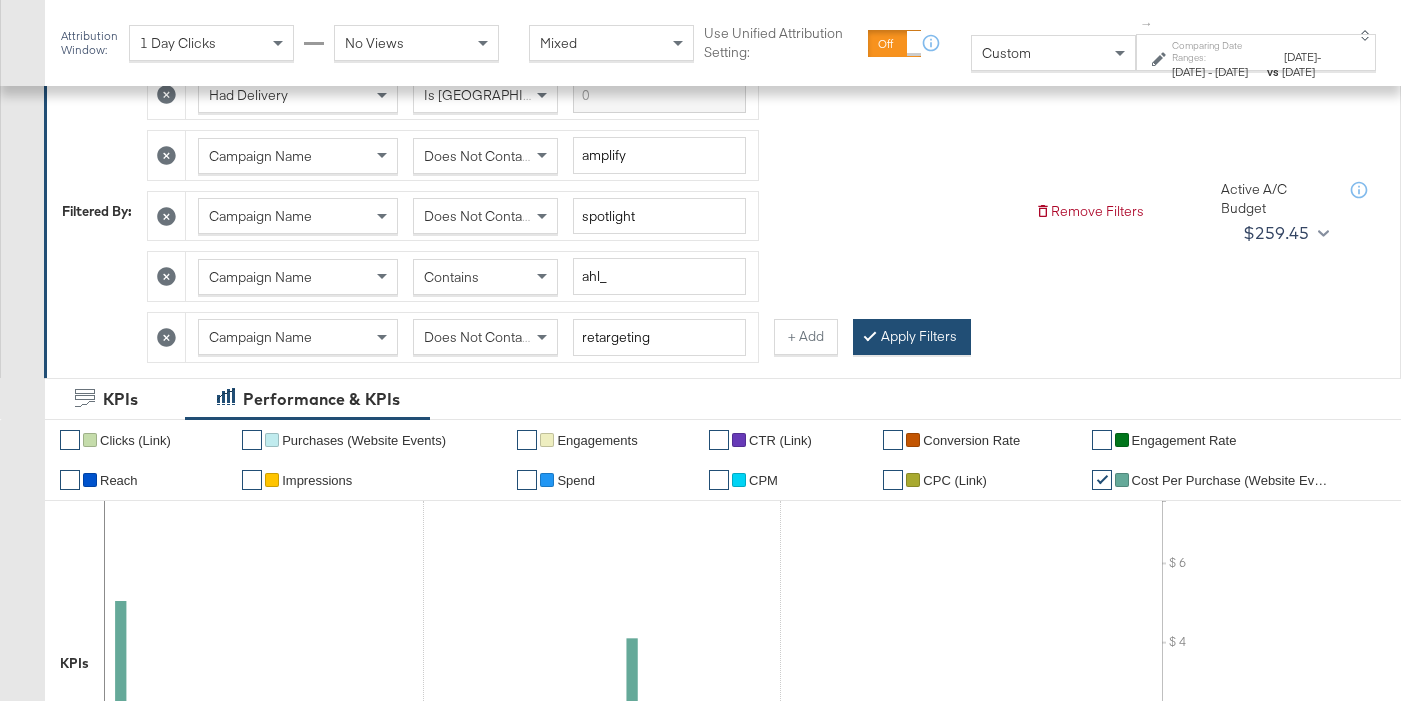 click at bounding box center [874, 336] 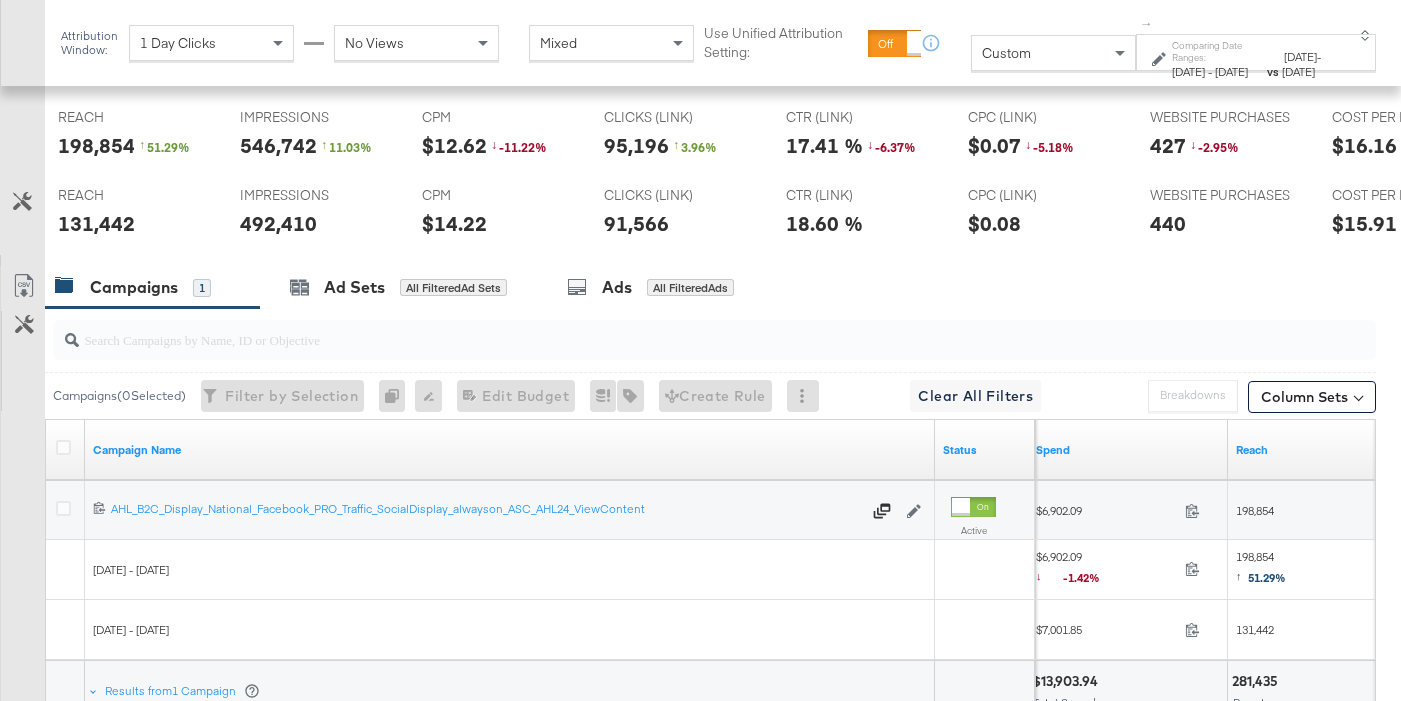 scroll, scrollTop: 1027, scrollLeft: 0, axis: vertical 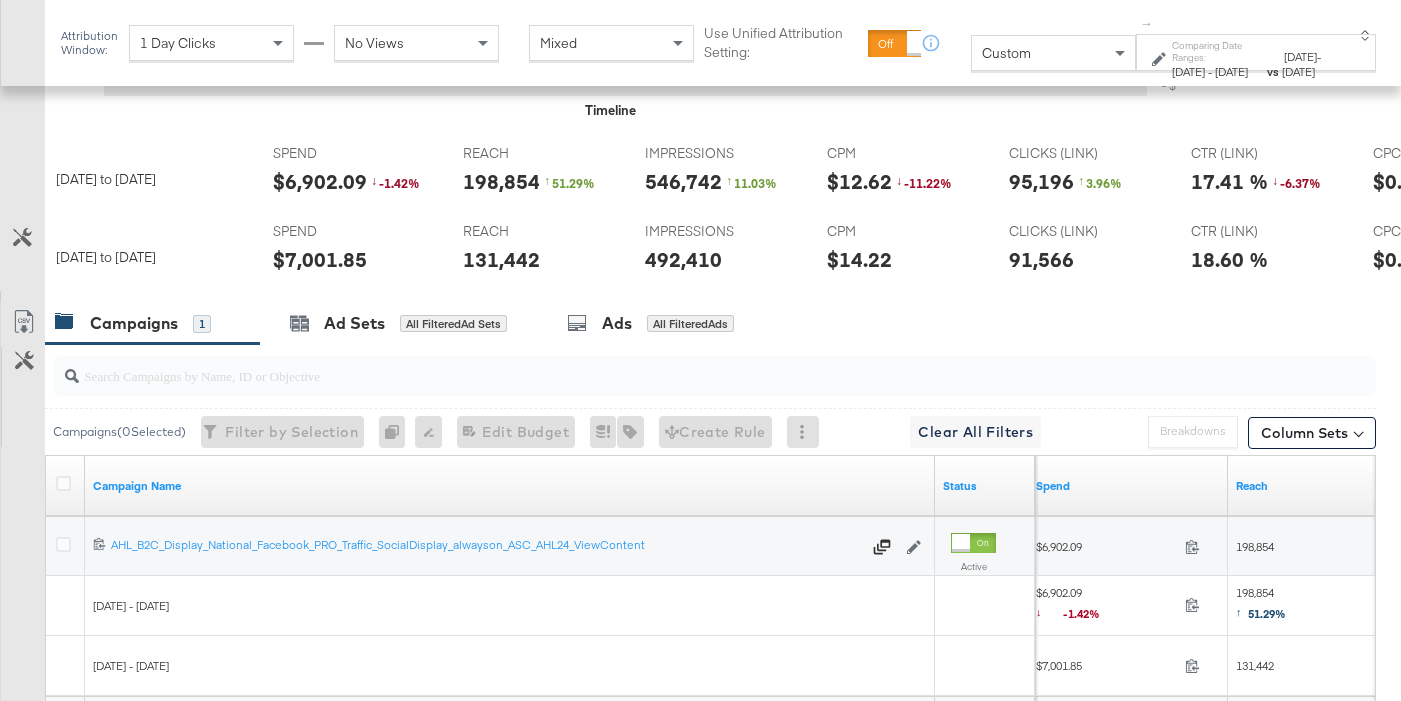 click on "$7,001.85" at bounding box center [320, 259] 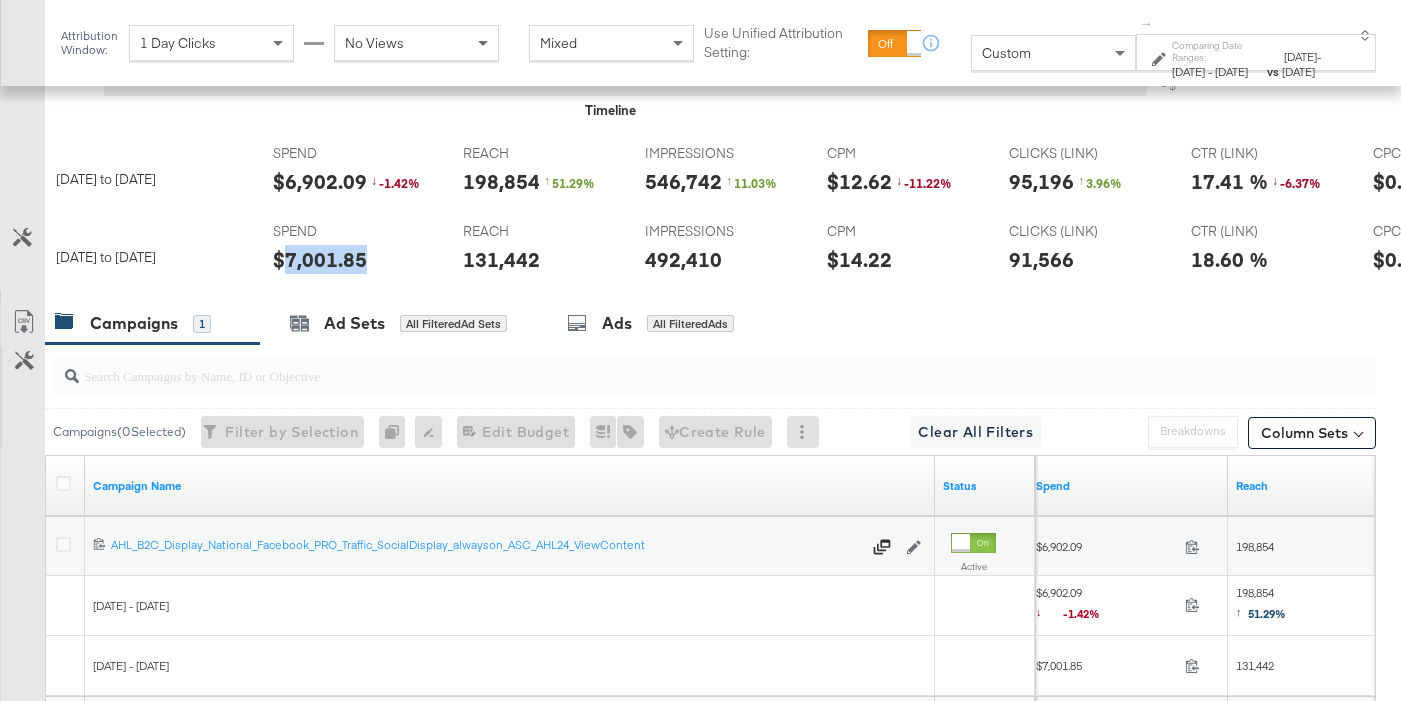 click on "$7,001.85" at bounding box center (320, 259) 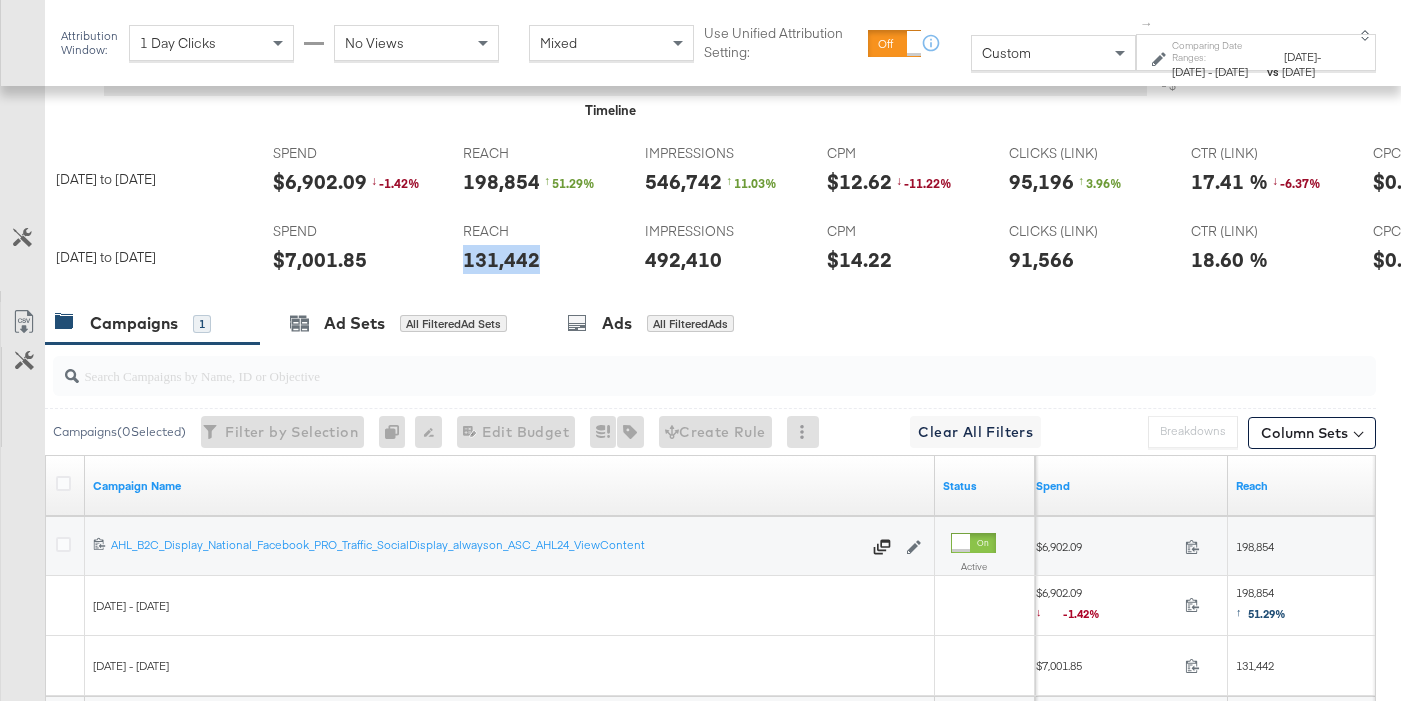 click on "131,442" at bounding box center (501, 259) 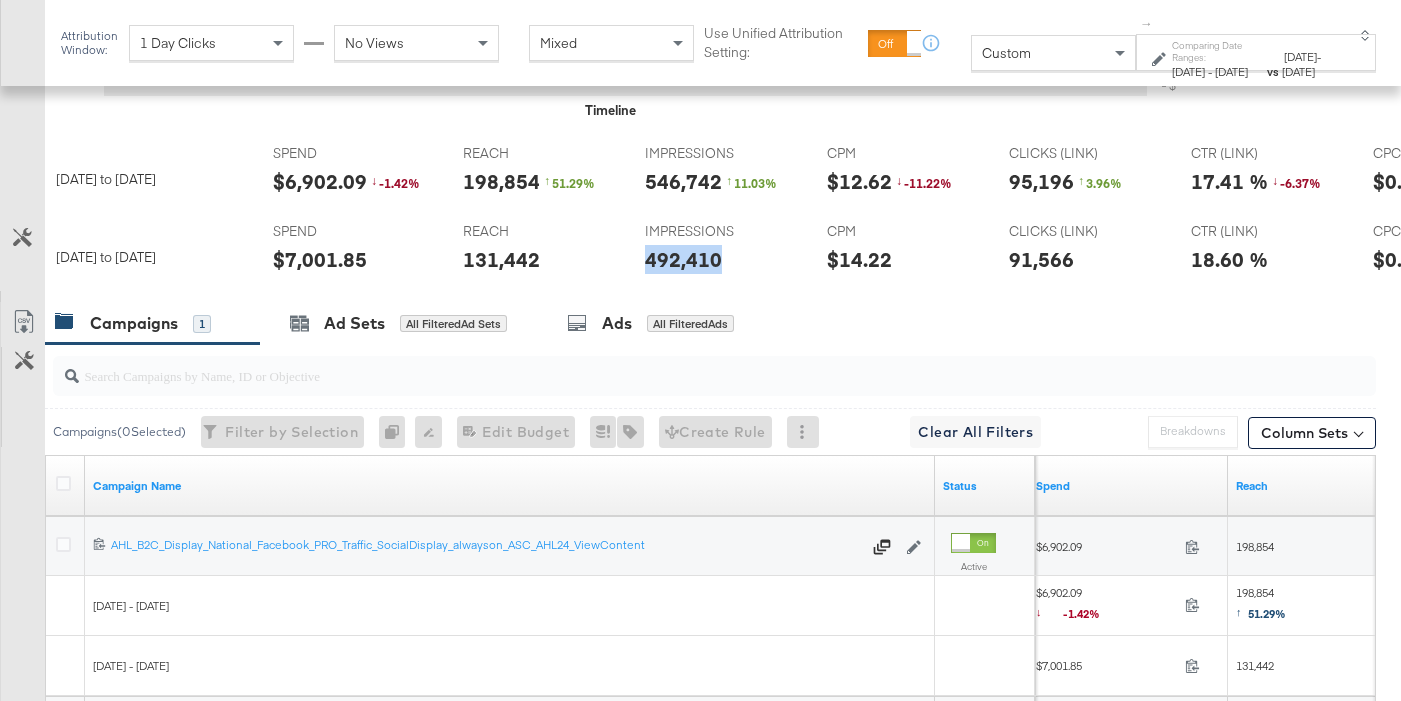 click on "492,410" at bounding box center [683, 259] 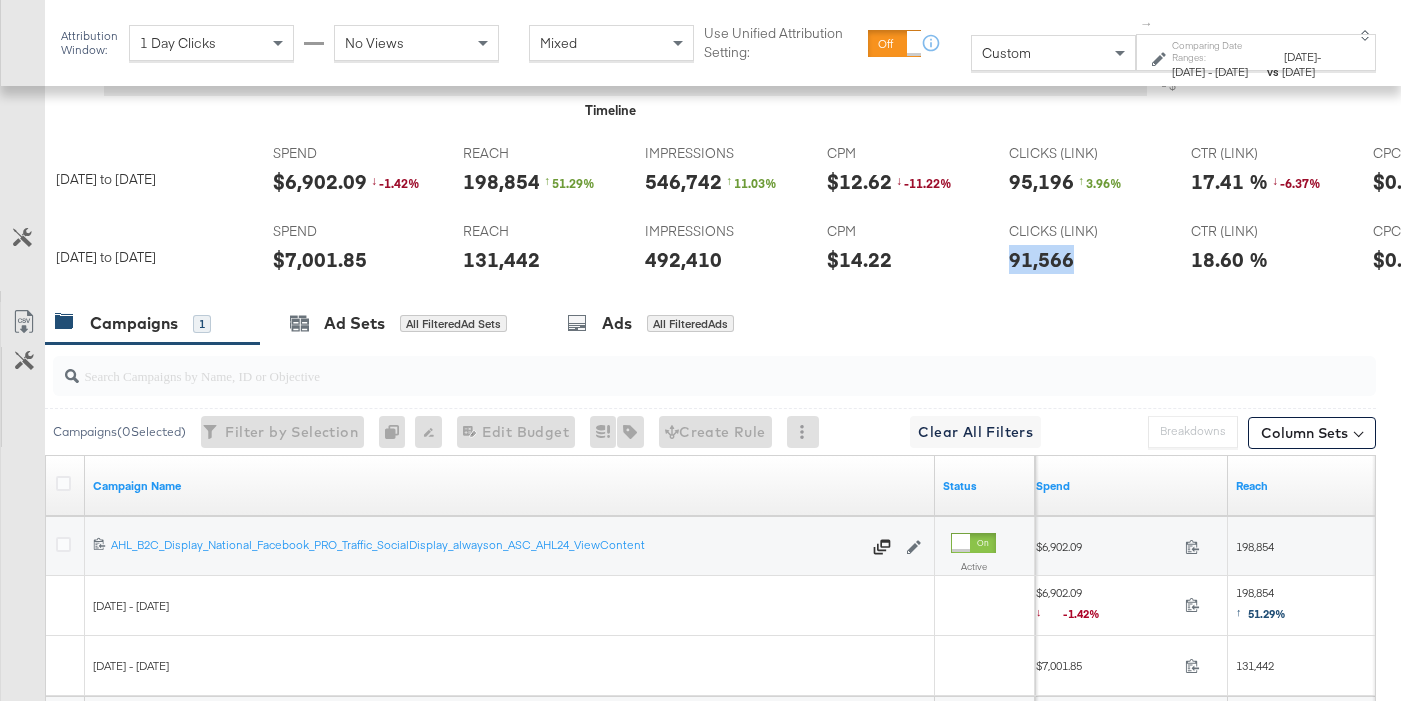 click on "91,566" at bounding box center [1041, 259] 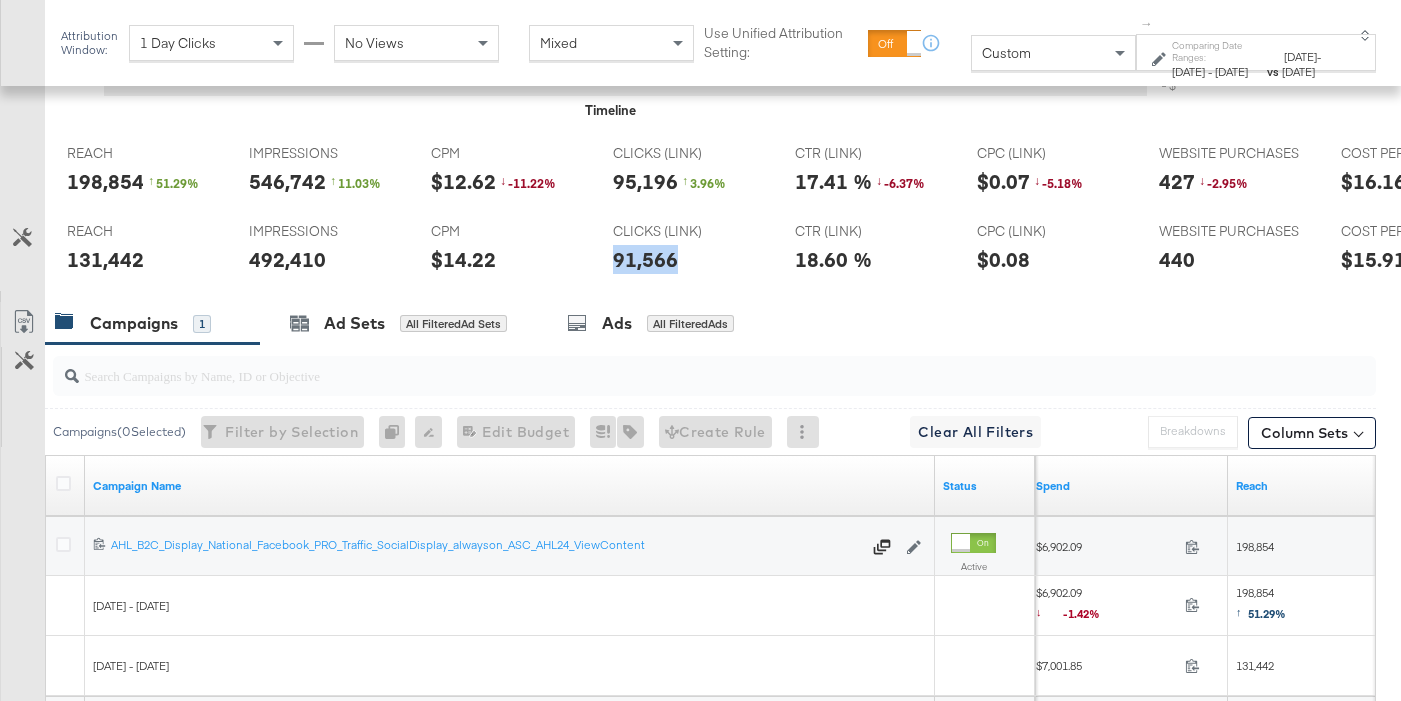 scroll, scrollTop: 0, scrollLeft: 397, axis: horizontal 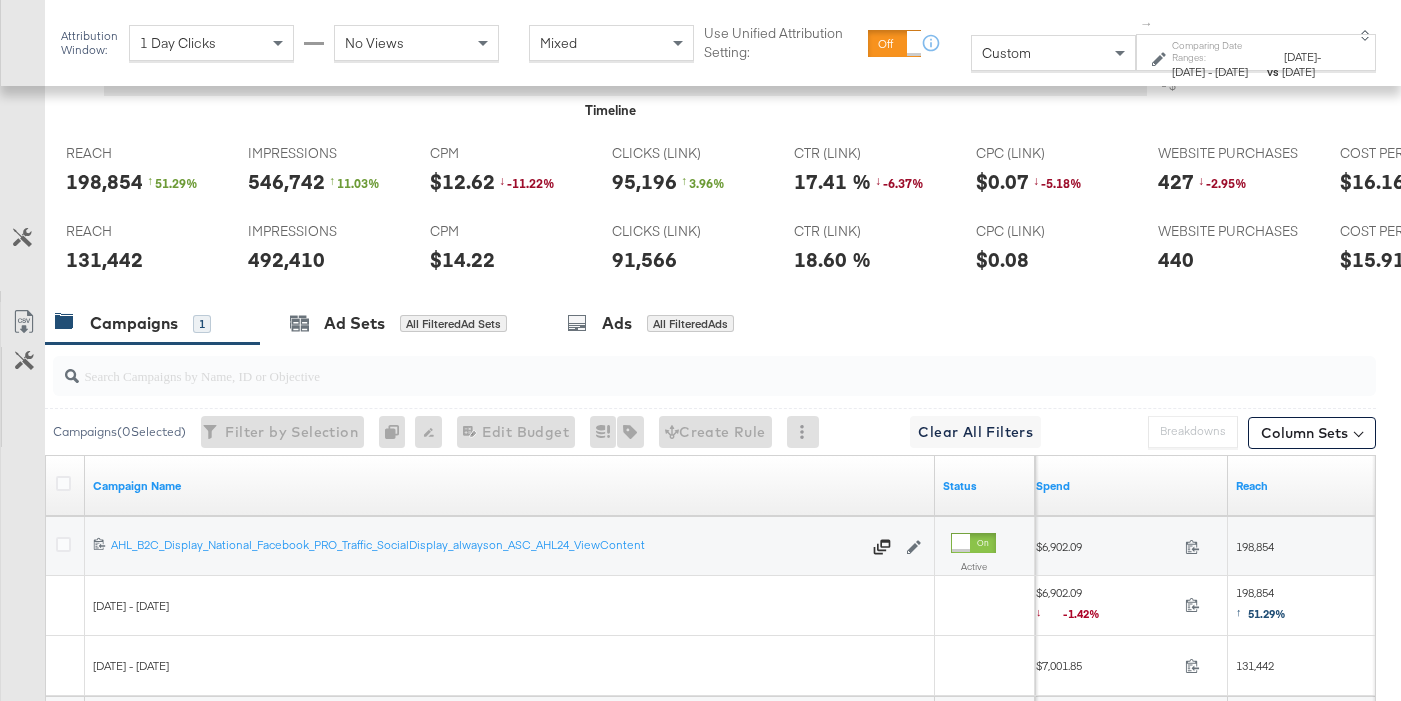 click on "440" at bounding box center [1176, 259] 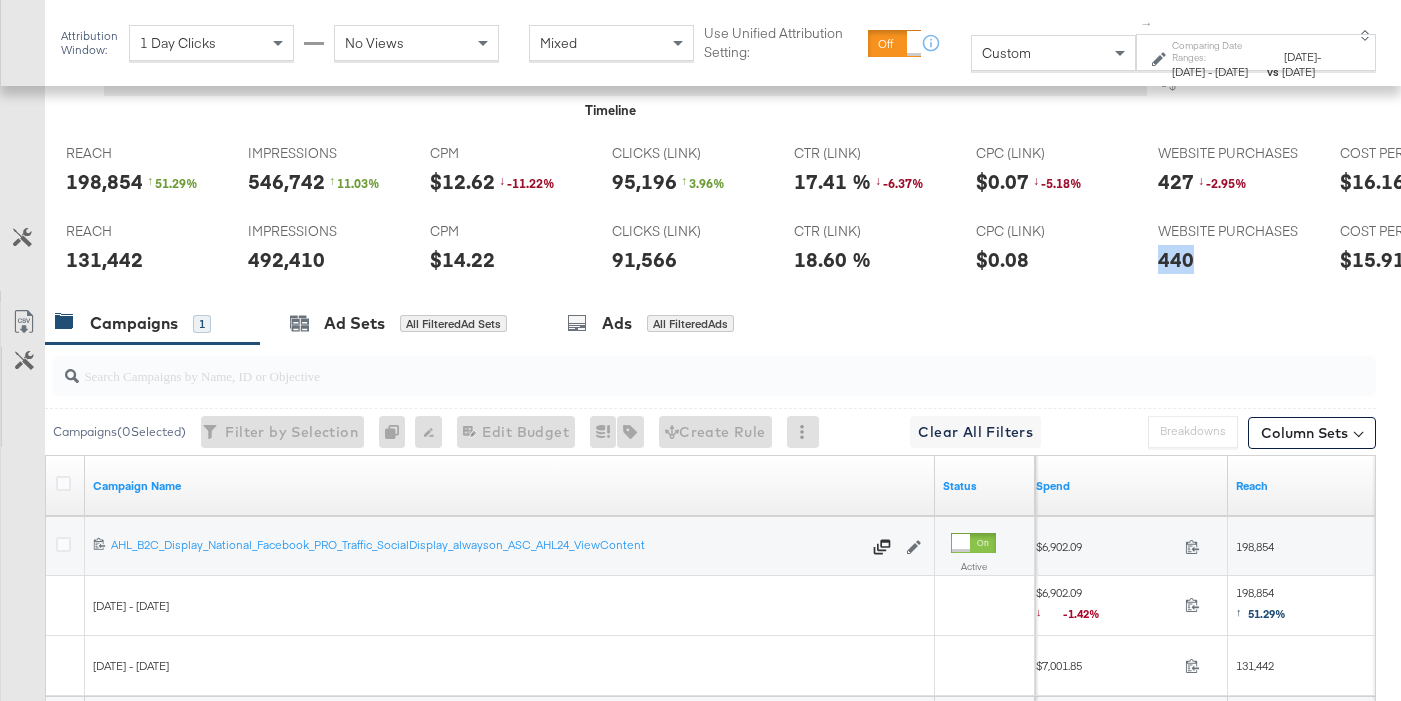click on "440" at bounding box center [1176, 259] 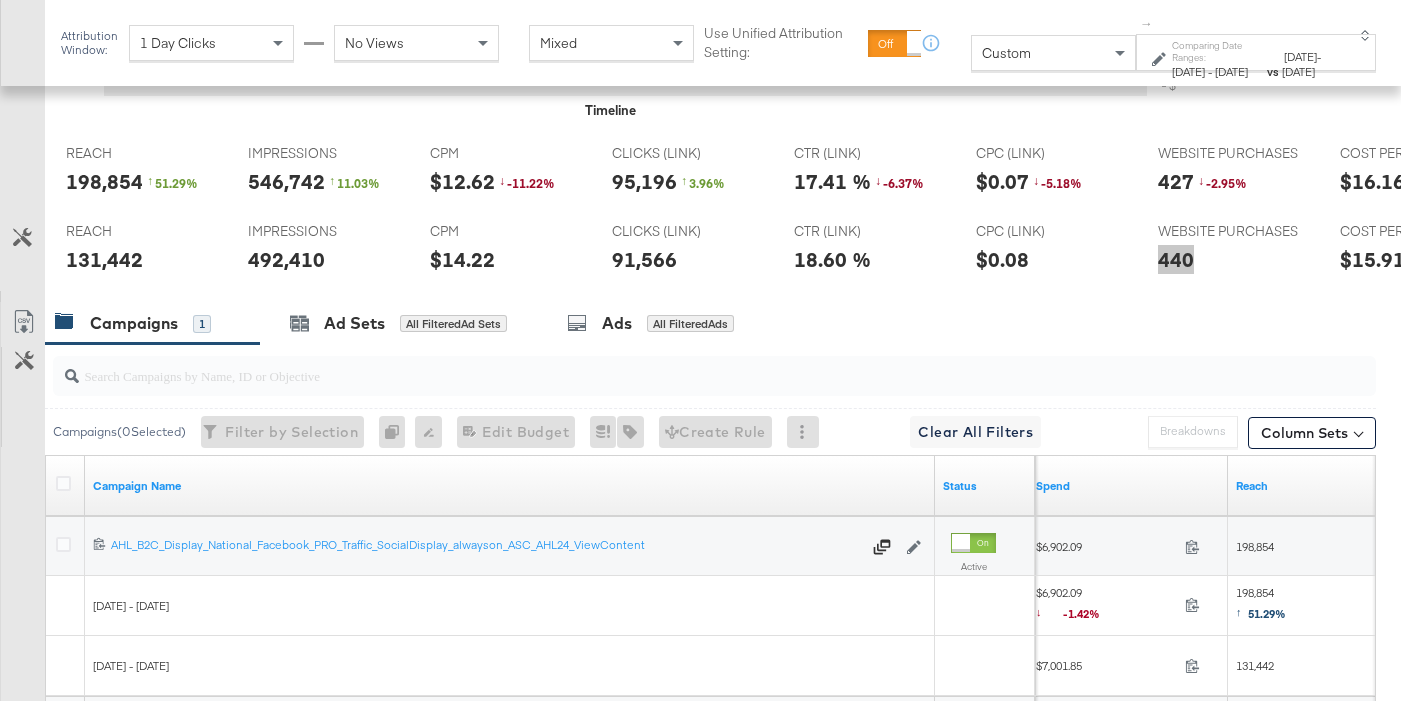 scroll, scrollTop: 0, scrollLeft: 0, axis: both 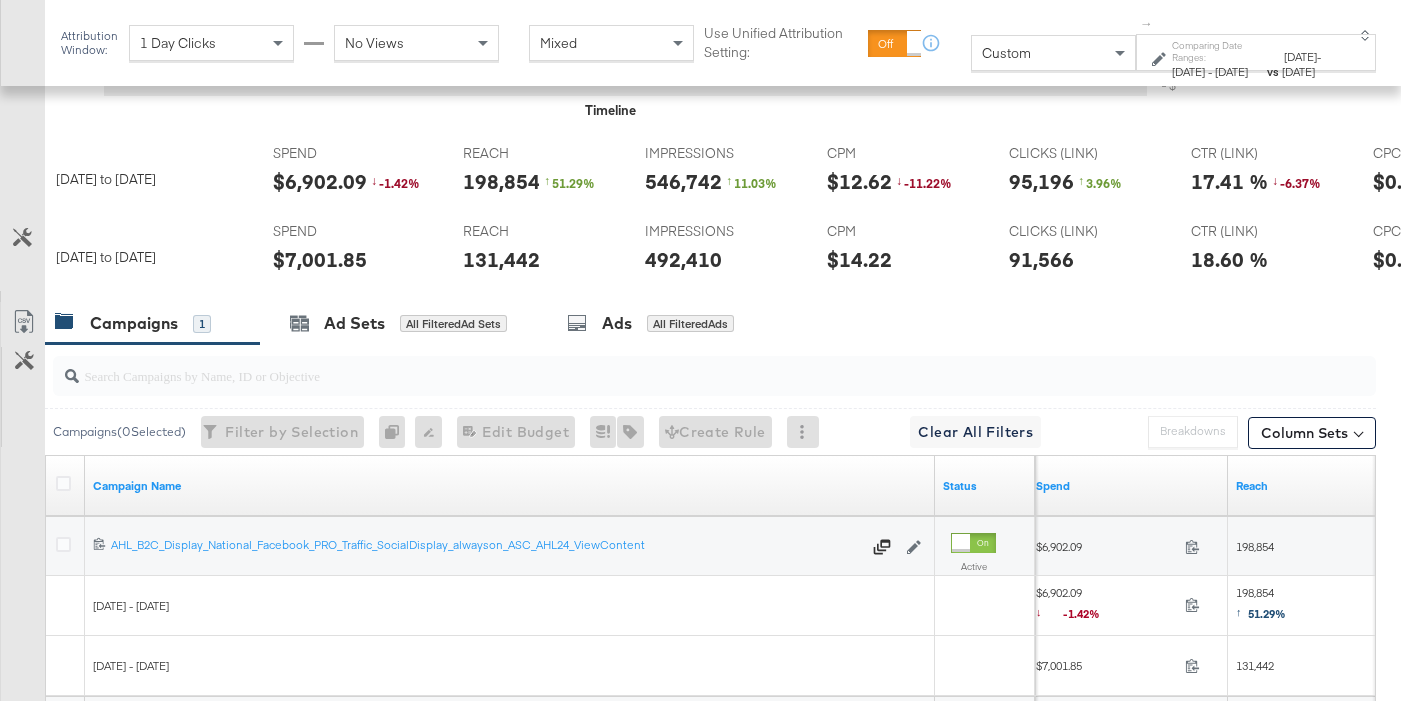 click on "$6,902.09" at bounding box center (320, 181) 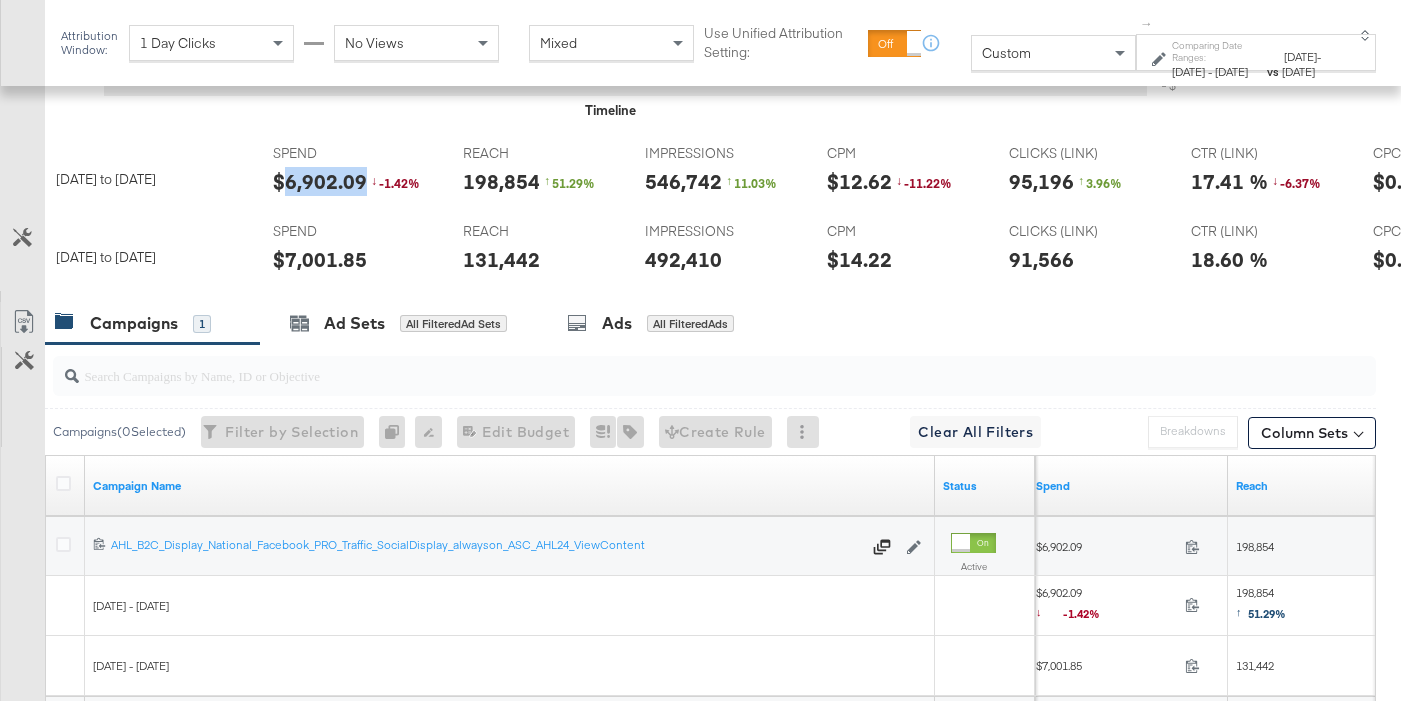 click on "$6,902.09" at bounding box center [320, 181] 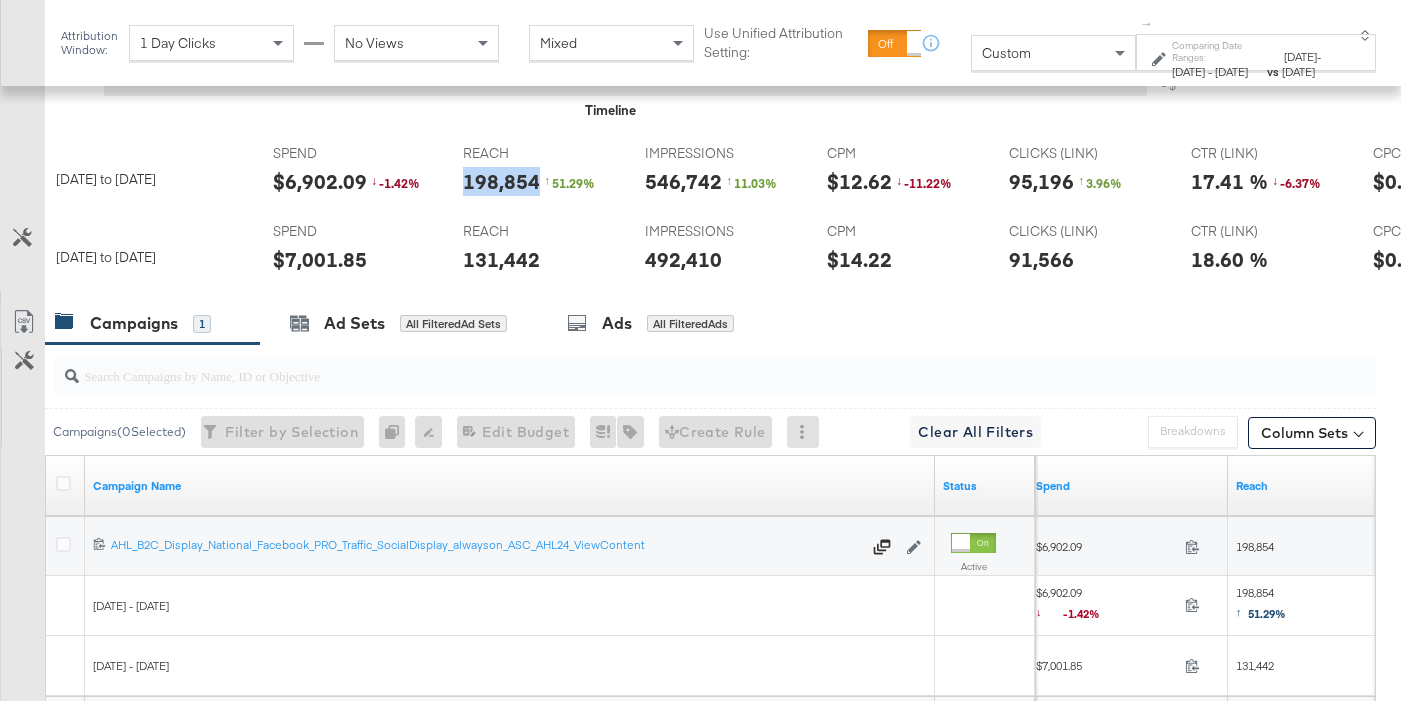 click on "198,854" at bounding box center (501, 181) 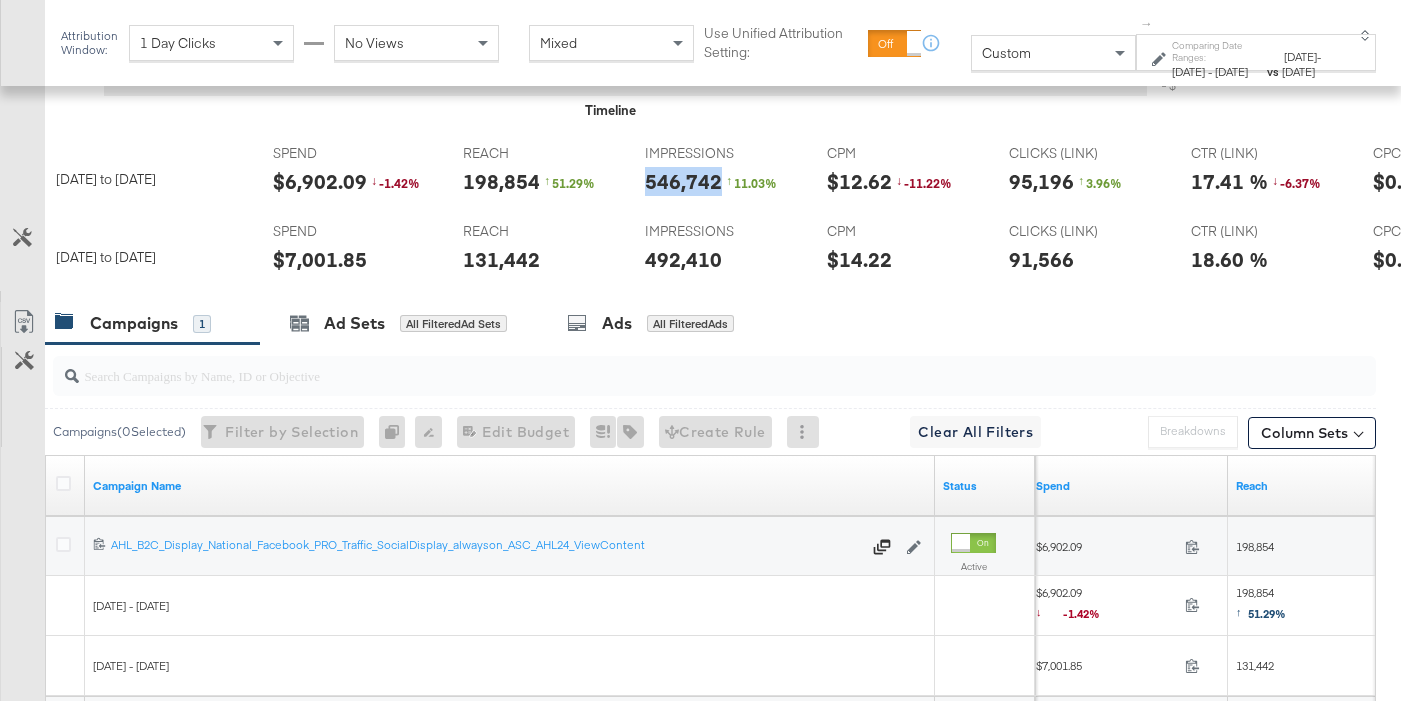 click on "546,742" at bounding box center [683, 181] 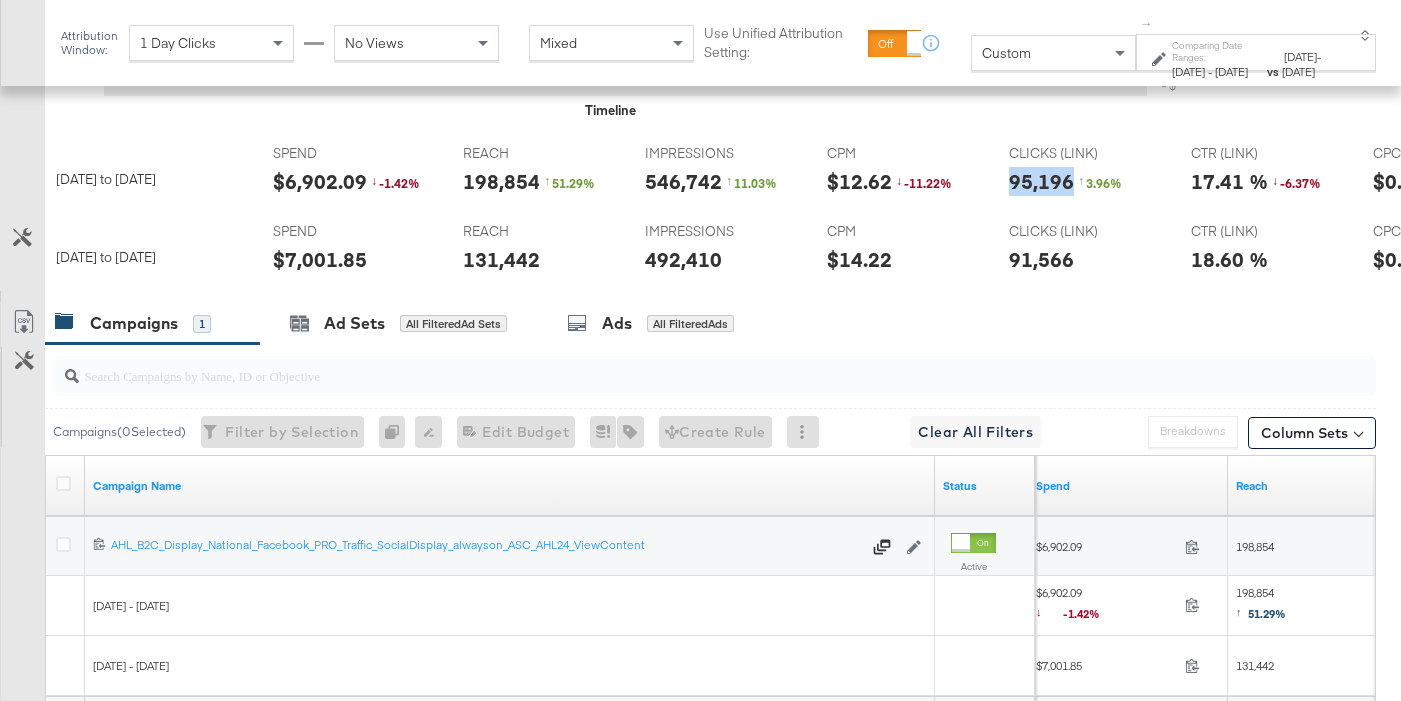 click on "95,196" at bounding box center (1041, 181) 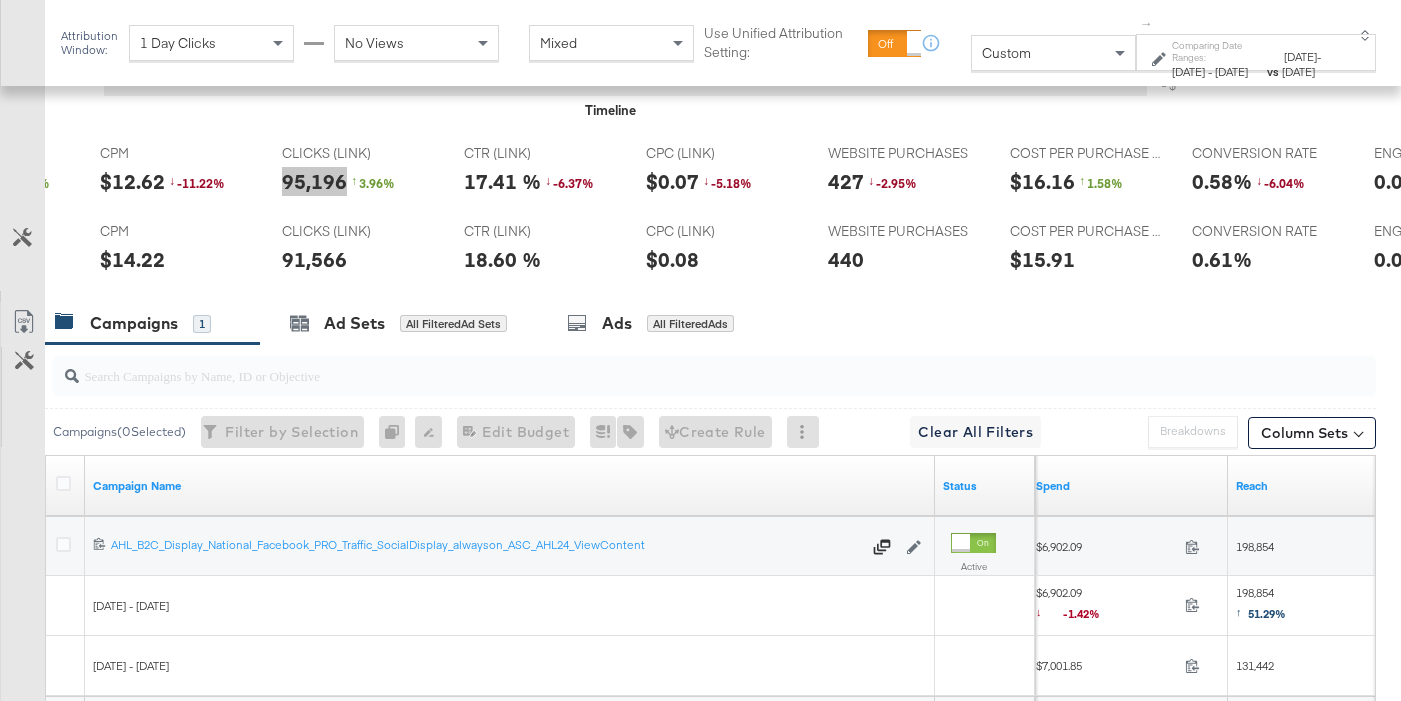 scroll, scrollTop: 0, scrollLeft: 759, axis: horizontal 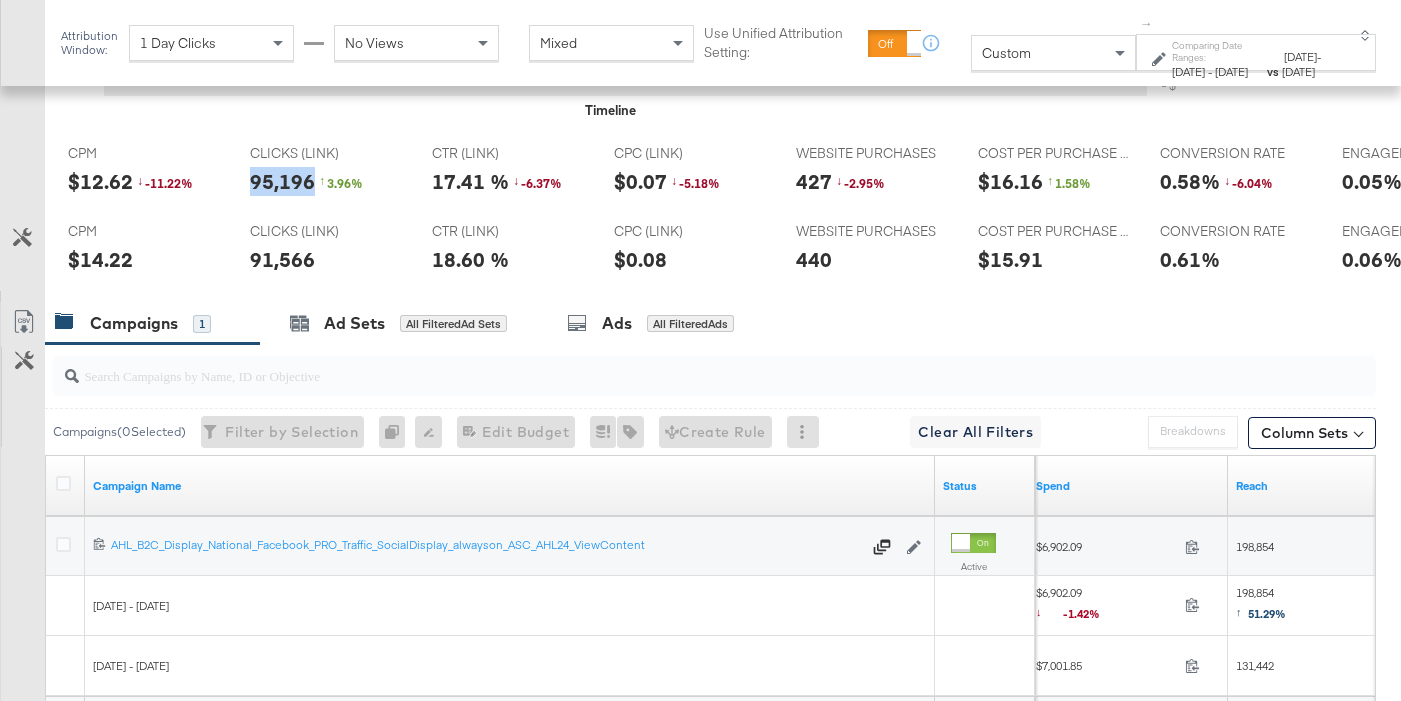 click on "$16.16" at bounding box center (1010, 181) 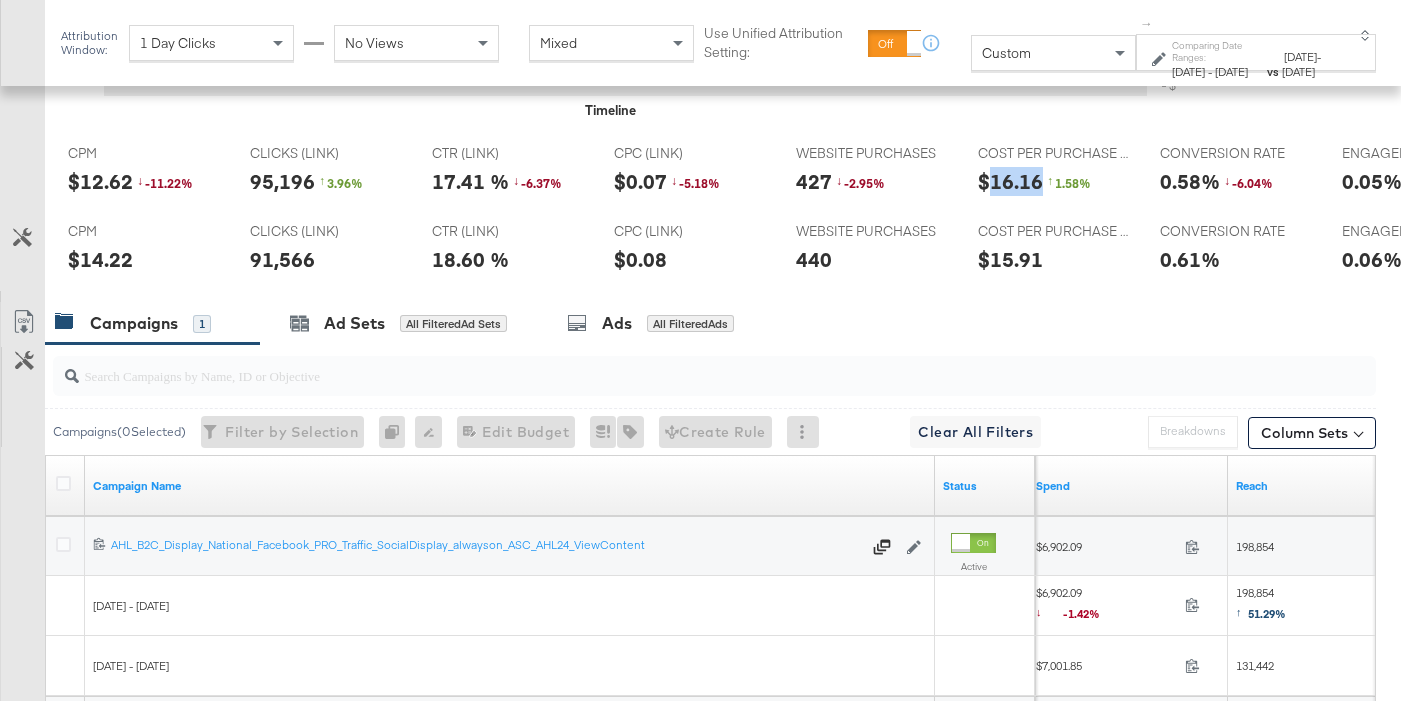 click on "$16.16" at bounding box center [1010, 181] 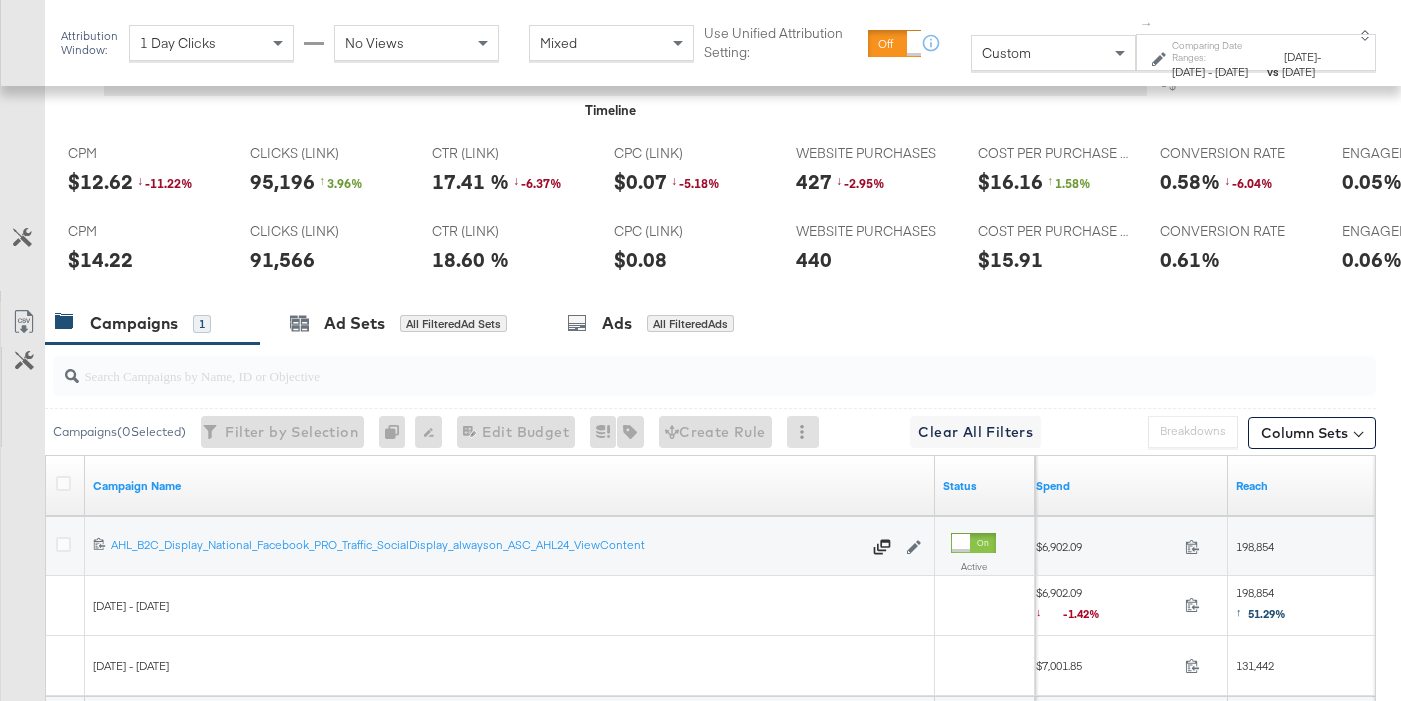 click on "427" at bounding box center [814, 181] 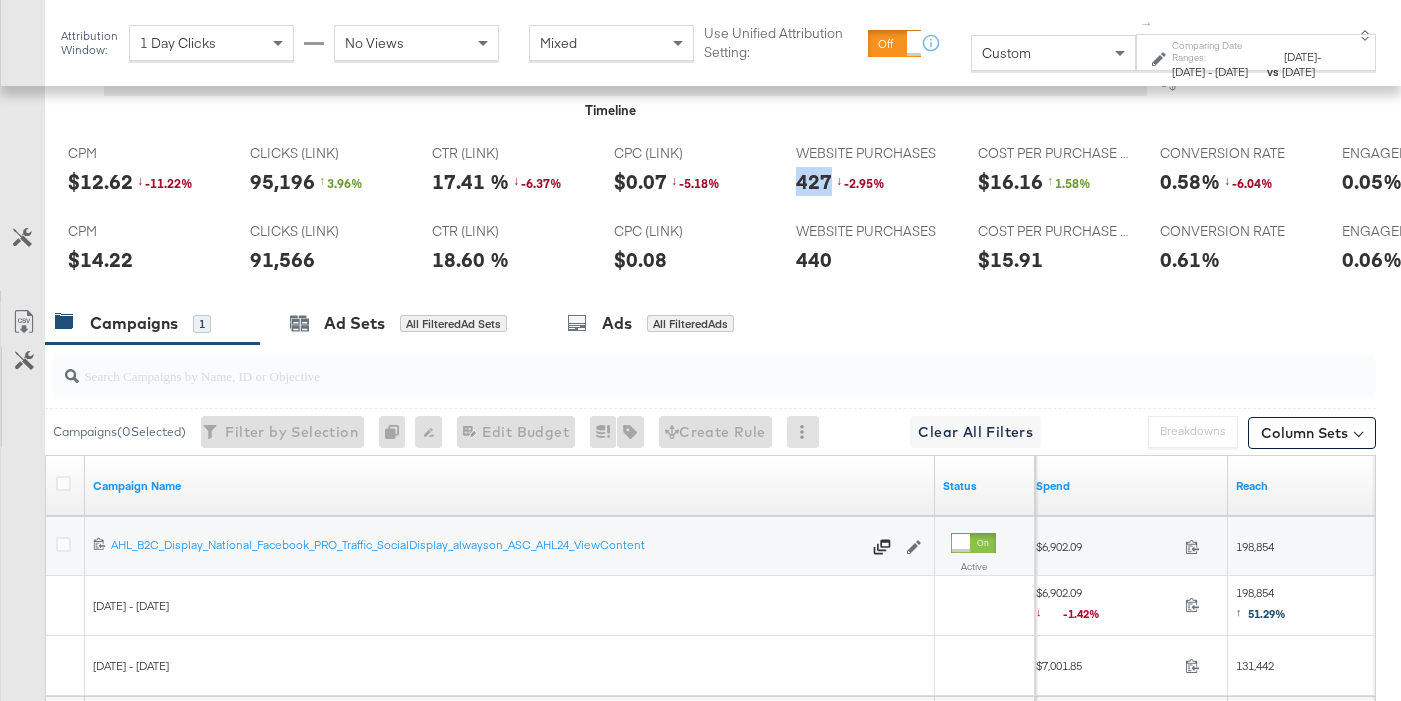 click on "427" at bounding box center [814, 181] 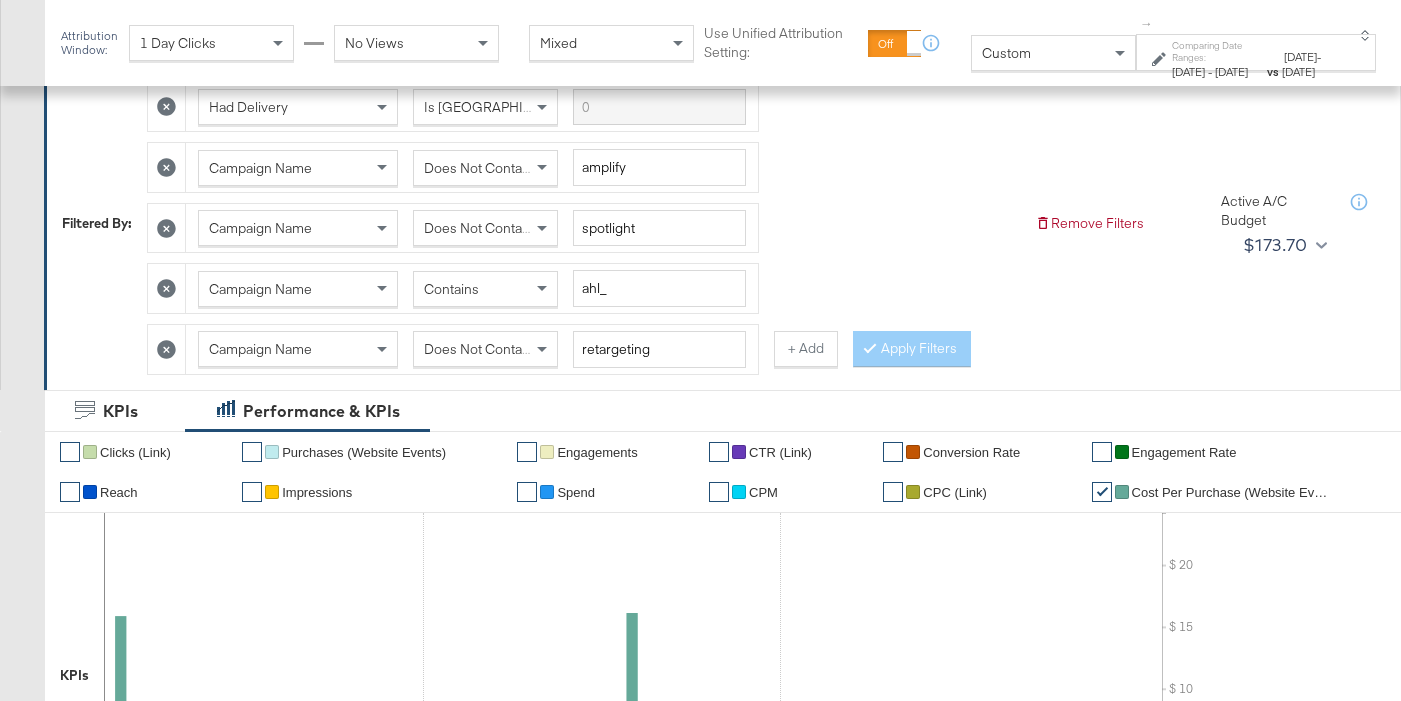 scroll, scrollTop: 298, scrollLeft: 0, axis: vertical 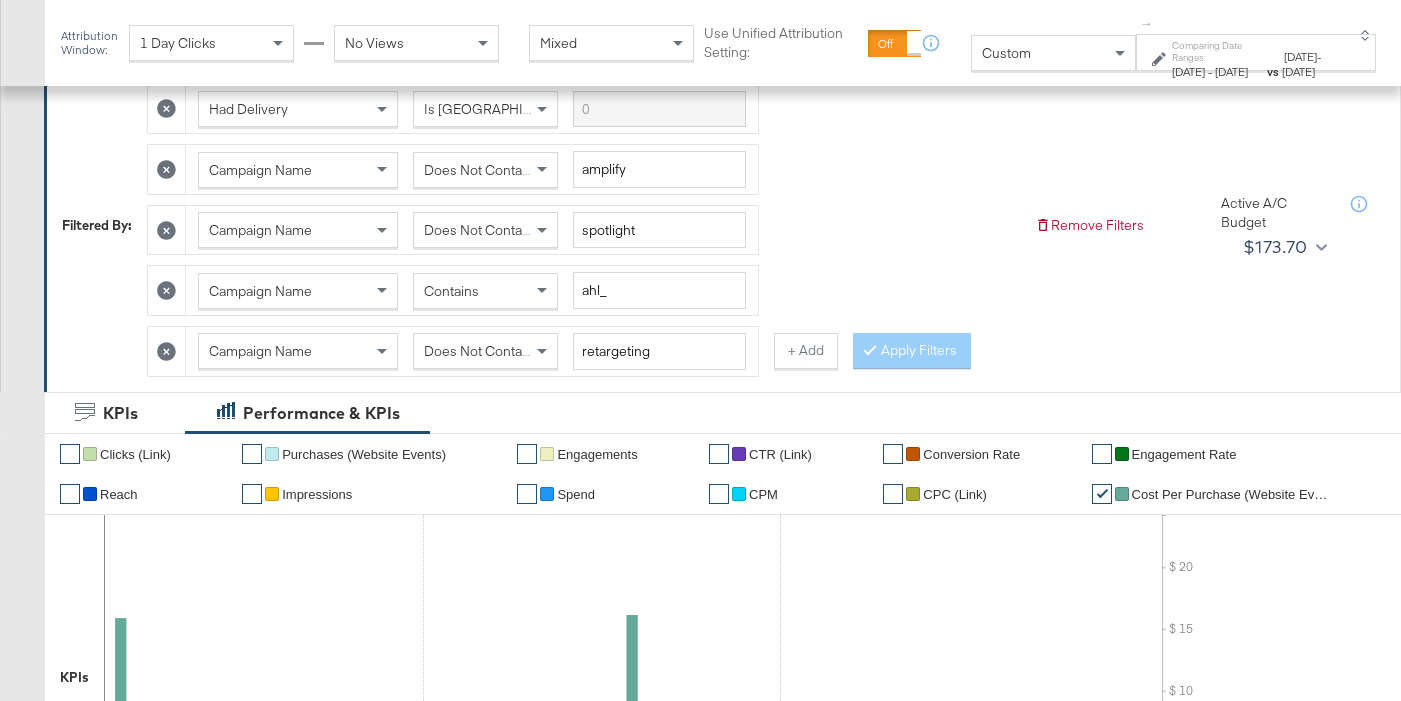 drag, startPoint x: 812, startPoint y: 352, endPoint x: 727, endPoint y: 368, distance: 86.492775 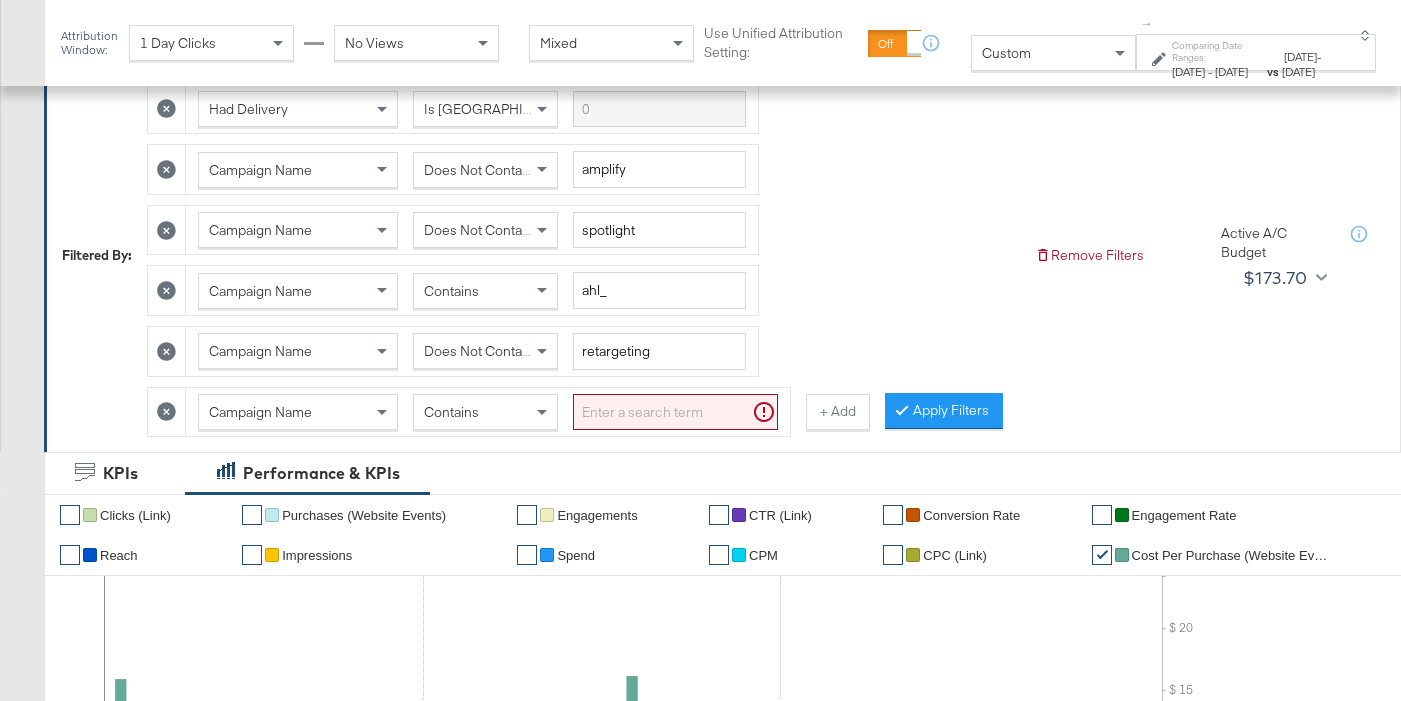 click on "Campaign Name" at bounding box center [298, 412] 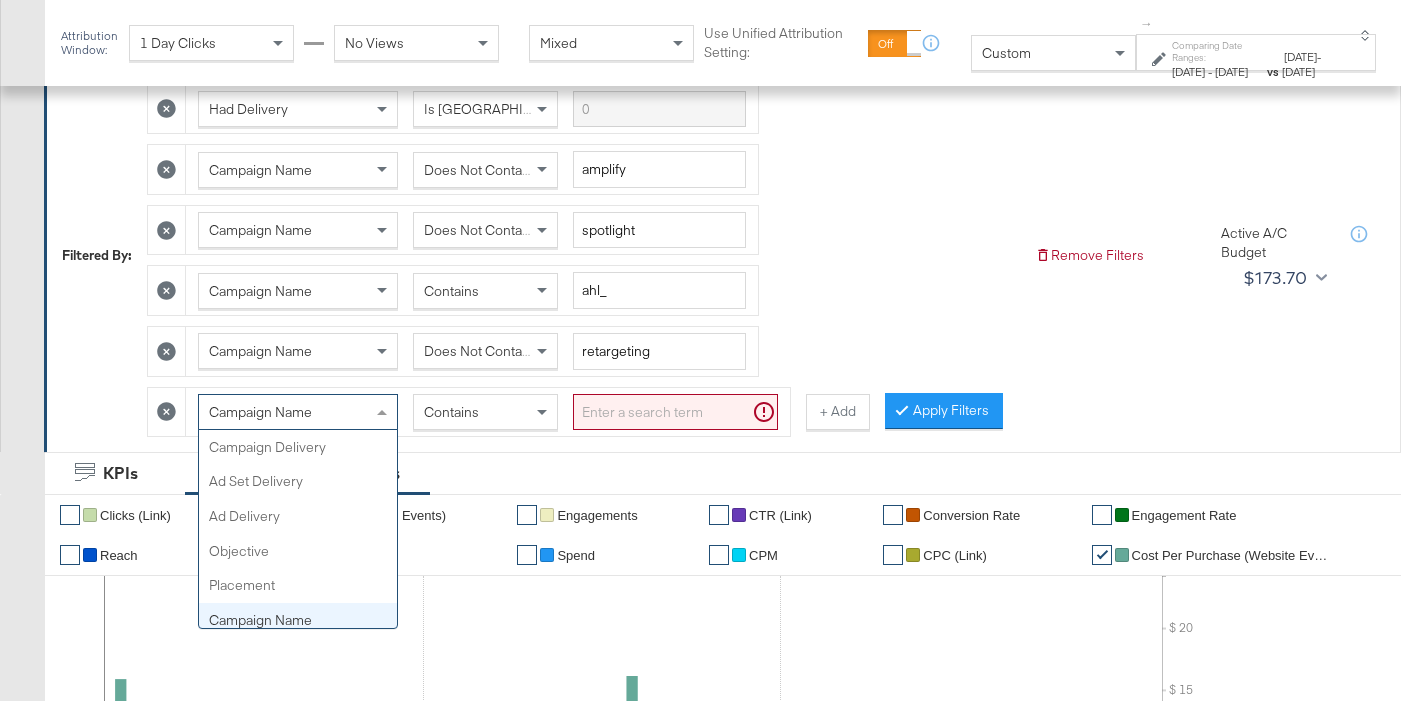 scroll, scrollTop: 173, scrollLeft: 0, axis: vertical 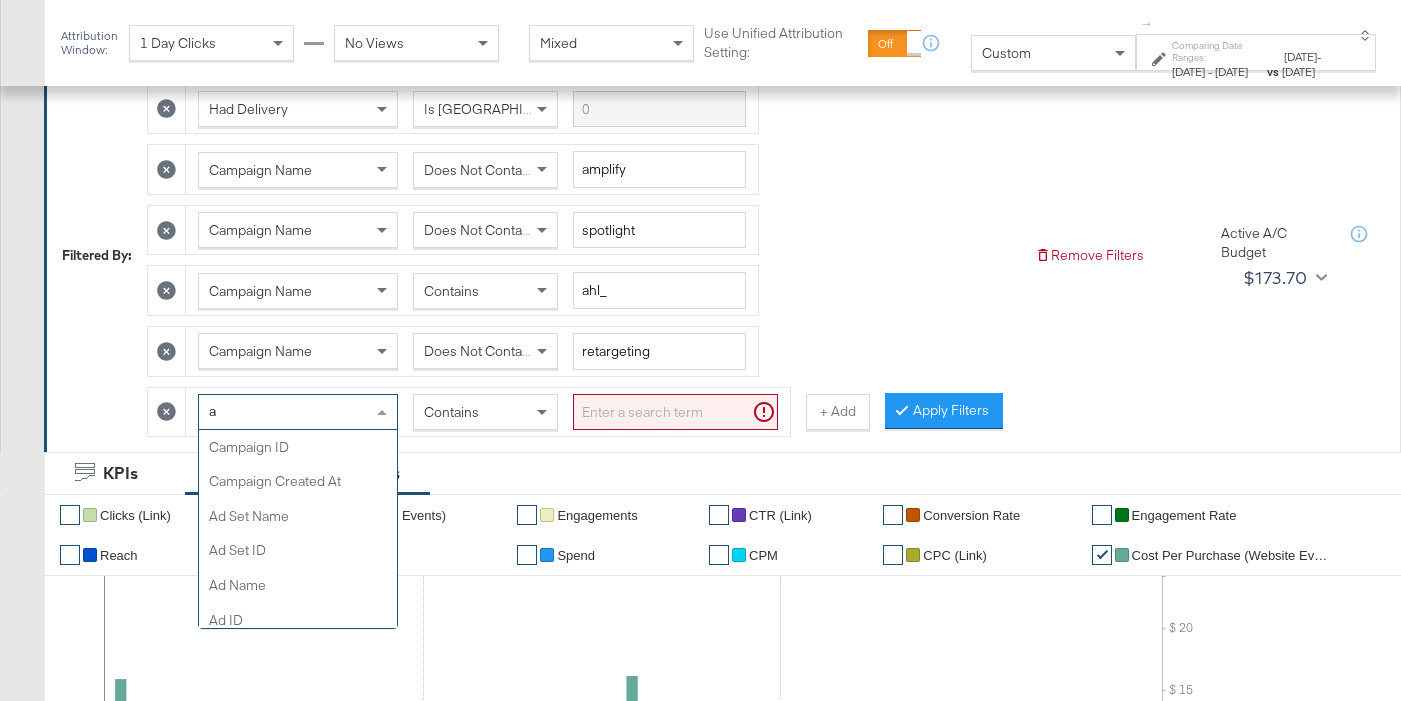 type on "ad" 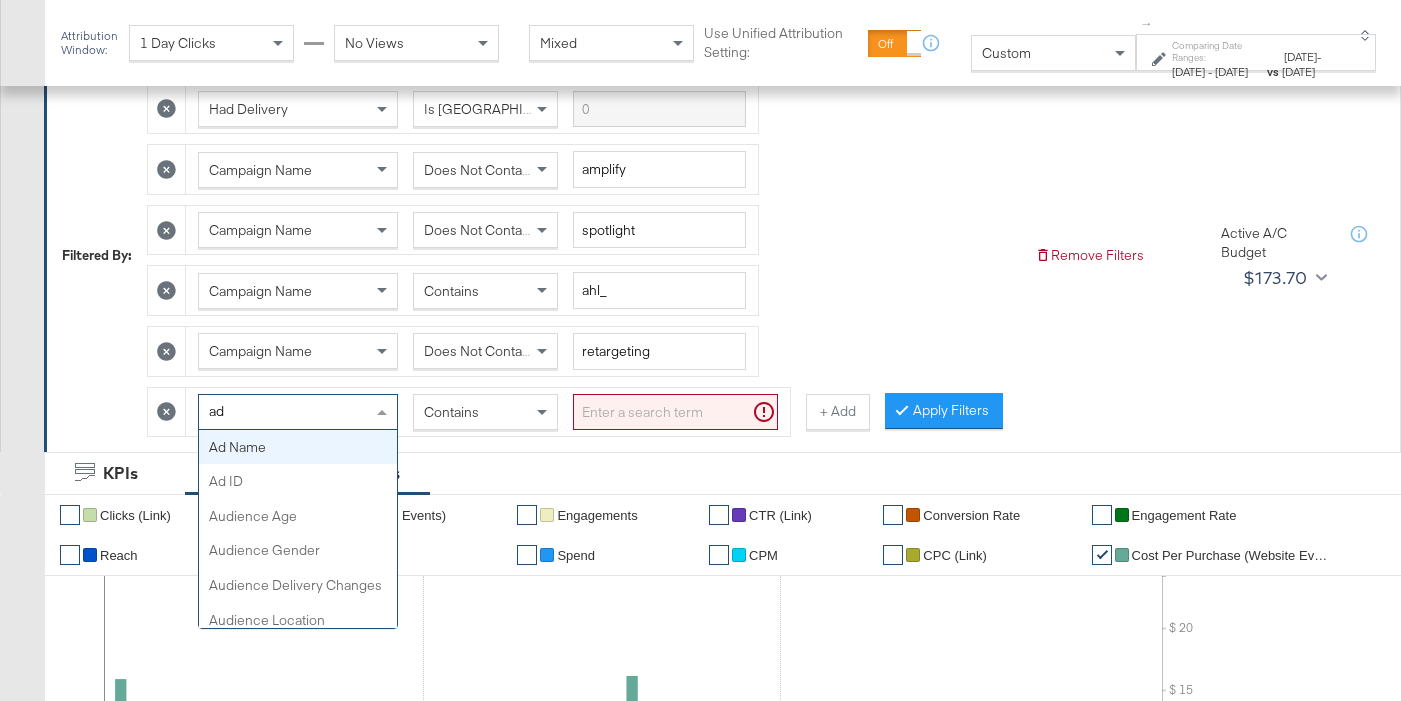 type 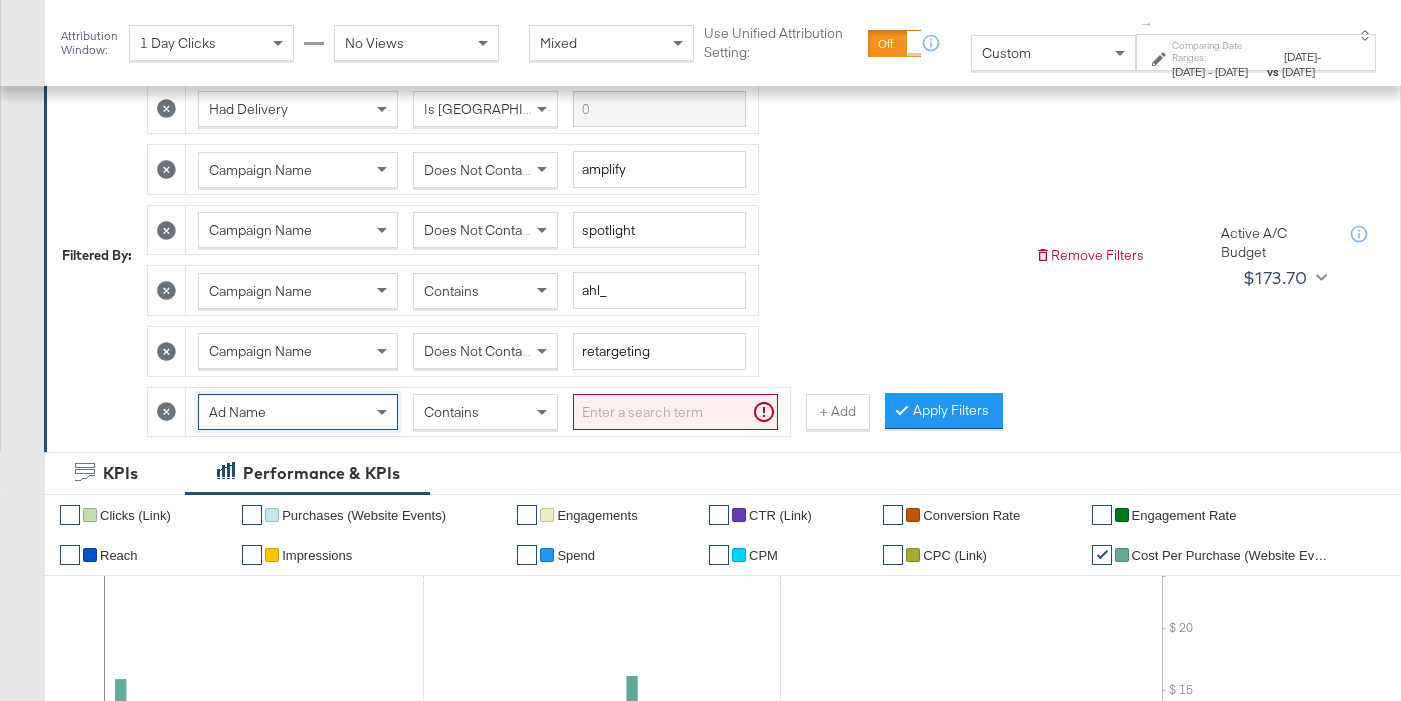 click at bounding box center (675, 412) 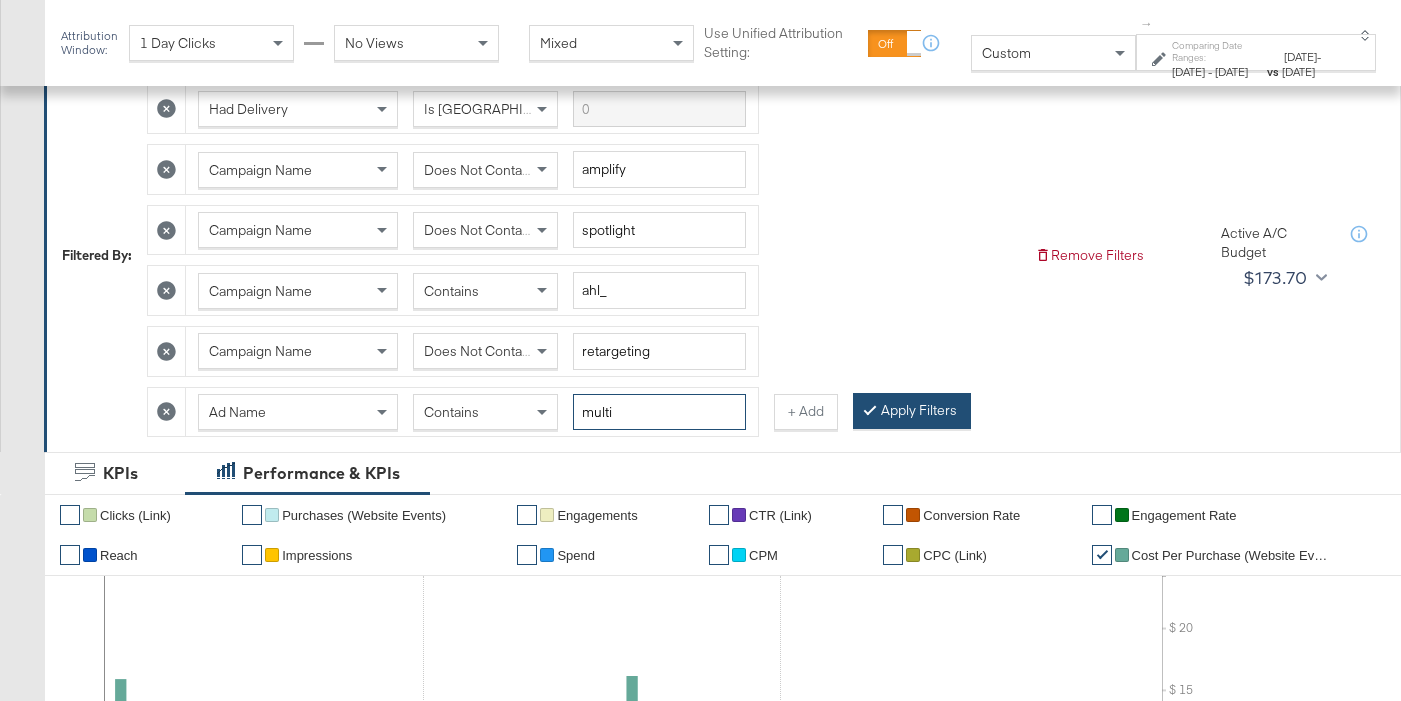 type on "multi" 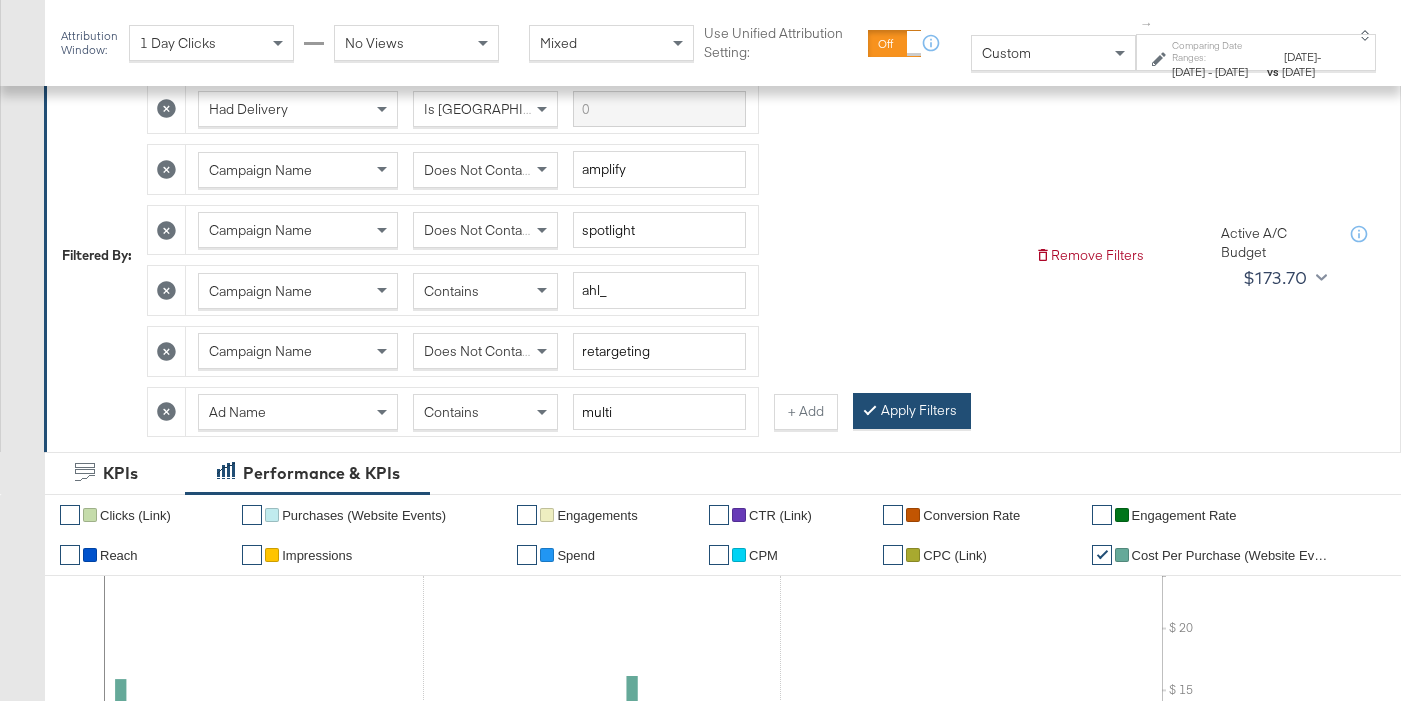 click on "Apply Filters" at bounding box center (912, 411) 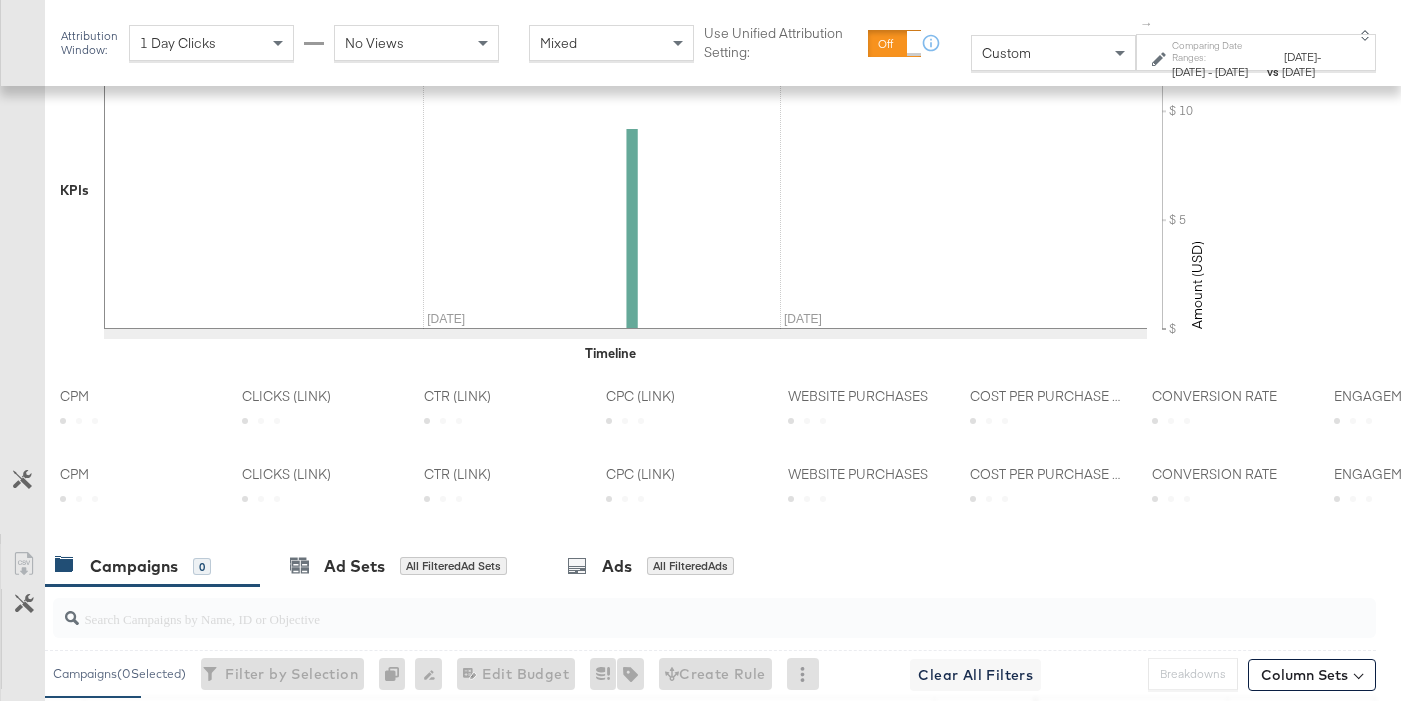 scroll, scrollTop: 1059, scrollLeft: 0, axis: vertical 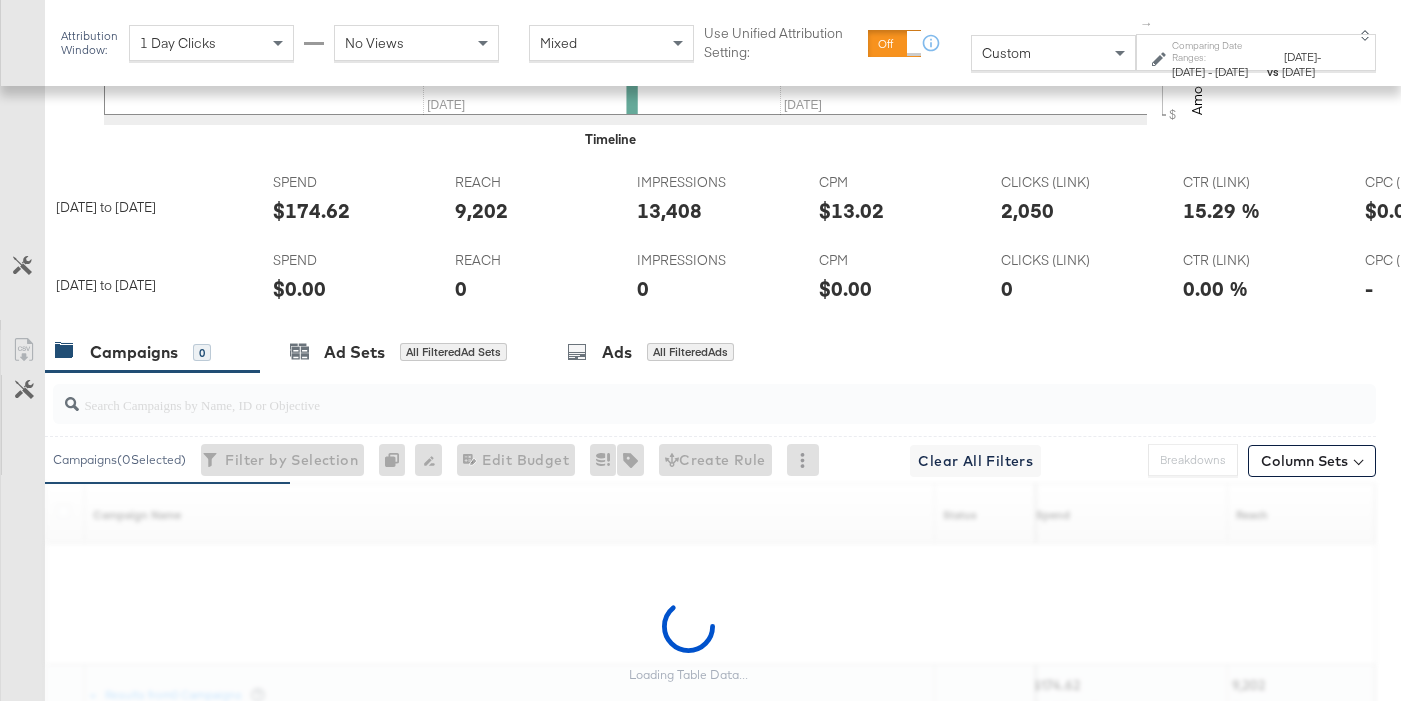 click on "$174.62" at bounding box center [311, 210] 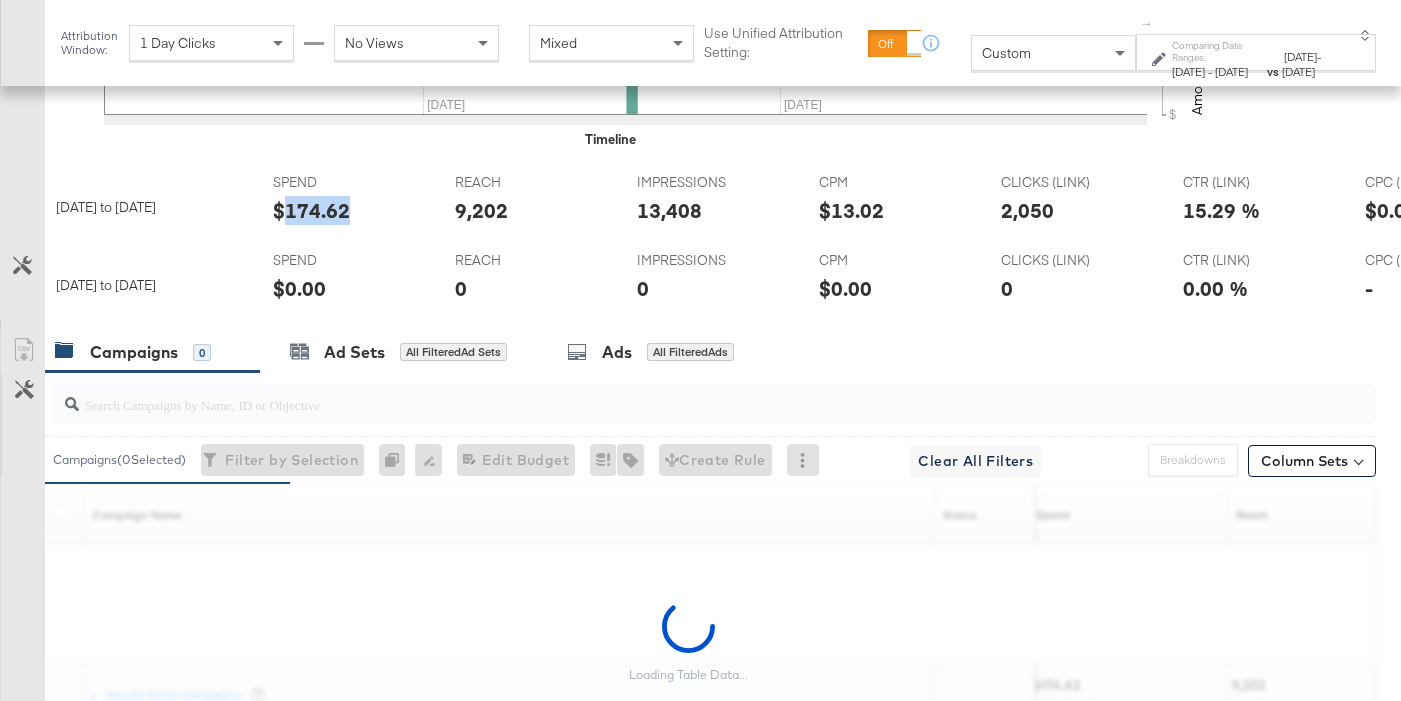 click on "$174.62" at bounding box center (311, 210) 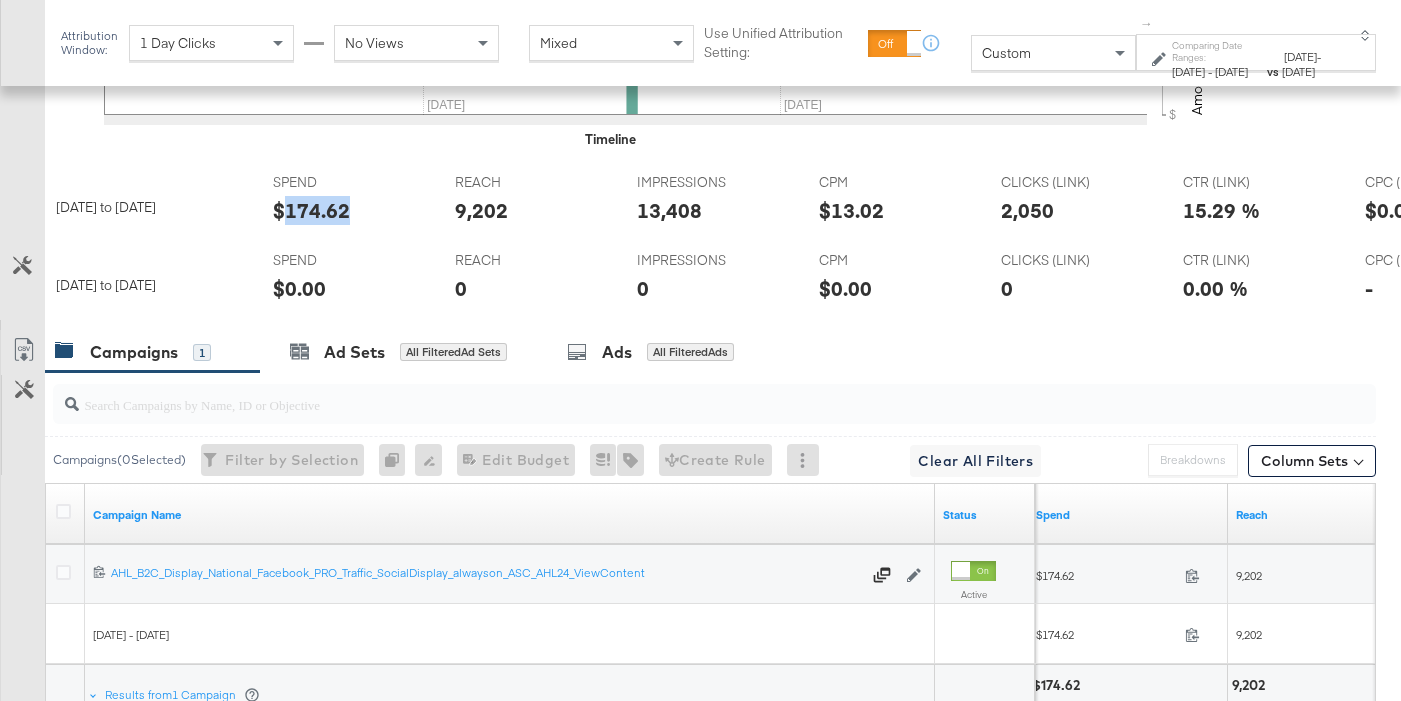 click on "9,202" at bounding box center [481, 210] 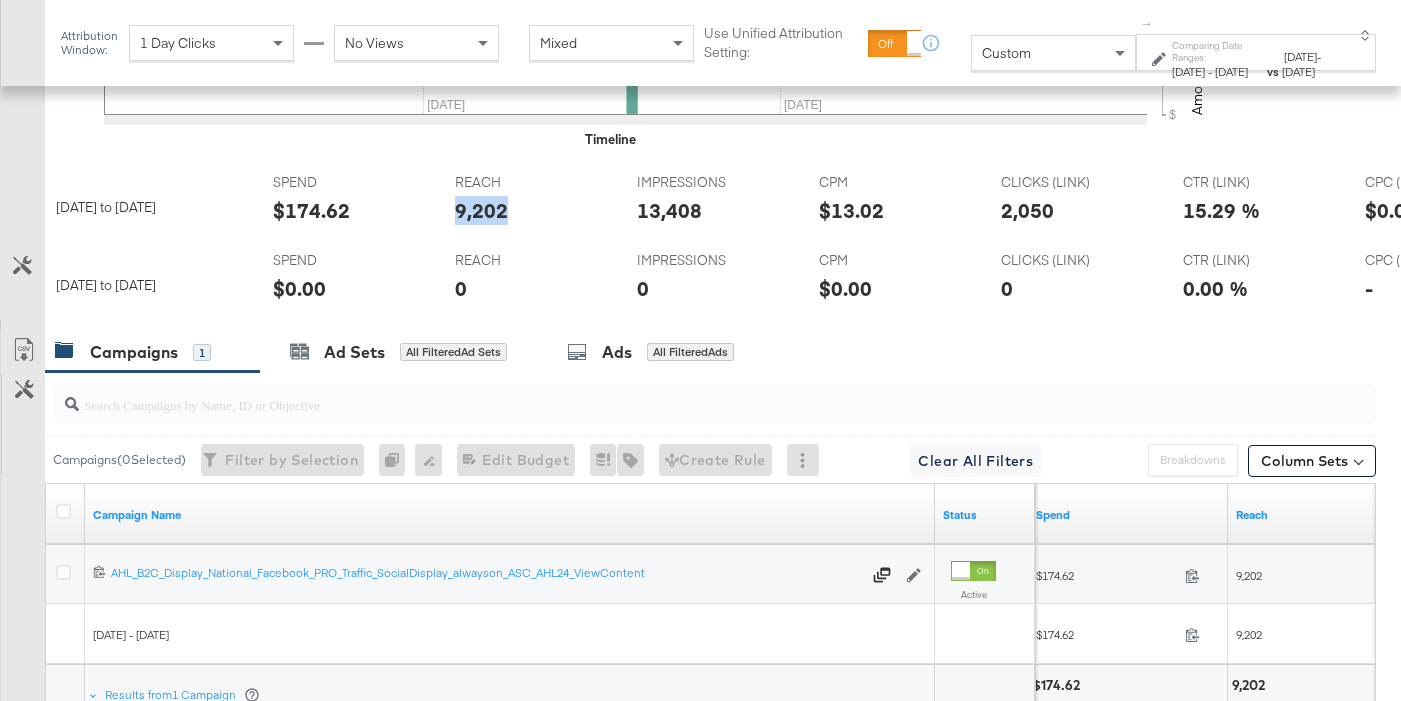 click on "9,202" at bounding box center (481, 210) 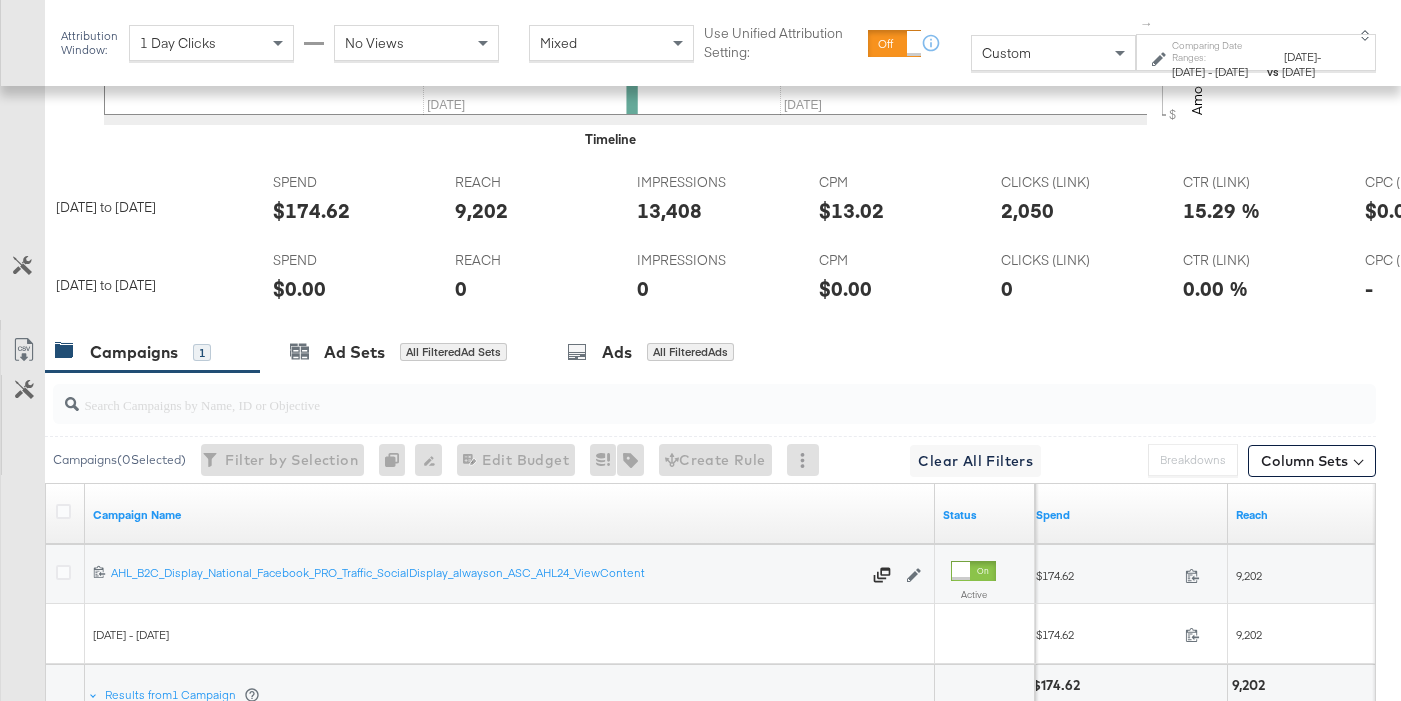 click on "13,408" at bounding box center [712, 210] 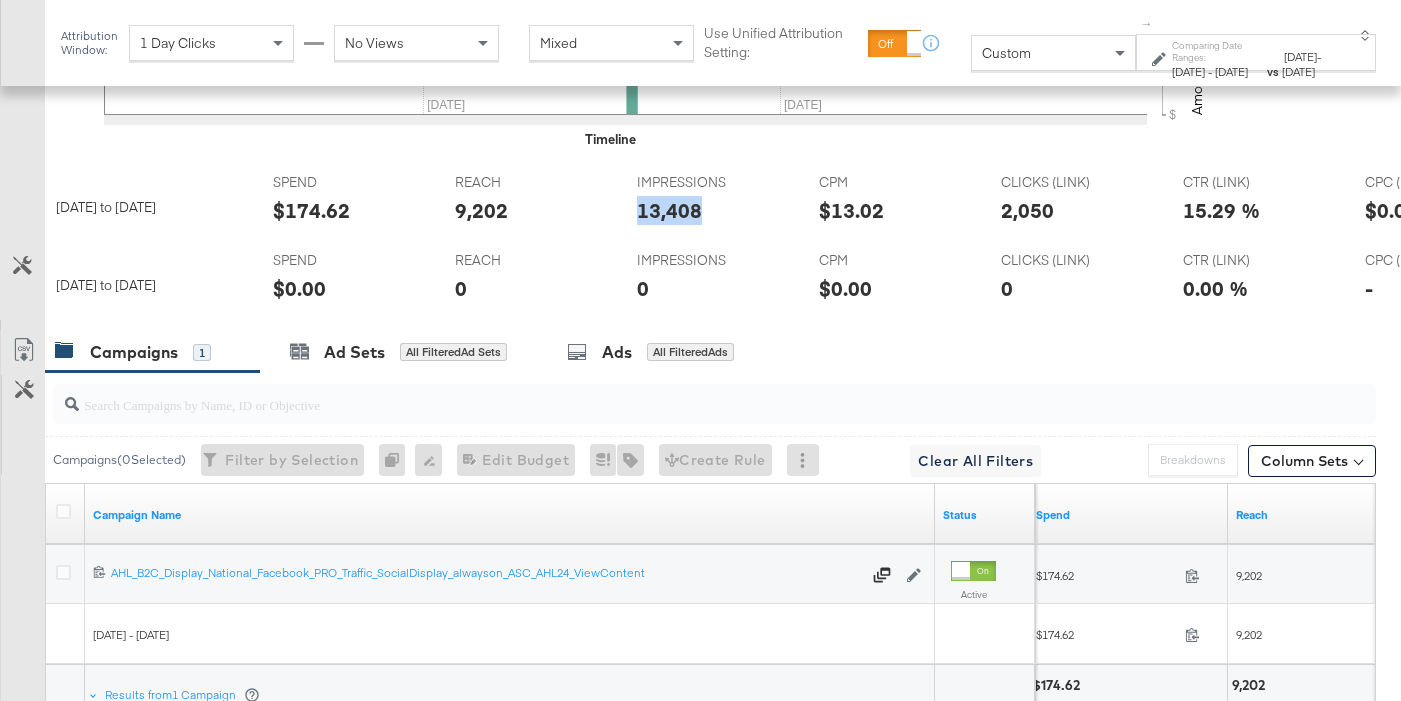 click on "13,408" at bounding box center [669, 210] 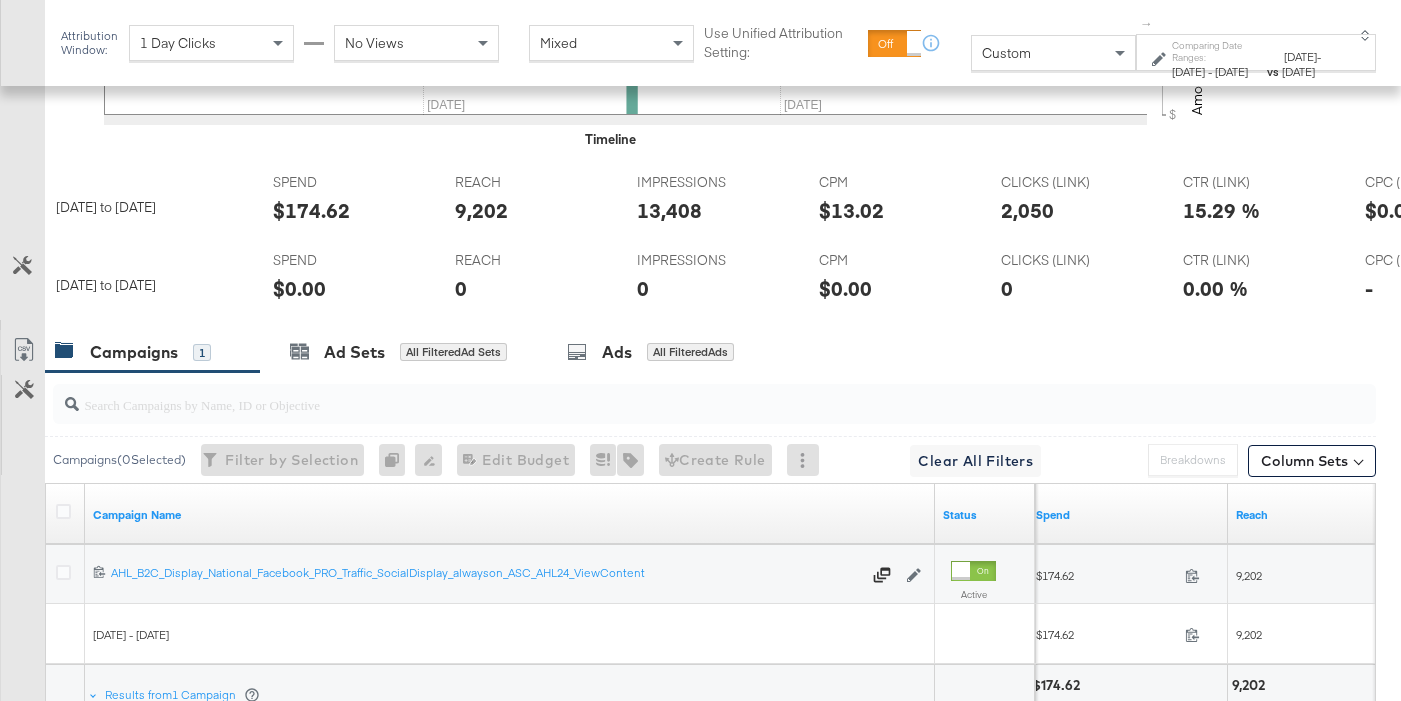 click on "2,050" at bounding box center [1027, 210] 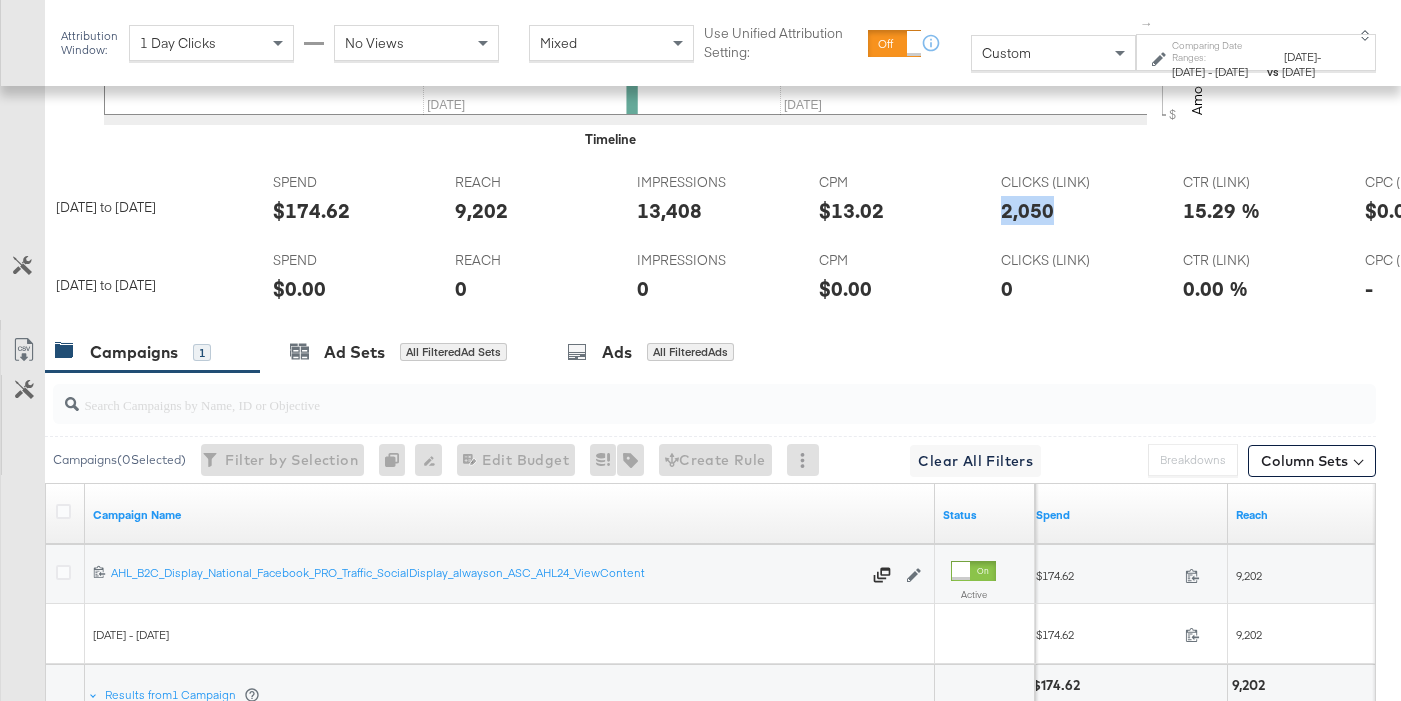 click on "2,050" at bounding box center (1027, 210) 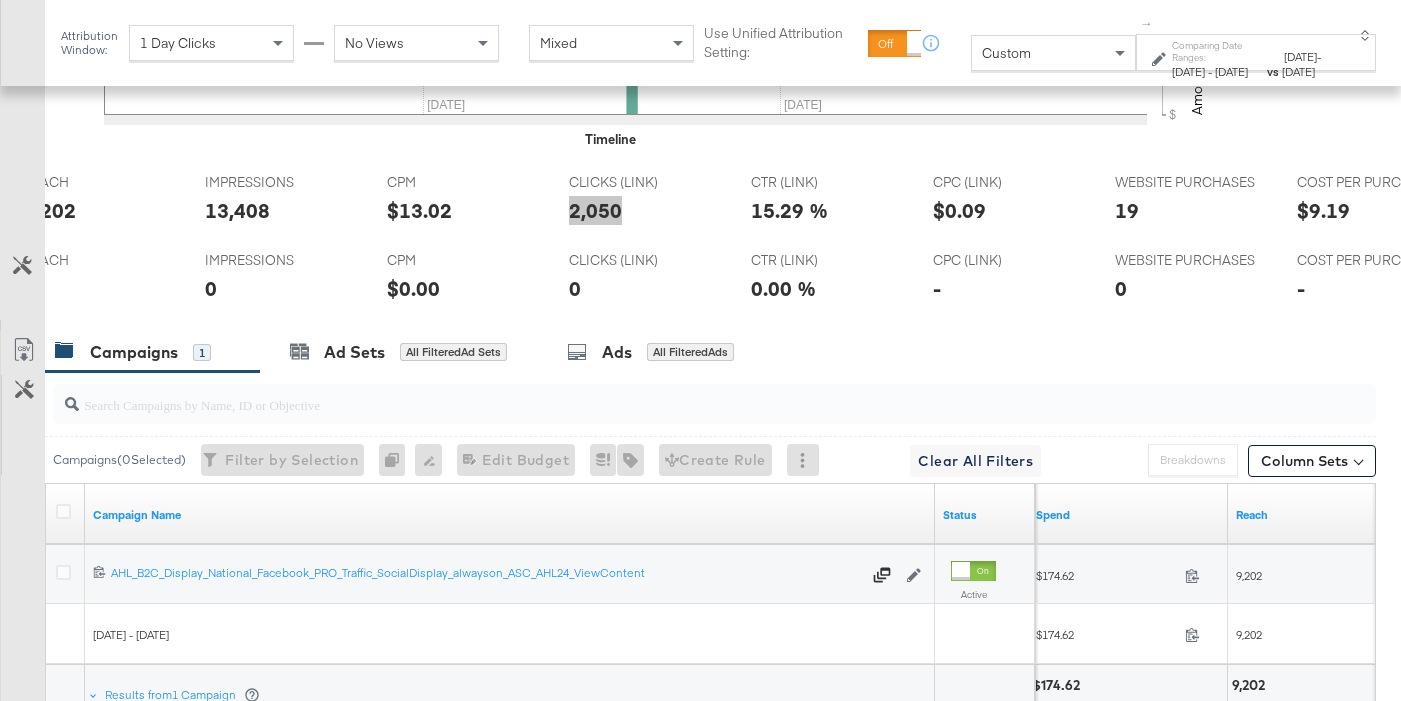 scroll, scrollTop: 0, scrollLeft: 475, axis: horizontal 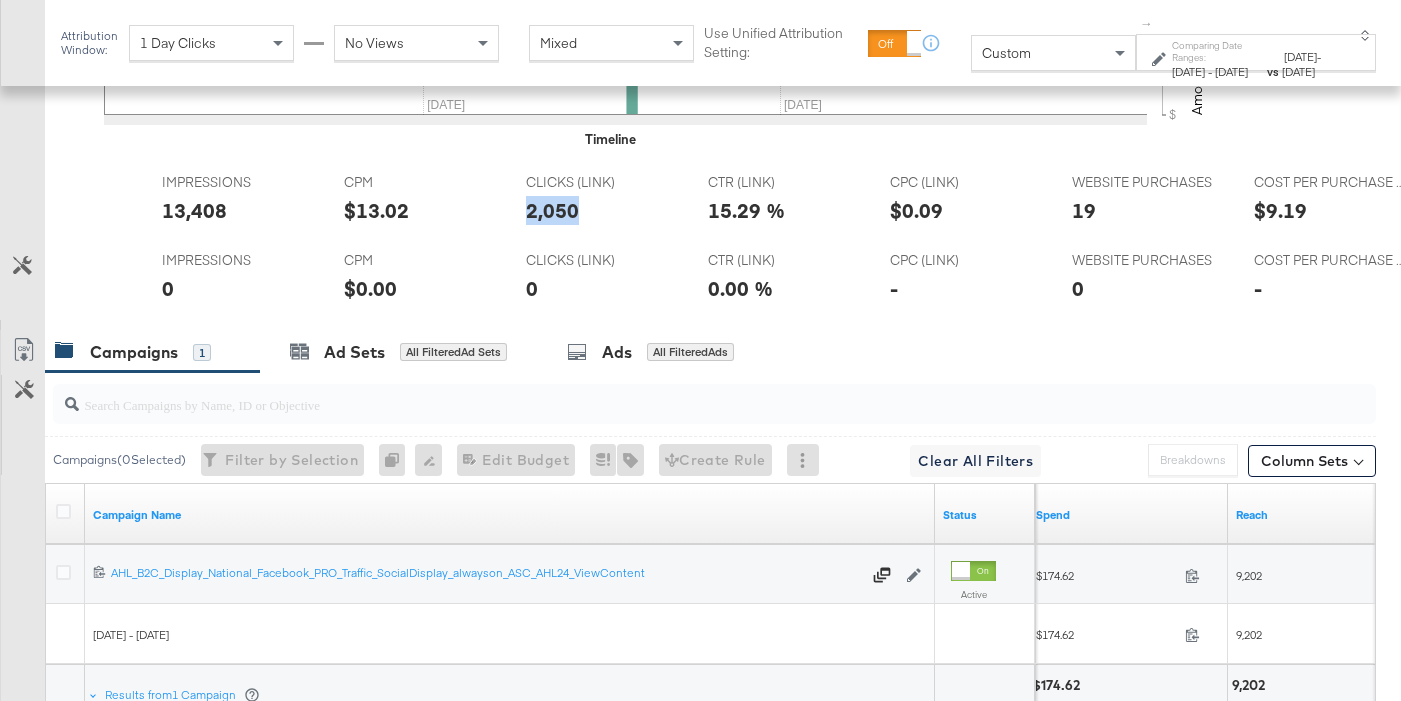 click on "19" at bounding box center [1084, 210] 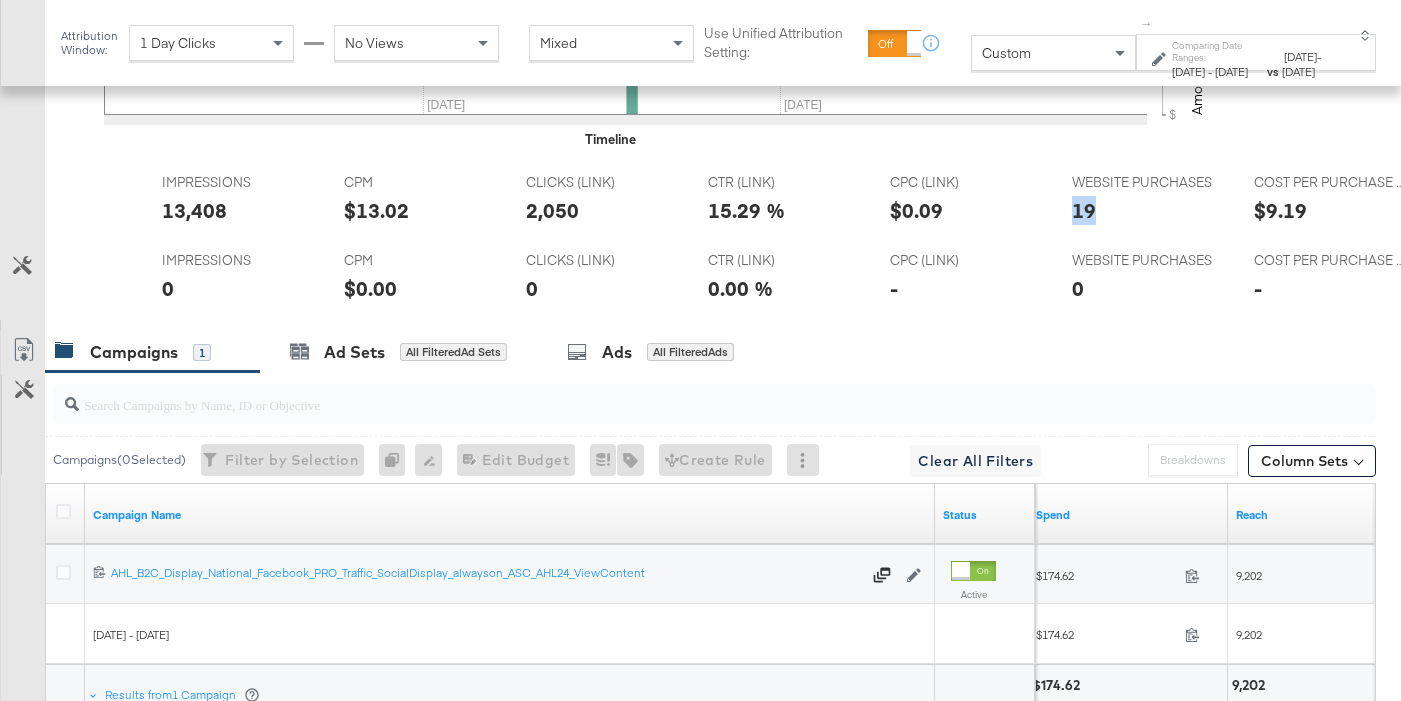 click on "19" at bounding box center (1084, 210) 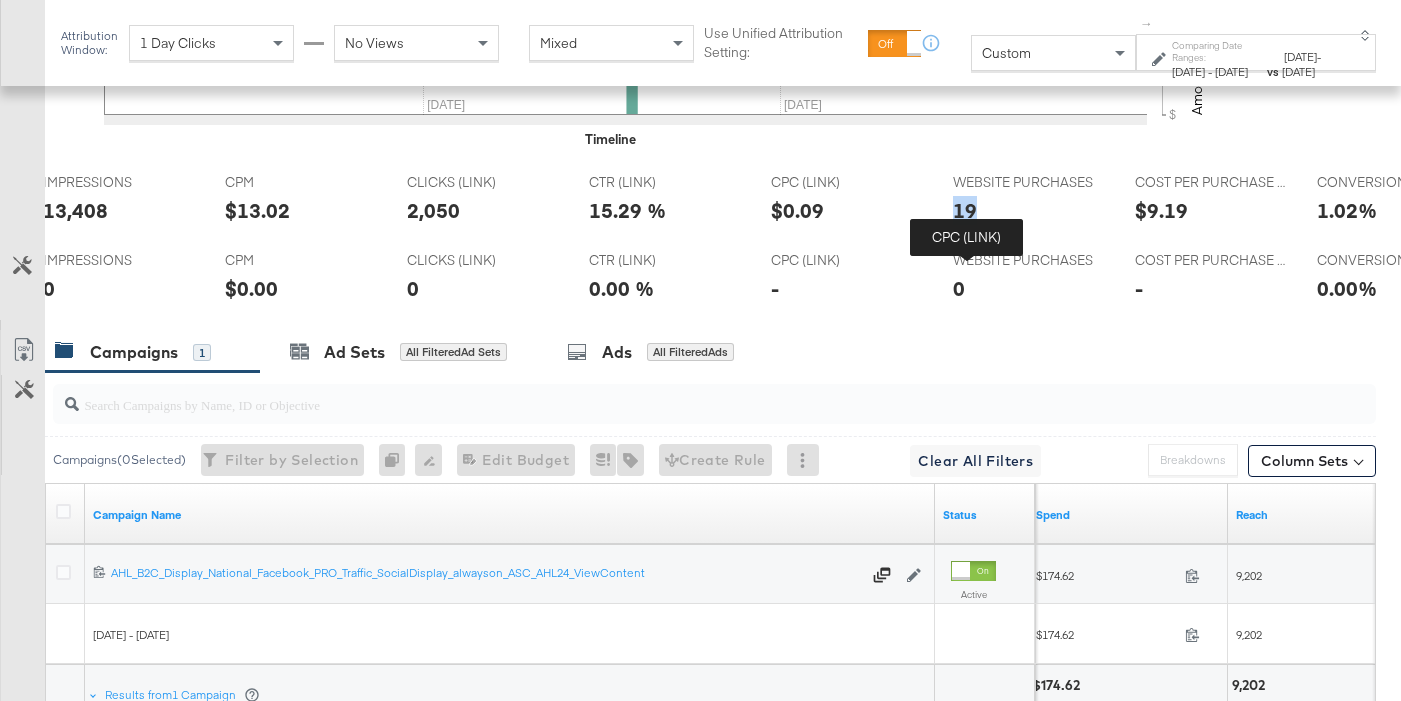 scroll, scrollTop: 0, scrollLeft: 596, axis: horizontal 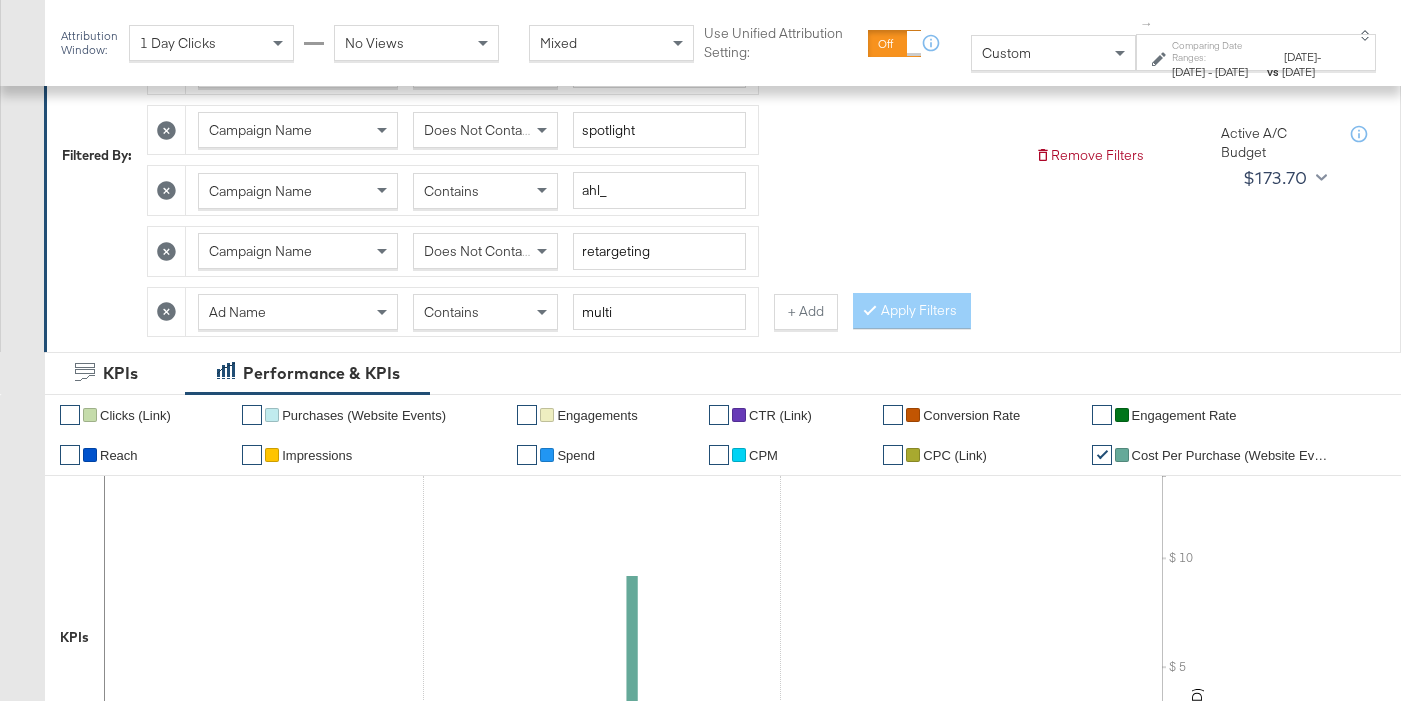 click on "Does Not Contain" at bounding box center (478, 251) 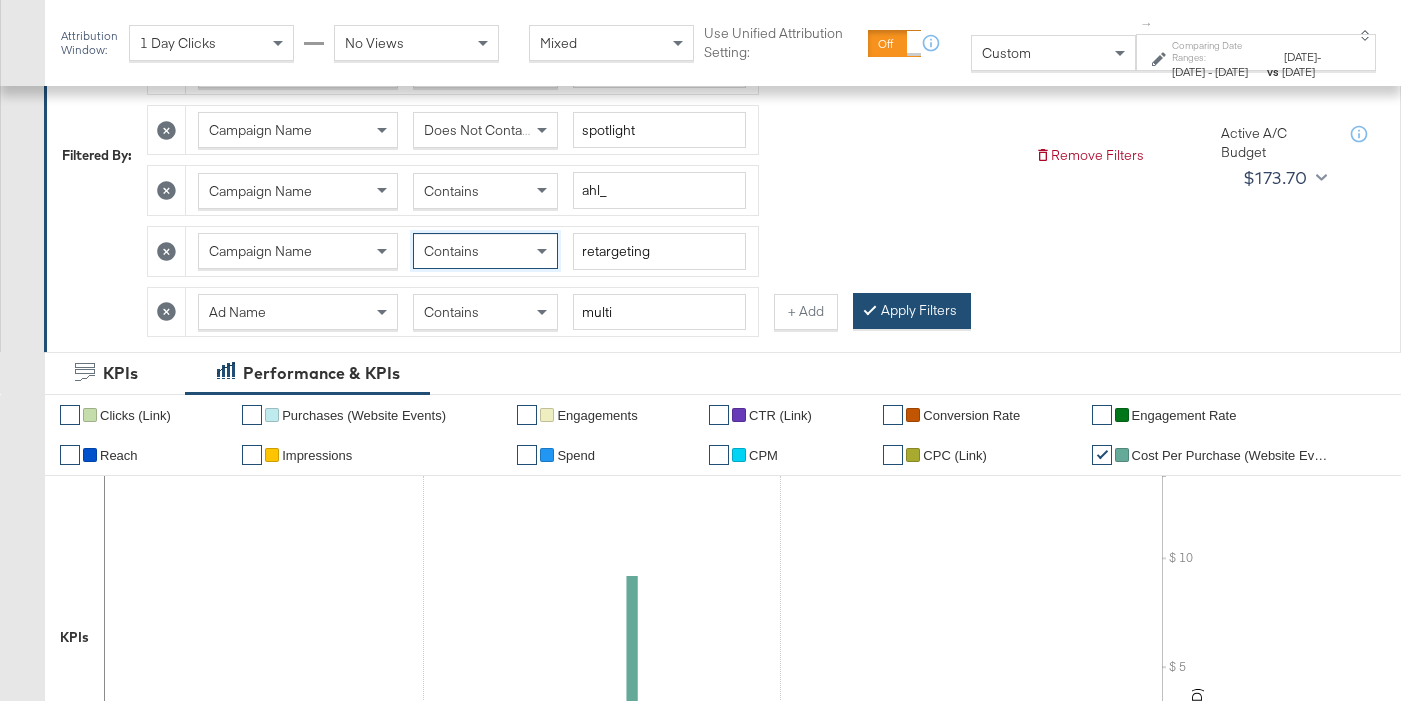 click on "Apply Filters" at bounding box center [912, 311] 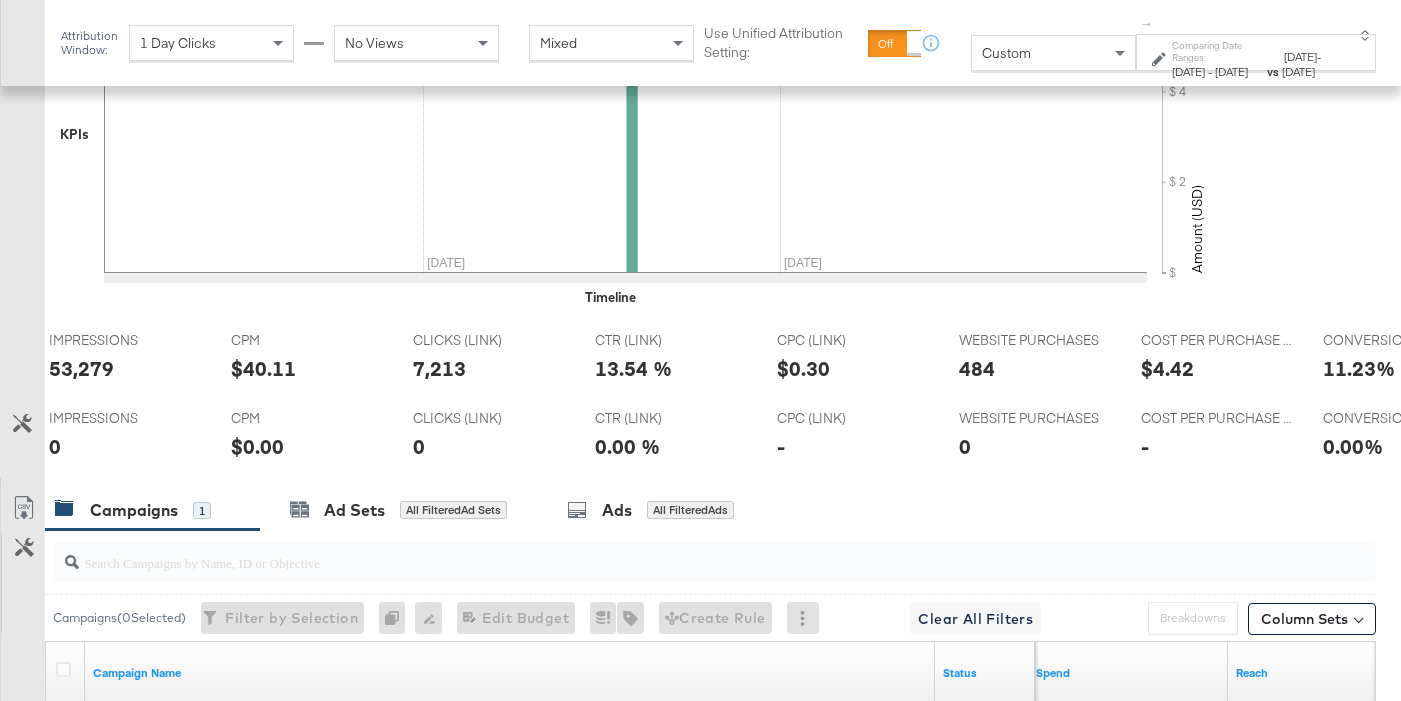 scroll, scrollTop: 904, scrollLeft: 0, axis: vertical 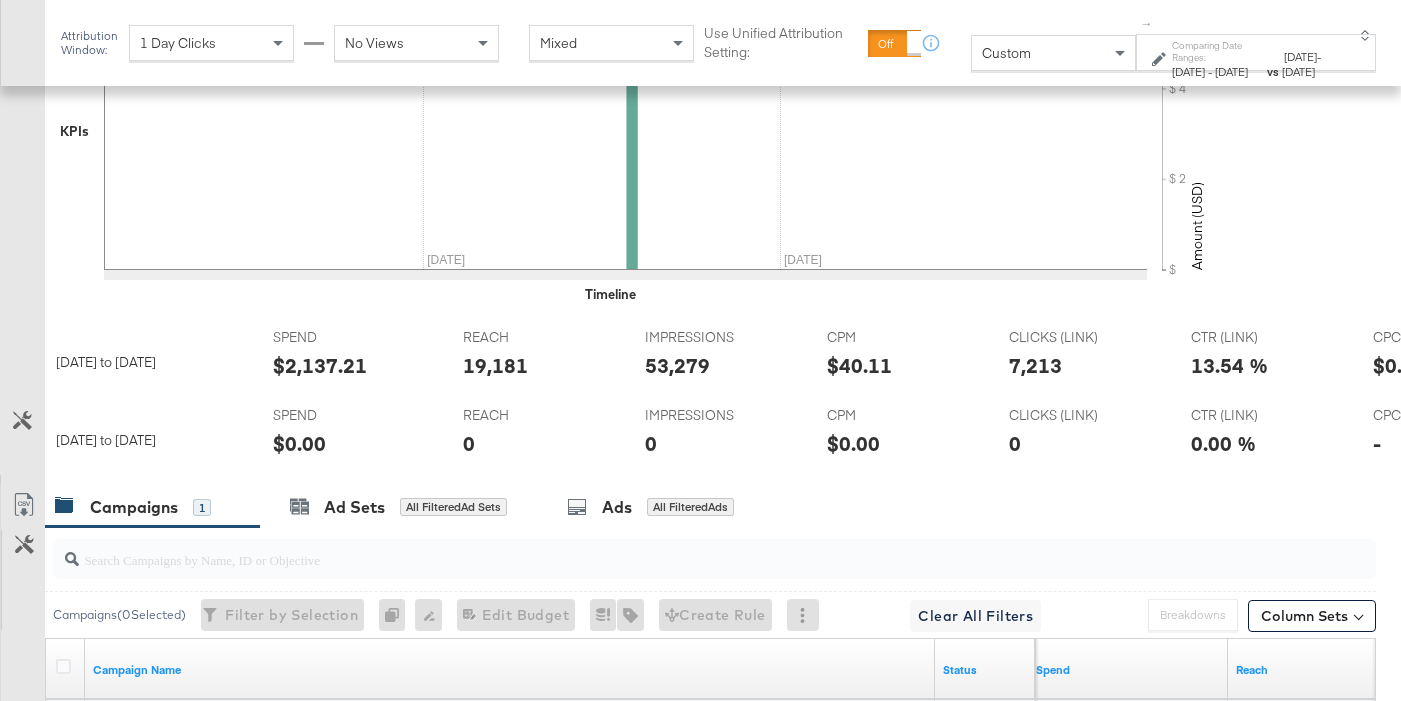 click on "$2,137.21" at bounding box center [320, 365] 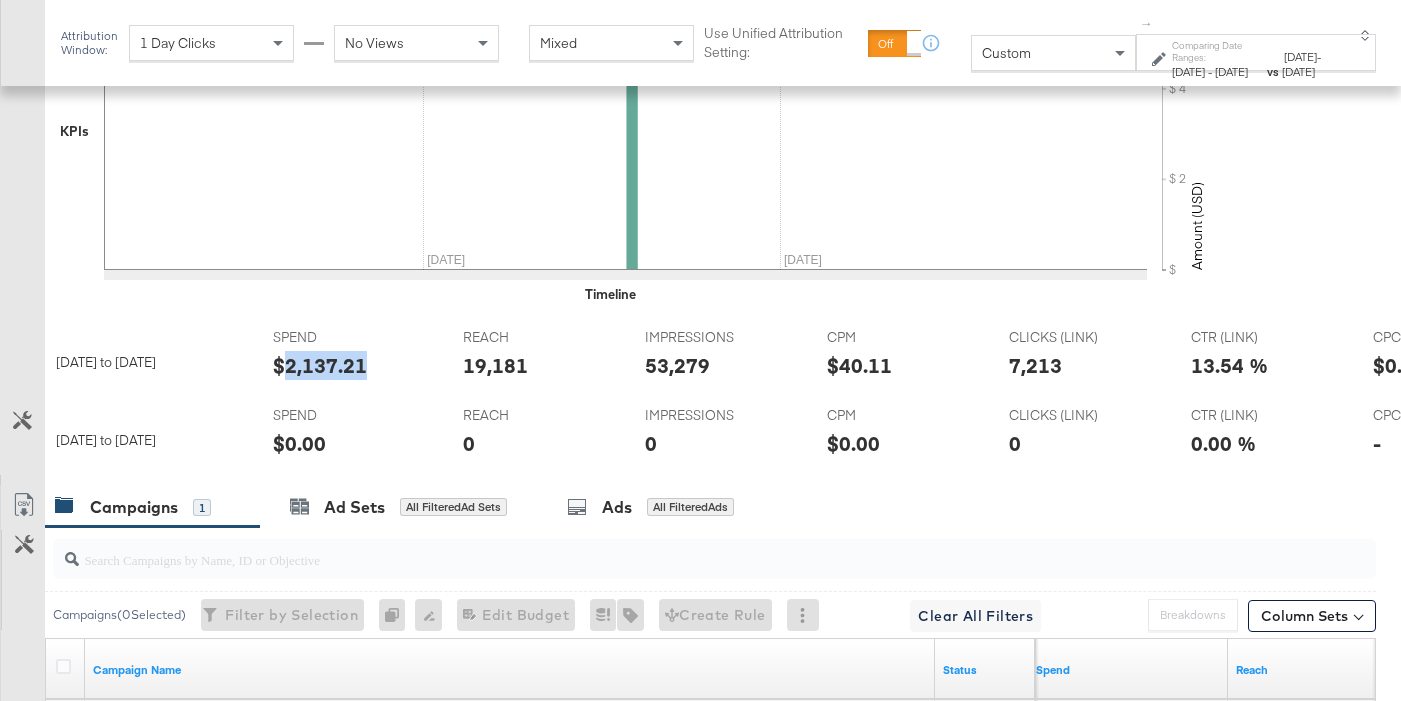 click on "$2,137.21" at bounding box center (320, 365) 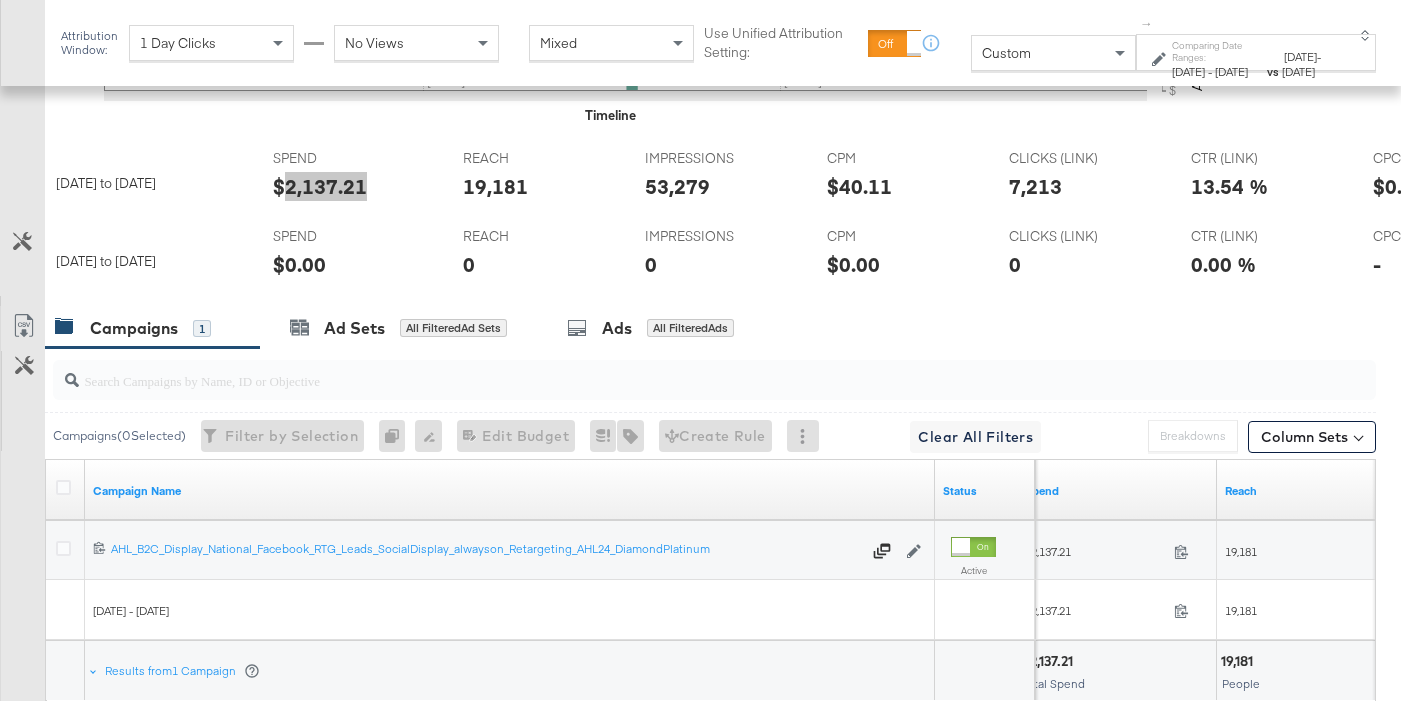 scroll, scrollTop: 1039, scrollLeft: 0, axis: vertical 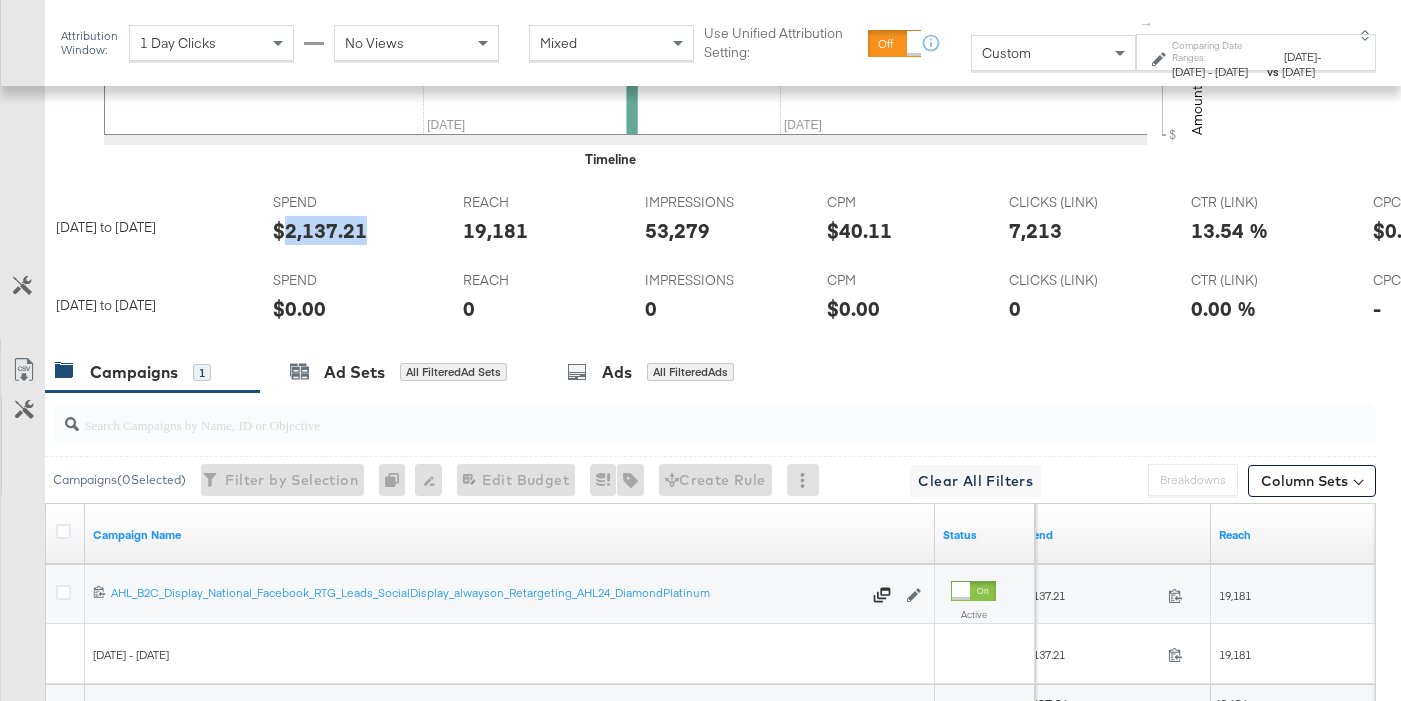 click on "19,181" at bounding box center (495, 230) 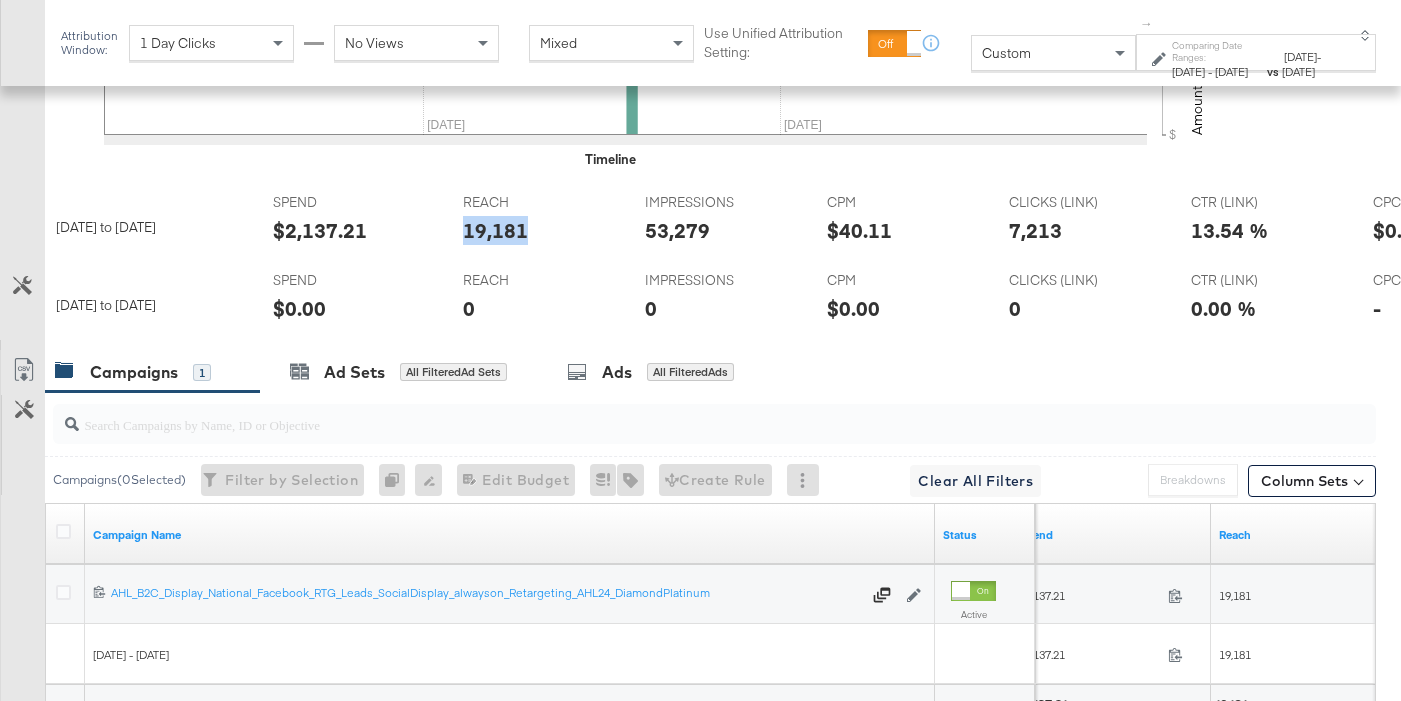 click on "19,181" at bounding box center (495, 230) 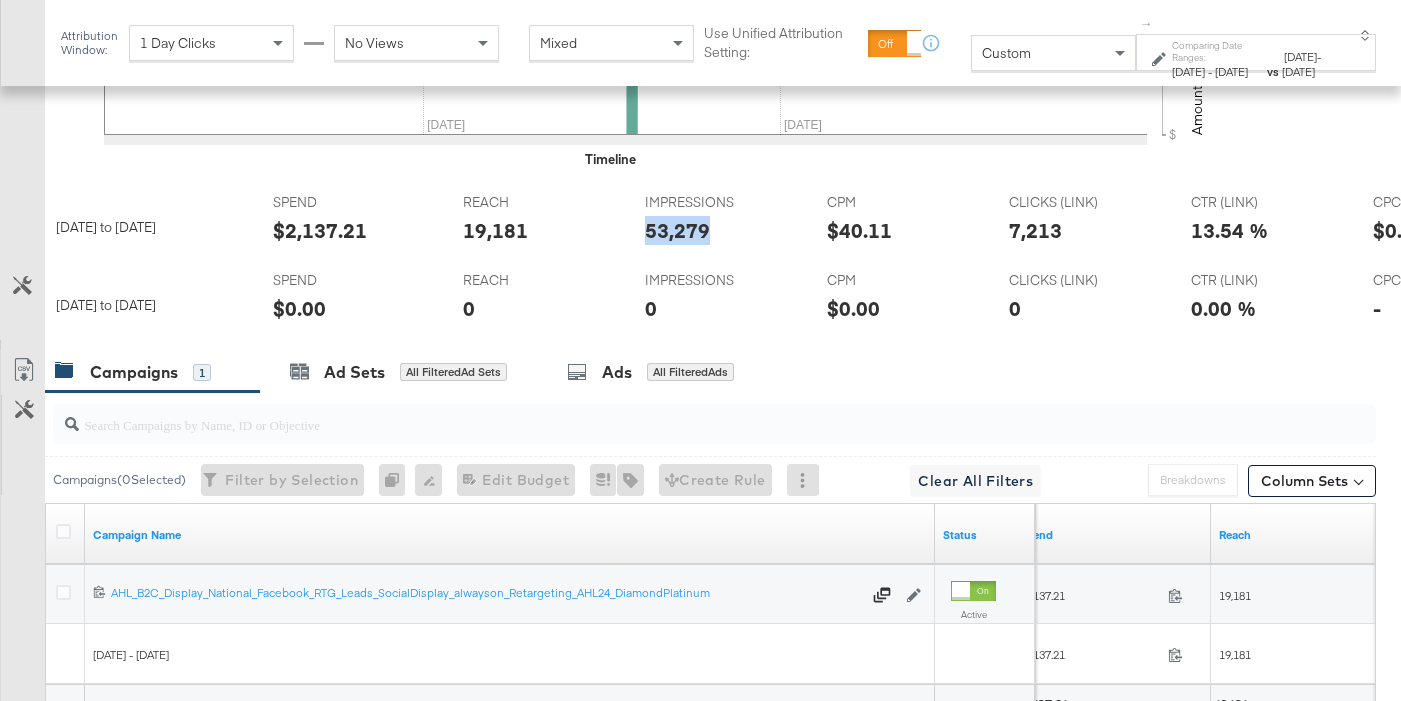 click on "53,279" at bounding box center (677, 230) 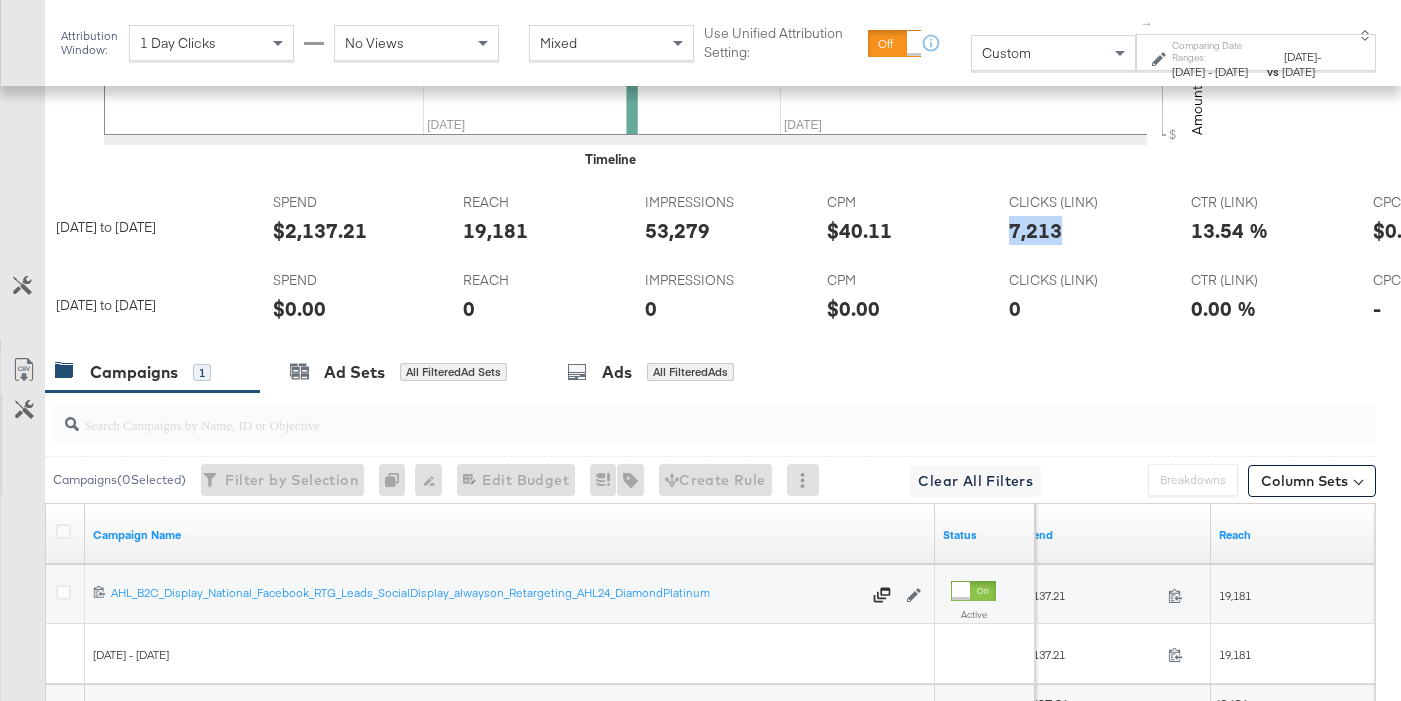 click on "7,213" at bounding box center (1035, 230) 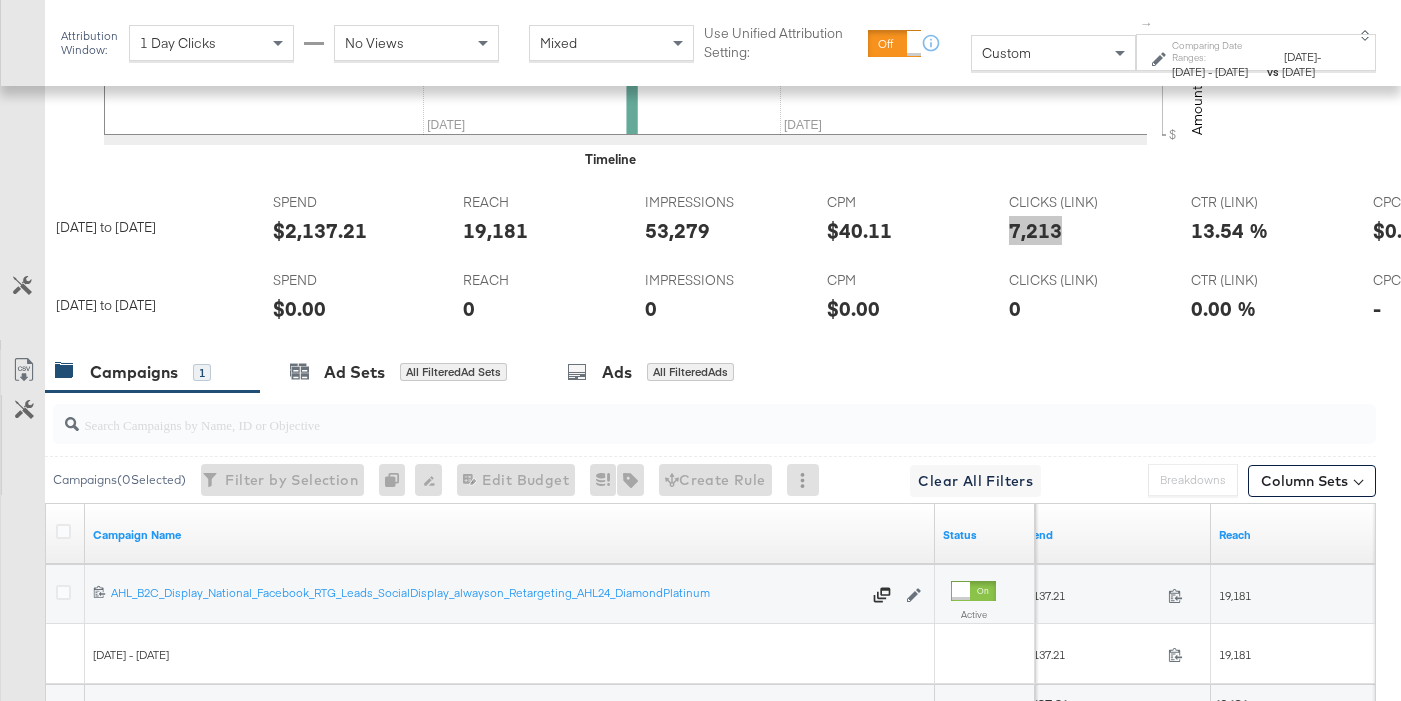 scroll, scrollTop: 0, scrollLeft: 1046, axis: horizontal 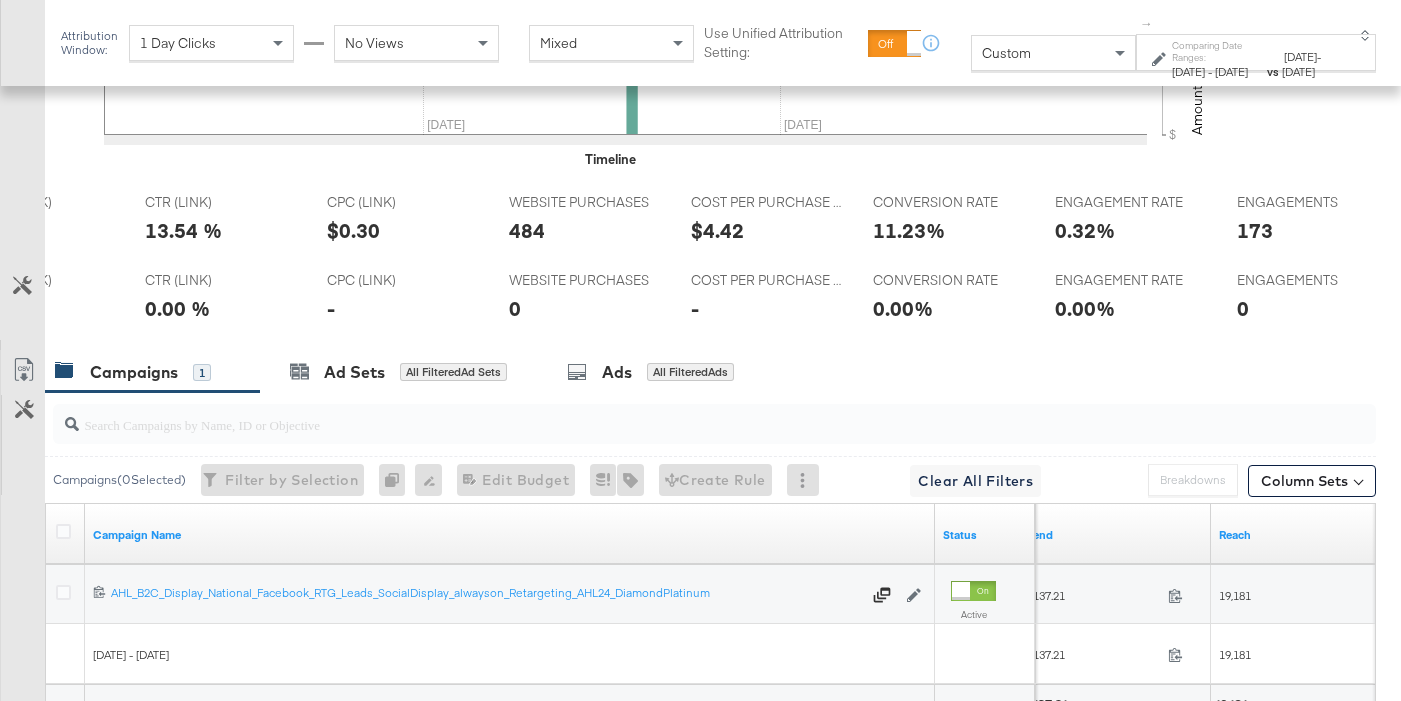 click on "484" at bounding box center (527, 230) 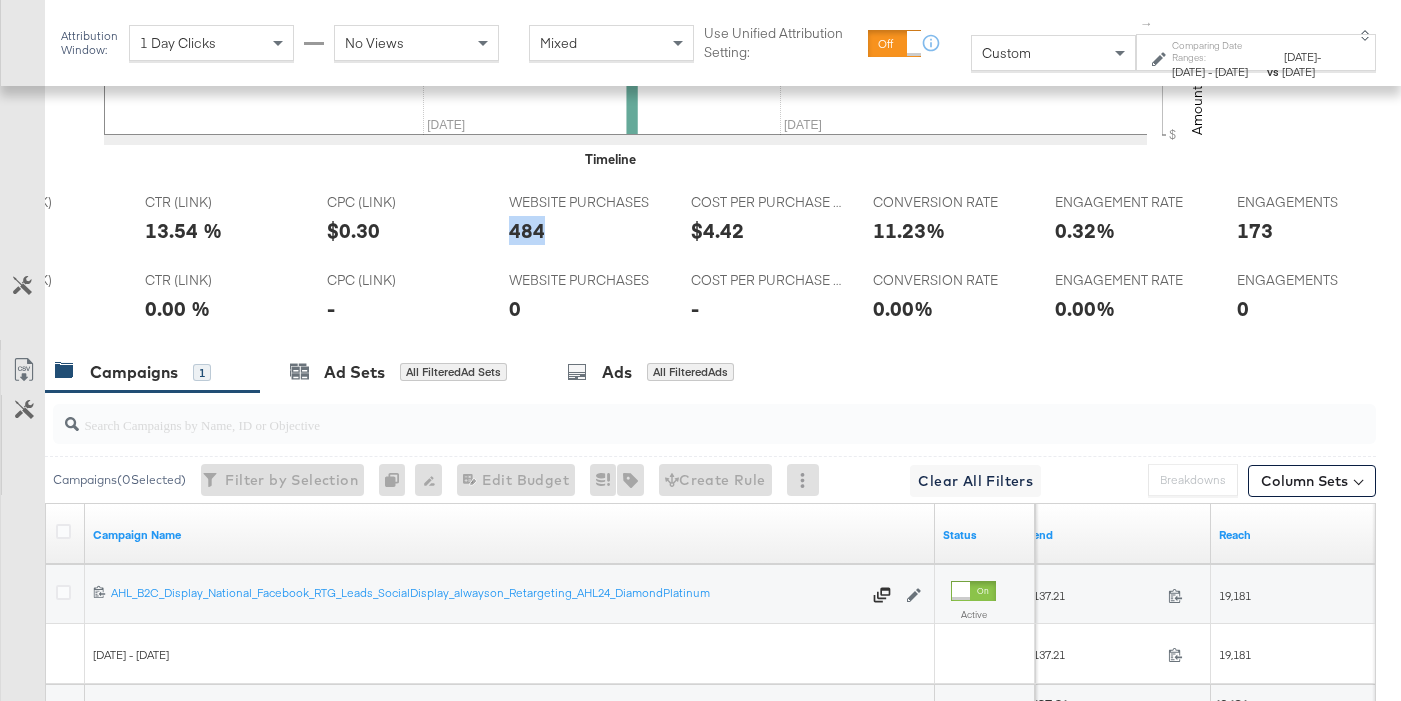 click on "484" at bounding box center [527, 230] 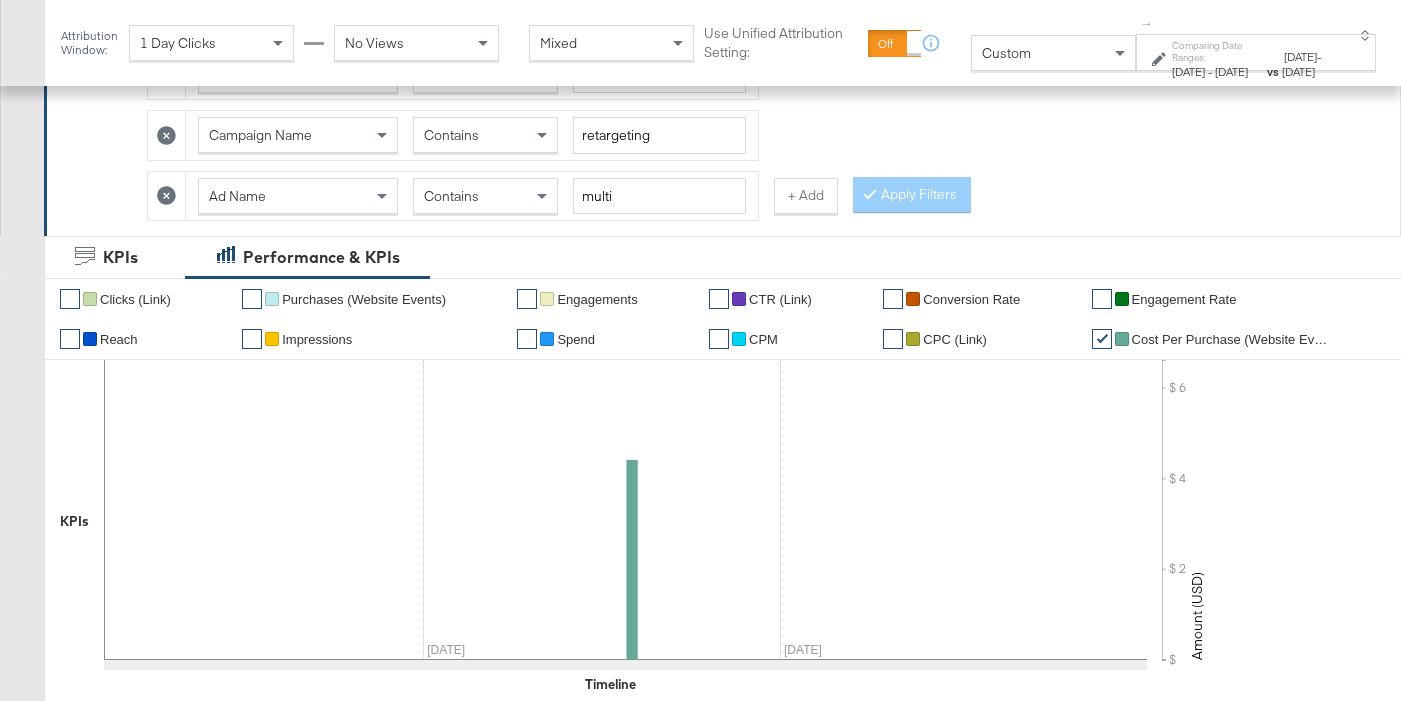 scroll, scrollTop: 505, scrollLeft: 0, axis: vertical 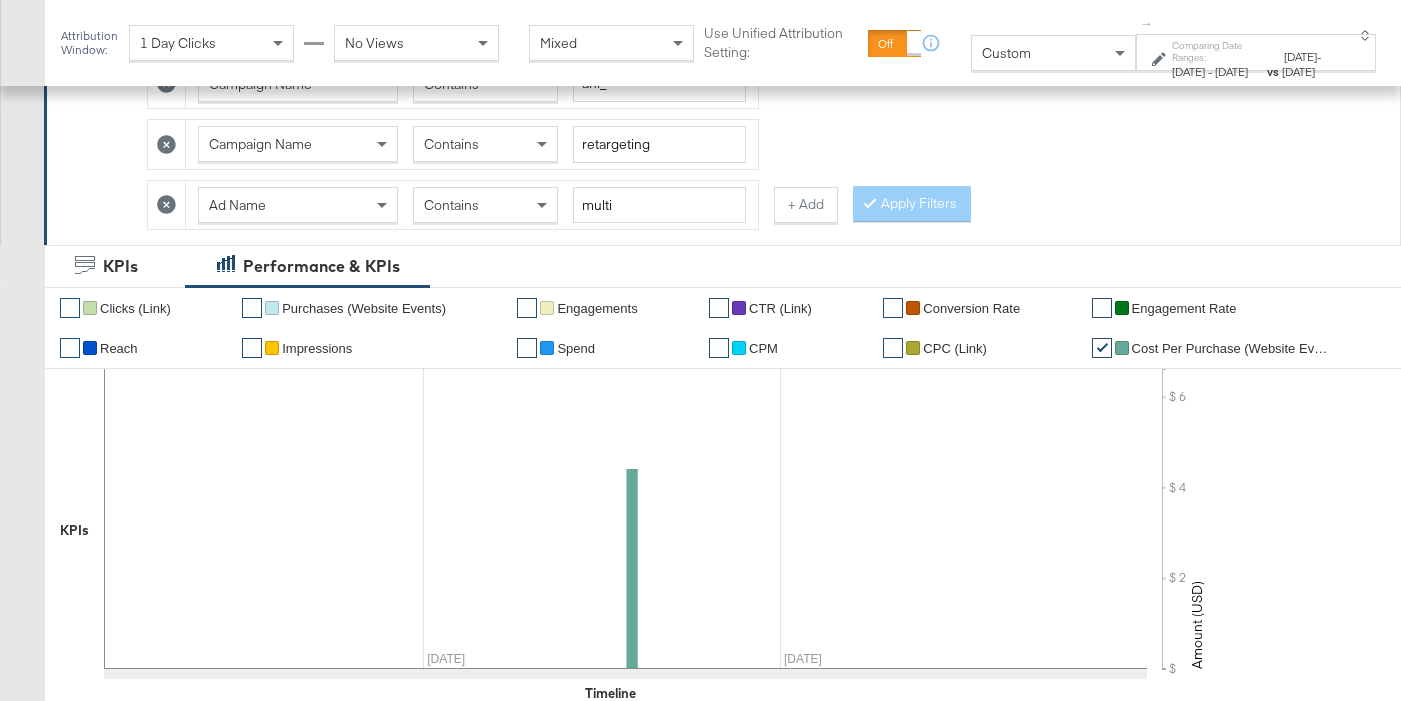 click 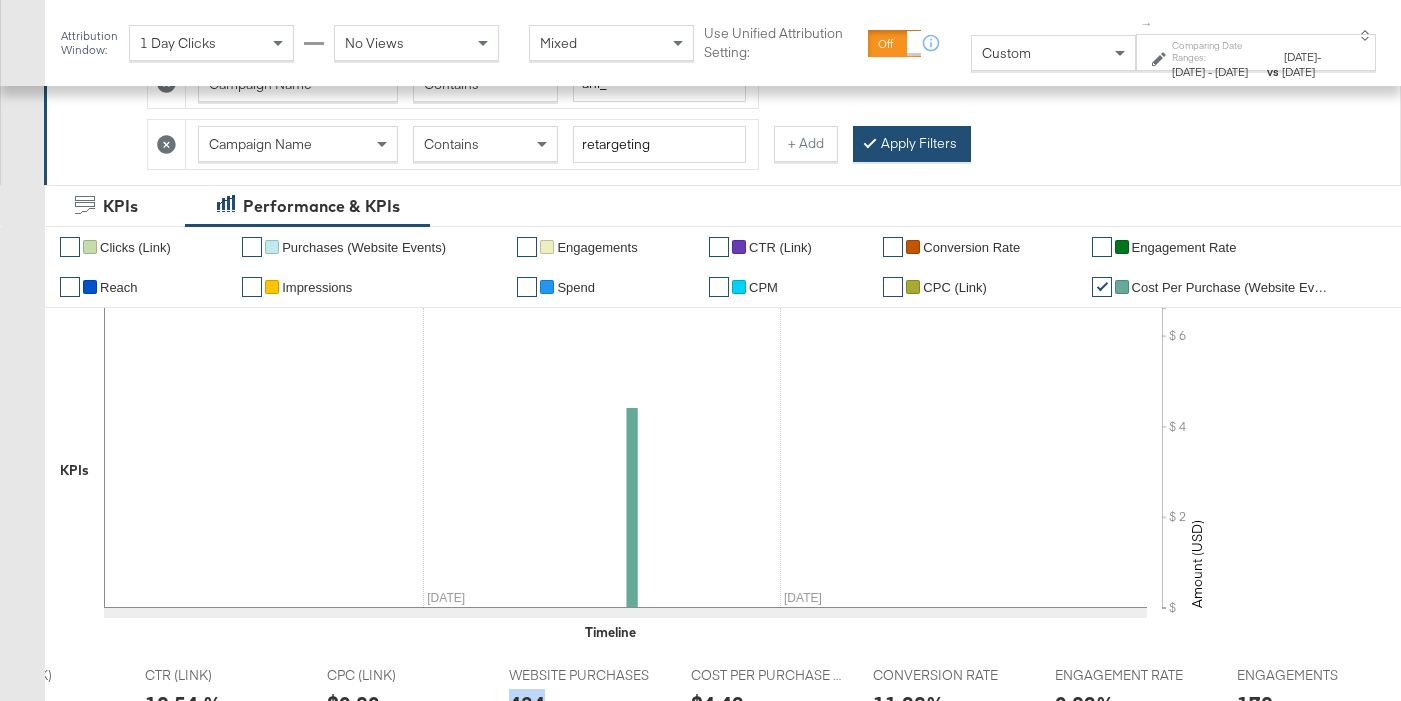 click on "Apply Filters" at bounding box center (912, 144) 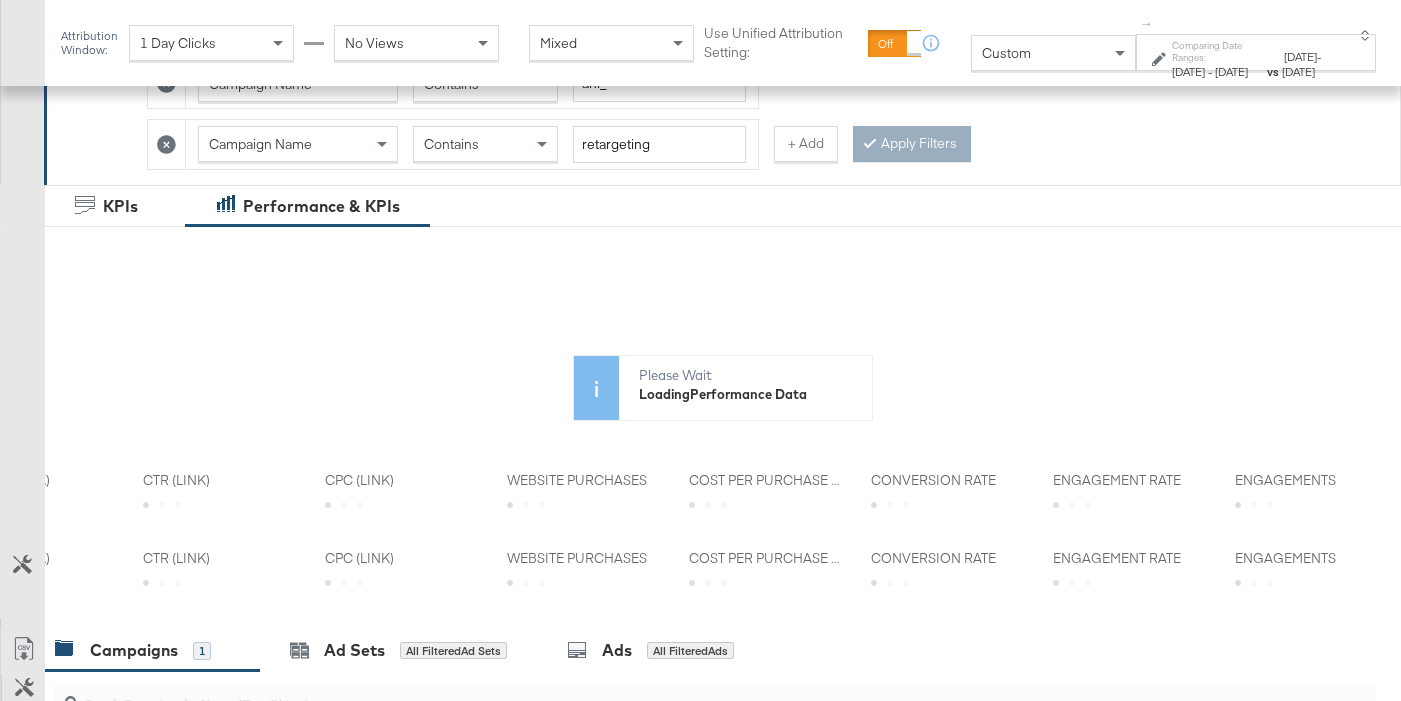 scroll, scrollTop: 0, scrollLeft: 1040, axis: horizontal 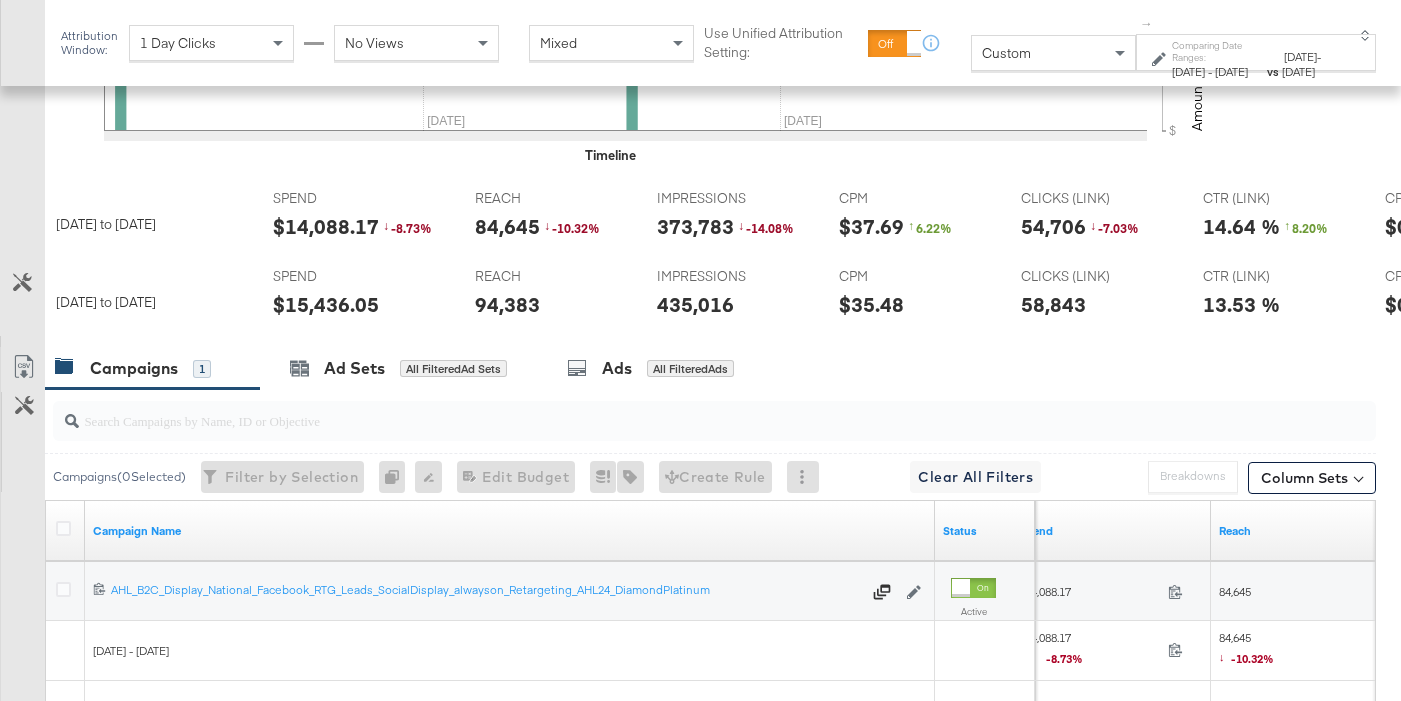click on "$15,436.05" at bounding box center (326, 304) 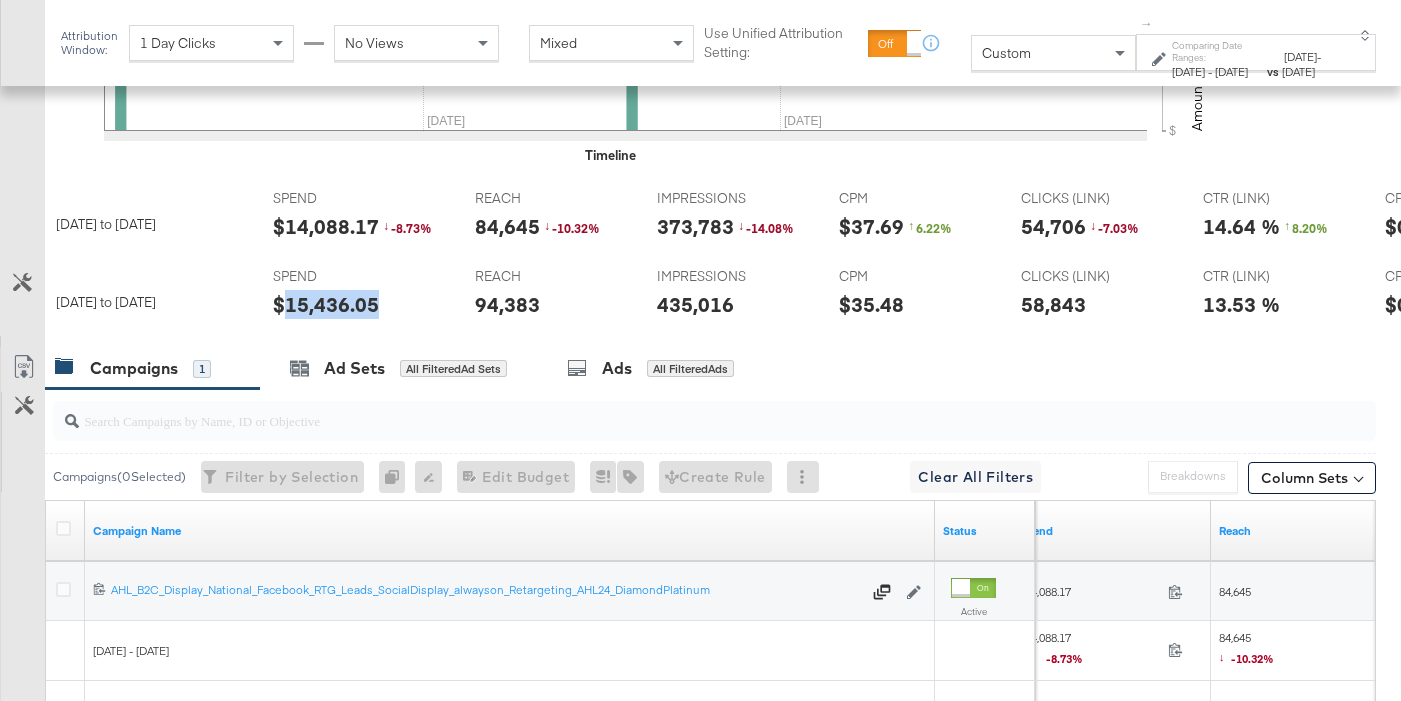 click on "$15,436.05" at bounding box center (326, 304) 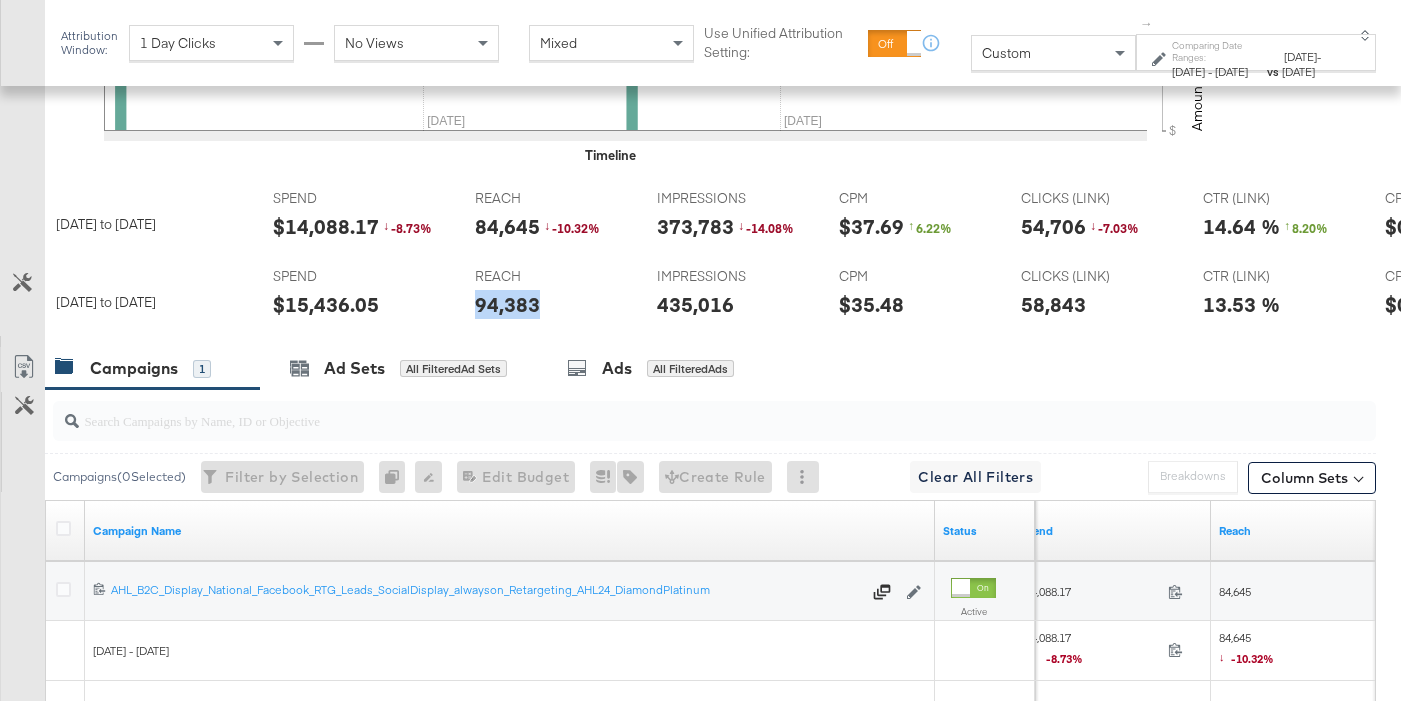 click on "94,383" at bounding box center [507, 304] 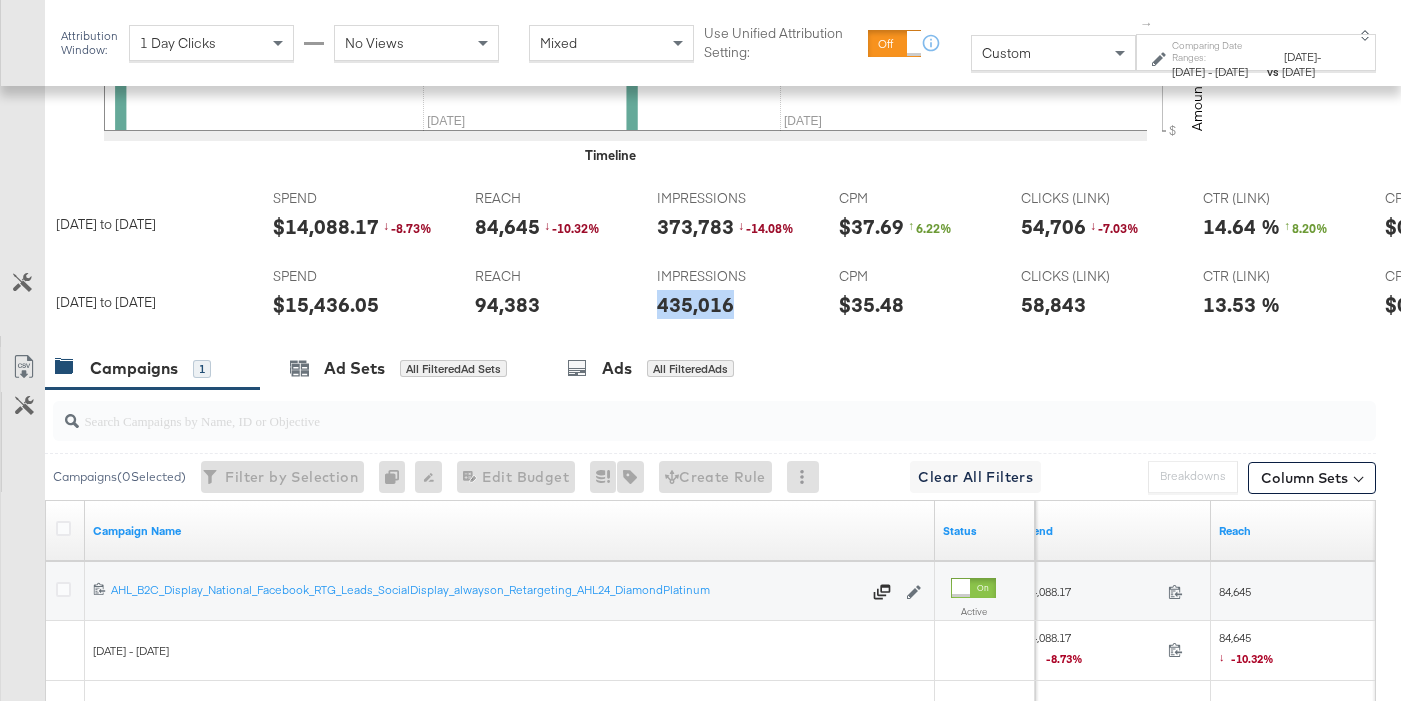 click on "435,016" at bounding box center (695, 304) 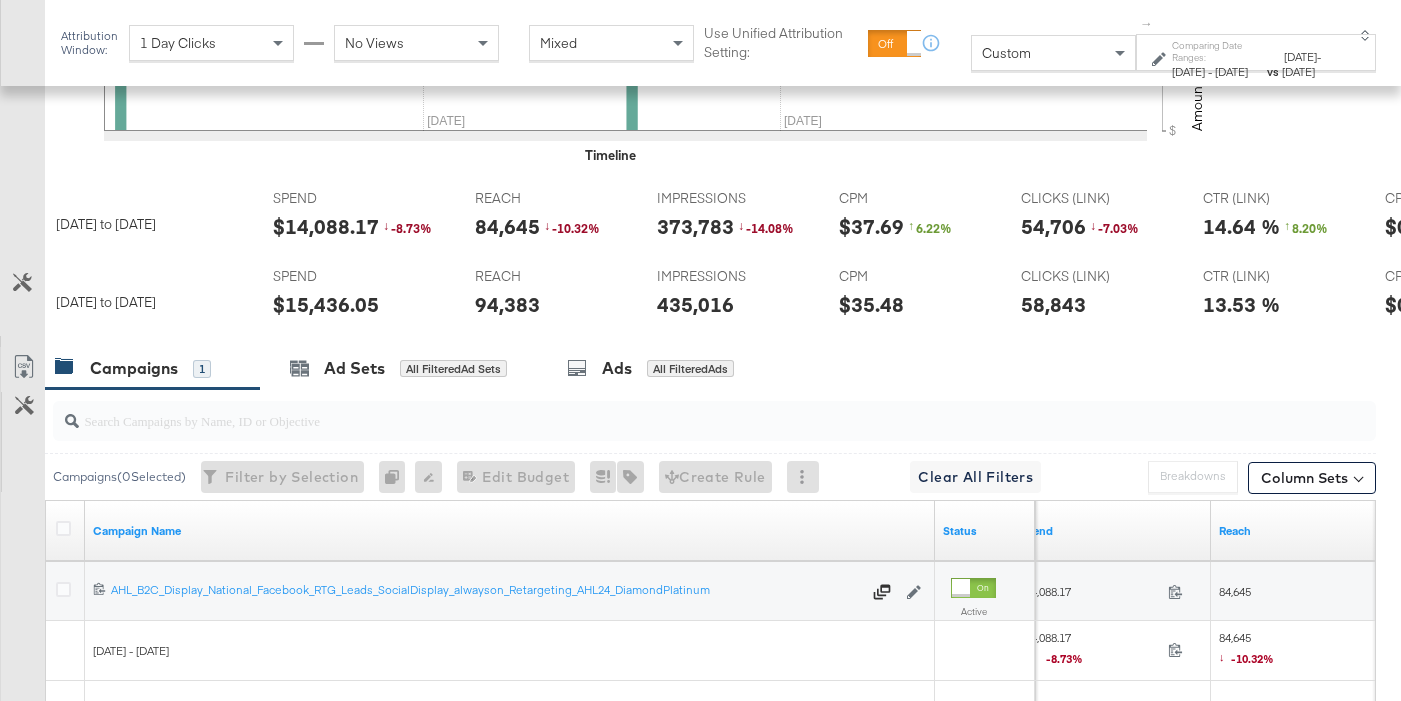 click on "58,843" at bounding box center [1053, 304] 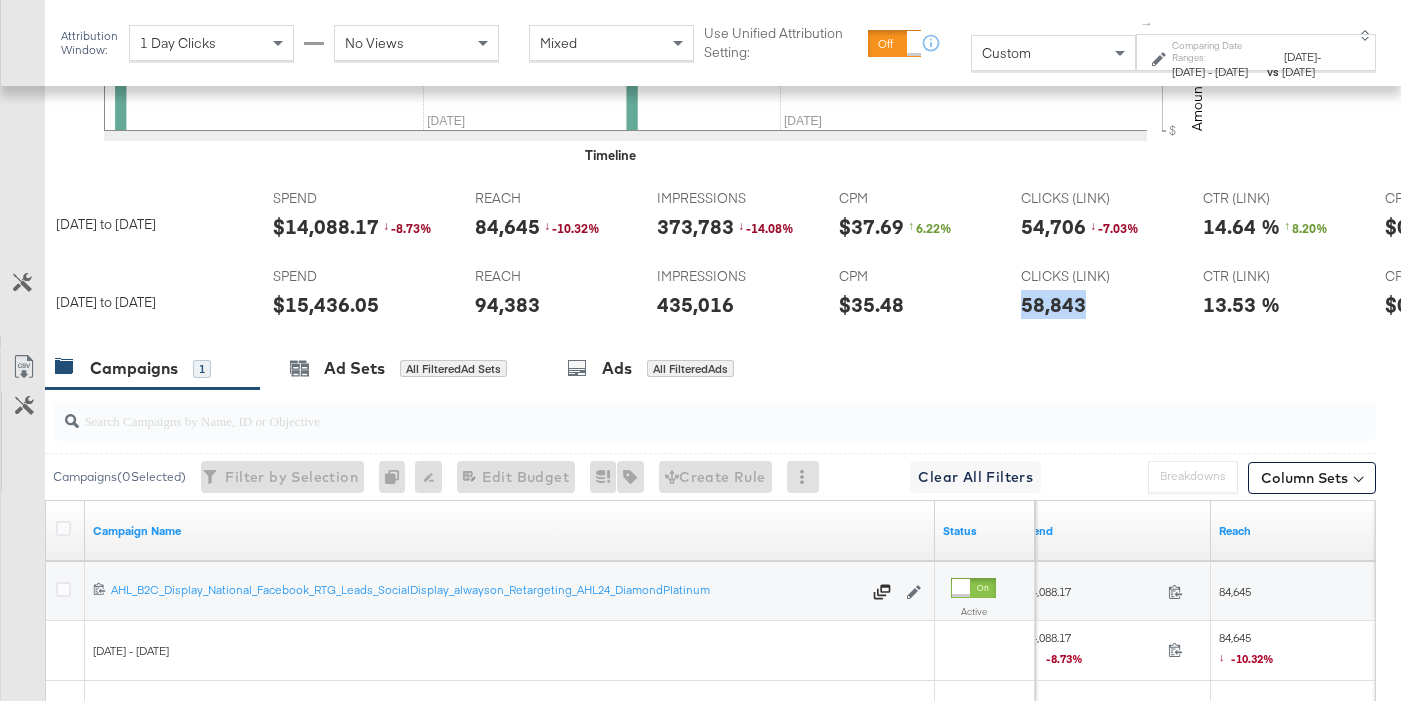 click on "58,843" at bounding box center (1053, 304) 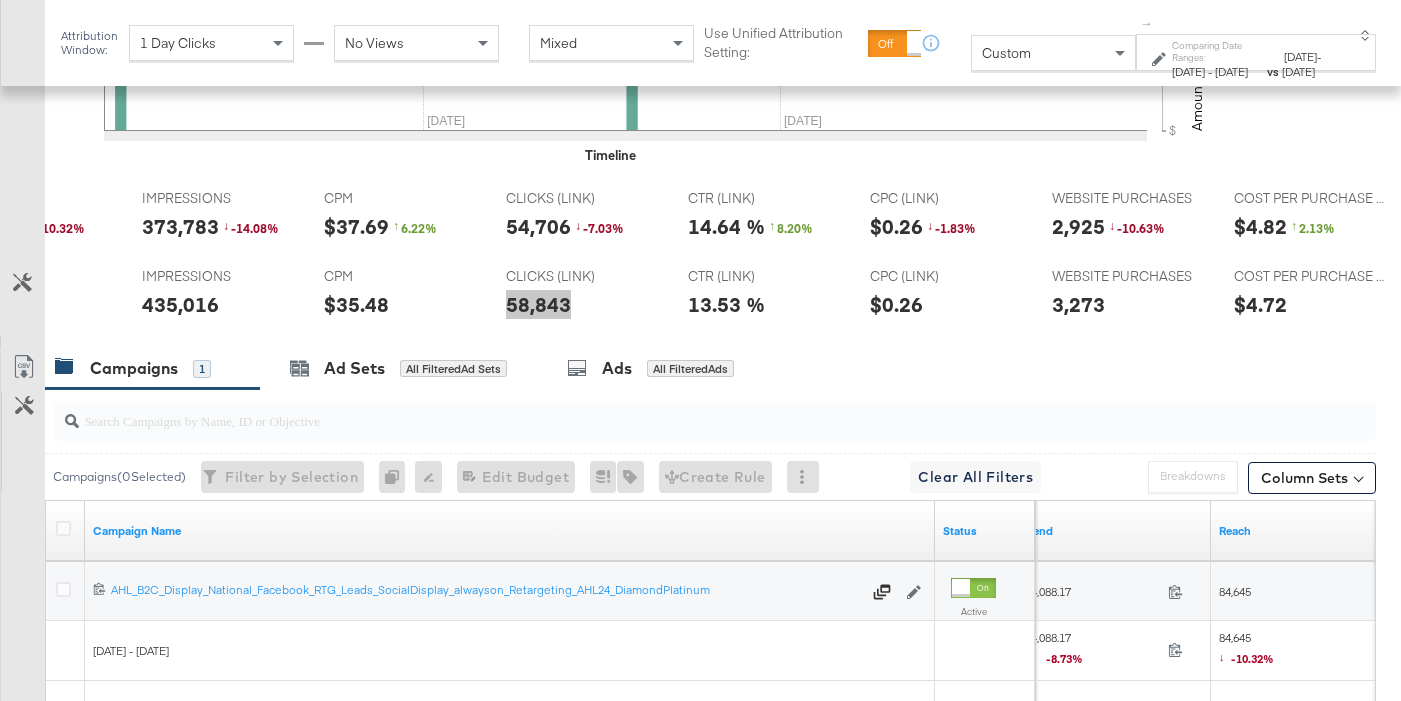 scroll, scrollTop: 0, scrollLeft: 516, axis: horizontal 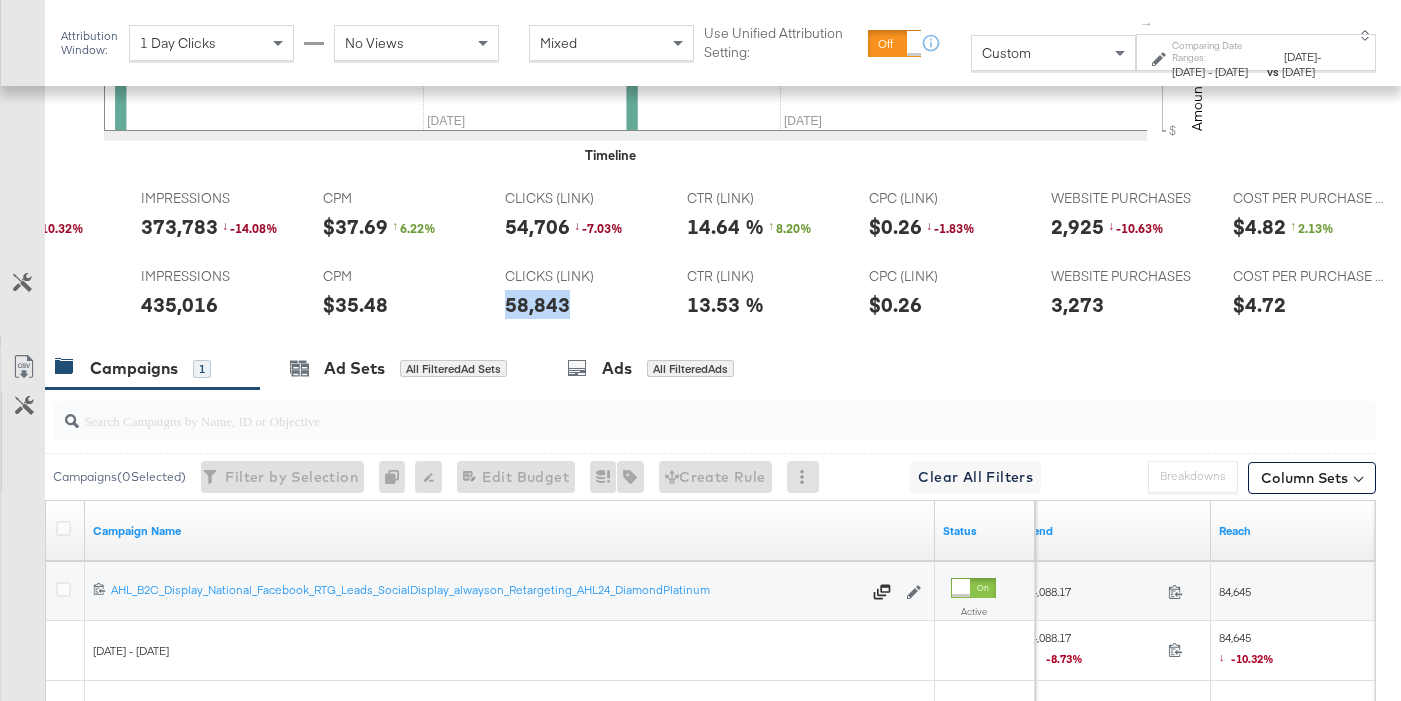 click on "3,273" at bounding box center (1077, 304) 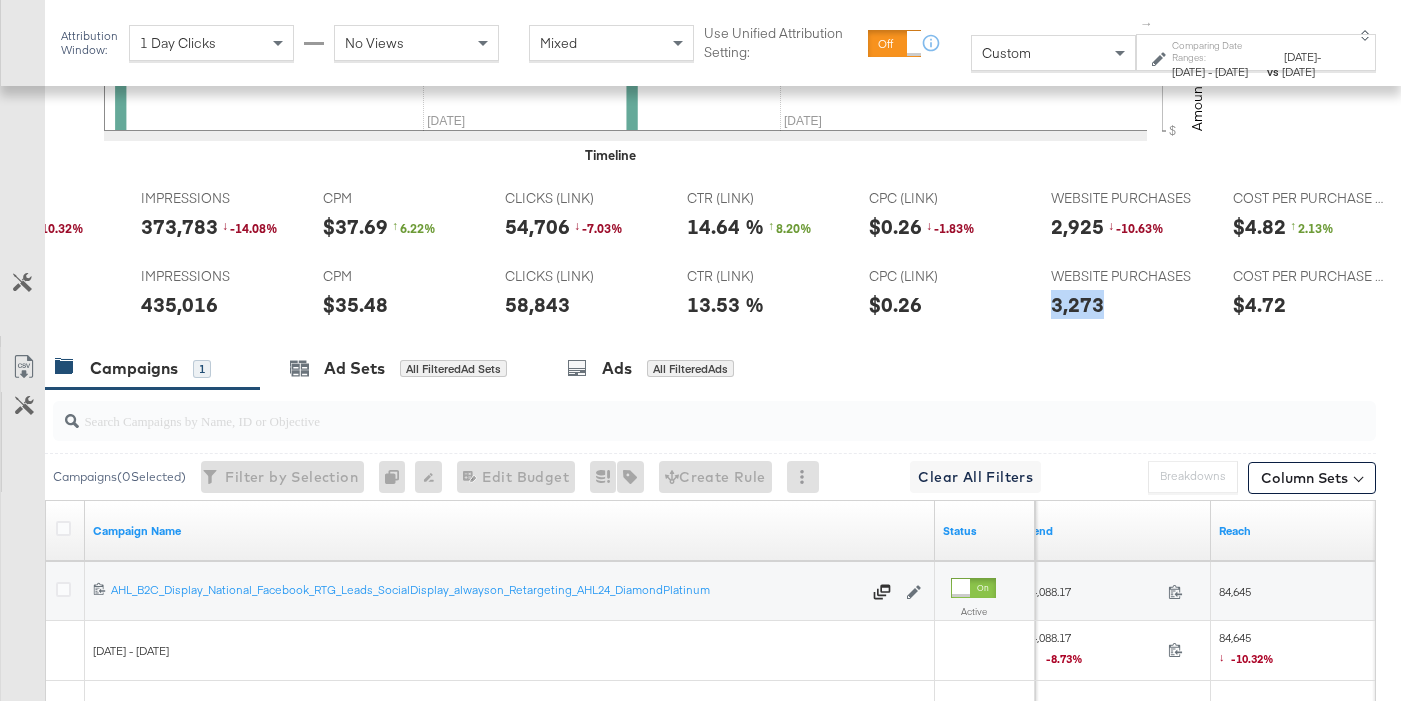 click on "3,273" at bounding box center (1077, 304) 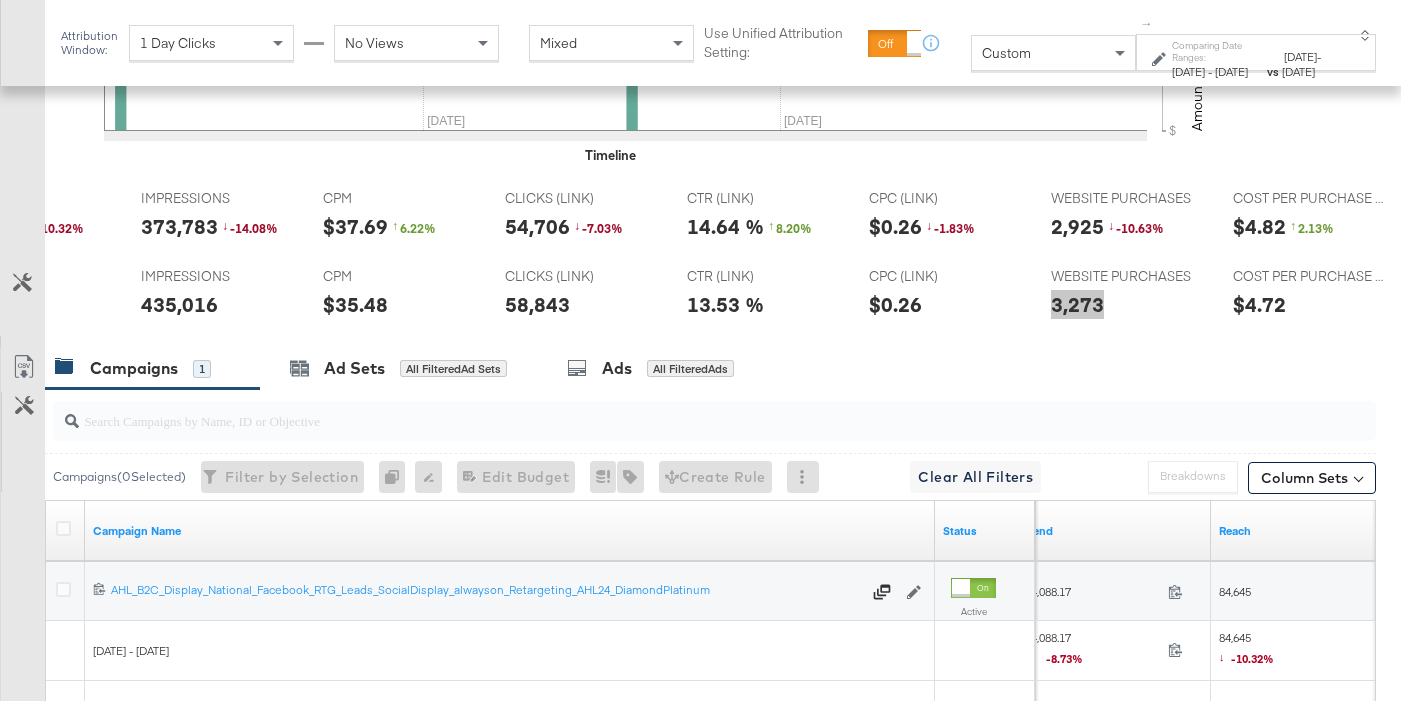 scroll, scrollTop: 0, scrollLeft: 0, axis: both 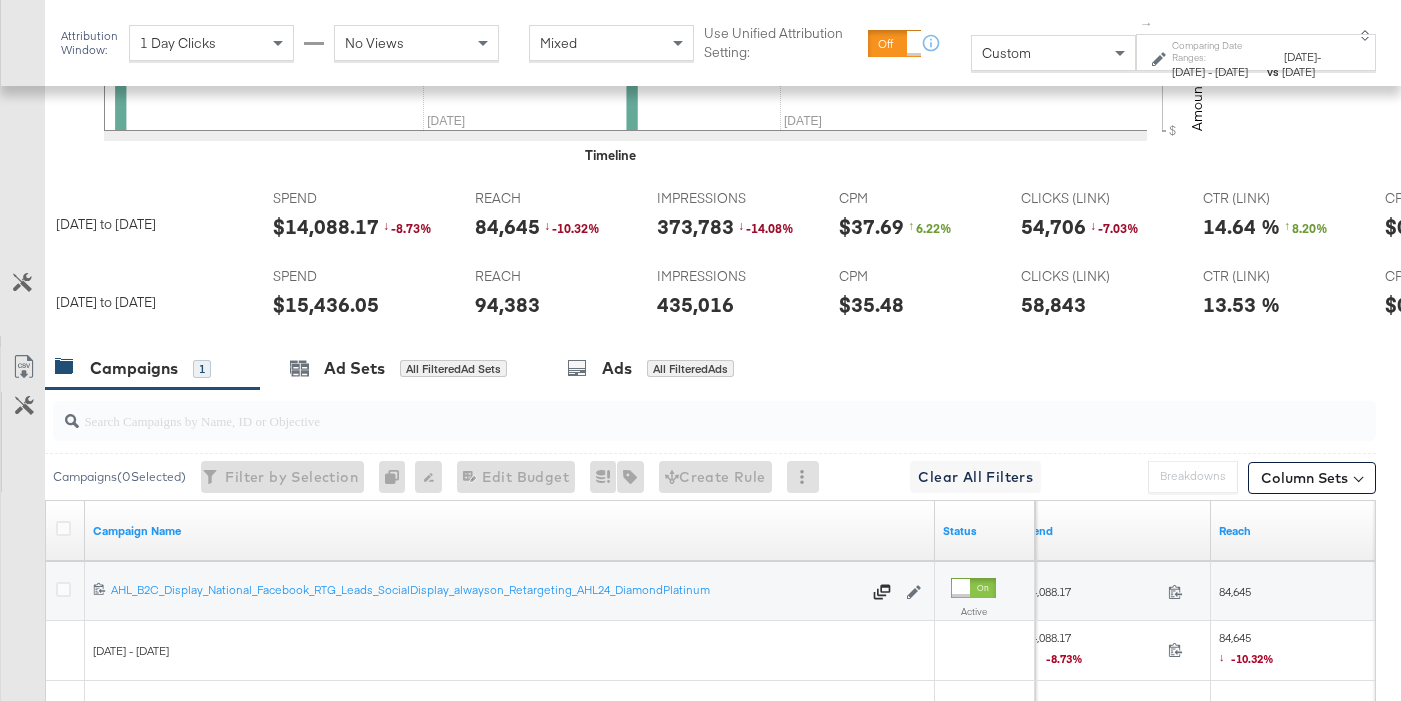 click on "$14,088.17" at bounding box center (326, 226) 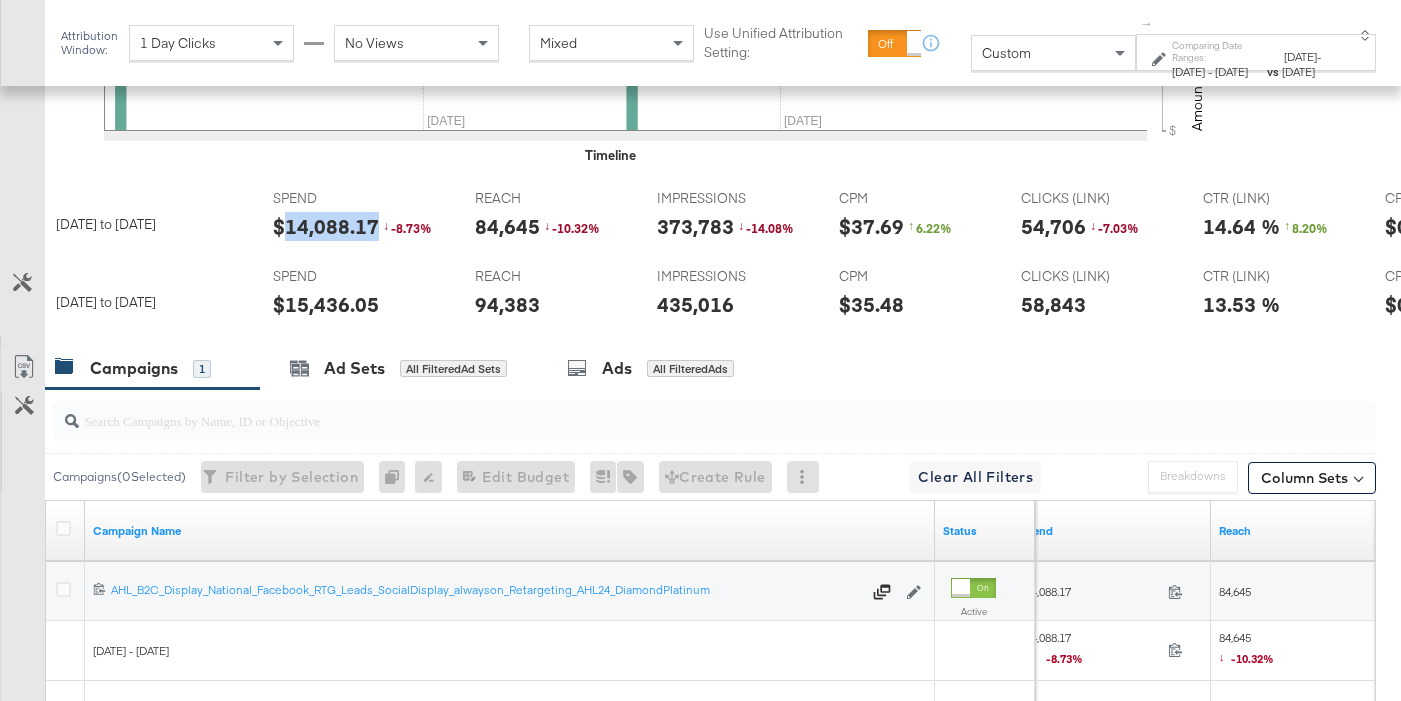 click on "$14,088.17" at bounding box center [326, 226] 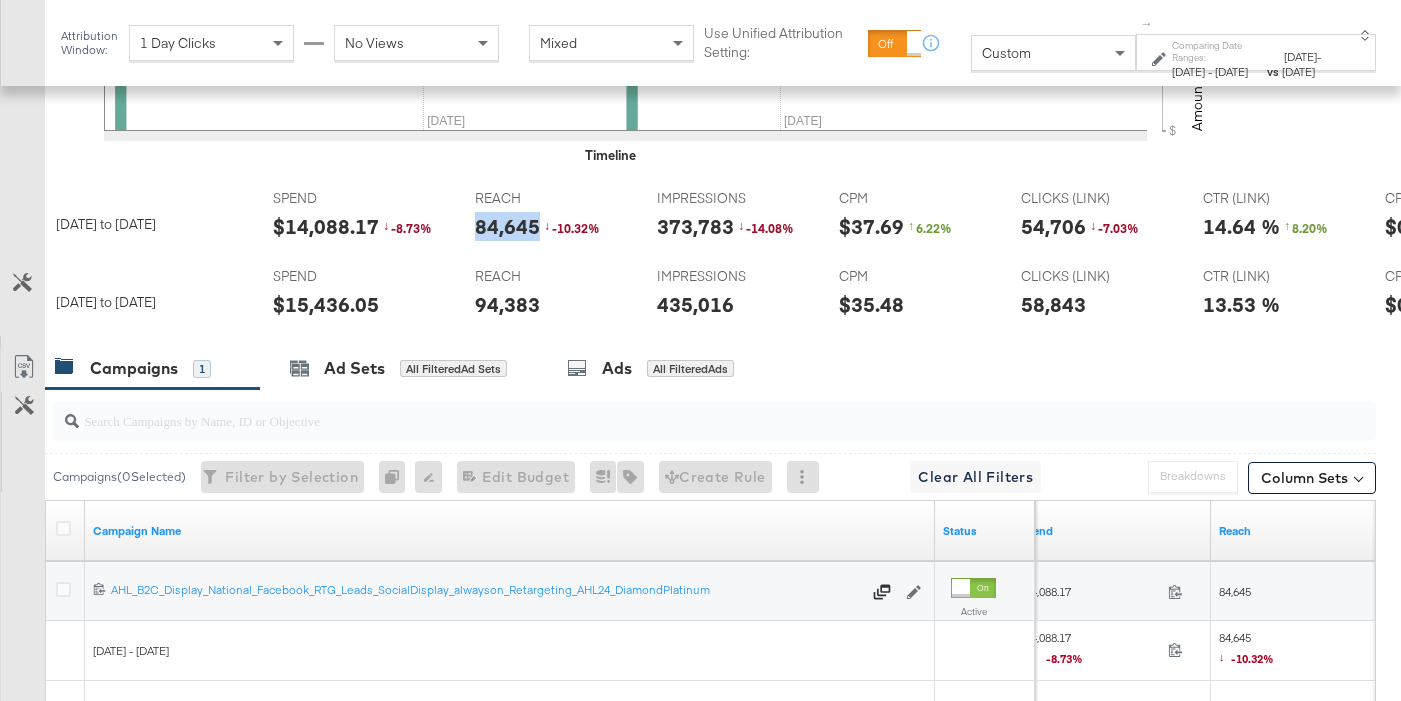 click on "84,645" at bounding box center (507, 226) 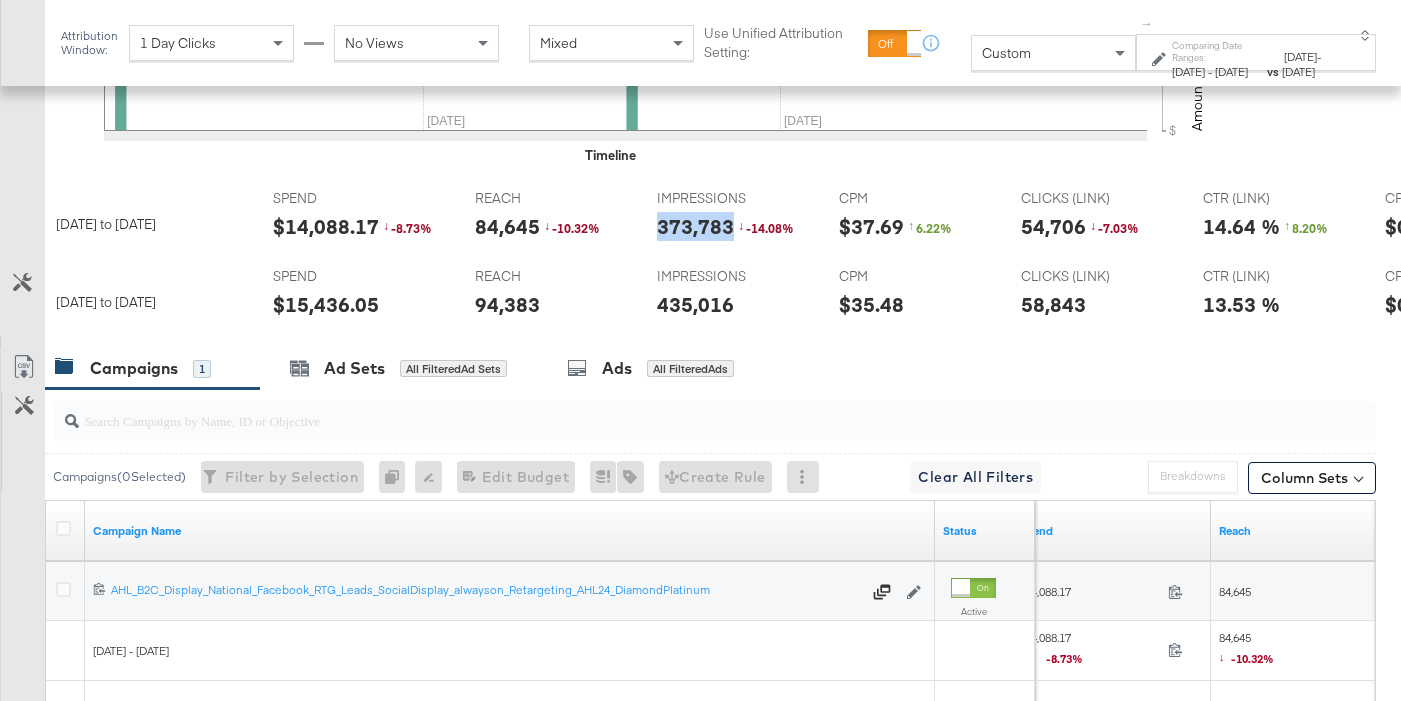click on "373,783" at bounding box center [695, 226] 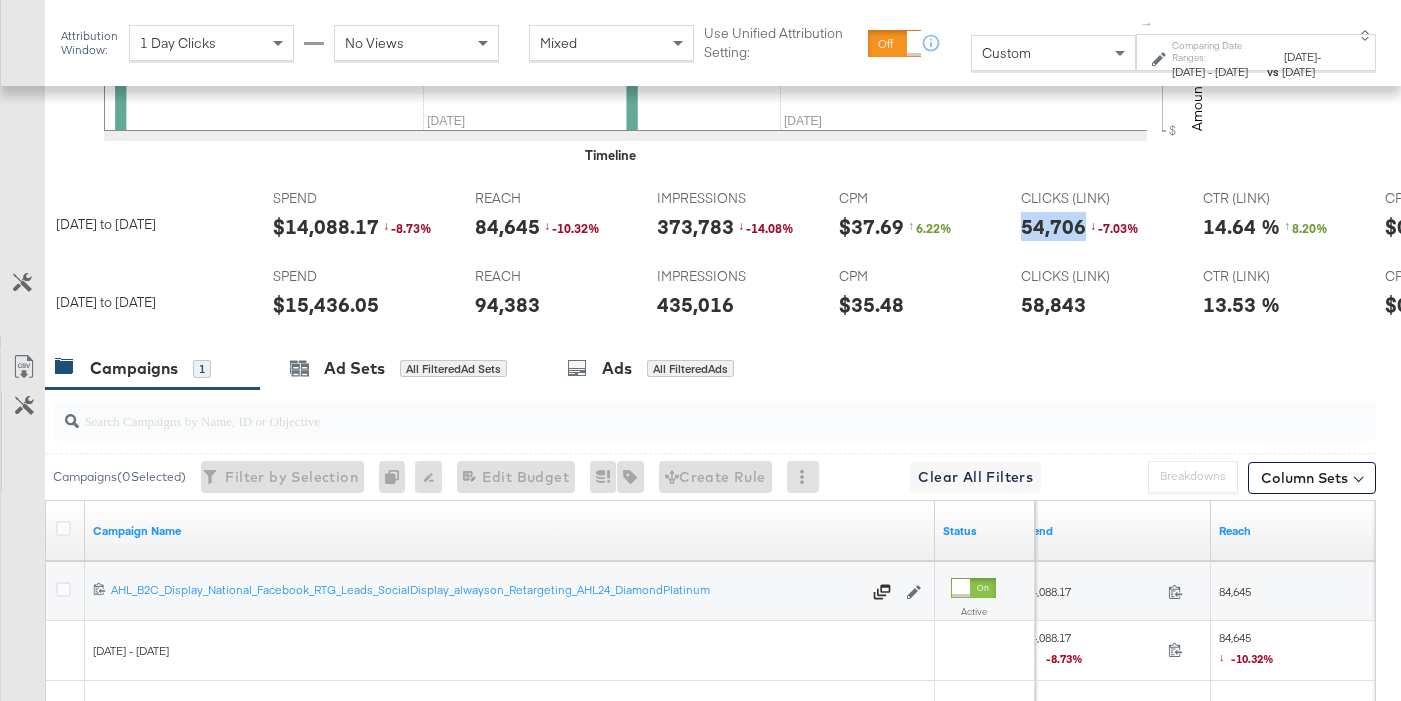 click on "54,706" at bounding box center [1053, 226] 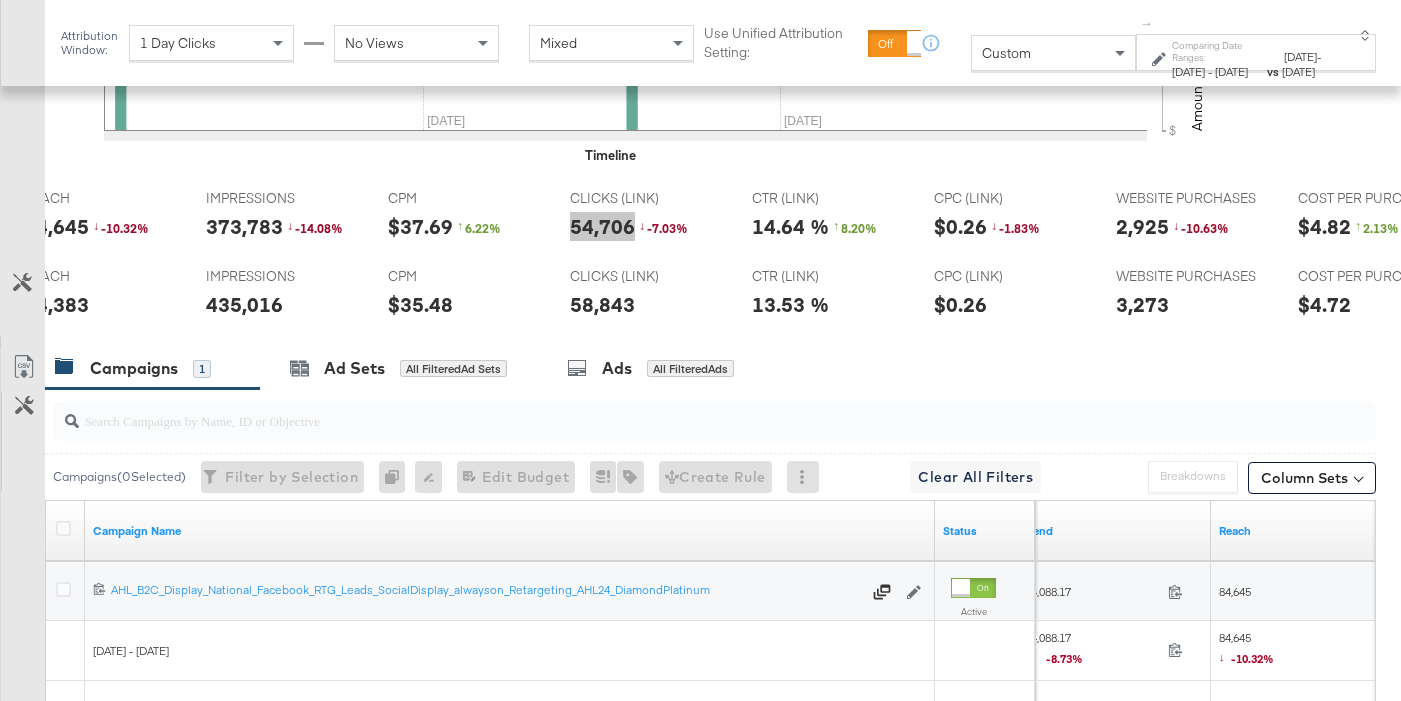 scroll, scrollTop: 0, scrollLeft: 452, axis: horizontal 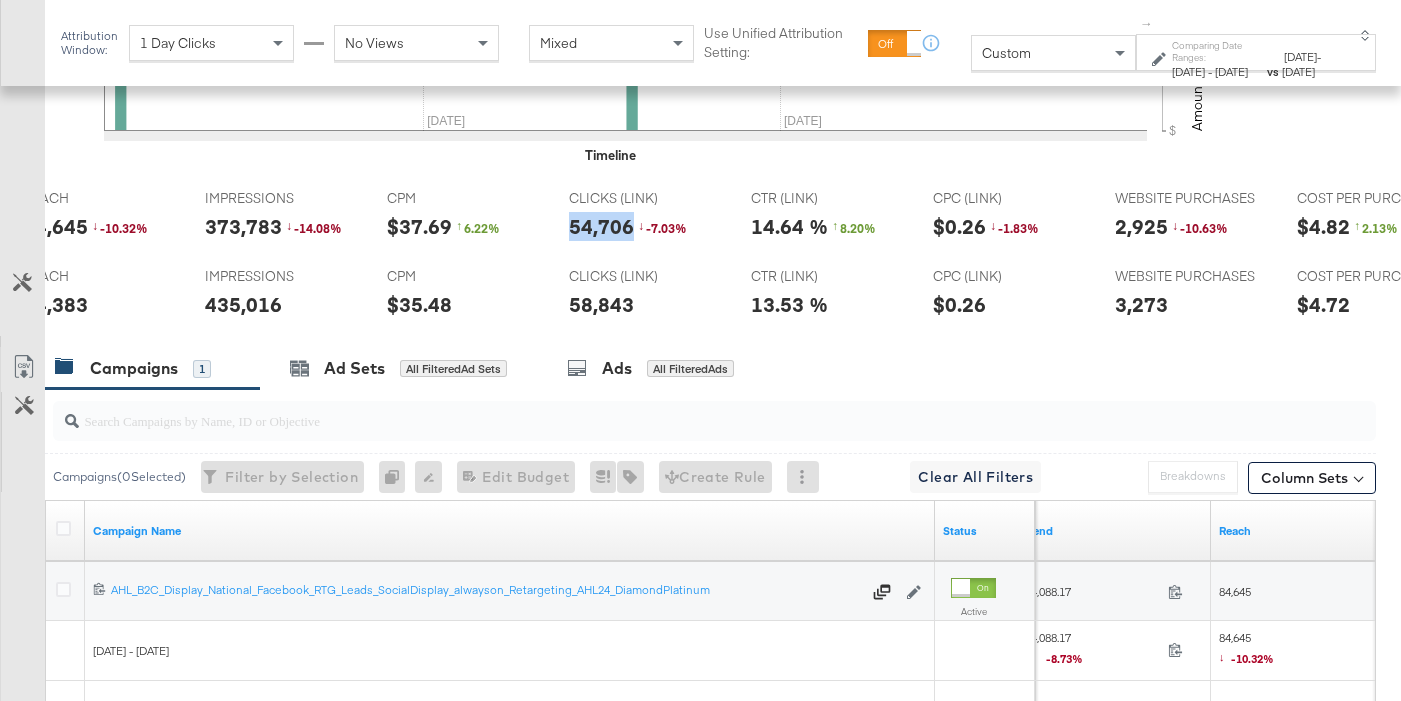 click on "2,925" at bounding box center [1141, 226] 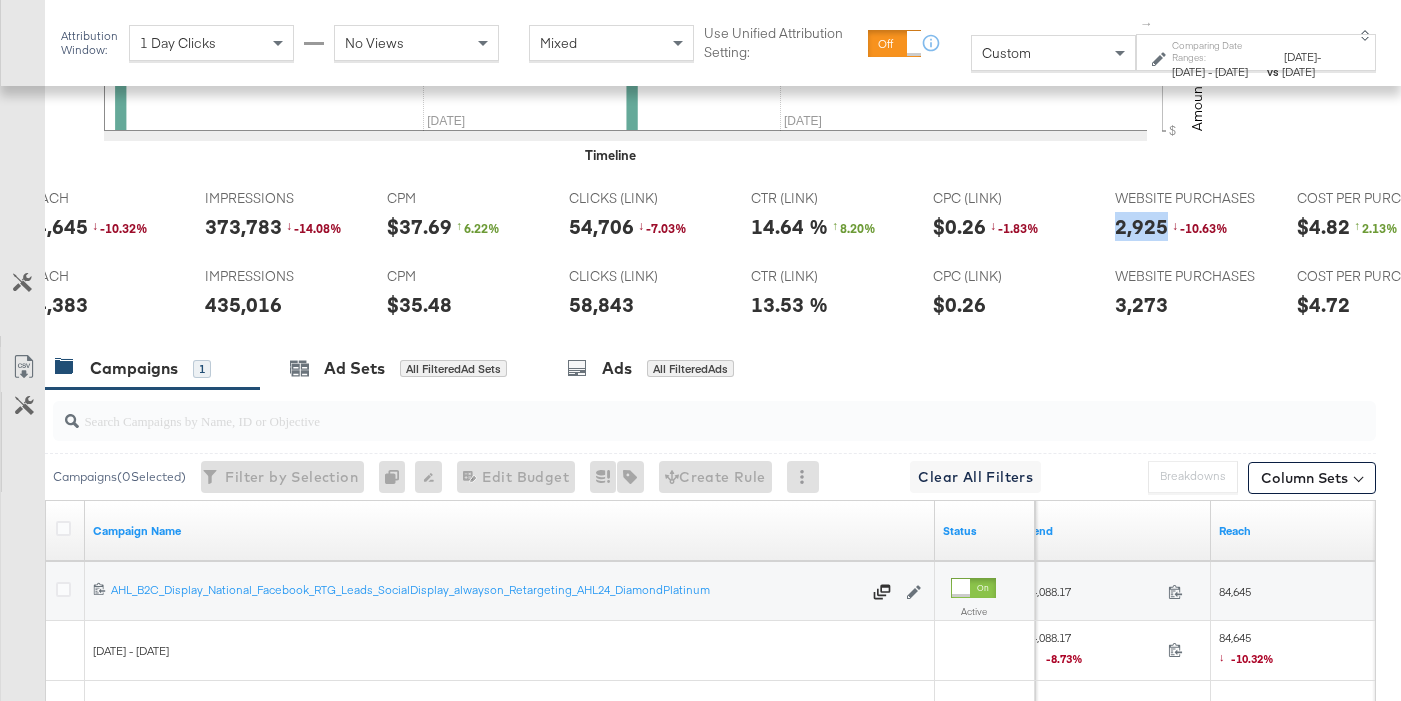 click on "2,925" at bounding box center [1141, 226] 